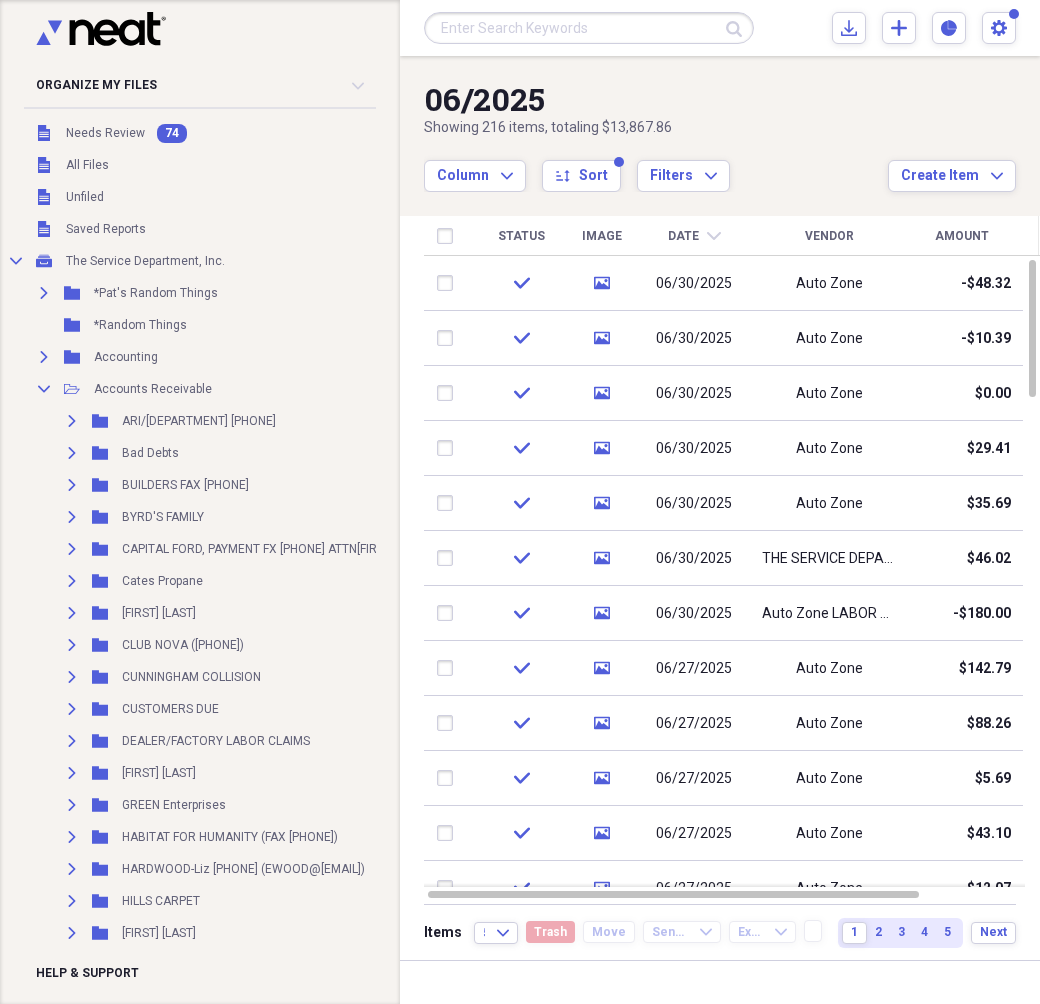 scroll, scrollTop: 0, scrollLeft: 0, axis: both 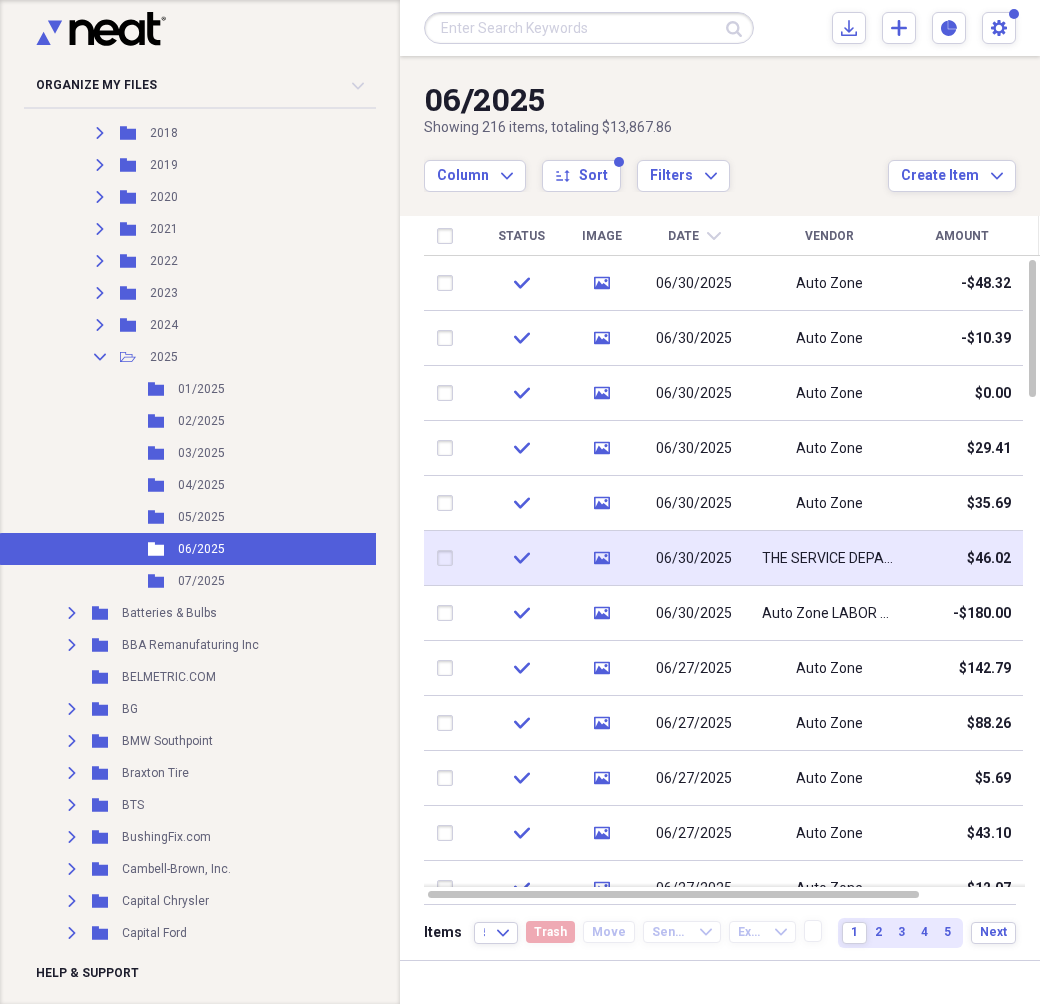 click on "$46.02" at bounding box center [961, 558] 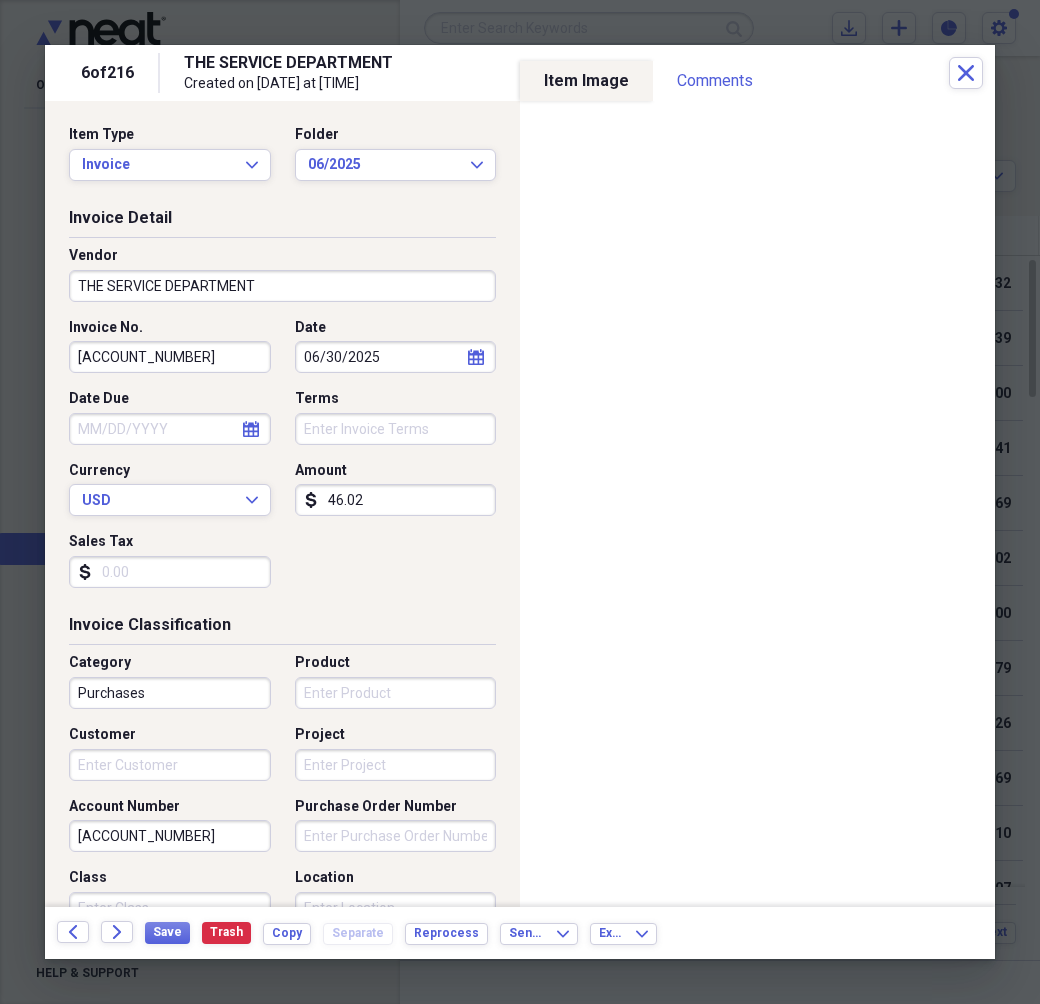 click on "THE SERVICE DEPARTMENT" at bounding box center (282, 286) 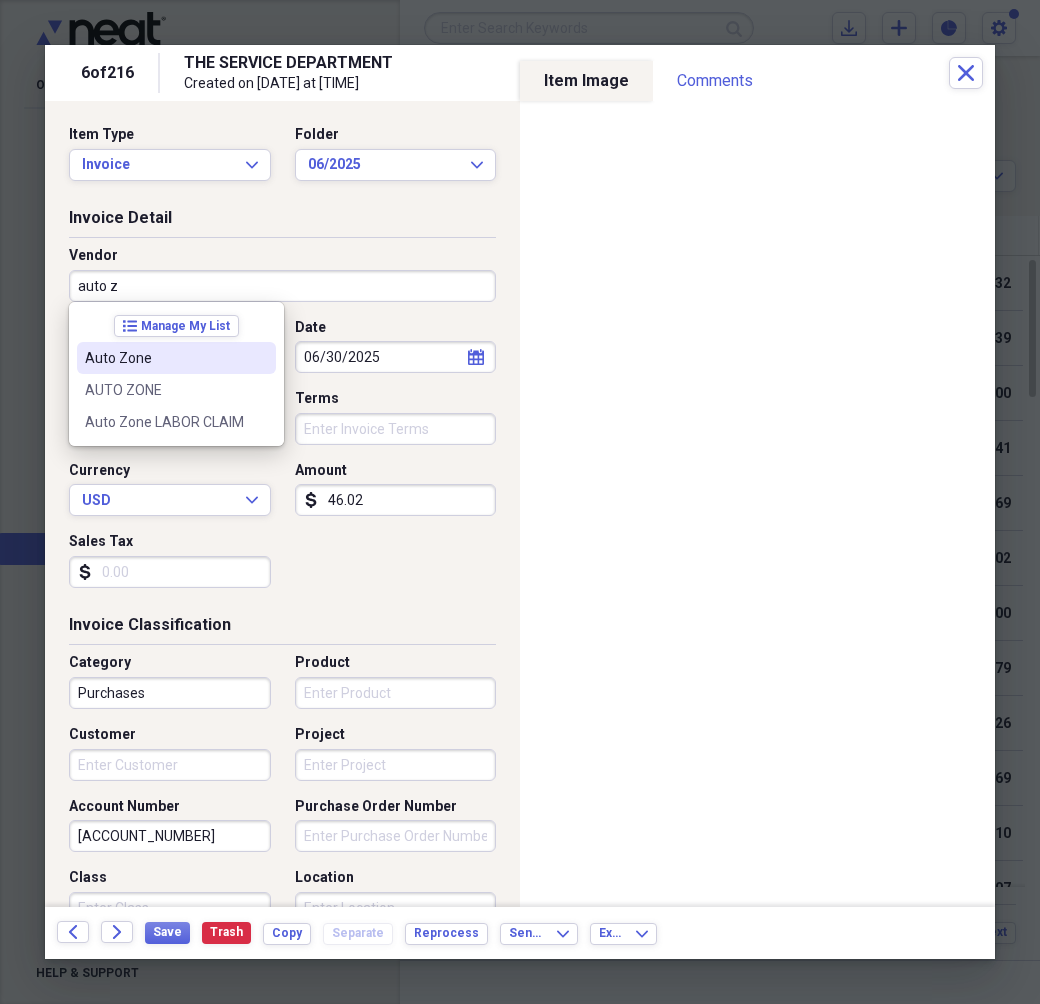 click on "Auto Zone" at bounding box center (164, 358) 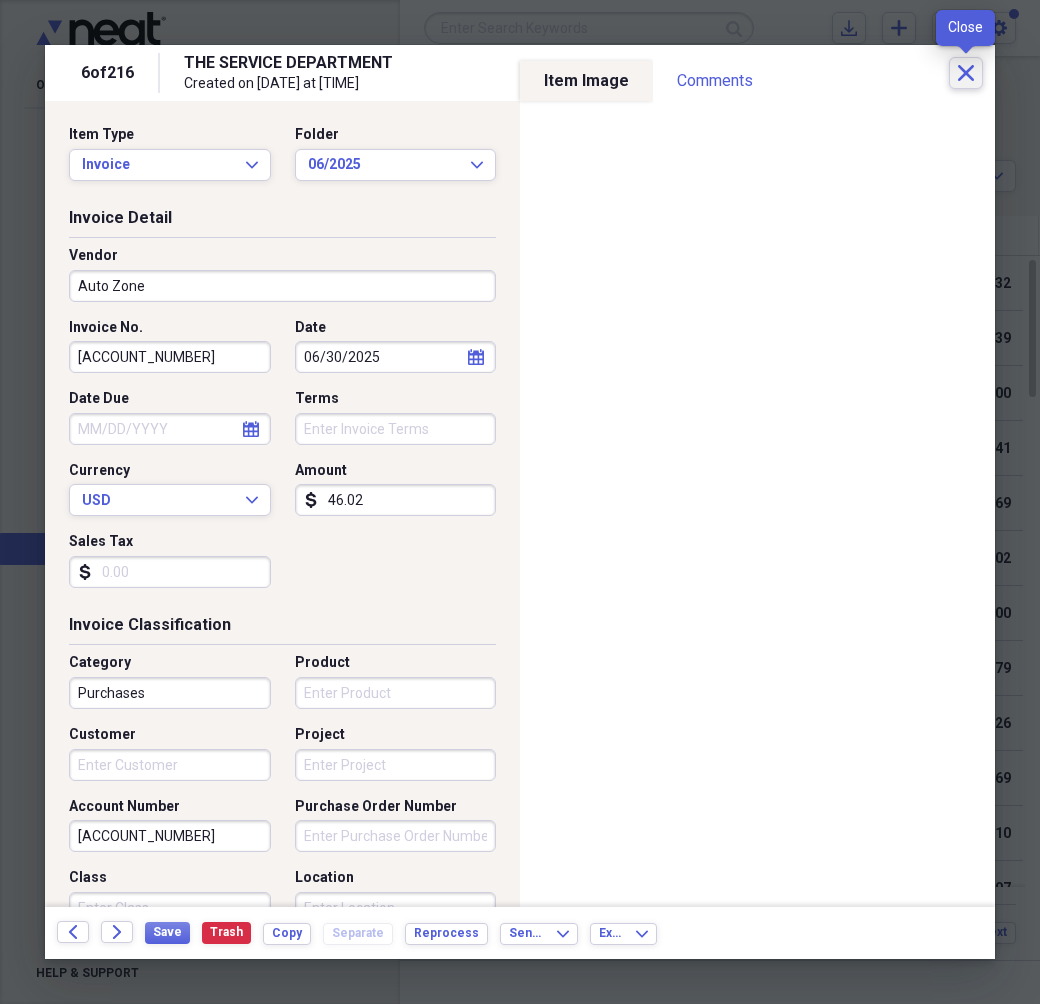 click on "Close" at bounding box center [966, 73] 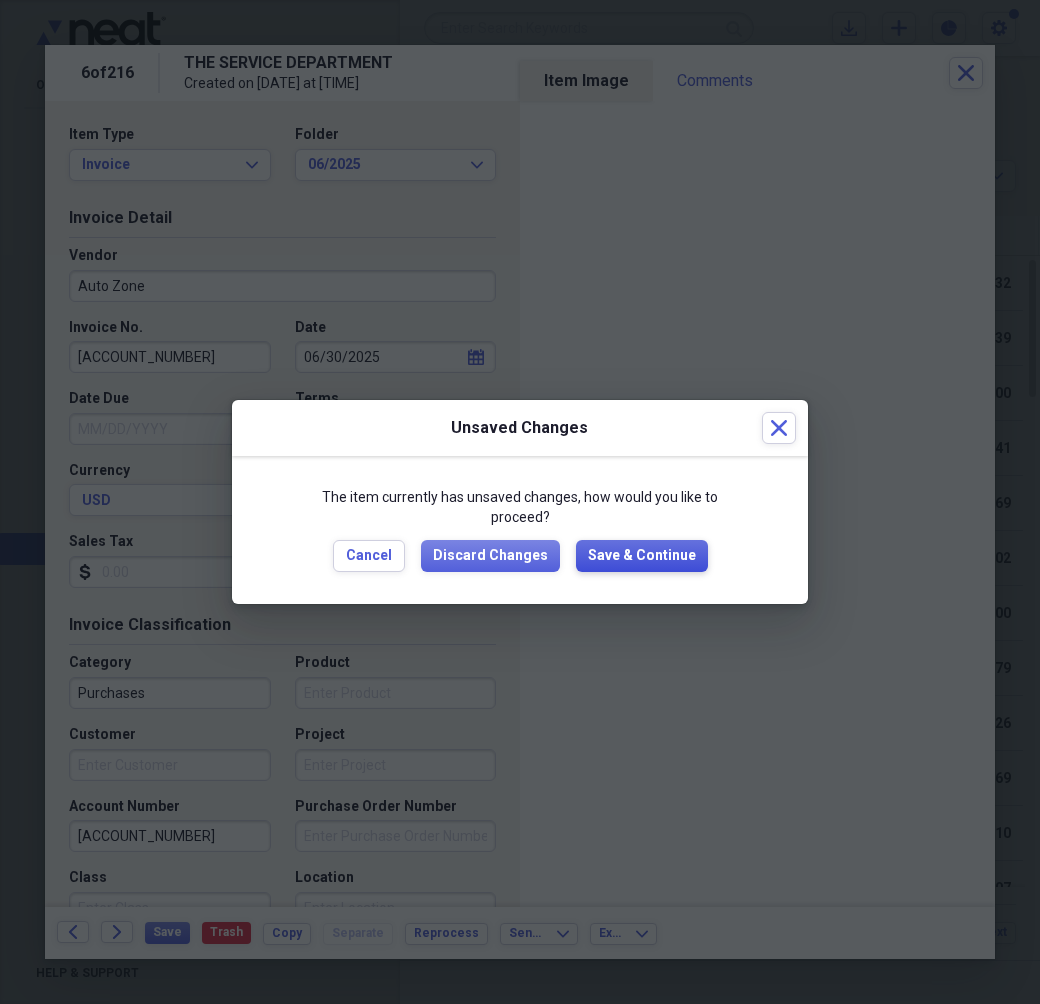 click on "Save & Continue" at bounding box center [642, 556] 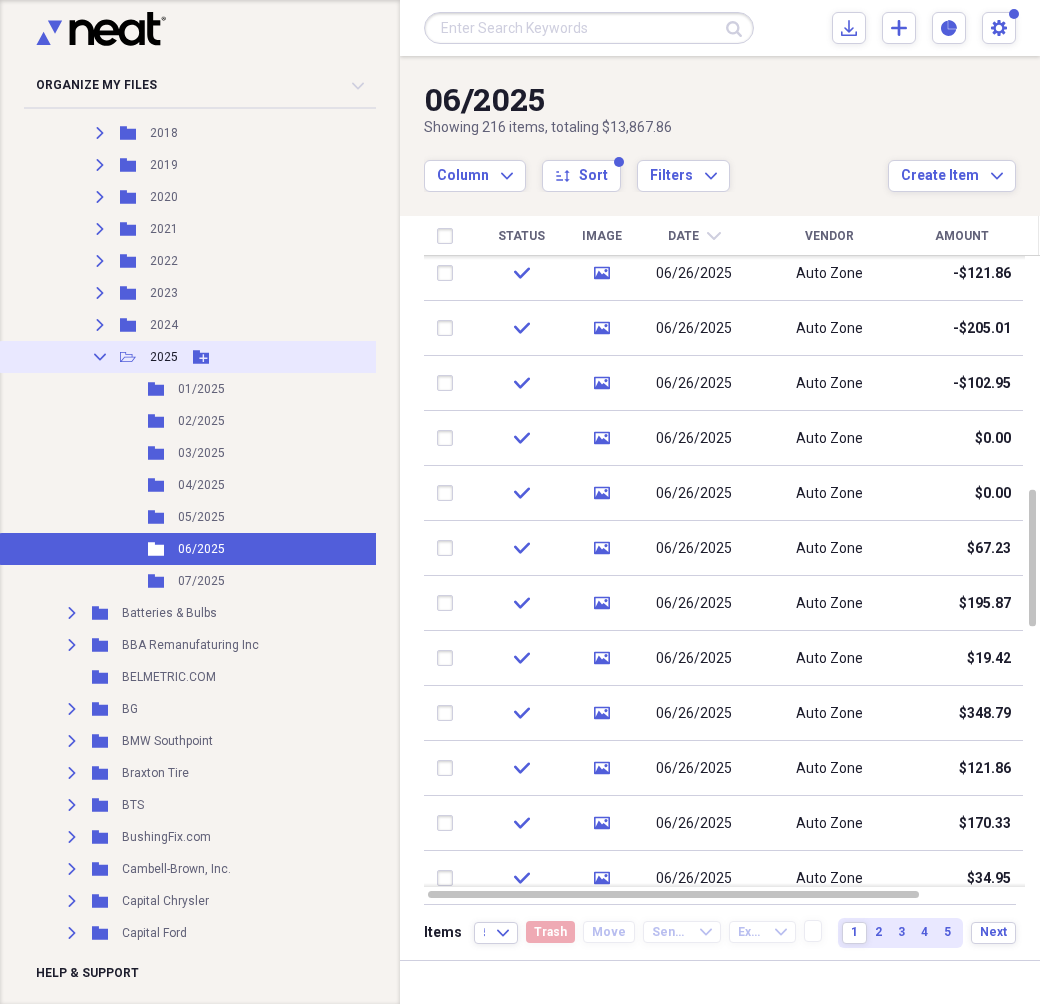 click on "Collapse" 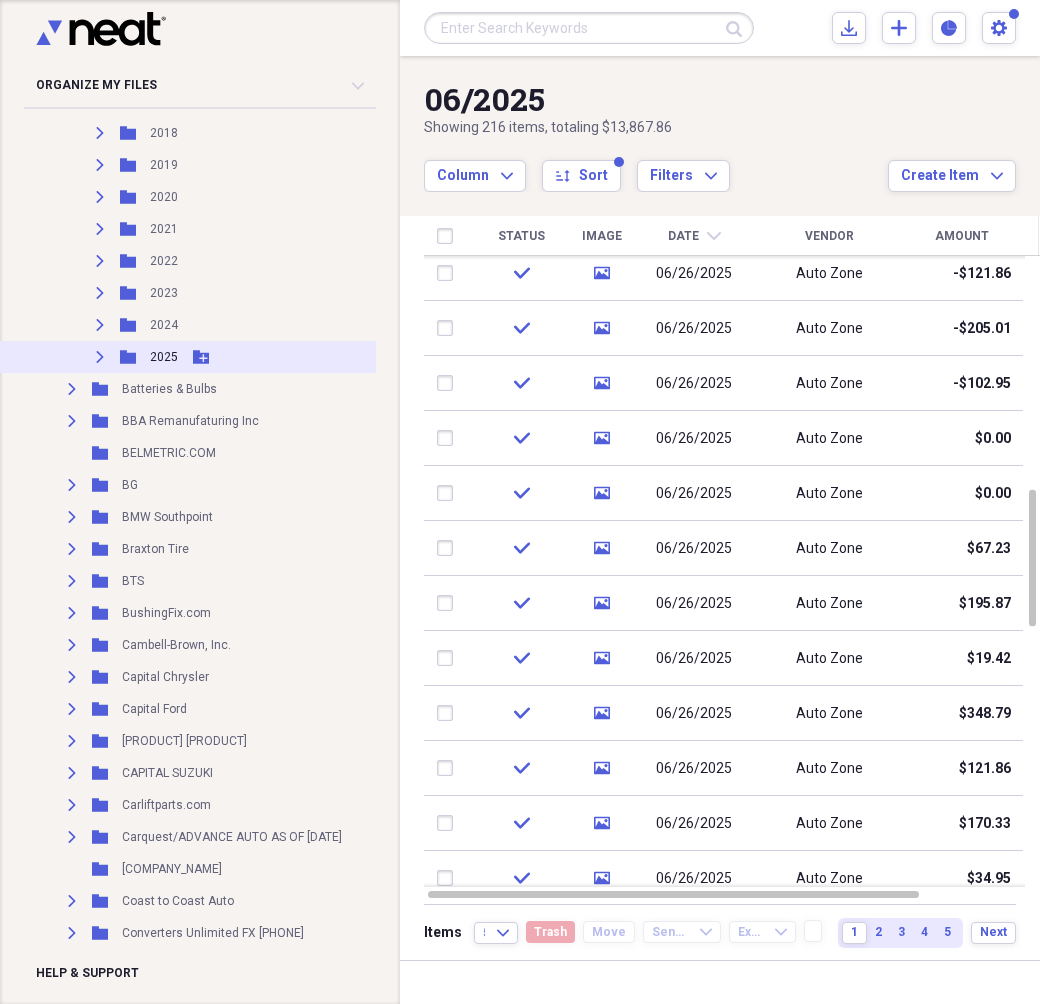 click on "Expand" 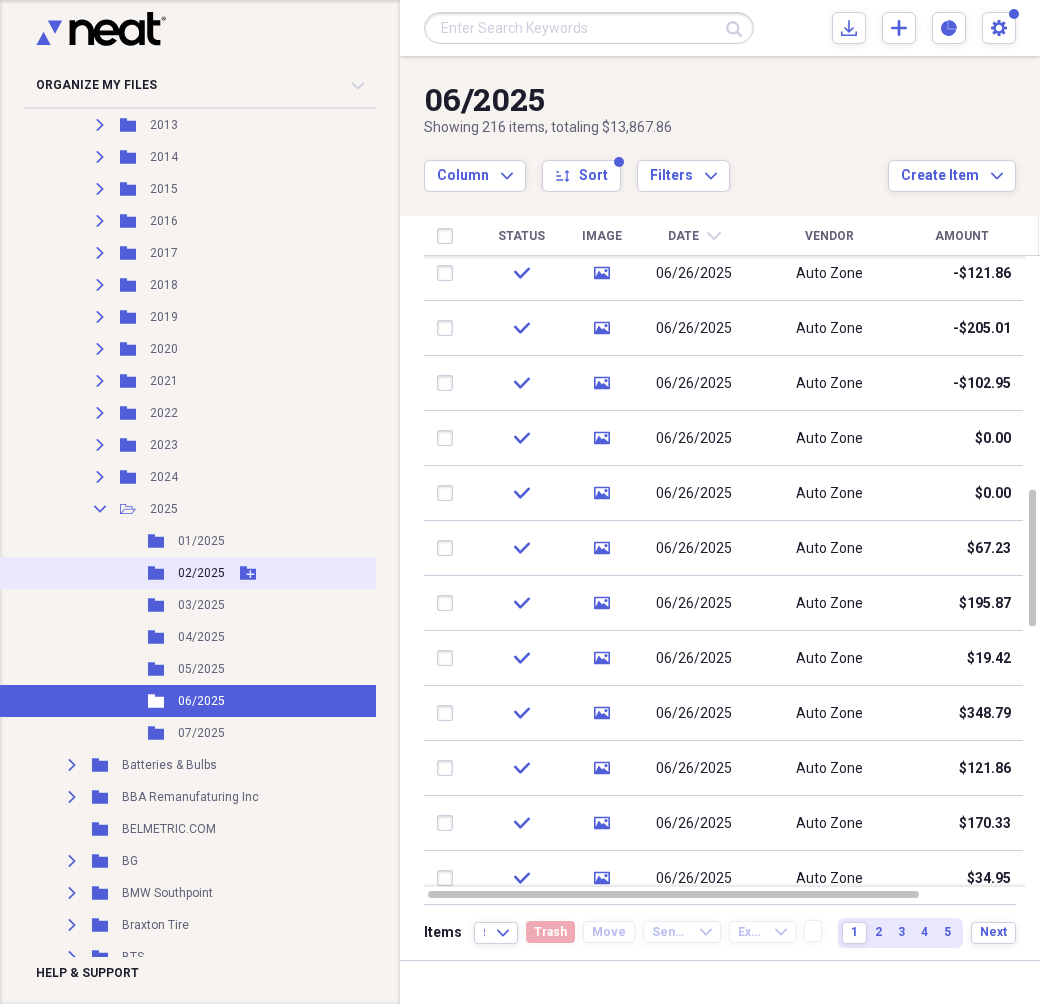scroll, scrollTop: 3000, scrollLeft: 0, axis: vertical 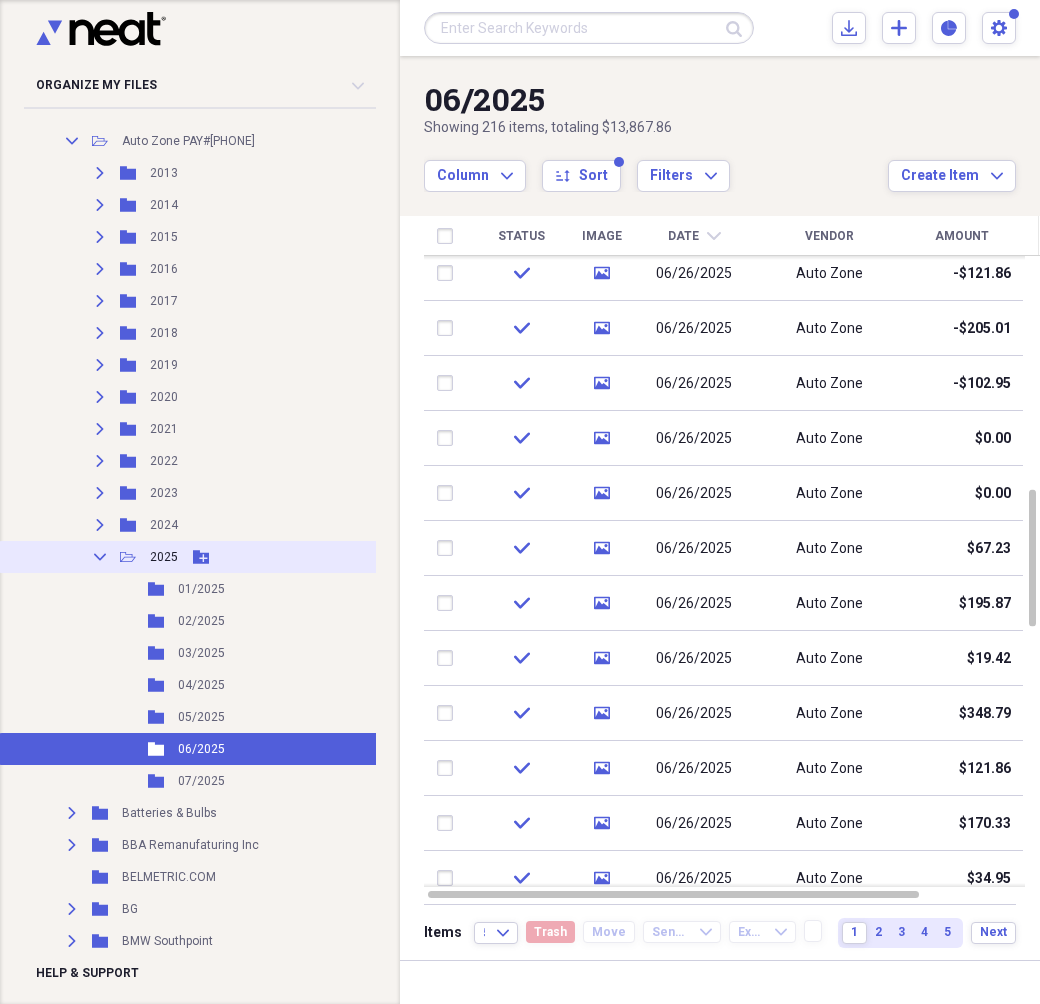 click on "Collapse" 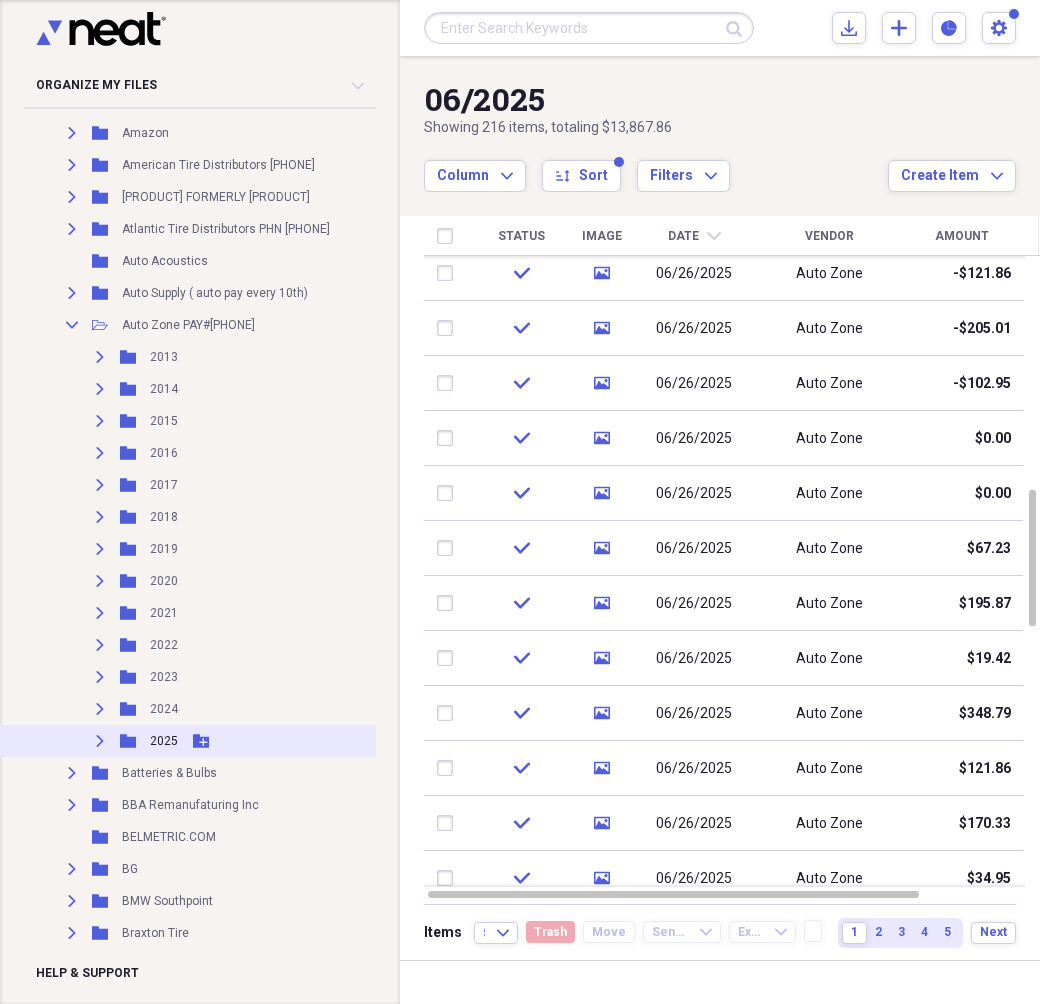 scroll, scrollTop: 2800, scrollLeft: 0, axis: vertical 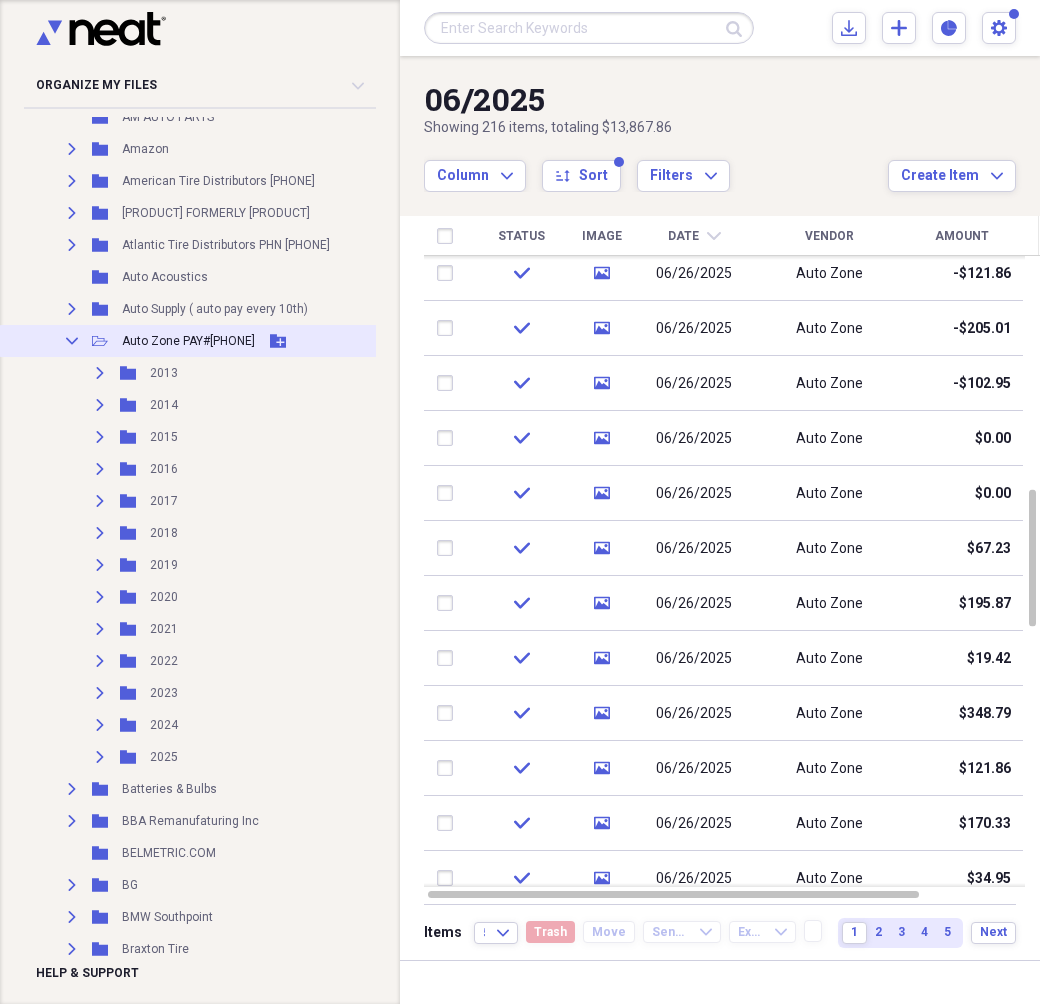 click on "Collapse" at bounding box center [72, 341] 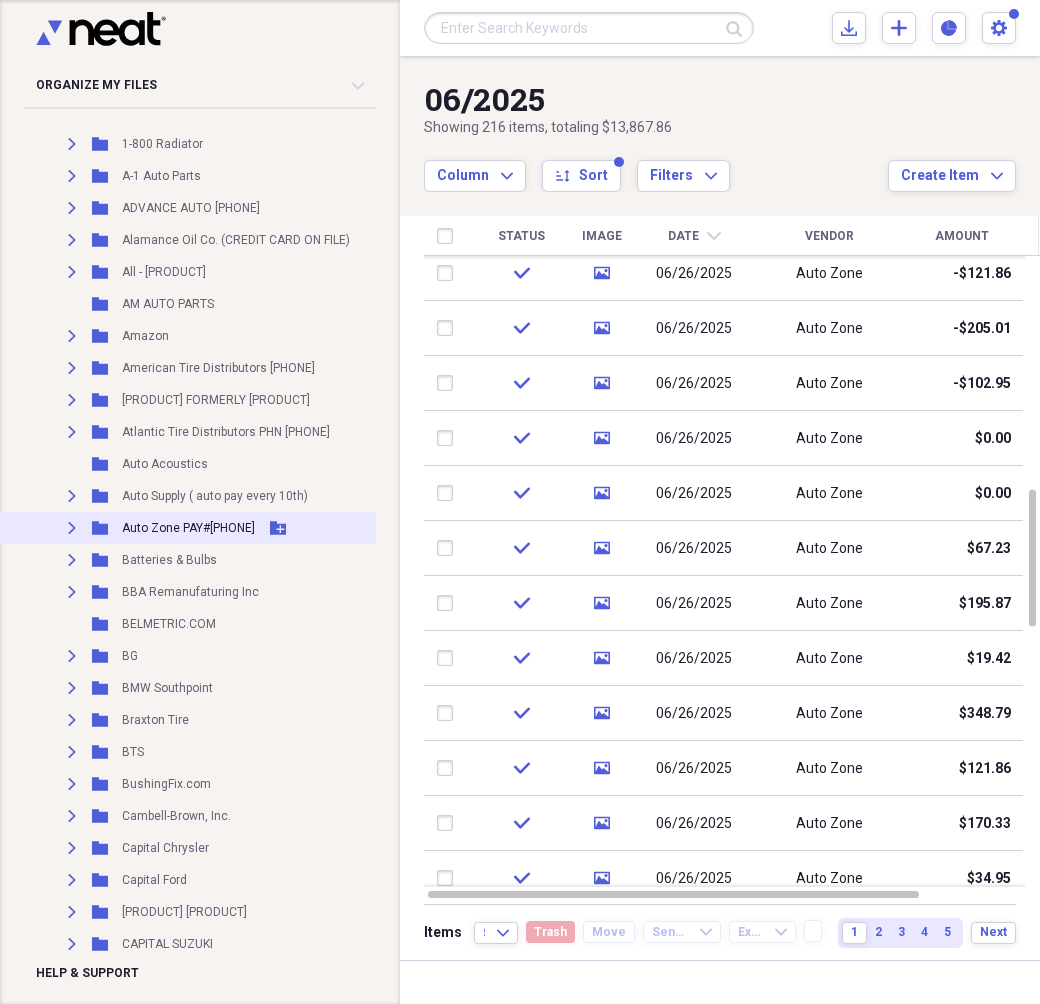scroll, scrollTop: 2600, scrollLeft: 0, axis: vertical 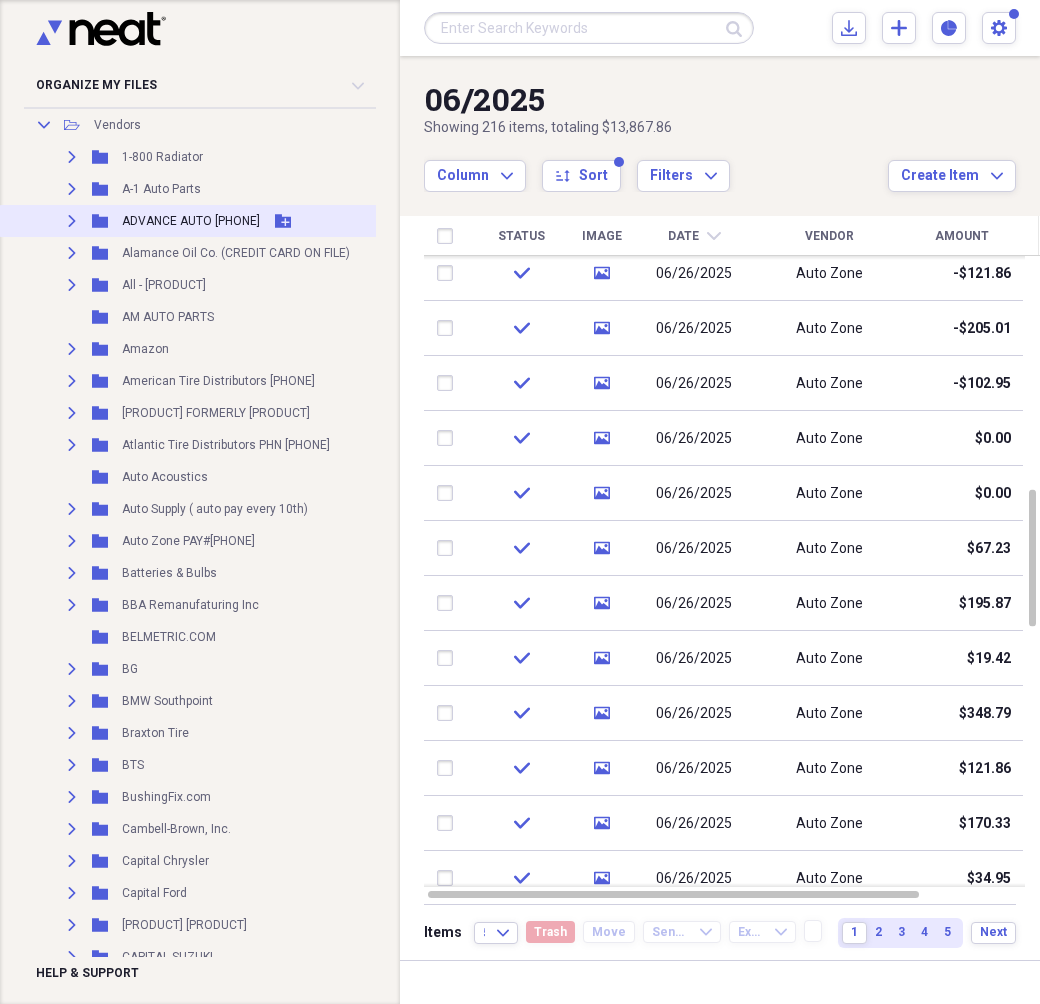 click on "Expand" at bounding box center [72, 221] 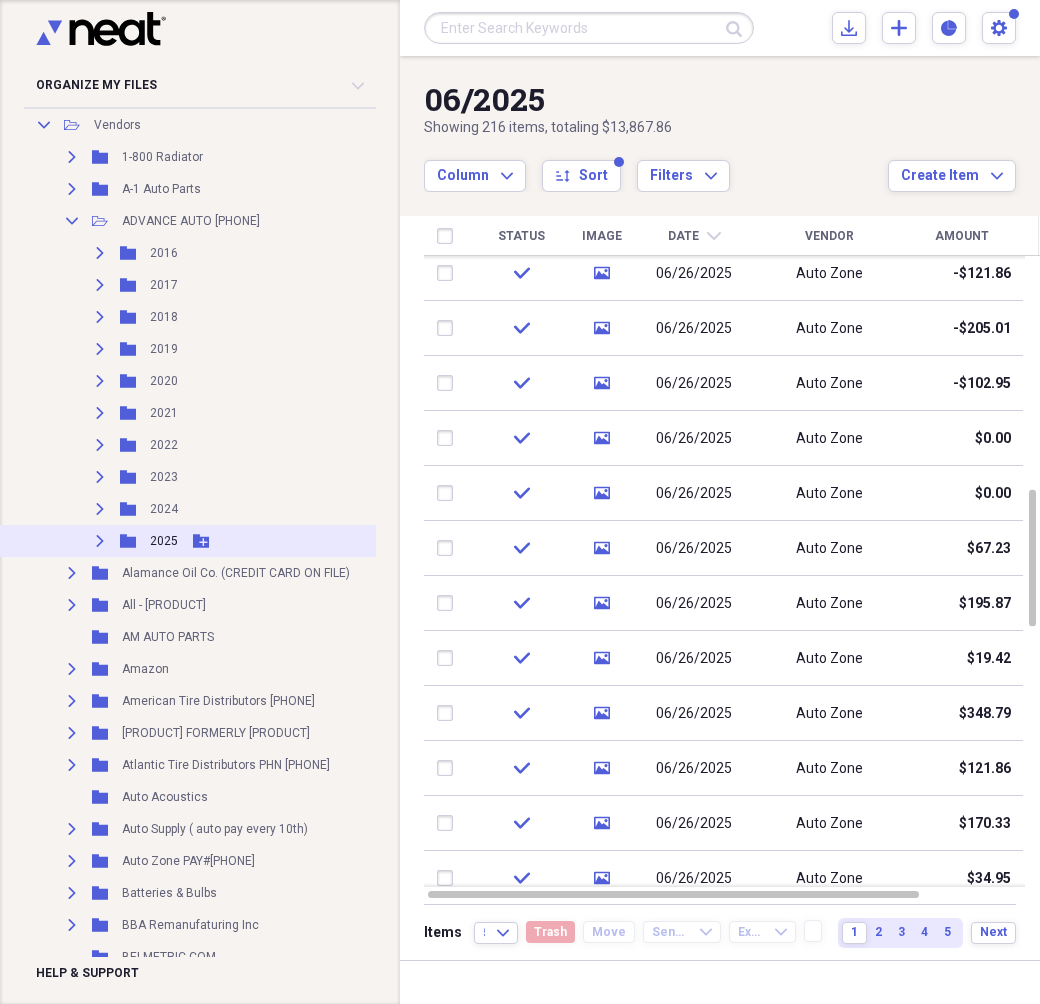 click on "Expand" at bounding box center (100, 541) 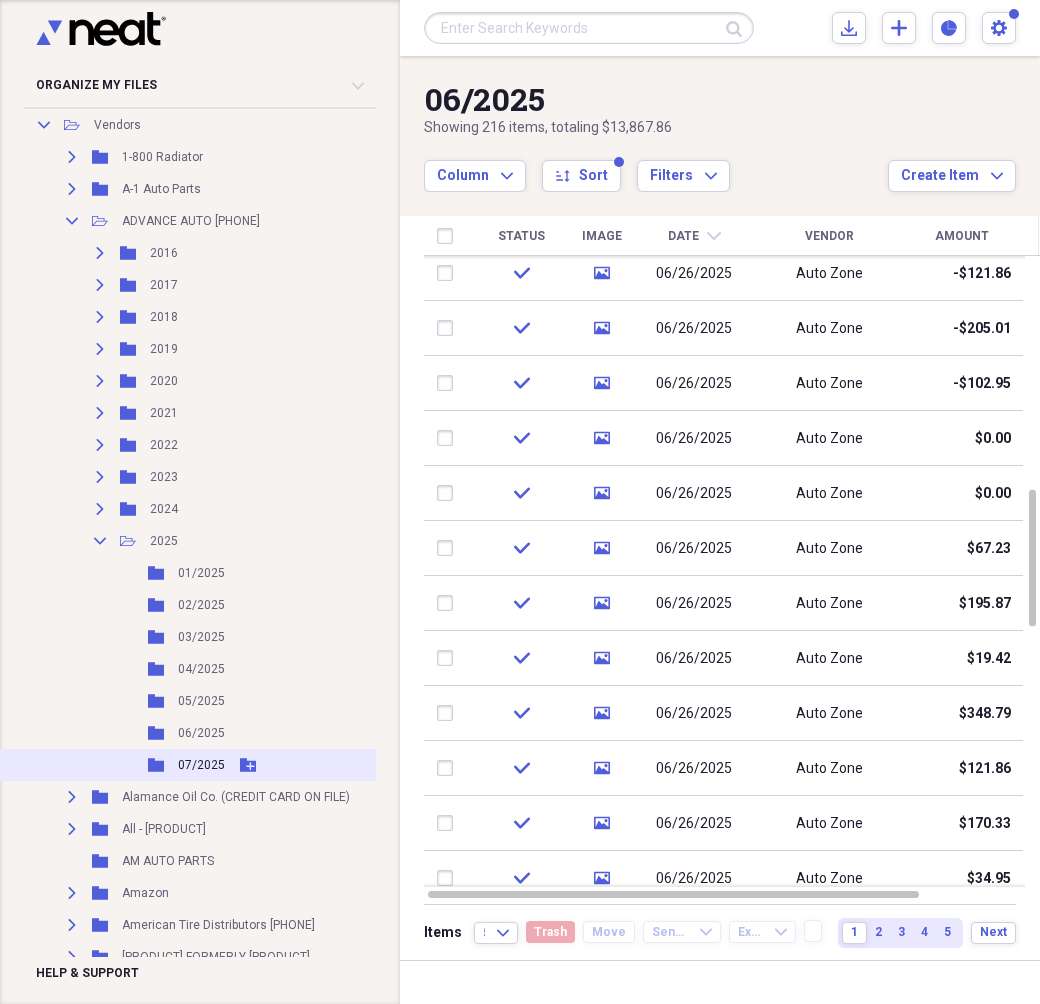 click on "Folder [DATE] Add Folder" at bounding box center (246, 765) 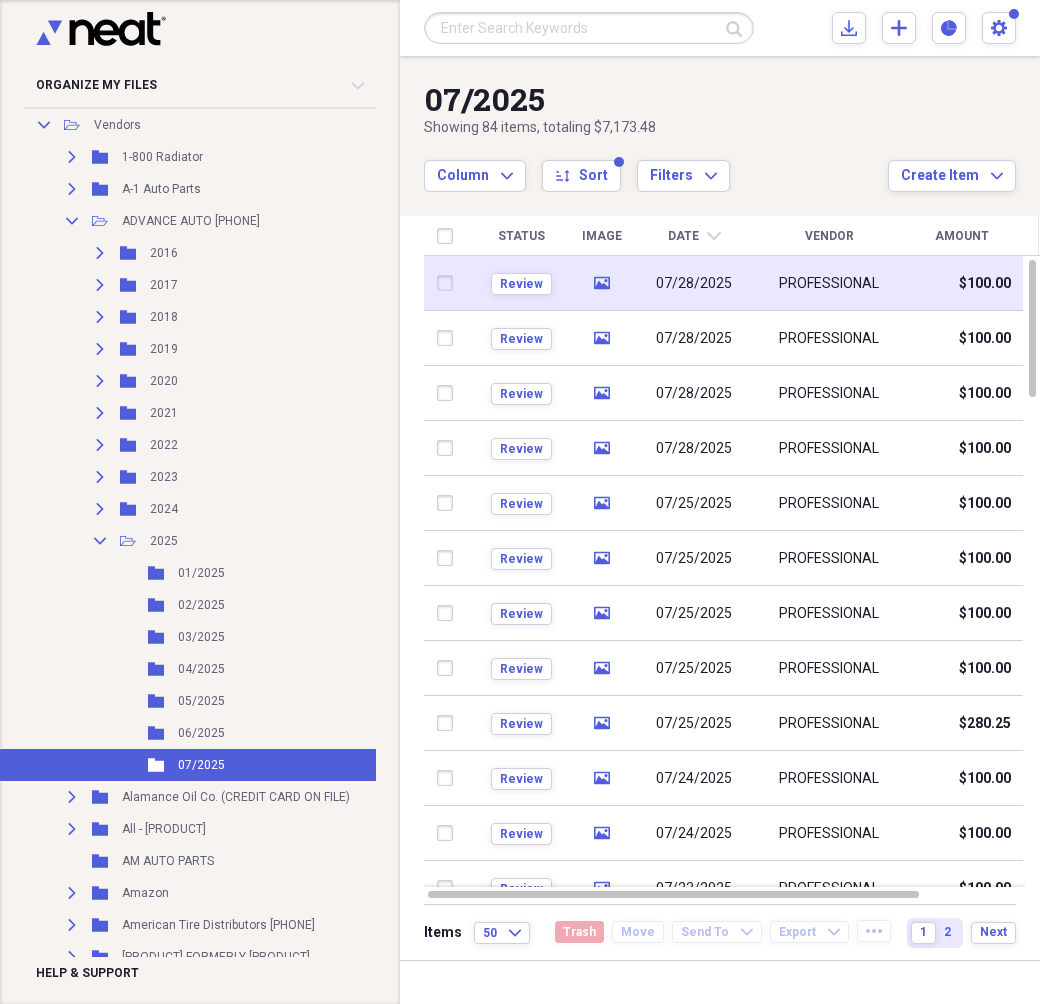 click on "PROFESSIONAL" at bounding box center [829, 283] 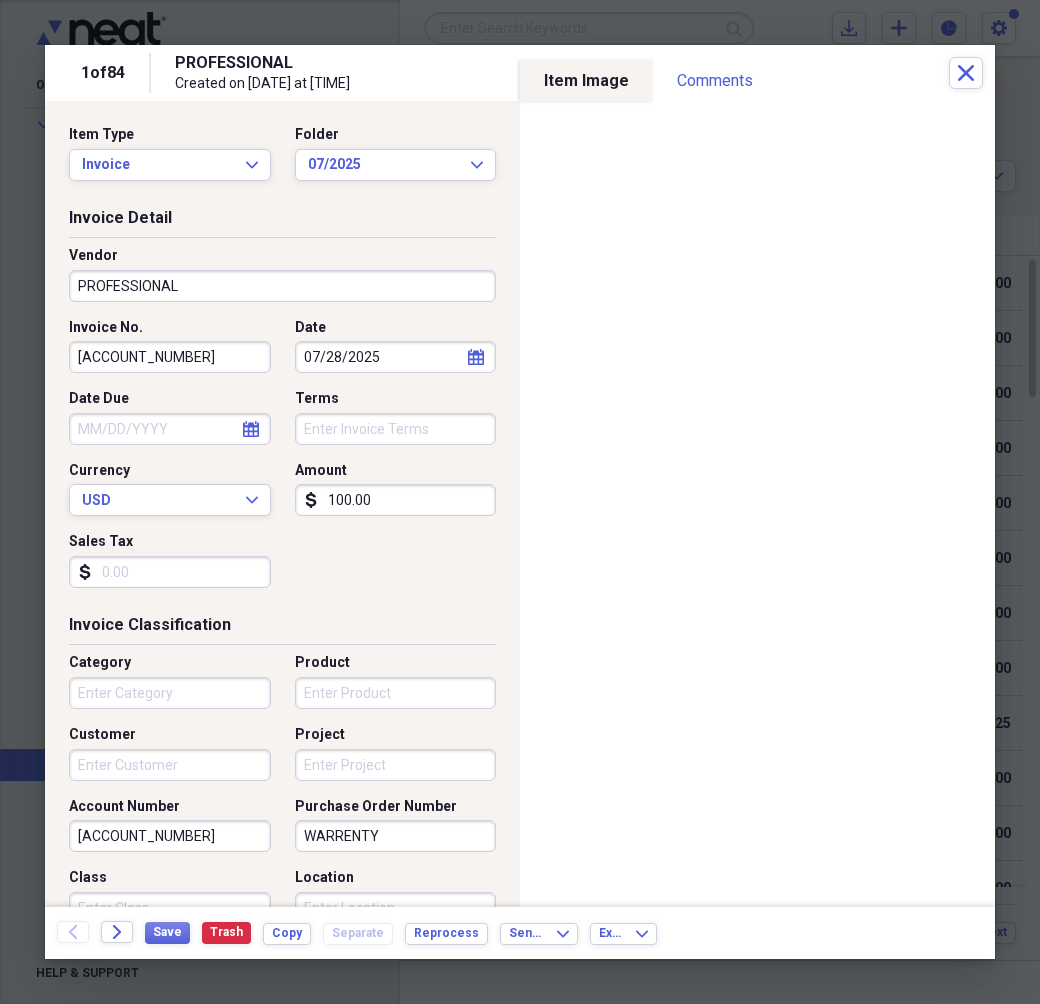 click on "PROFESSIONAL" at bounding box center (282, 286) 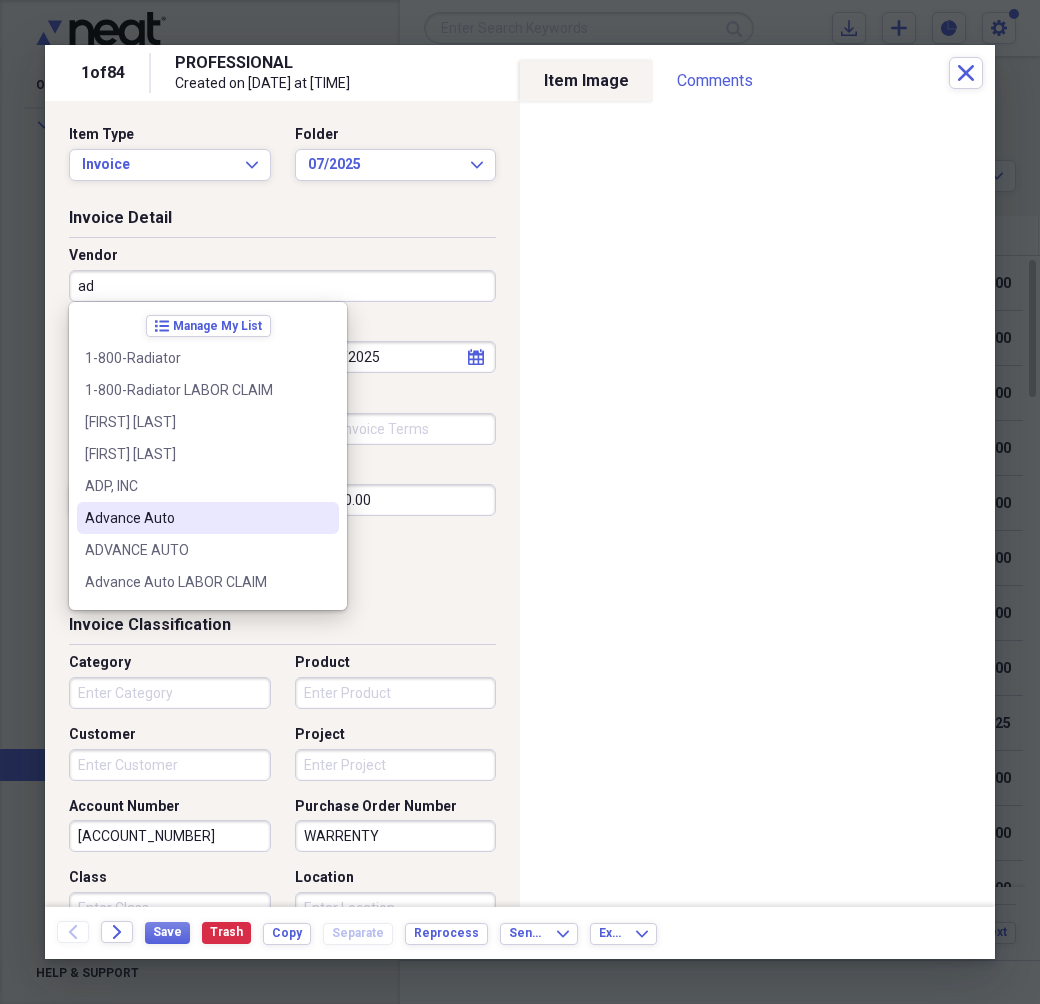 click on "Advance Auto" at bounding box center (196, 518) 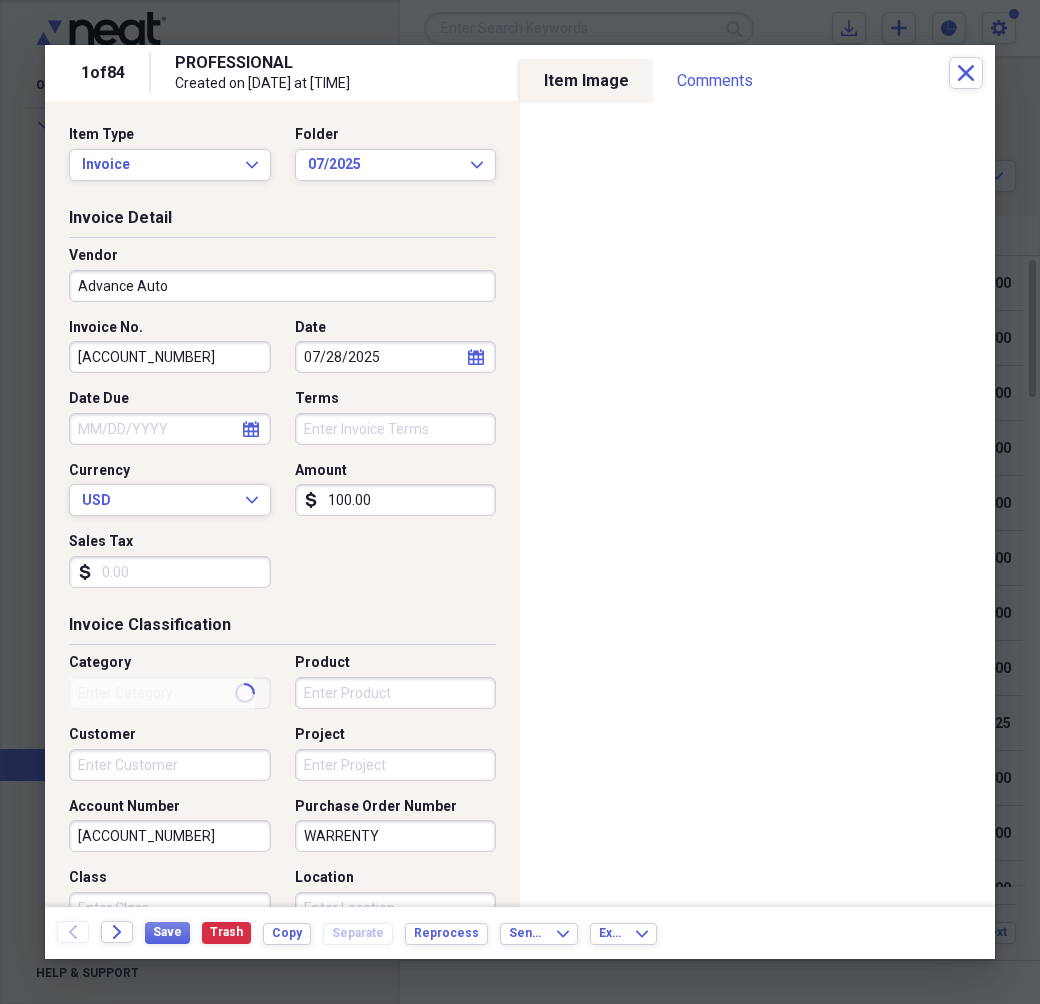 type on "Purchases" 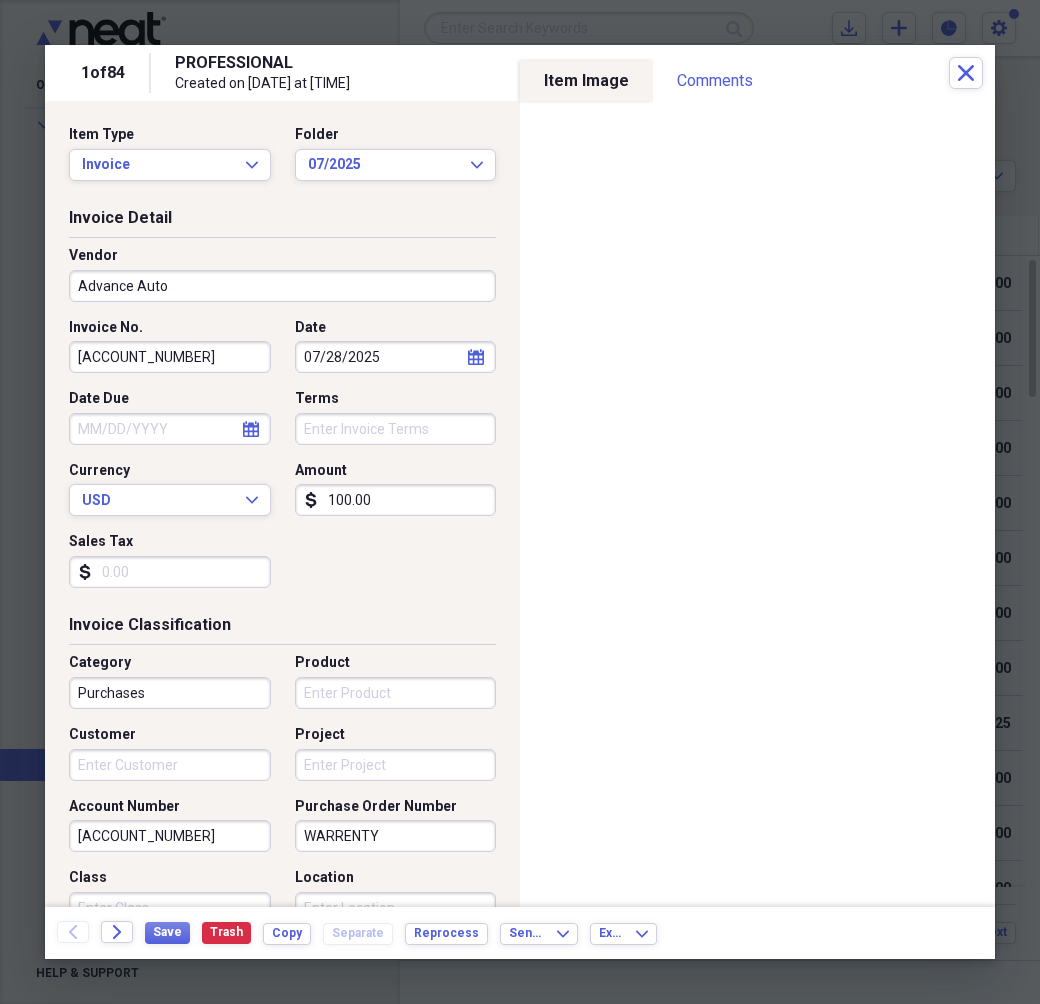 click on "[ACCOUNT_NUMBER]" at bounding box center [170, 357] 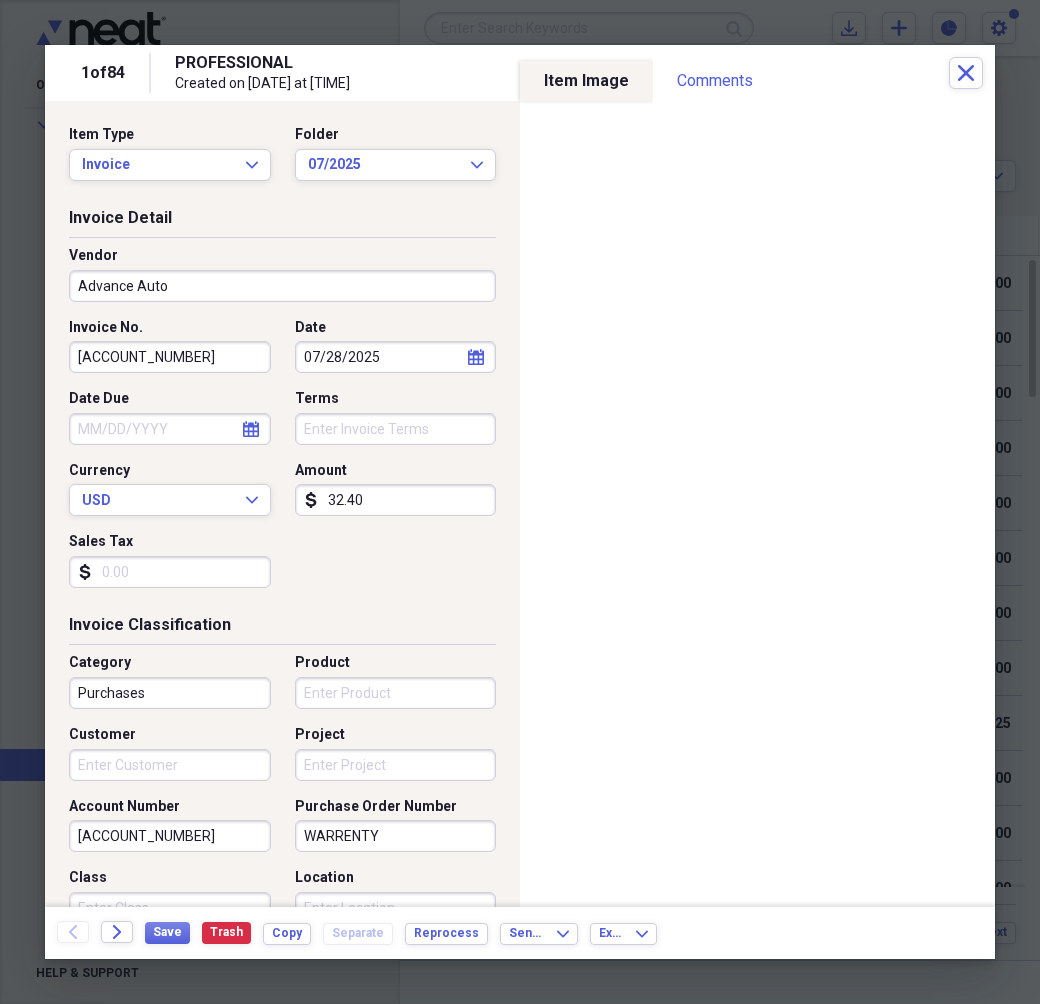 type on "32.40" 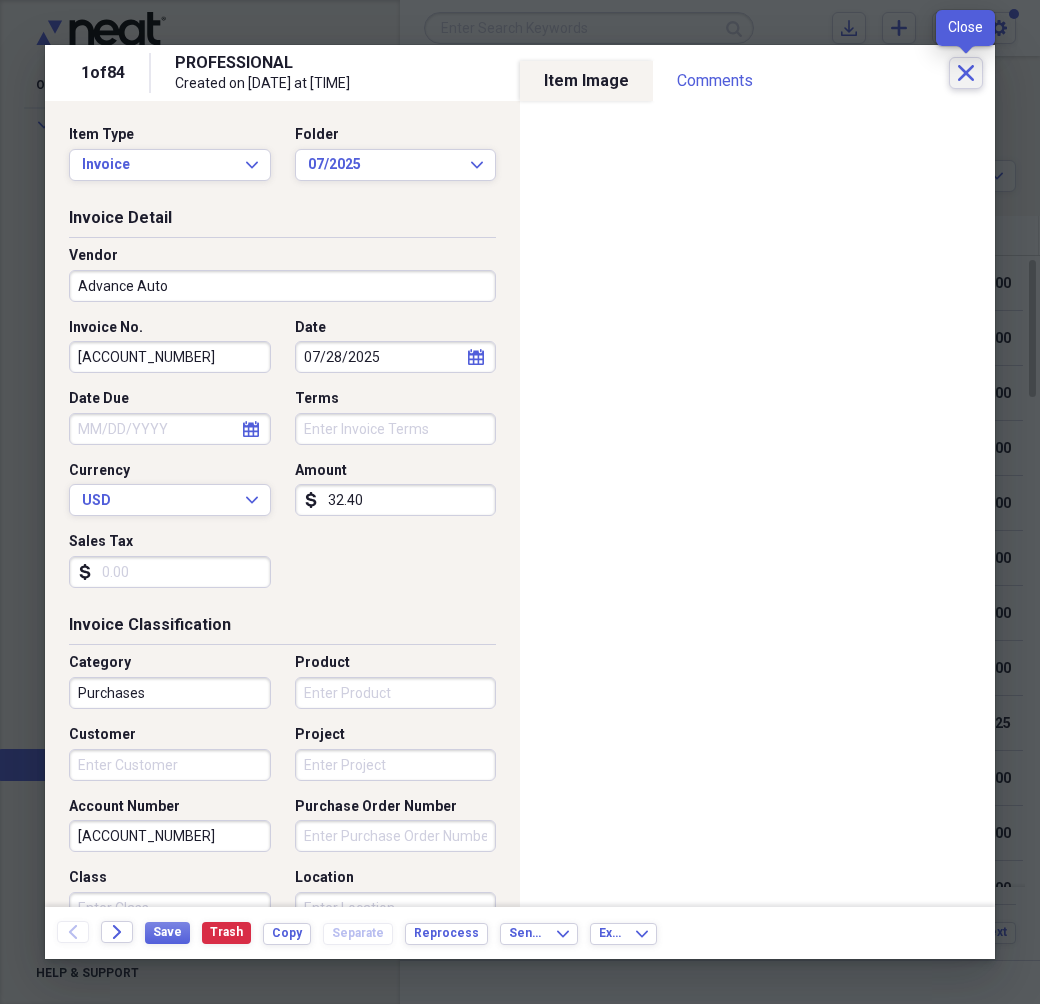 type 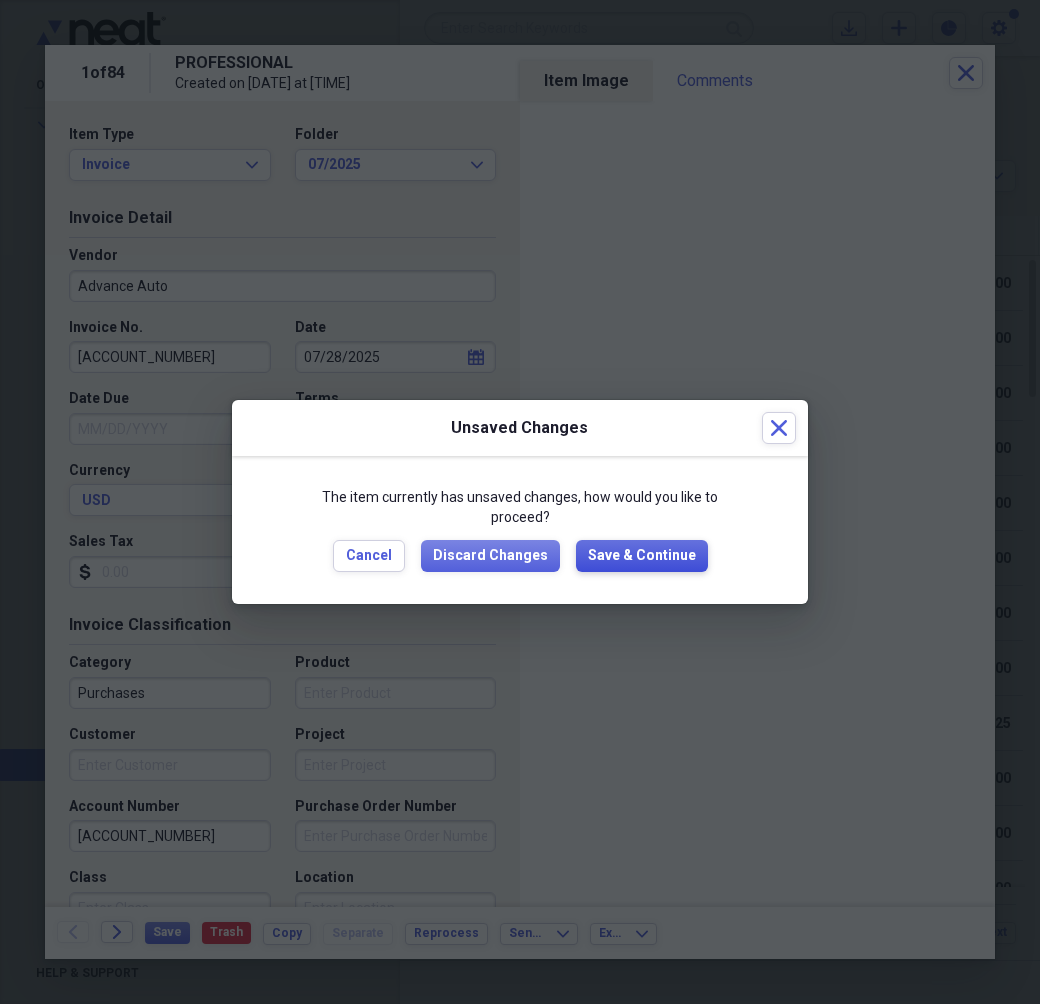 click on "Save & Continue" at bounding box center [642, 556] 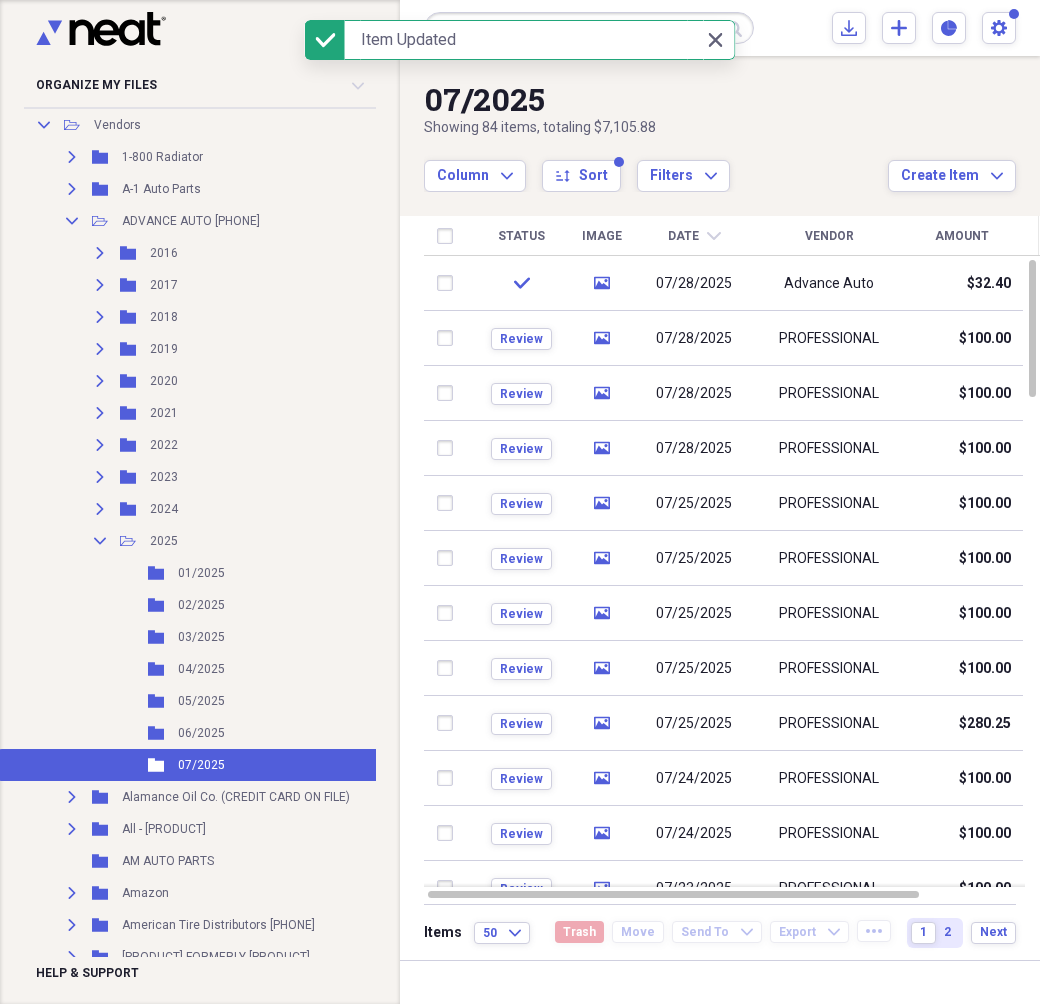 click on "Status" at bounding box center [521, 236] 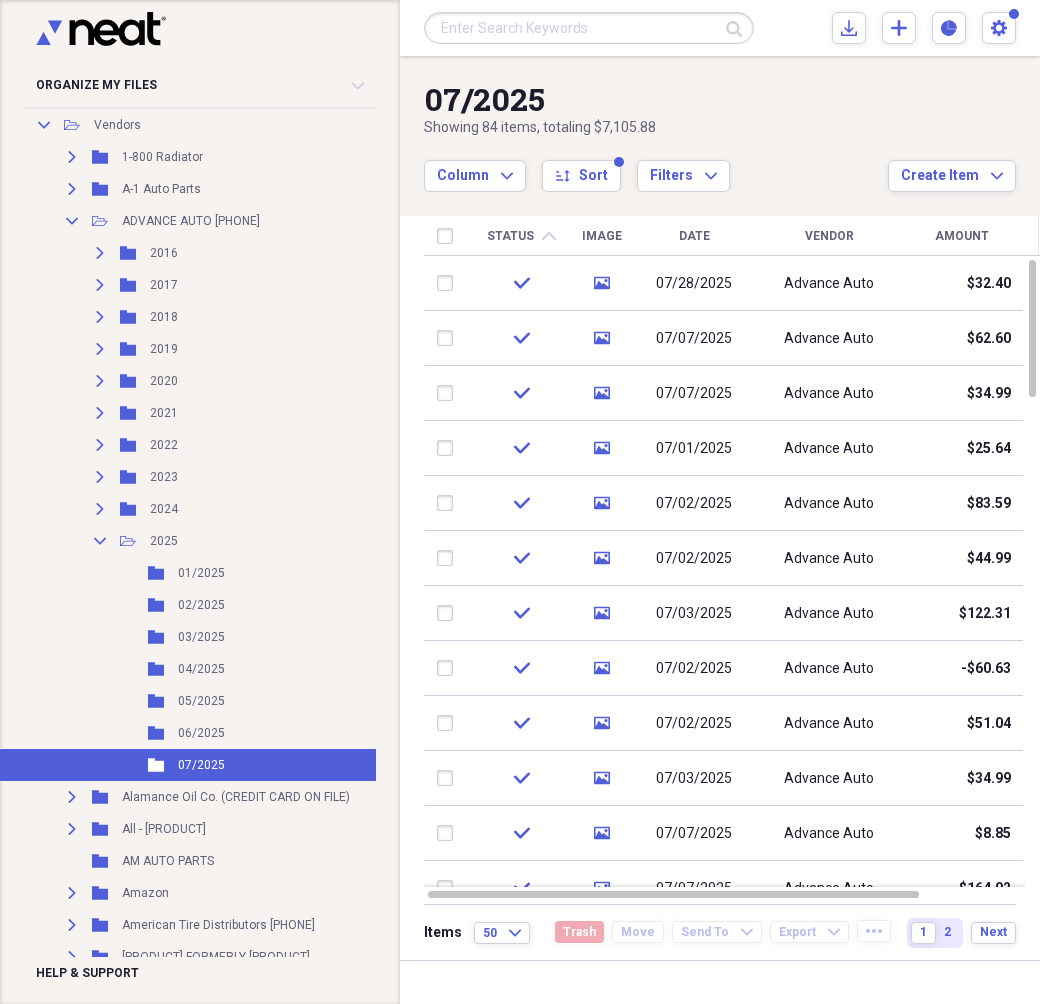 click on "chevron-up" 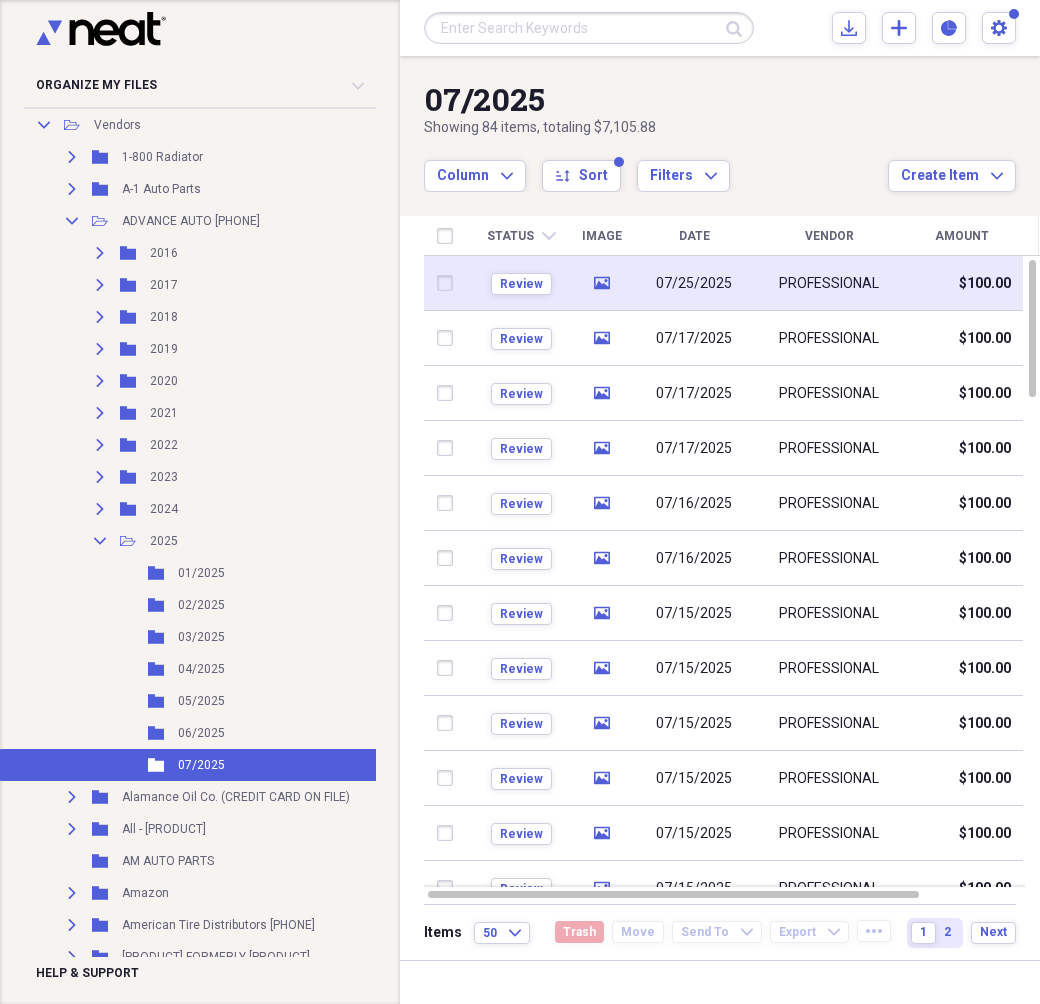 click on "PROFESSIONAL" at bounding box center (829, 284) 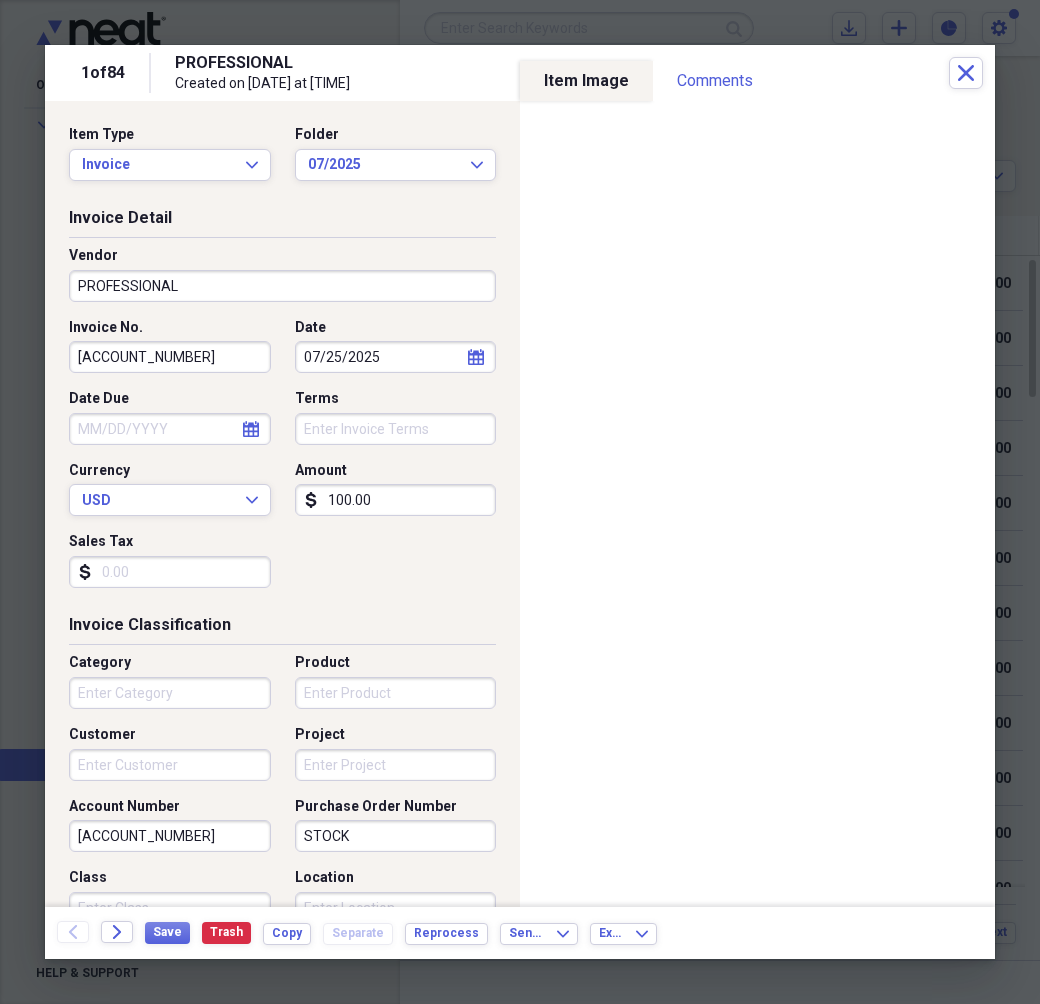 click on "PROFESSIONAL" at bounding box center [282, 286] 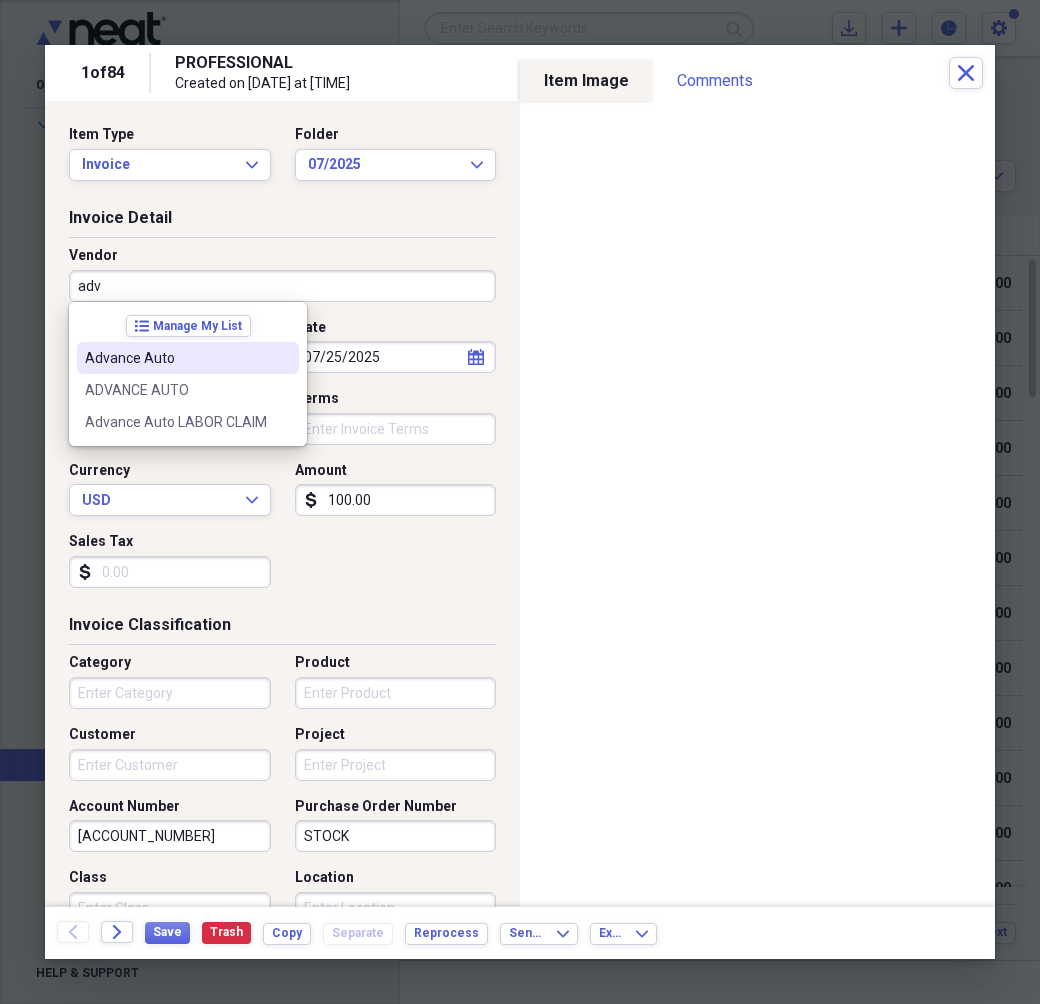 click on "Advance Auto" at bounding box center [176, 358] 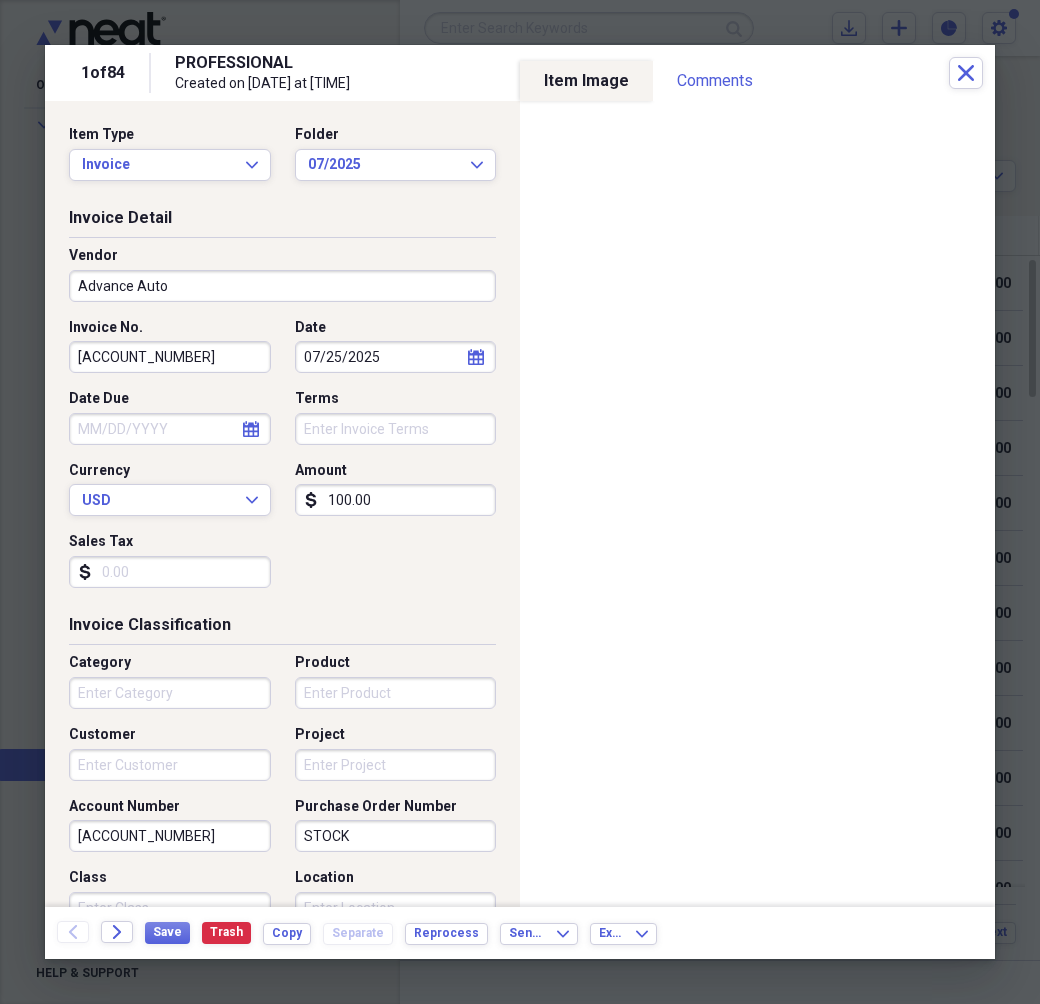 type on "Purchases" 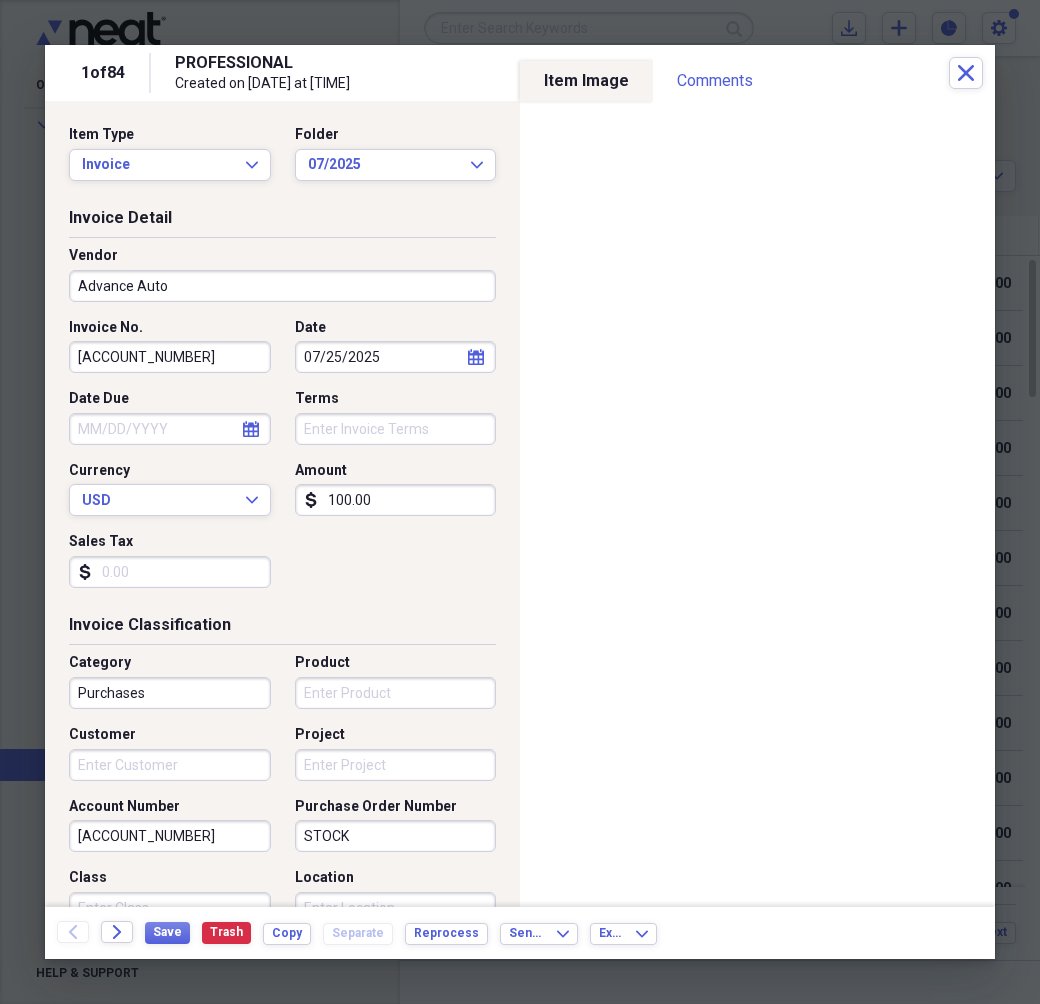 click on "[ACCOUNT_NUMBER]" at bounding box center [170, 357] 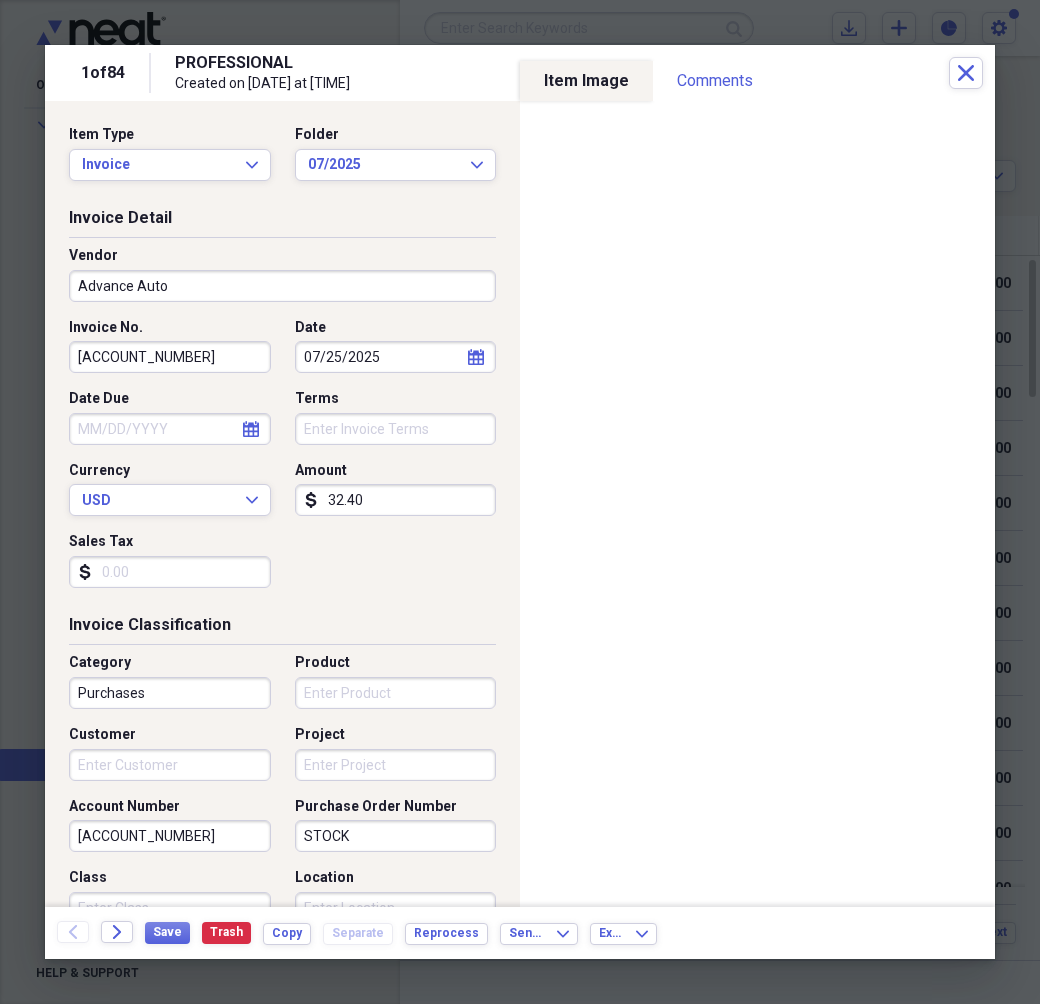 type on "32.40" 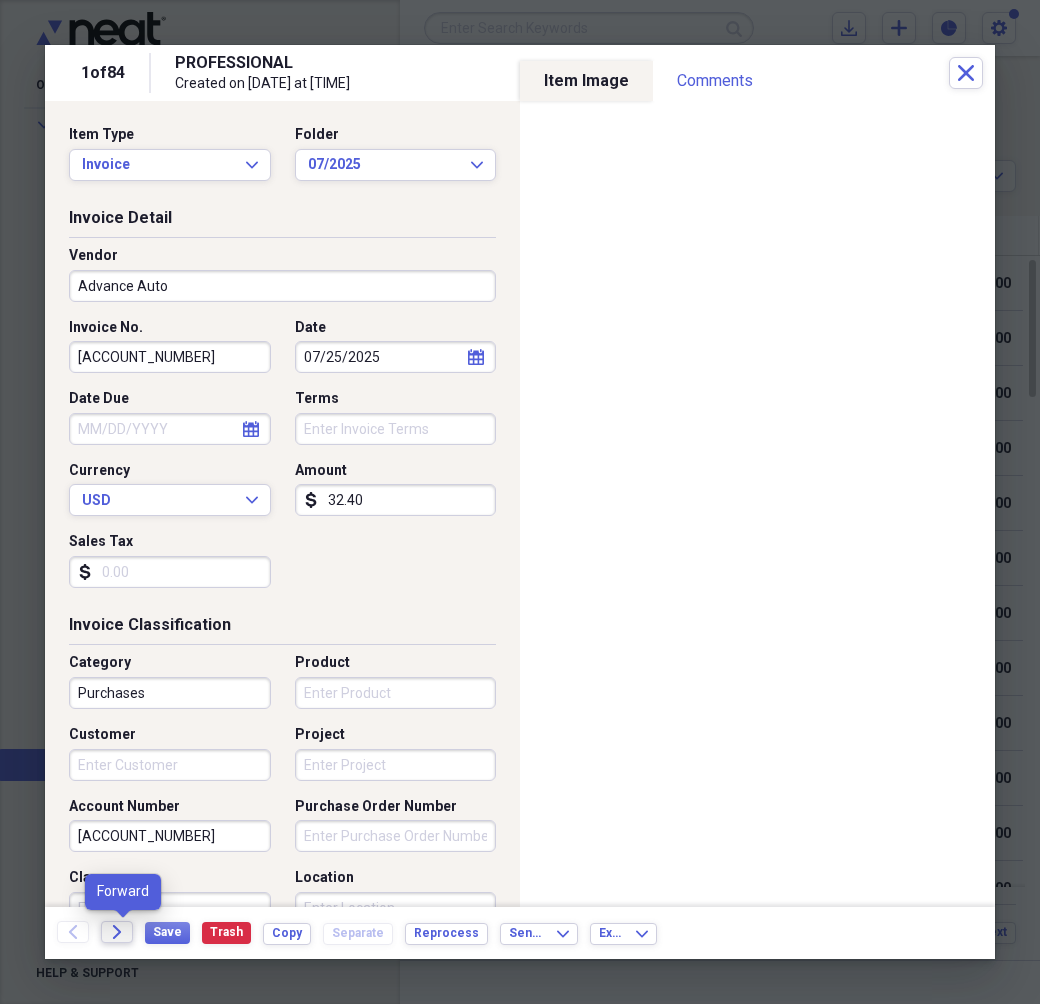 type 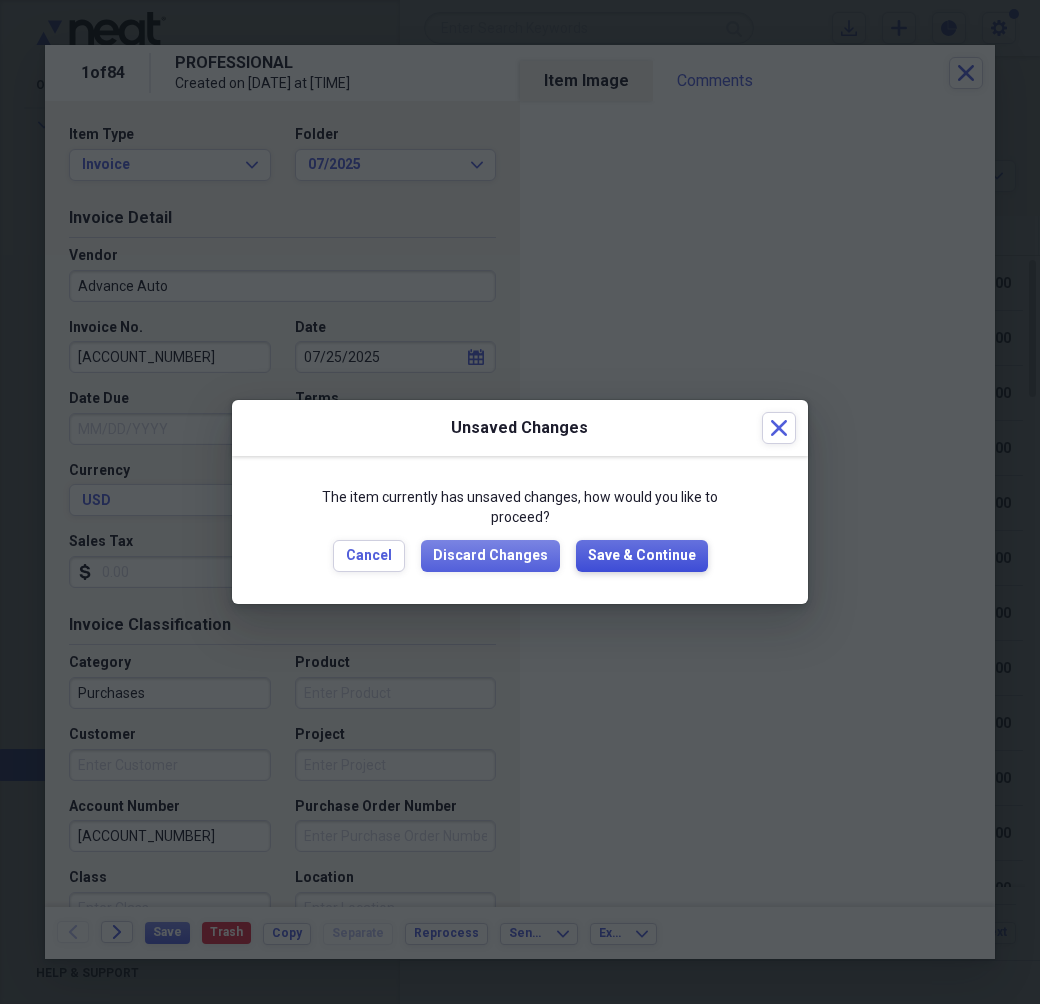 click on "Save & Continue" at bounding box center [642, 556] 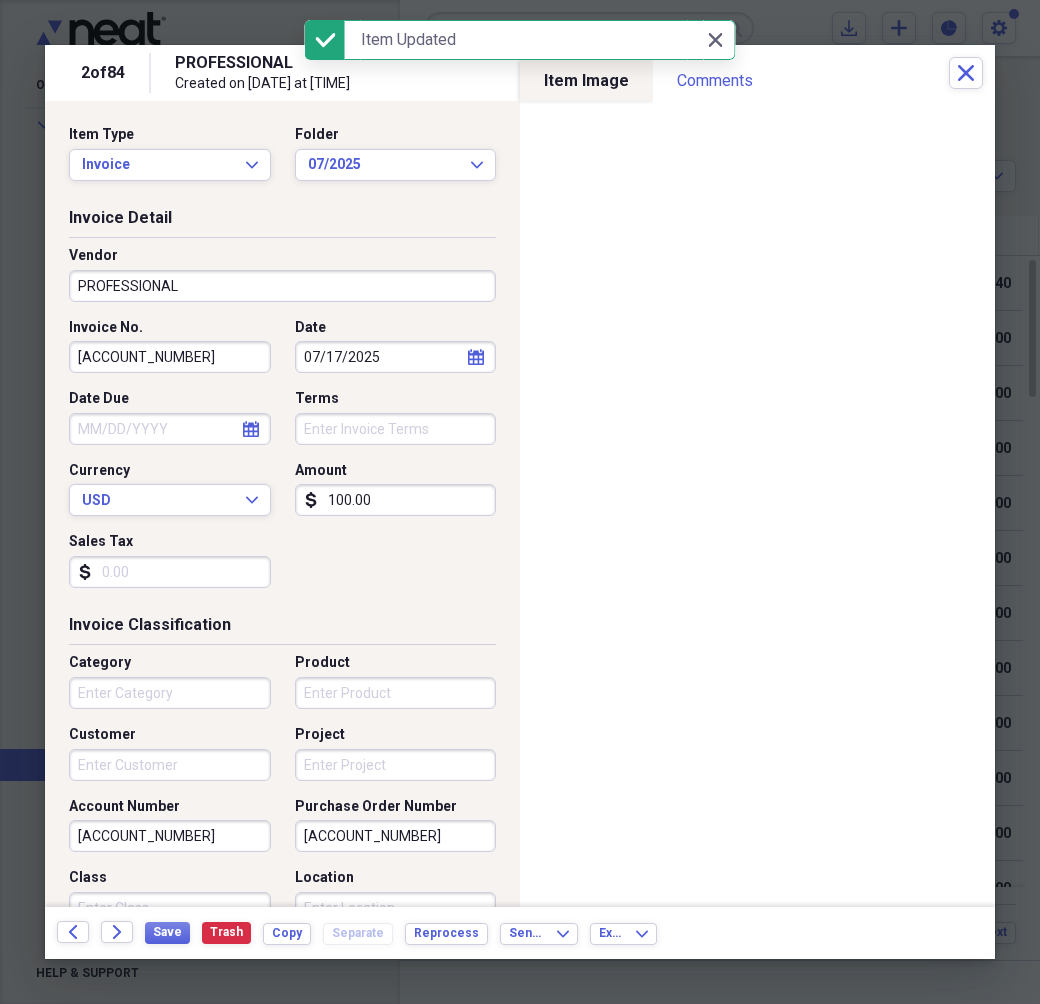 click on "PROFESSIONAL" at bounding box center (282, 286) 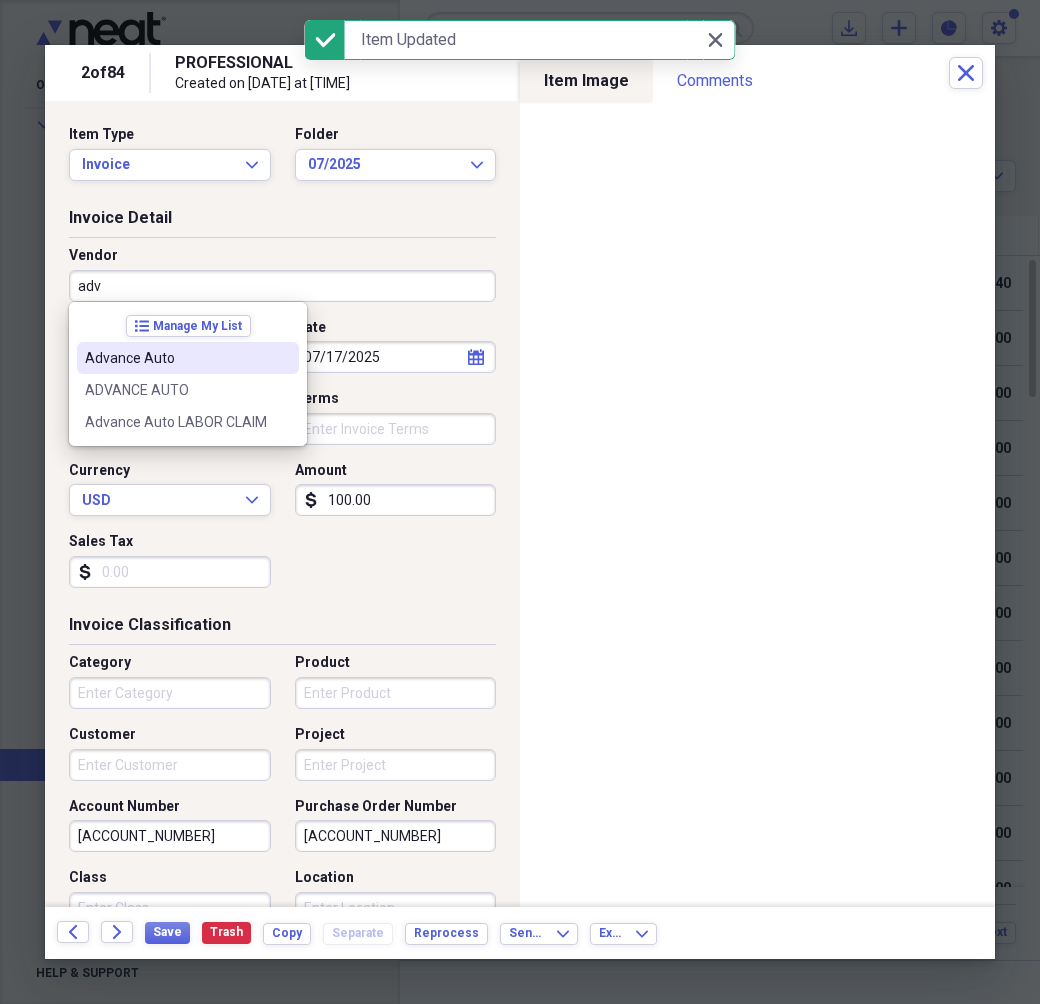 click on "Advance Auto" at bounding box center (176, 358) 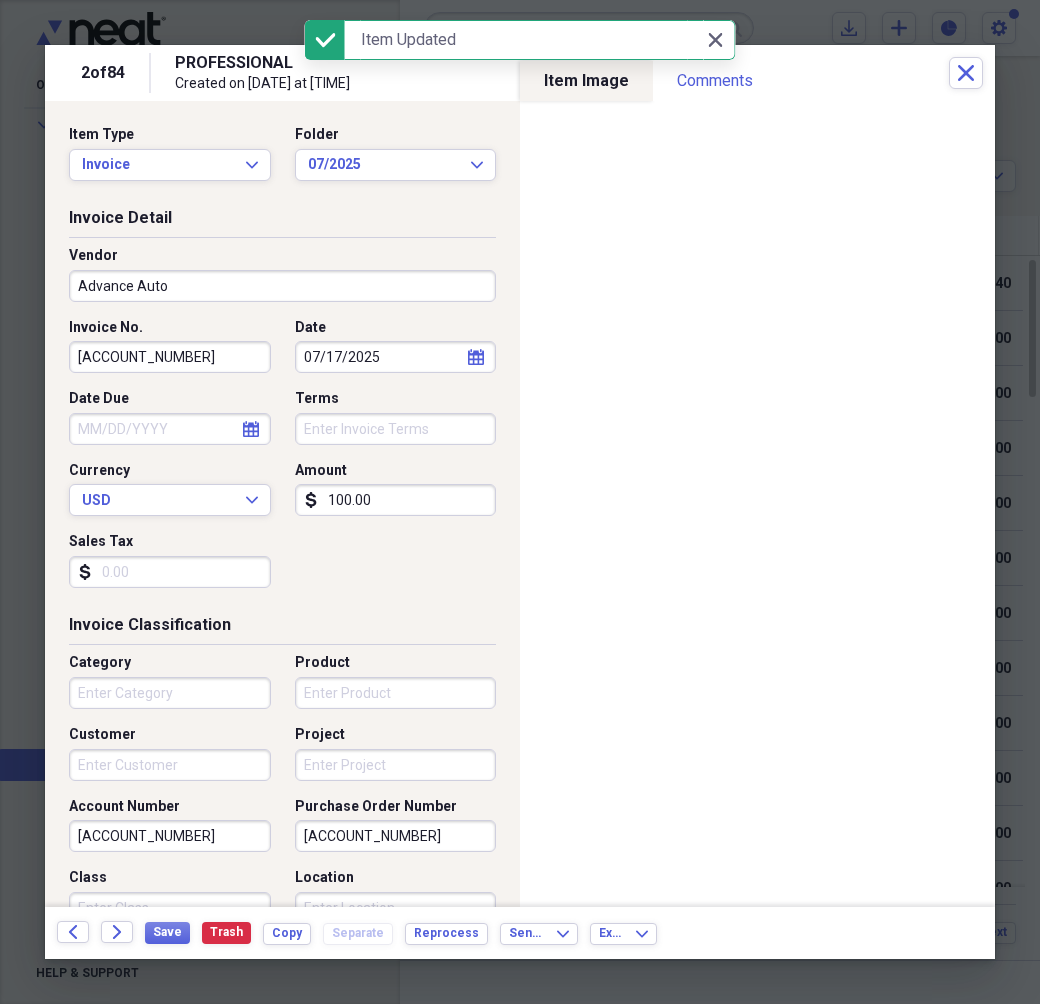 type on "Purchases" 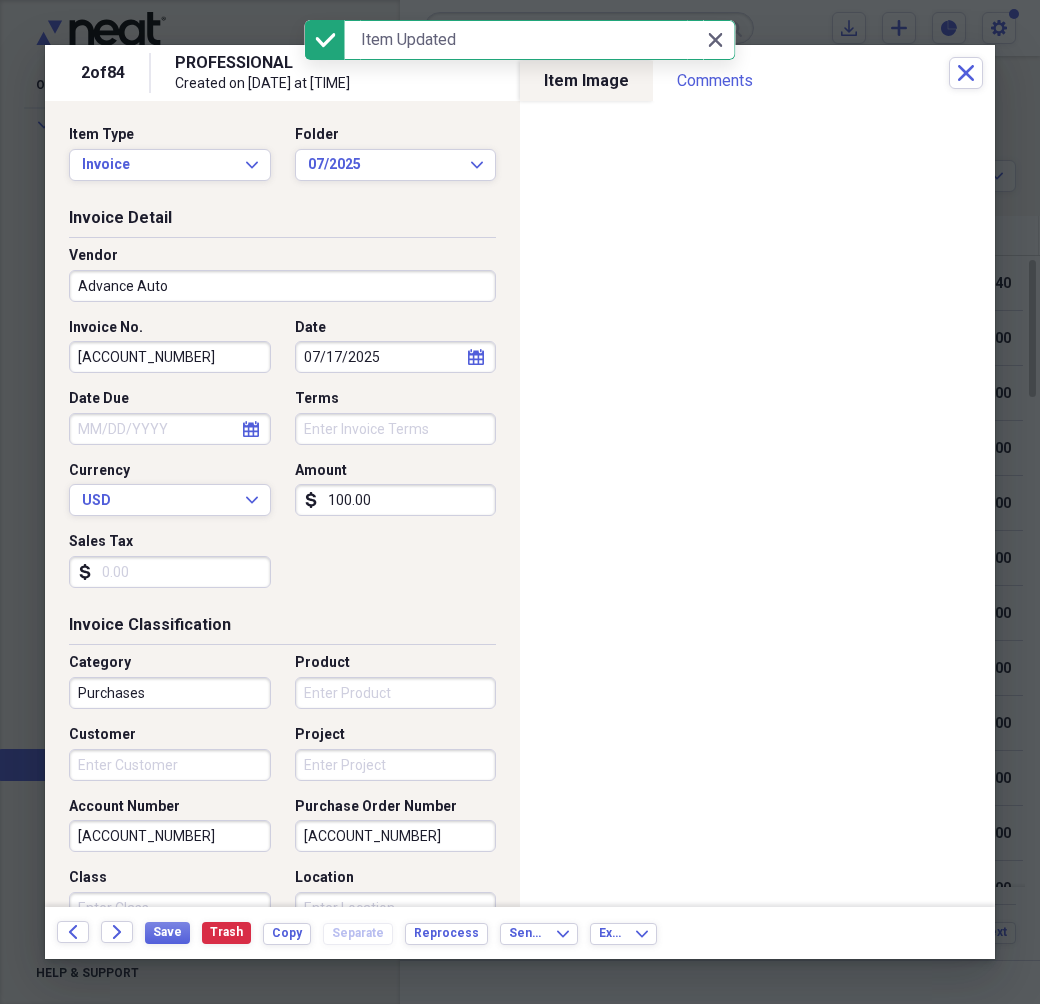 click on "[ACCOUNT_NUMBER]" at bounding box center [170, 357] 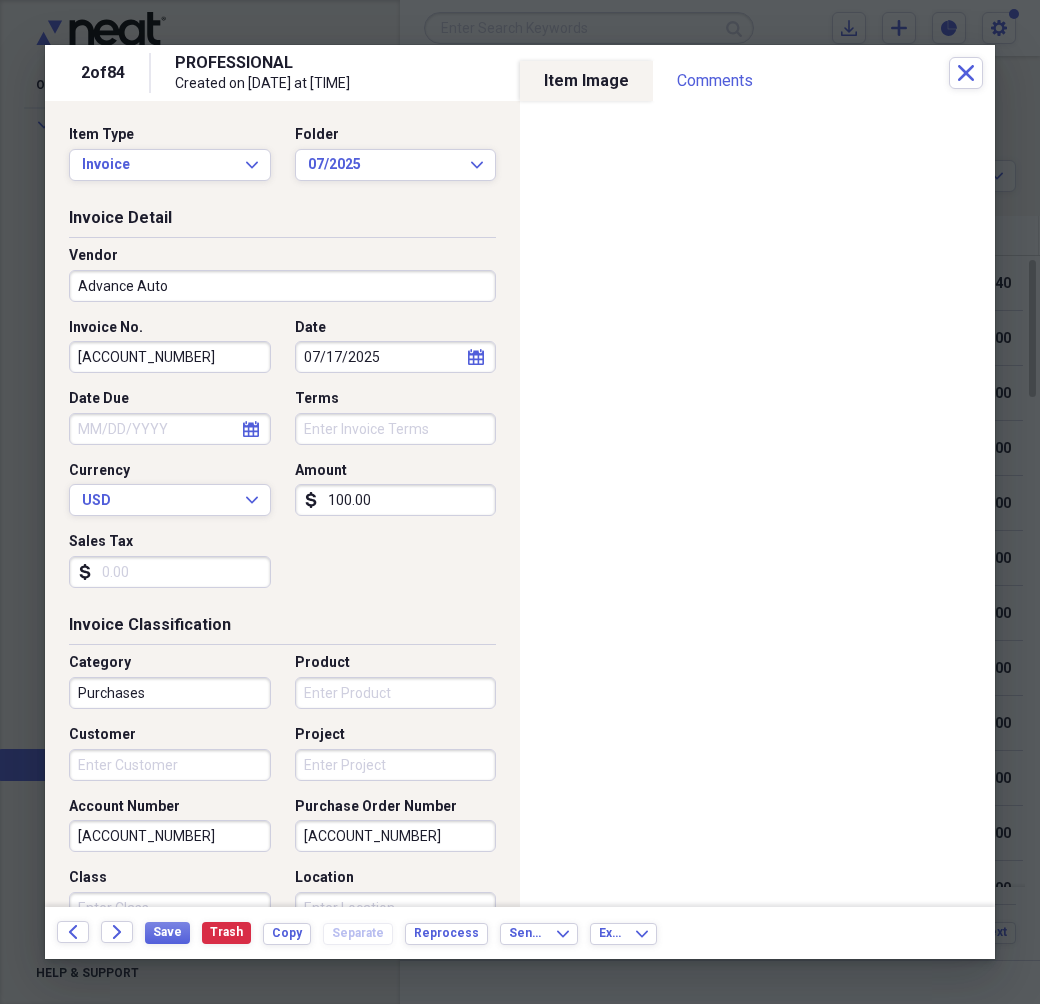 type on "[ACCOUNT_NUMBER]" 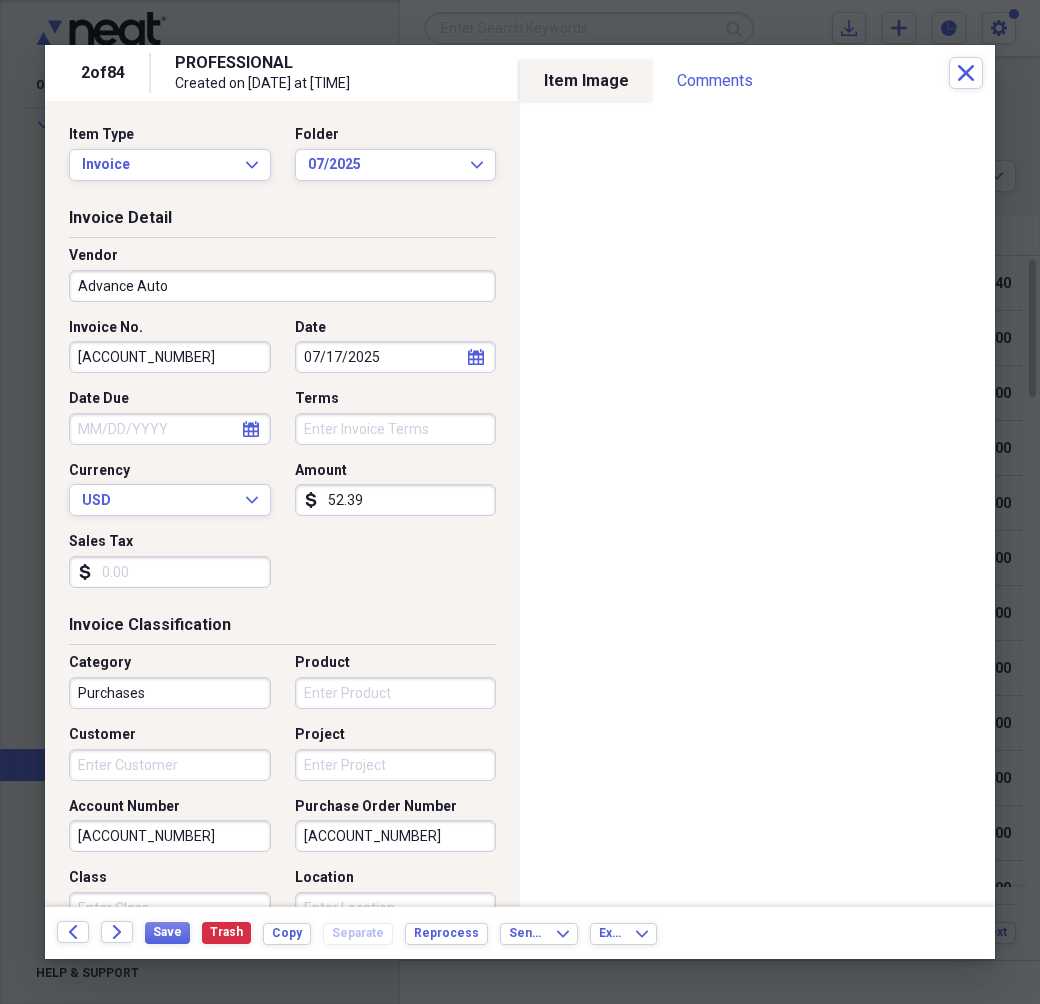 type on "52.39" 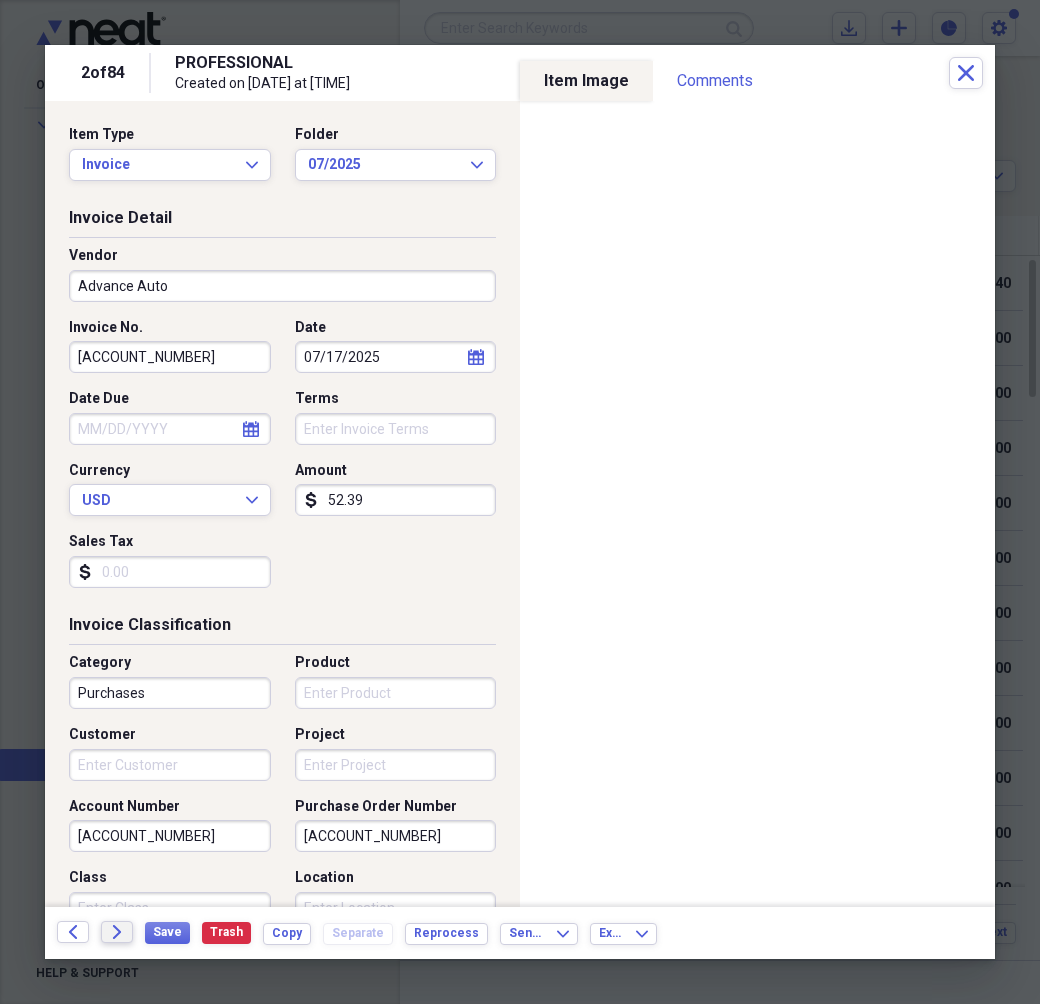 type on "[ACCOUNT_NUMBER]" 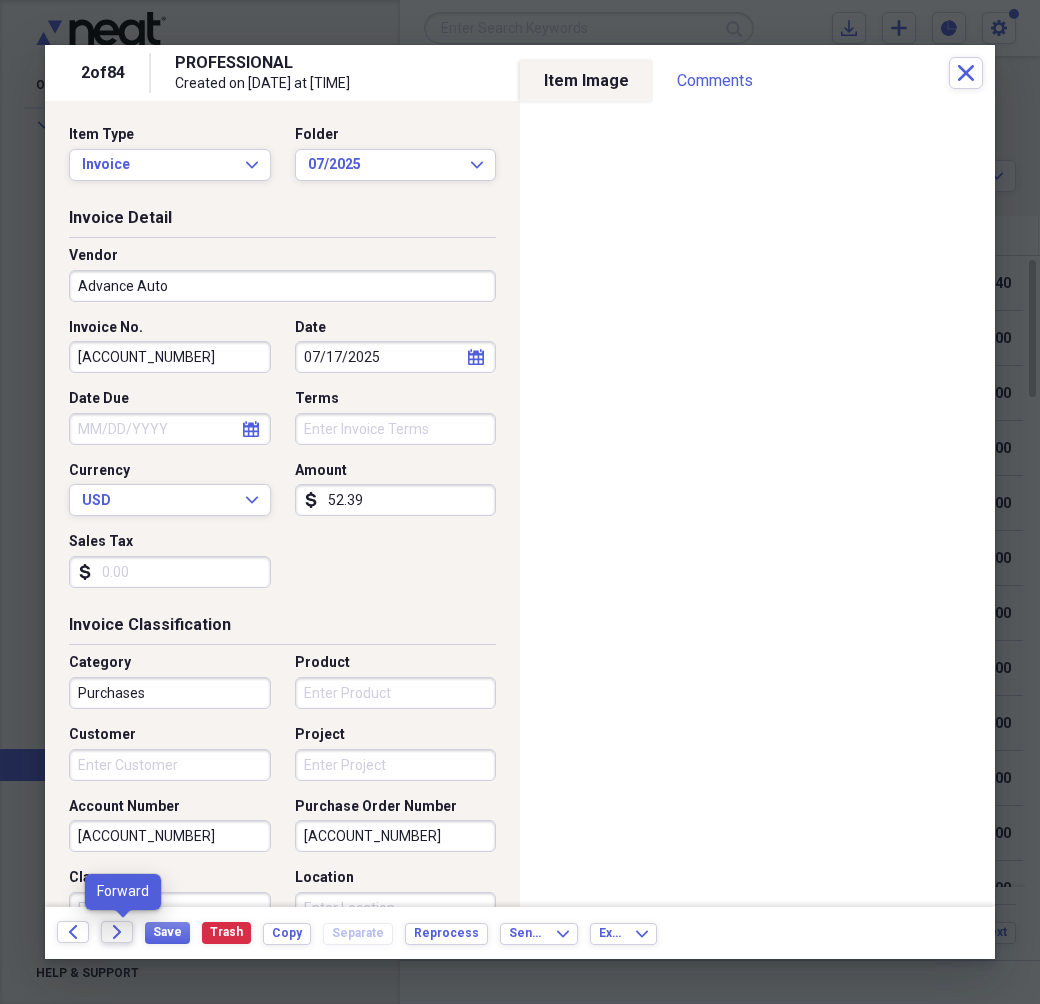click on "Forward" 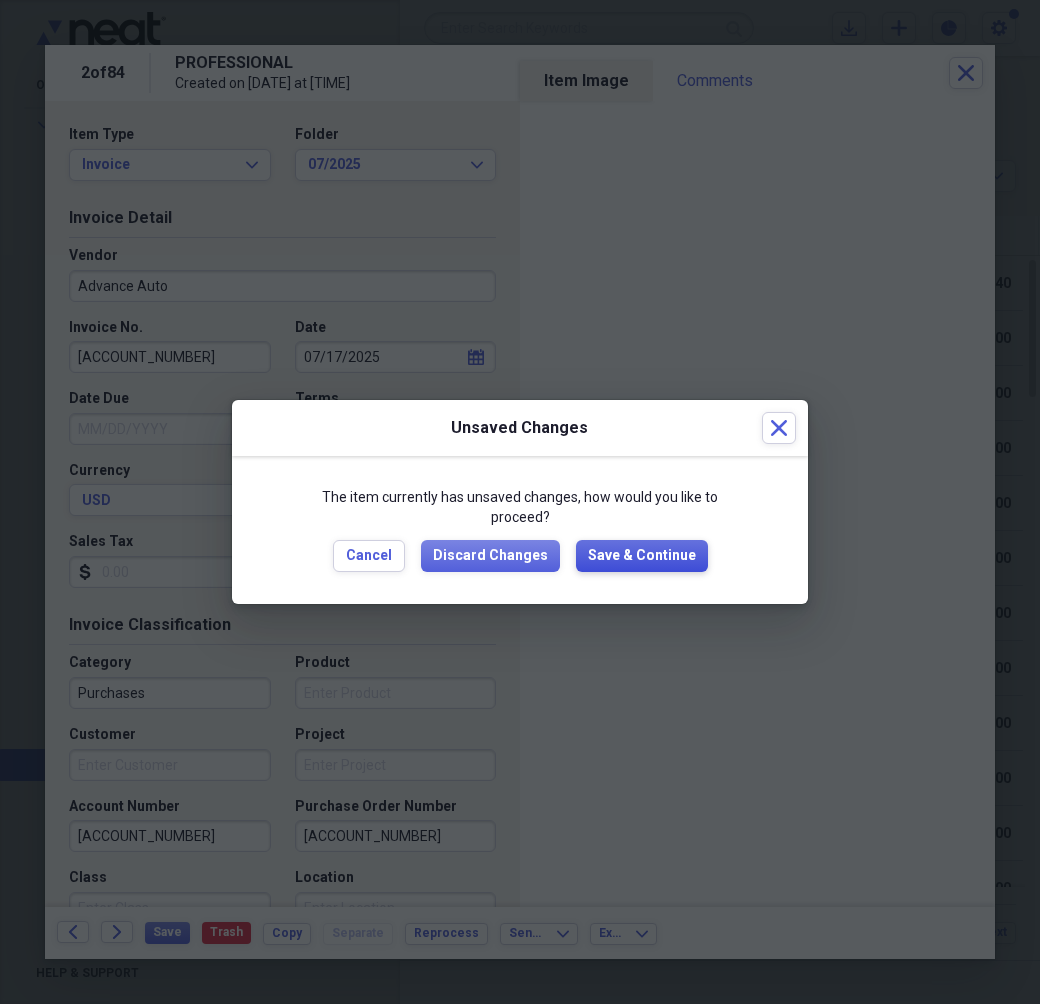 click on "Save & Continue" at bounding box center [642, 556] 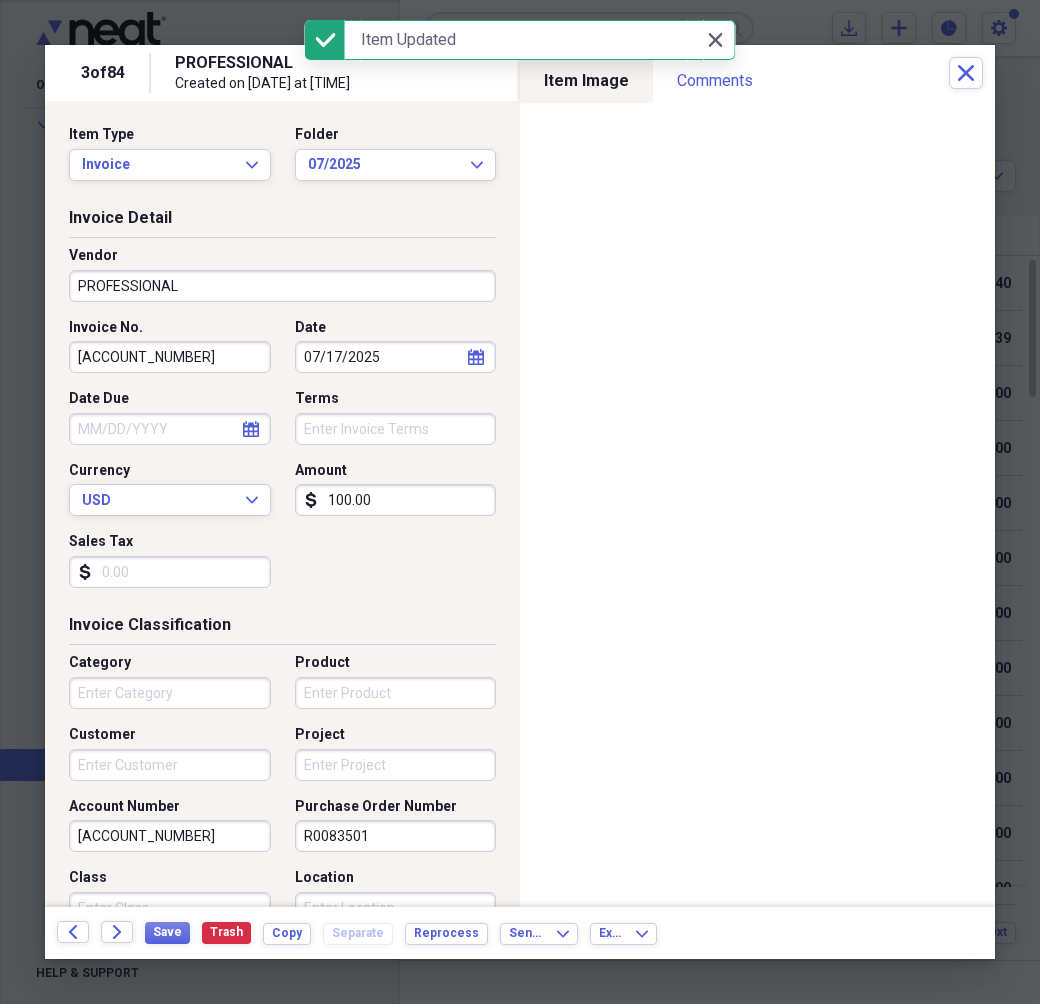 click on "PROFESSIONAL" at bounding box center [282, 286] 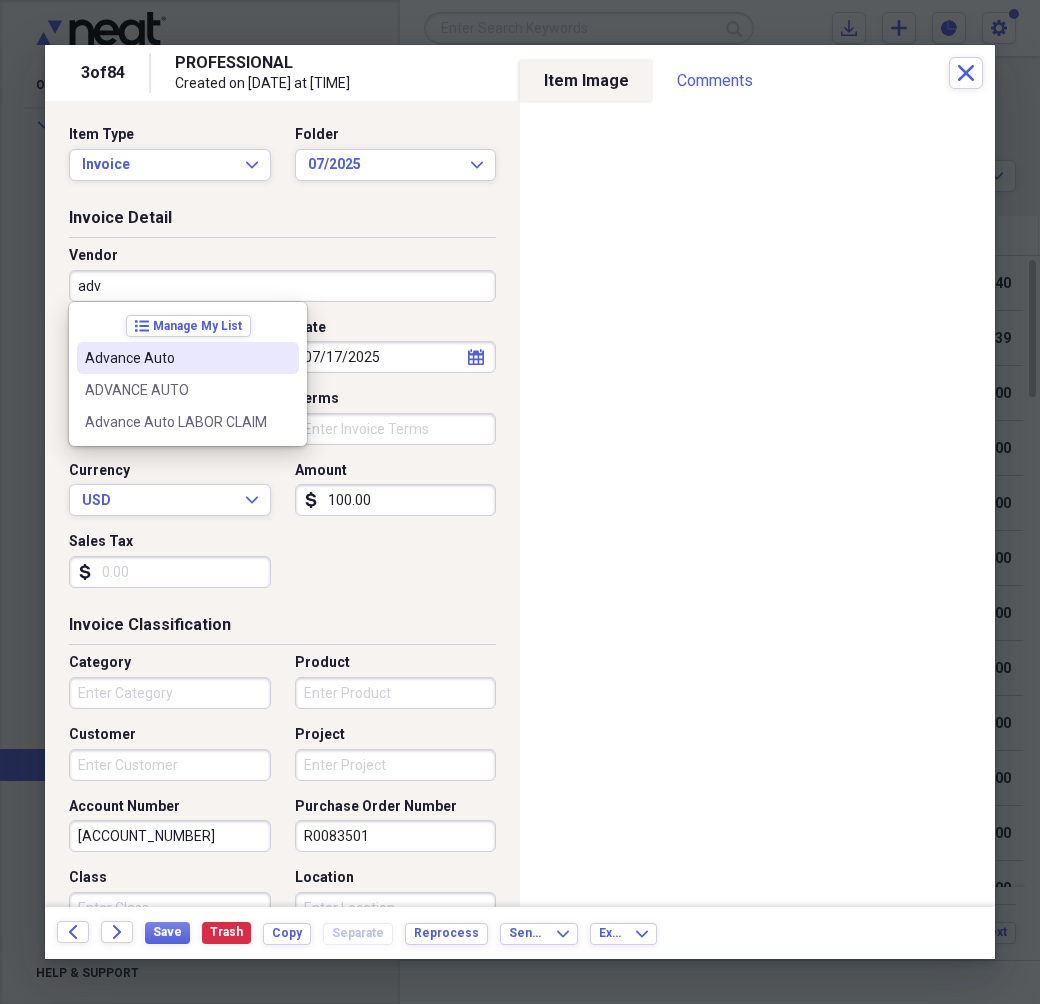 drag, startPoint x: 213, startPoint y: 374, endPoint x: 213, endPoint y: 358, distance: 16 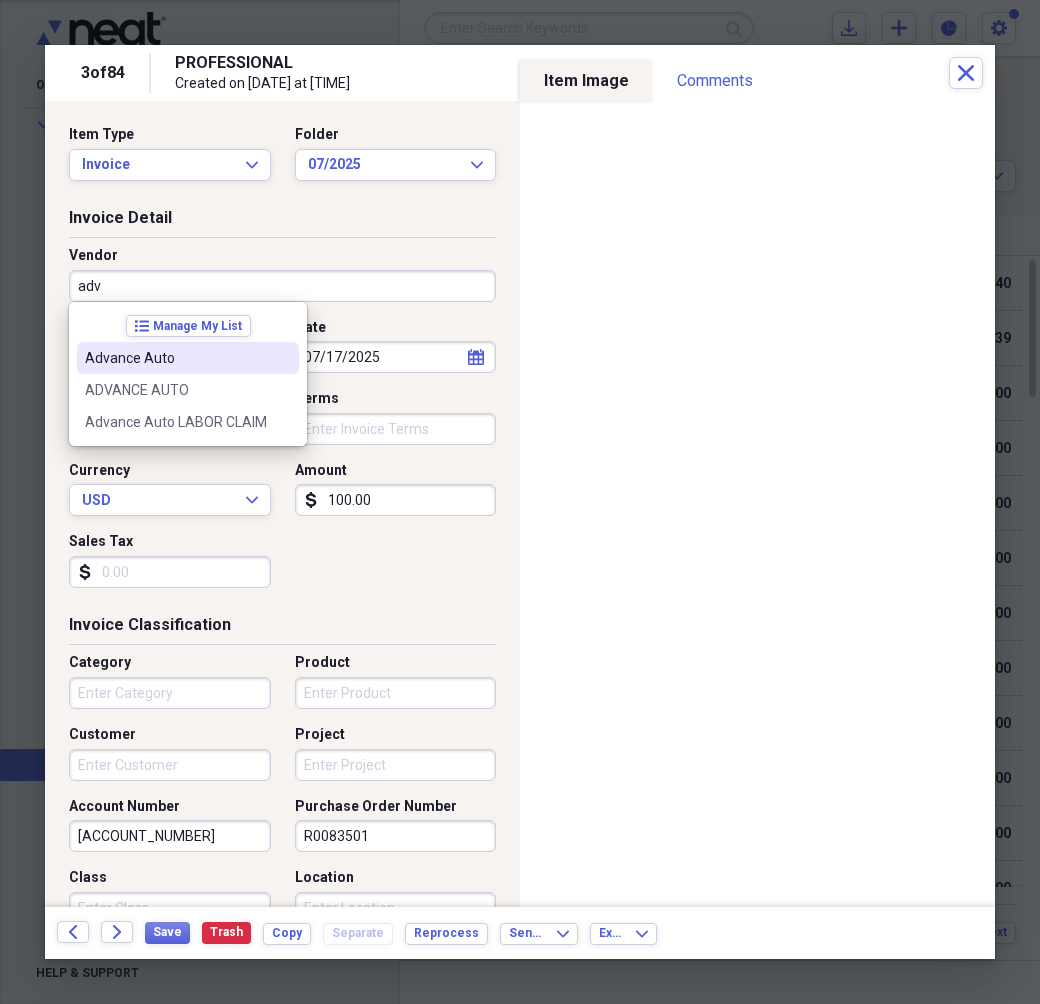 click on "list Manage My List Advance Auto ADVANCE AUTO Advance Auto LABOR CLAIM" at bounding box center [188, 374] 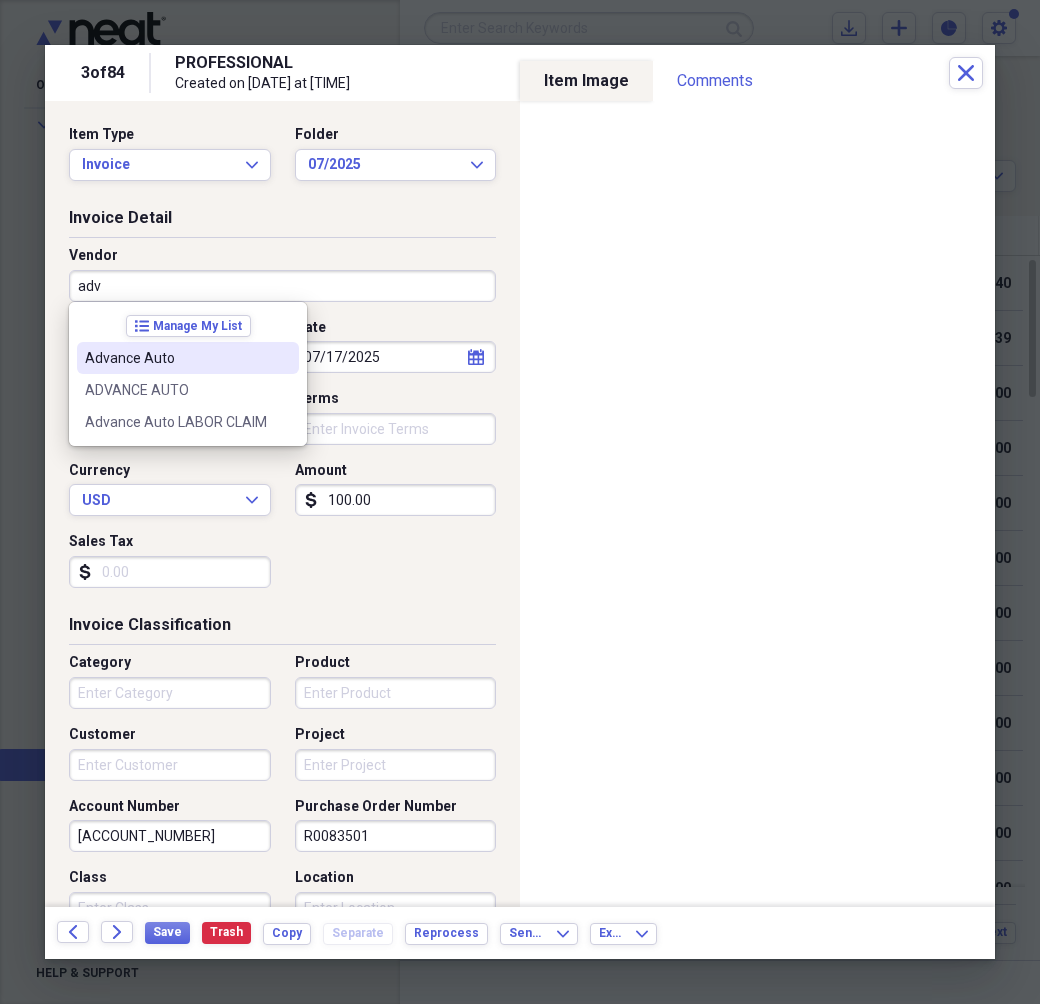 click on "Advance Auto" at bounding box center (176, 358) 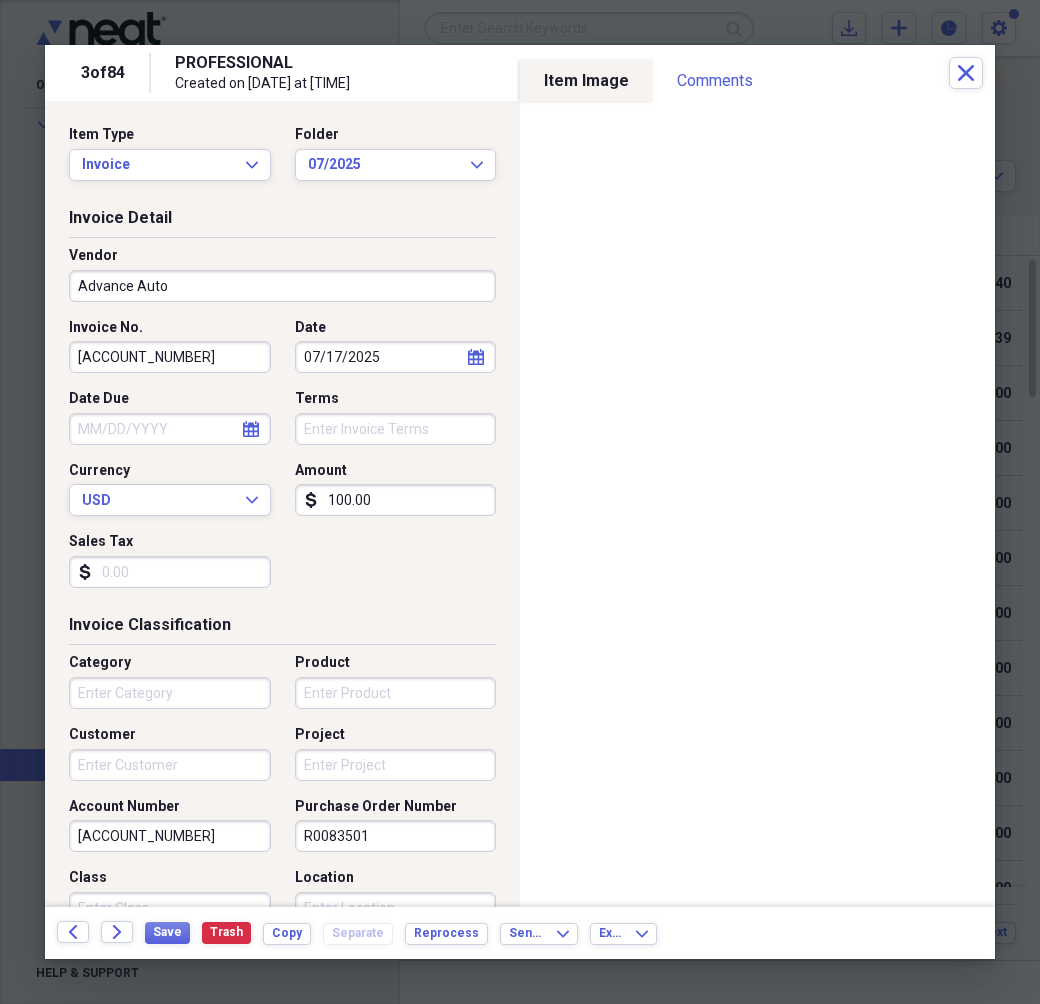 type on "Purchases" 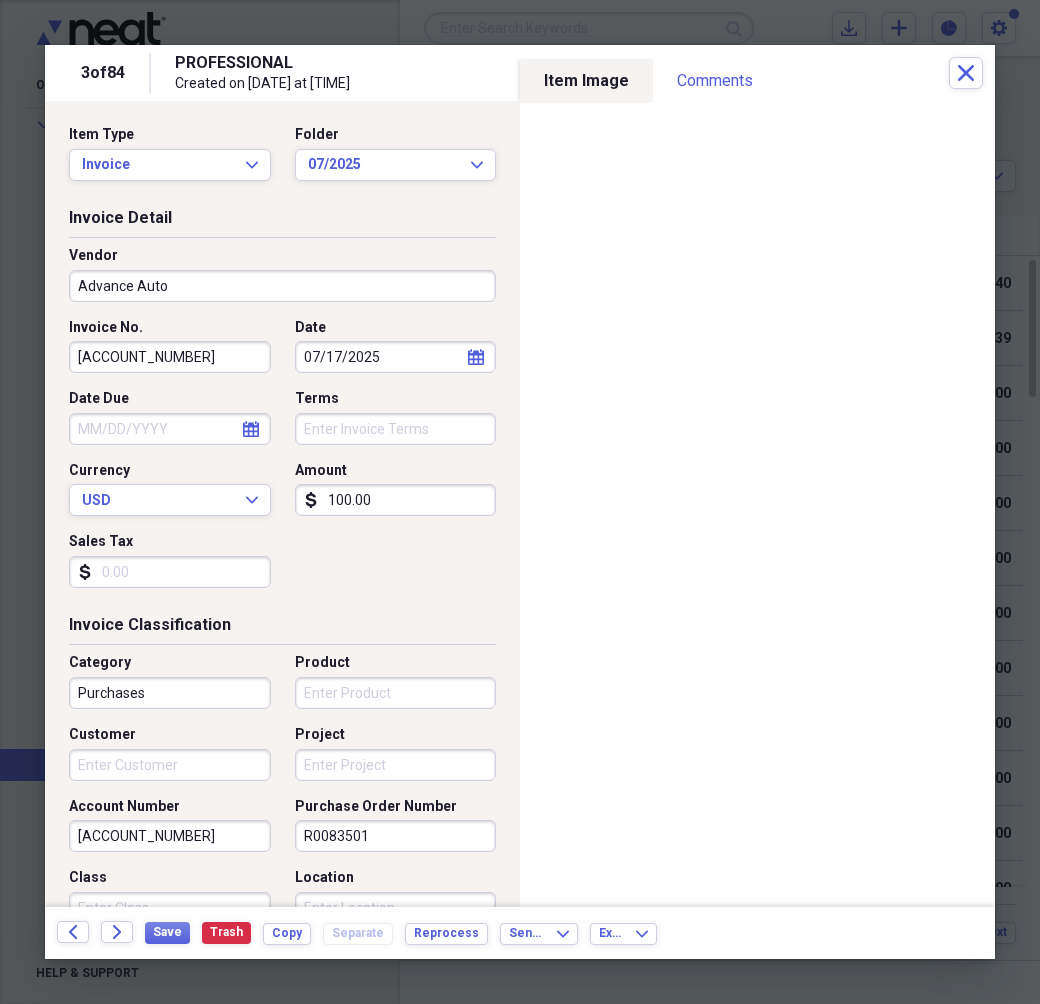 click on "[ACCOUNT_NUMBER]" at bounding box center (170, 357) 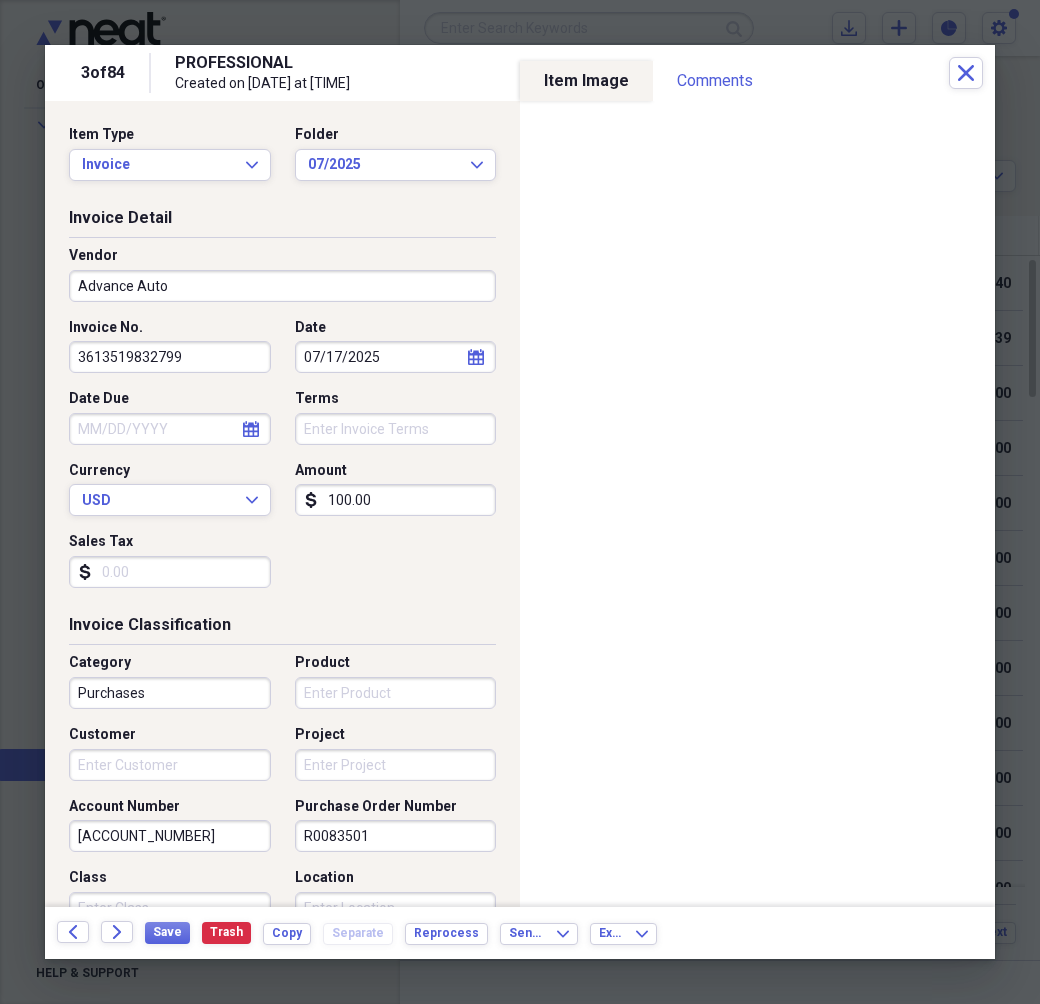 type on "3613519832799" 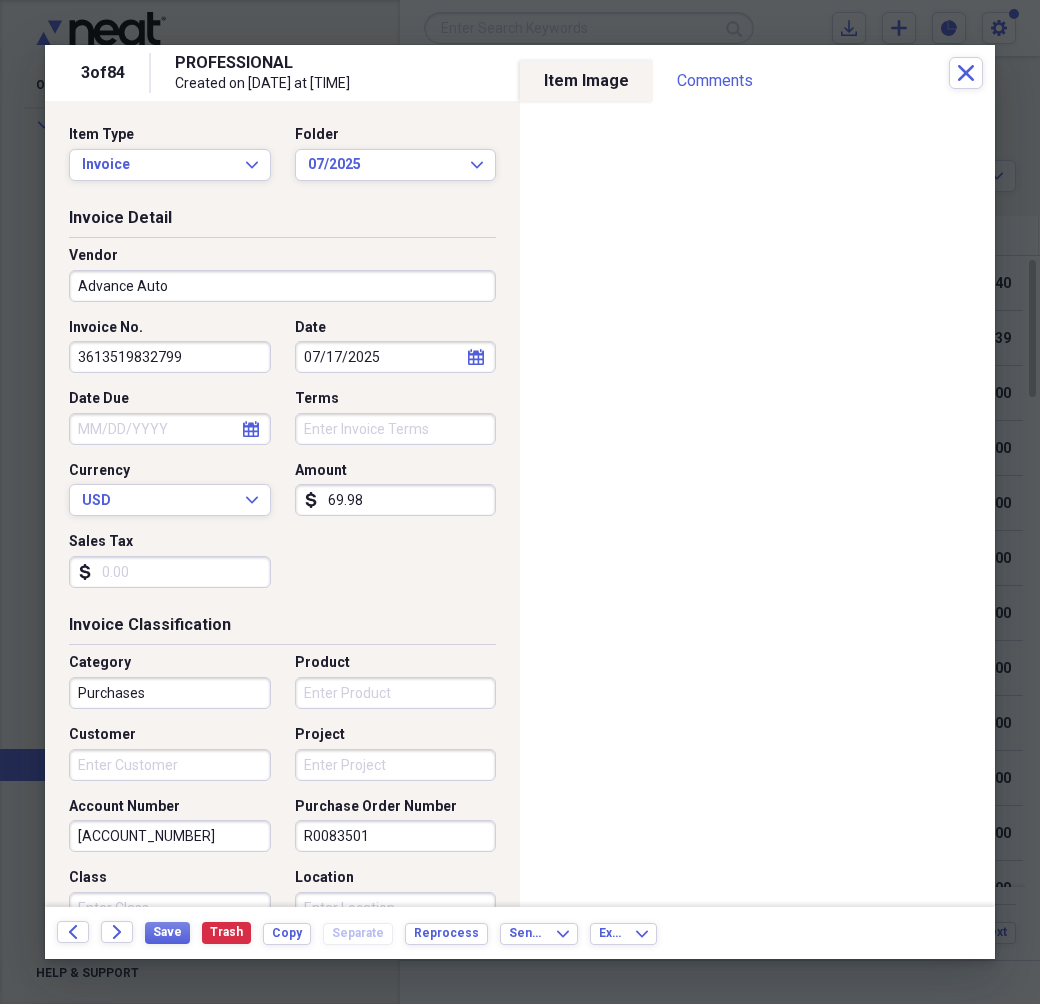 type on "69.98" 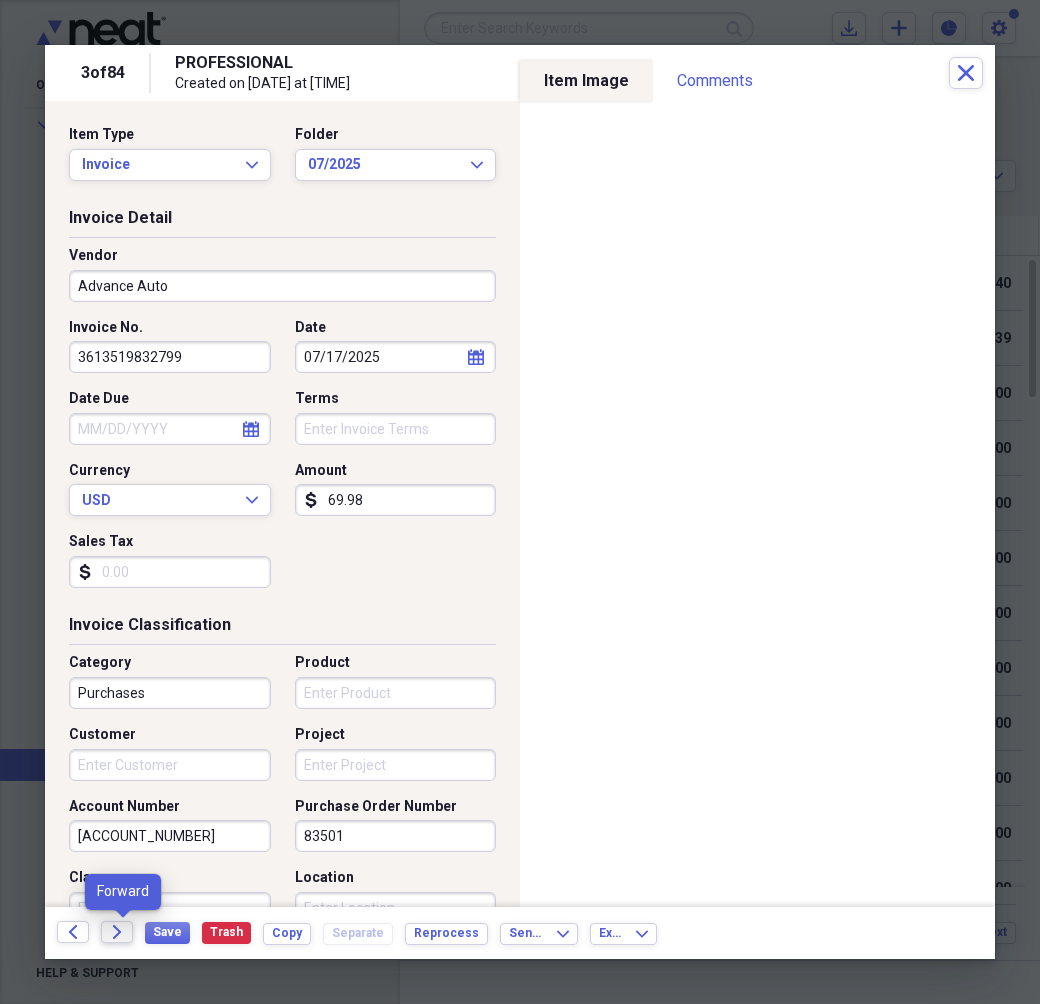 type on "83501" 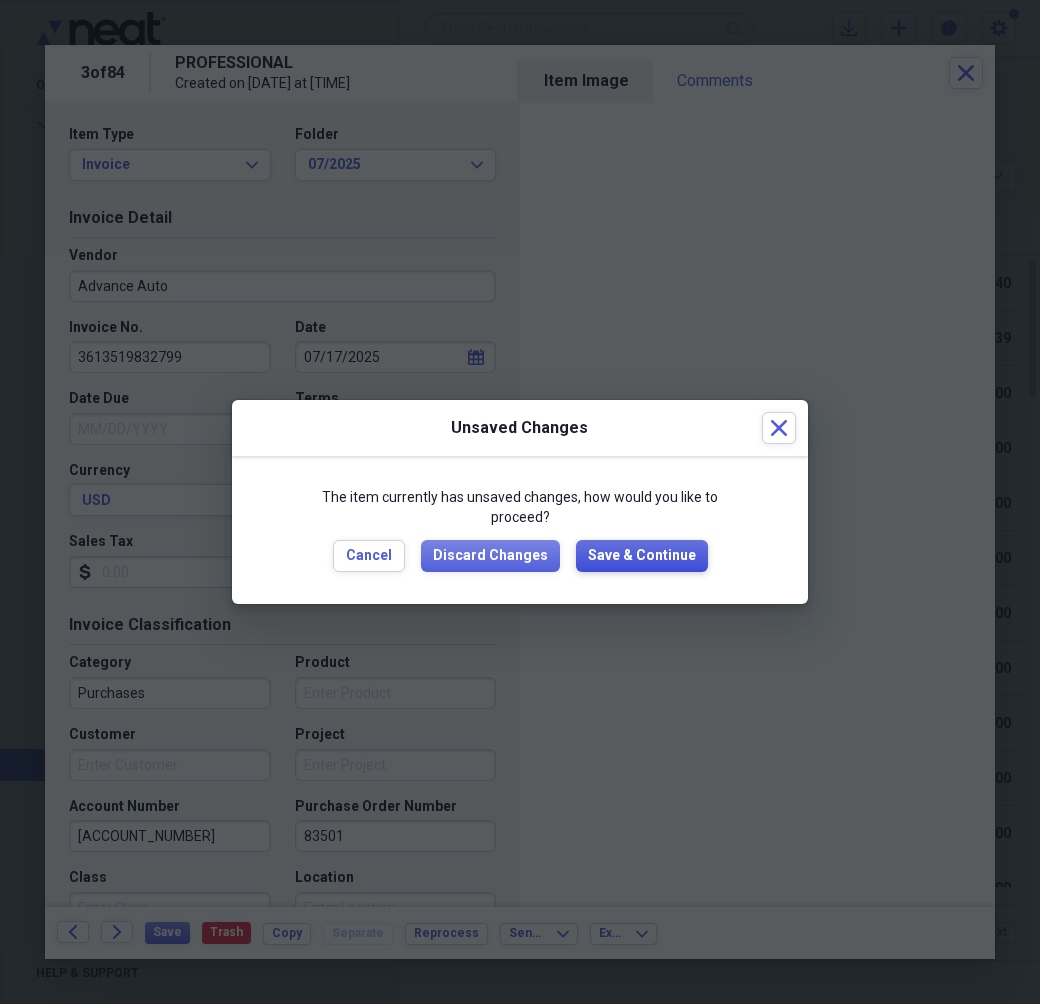 click on "Save & Continue" at bounding box center (642, 556) 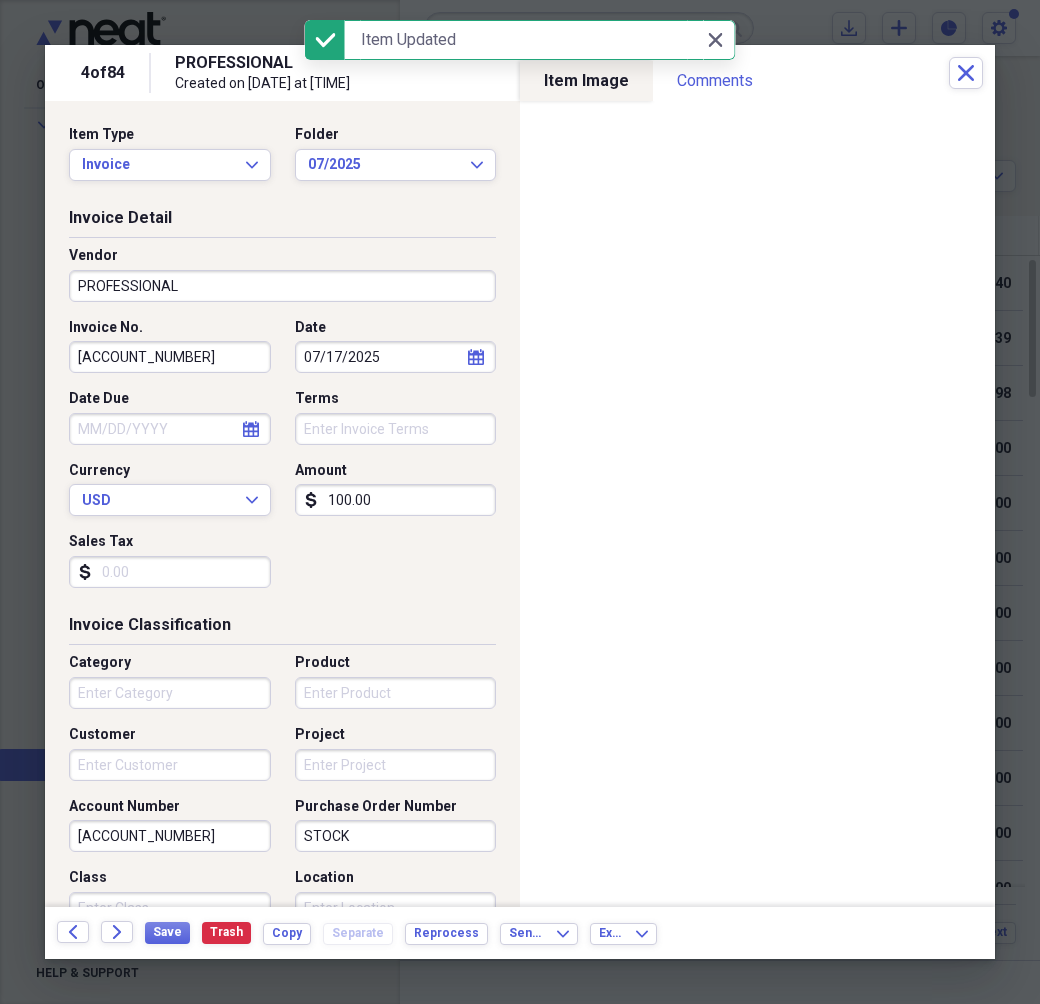 click on "PROFESSIONAL" at bounding box center [282, 286] 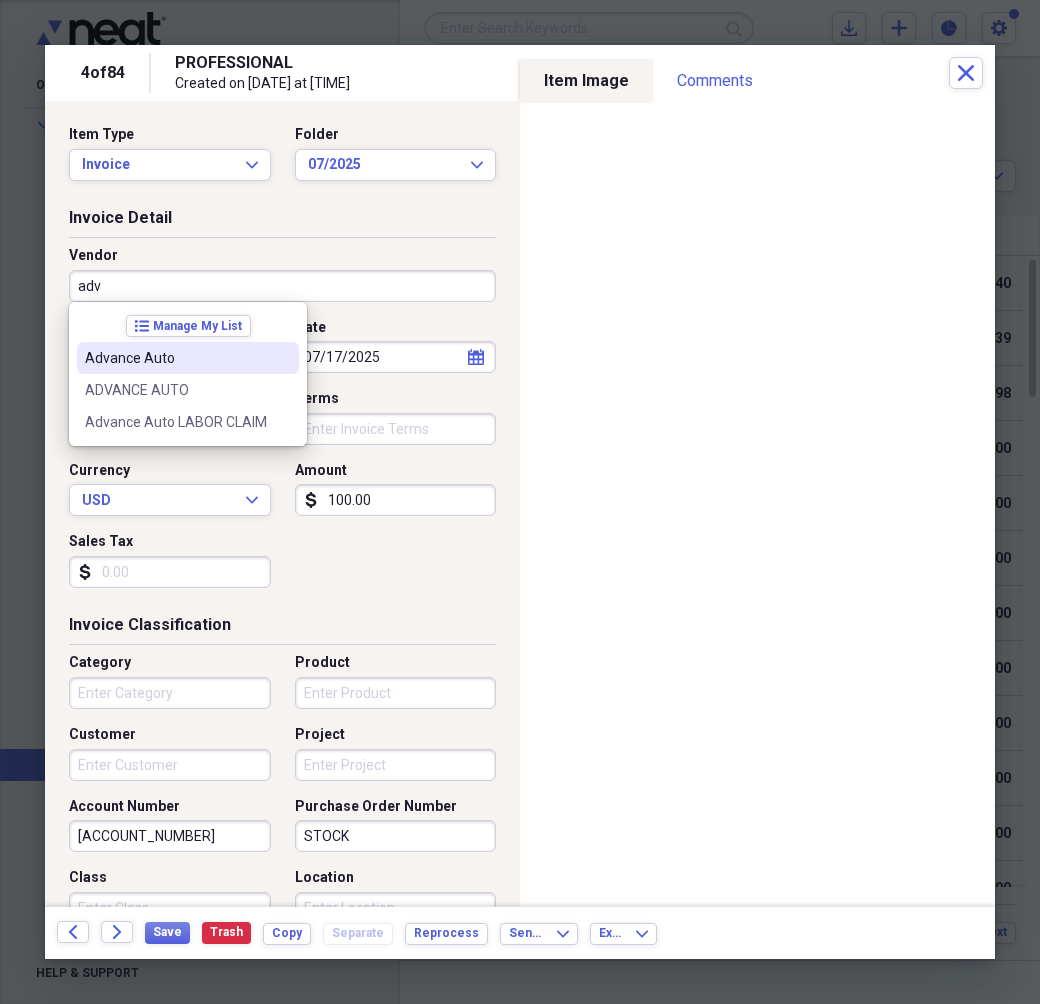click on "Advance Auto" at bounding box center [176, 358] 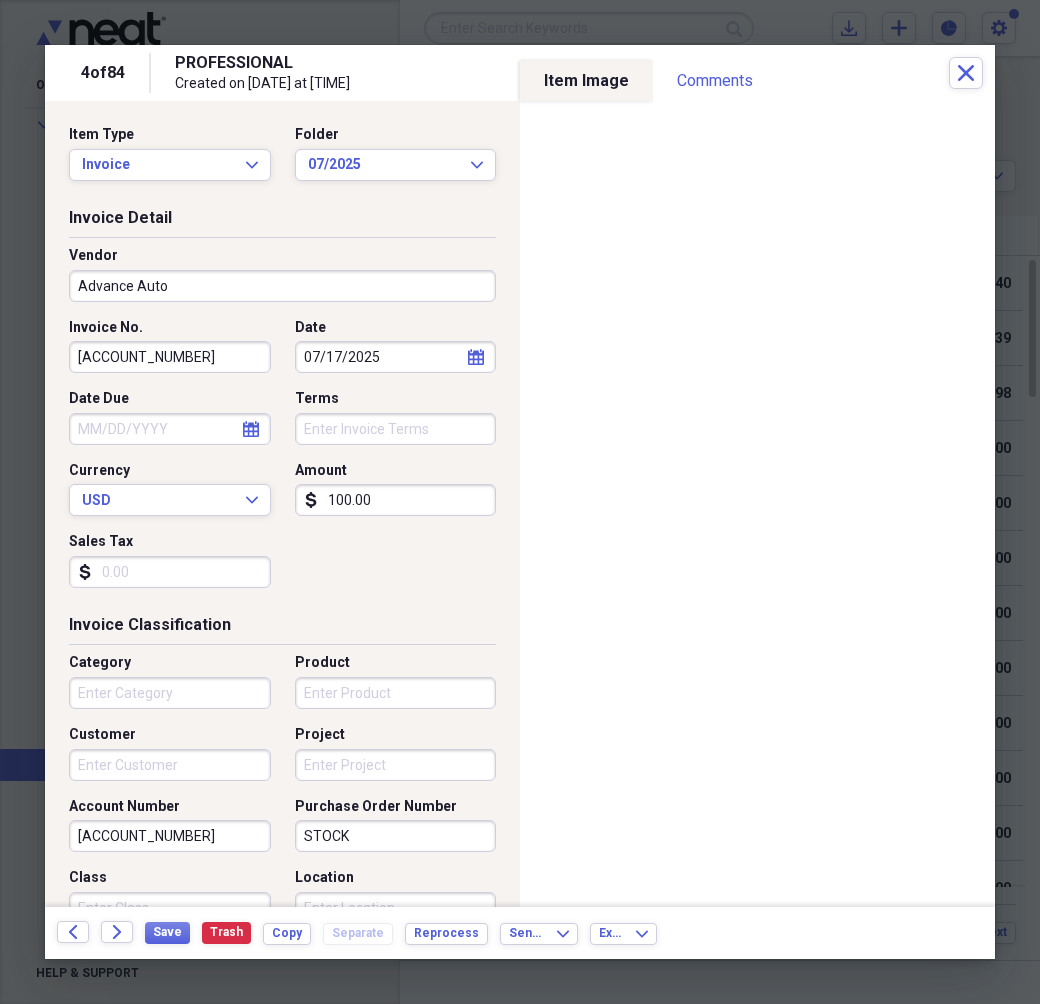 type on "Purchases" 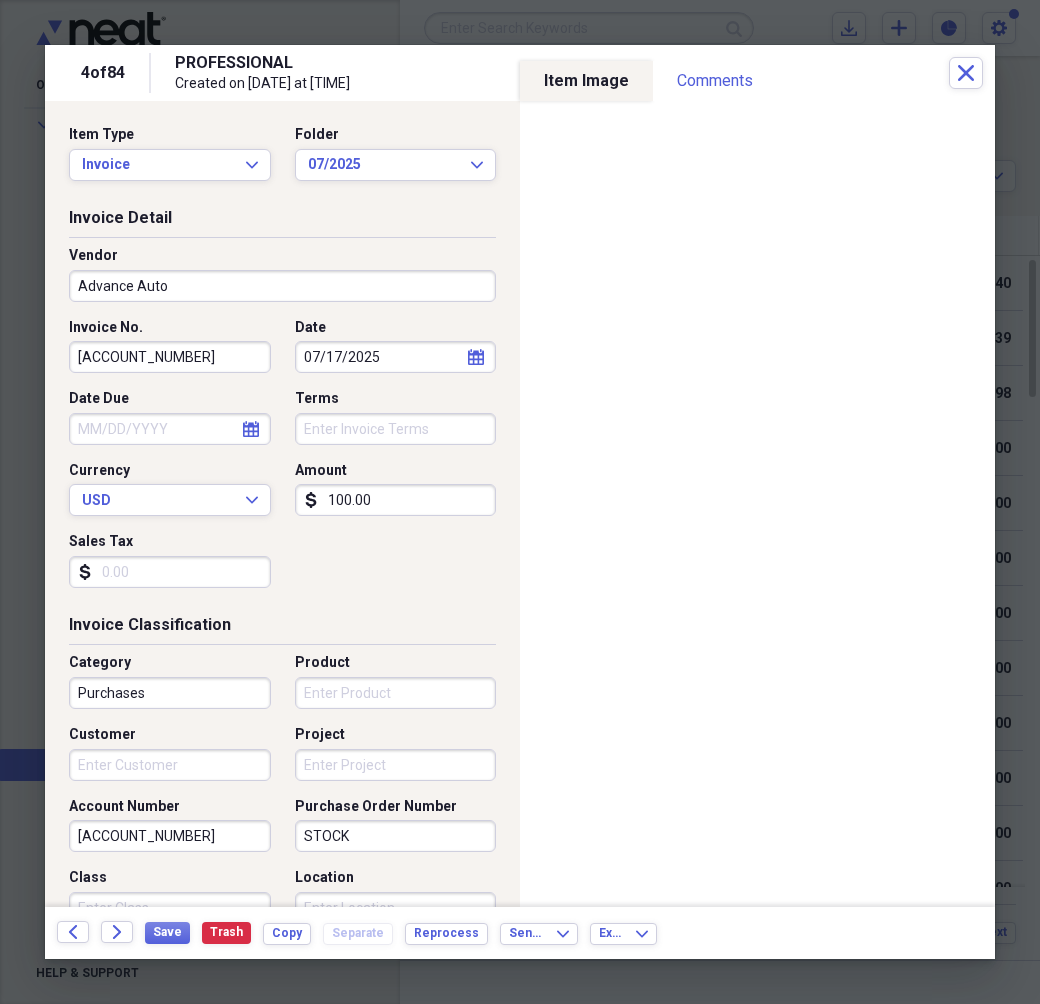 click on "[ACCOUNT_NUMBER]" at bounding box center [170, 357] 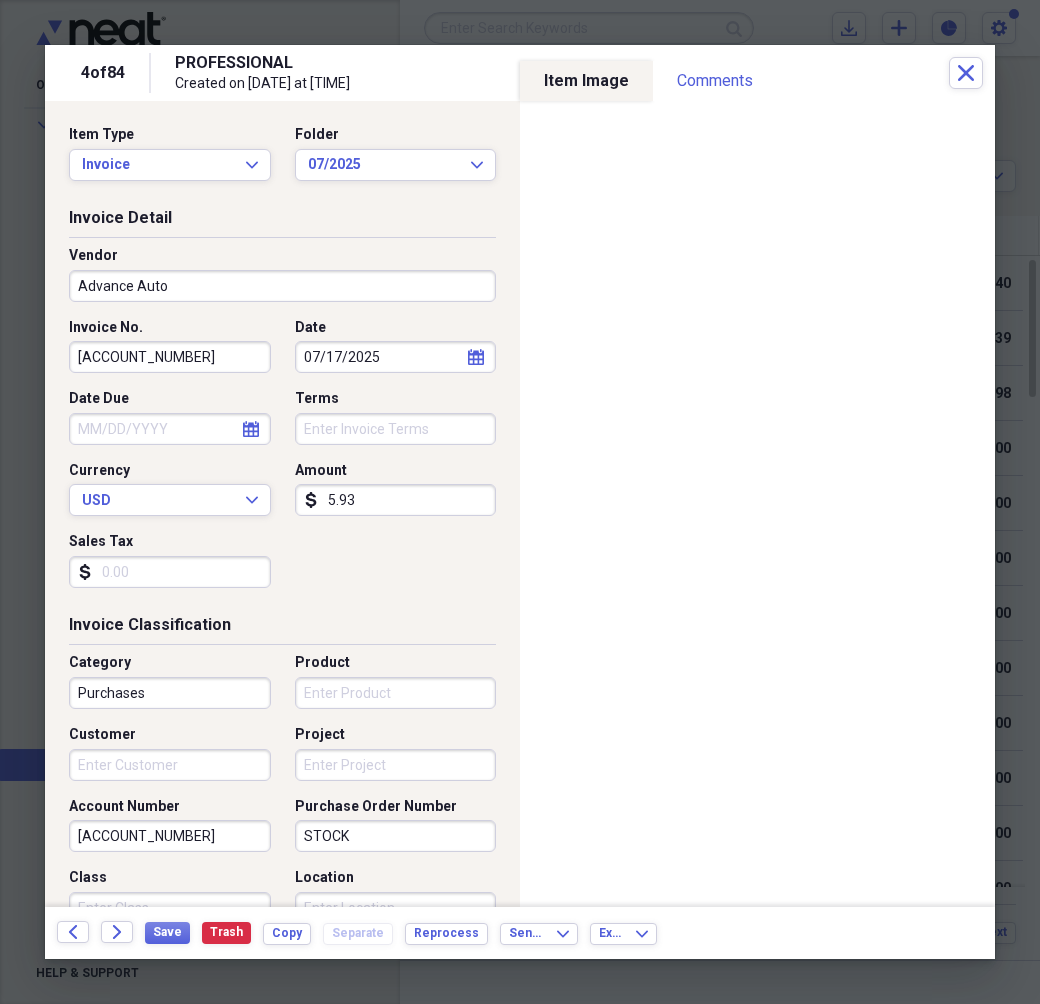 type on "5.93" 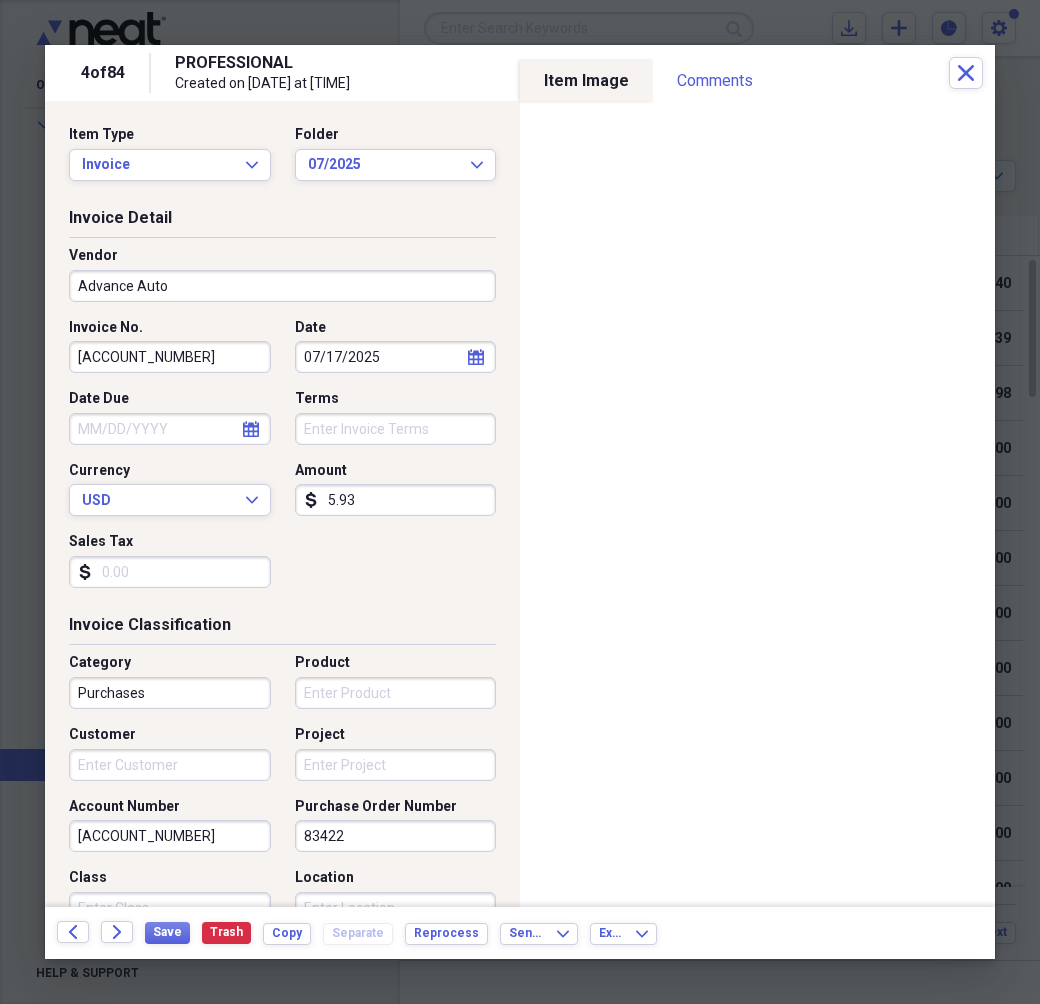 type on "83422" 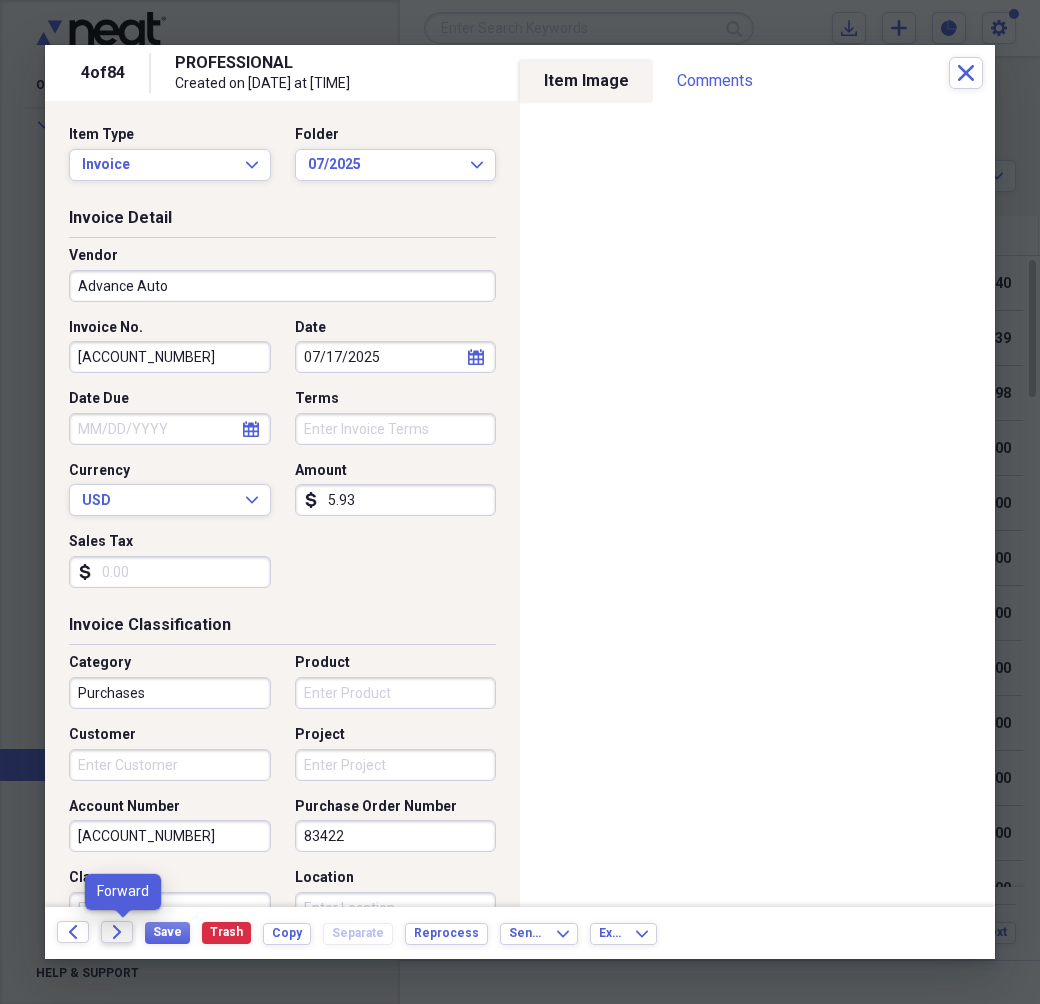 click on "Forward" at bounding box center [117, 932] 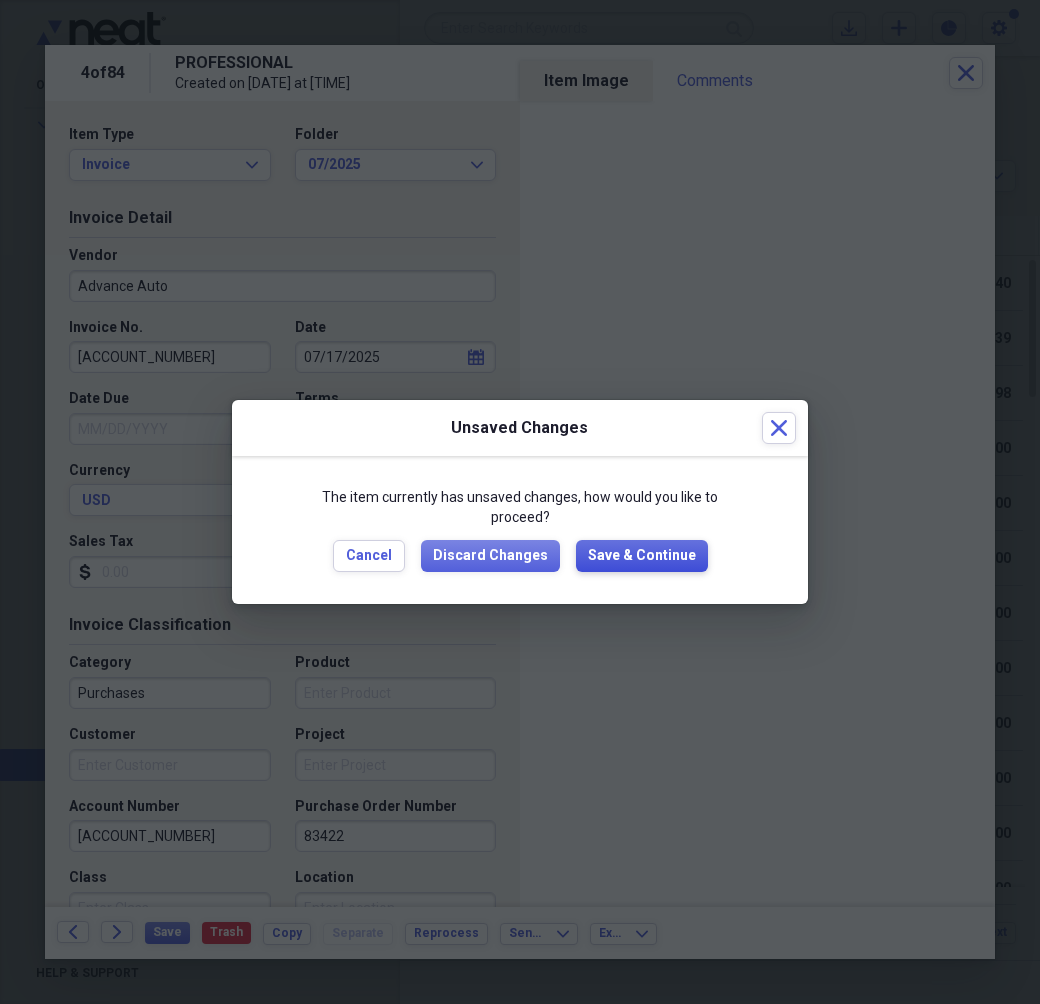 click on "Save & Continue" at bounding box center [642, 556] 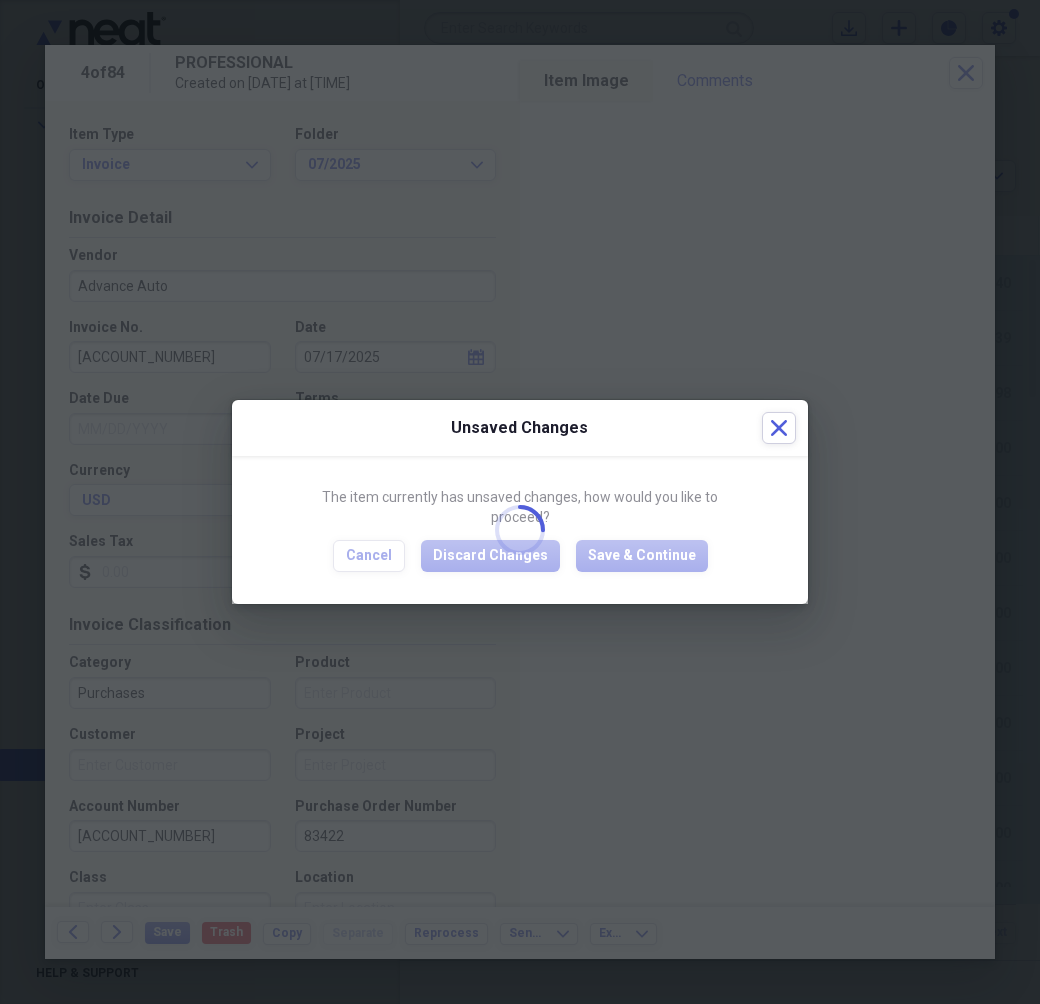 click at bounding box center (520, 529) 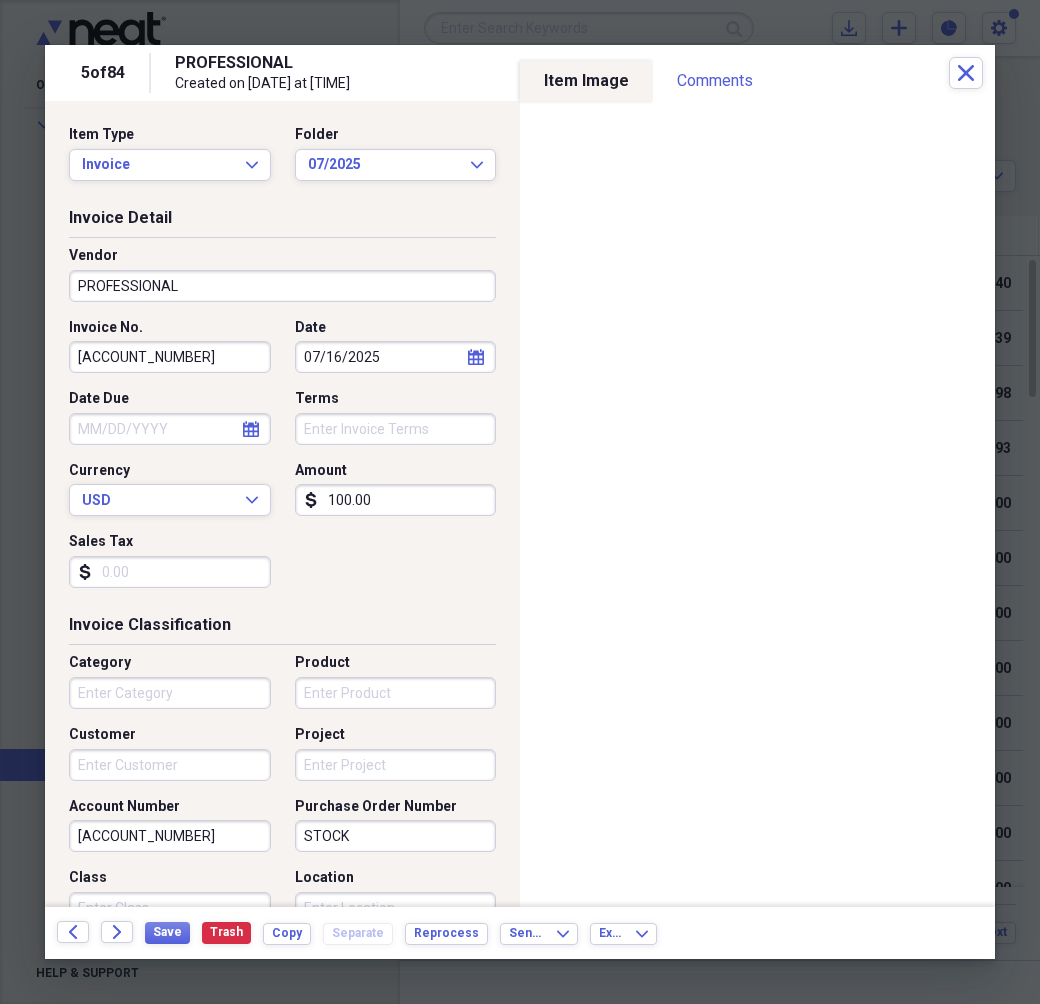 click on "PROFESSIONAL" at bounding box center (282, 286) 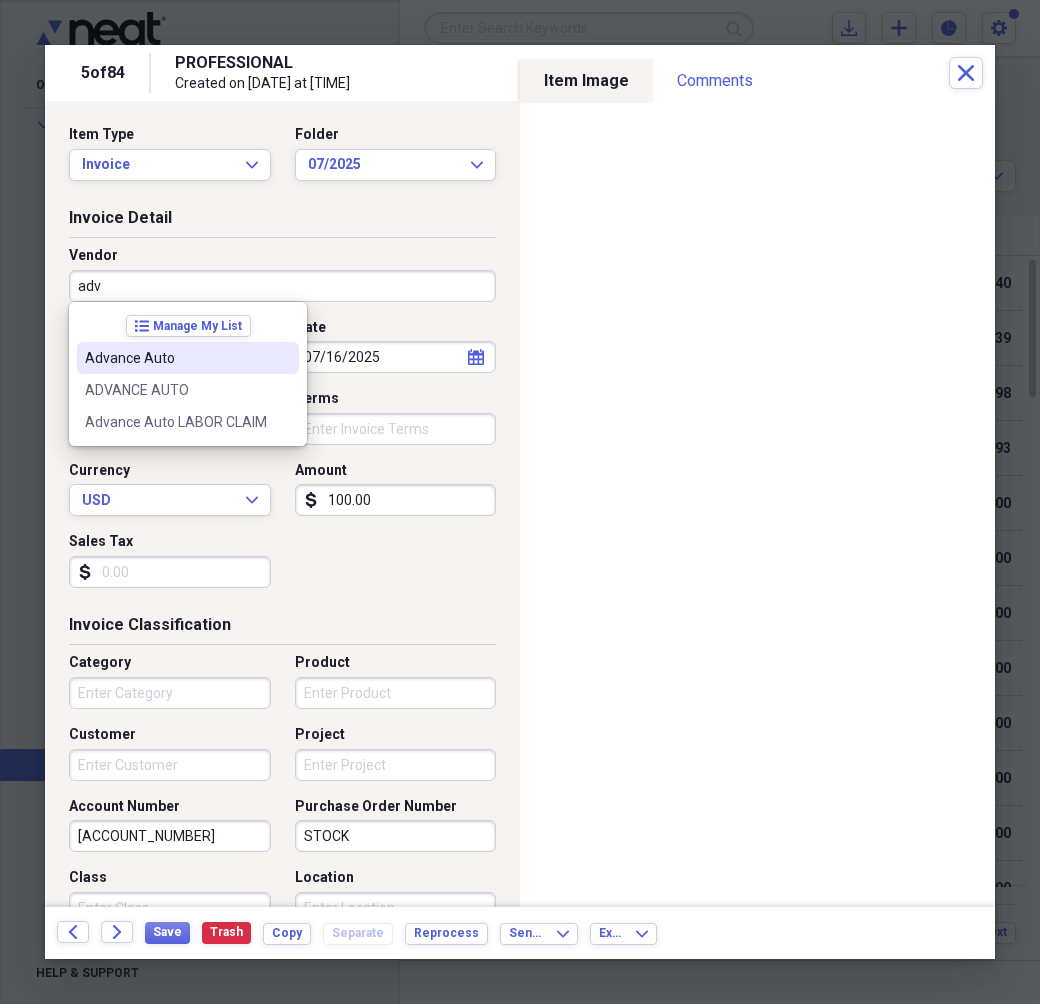 click on "Advance Auto" at bounding box center (188, 358) 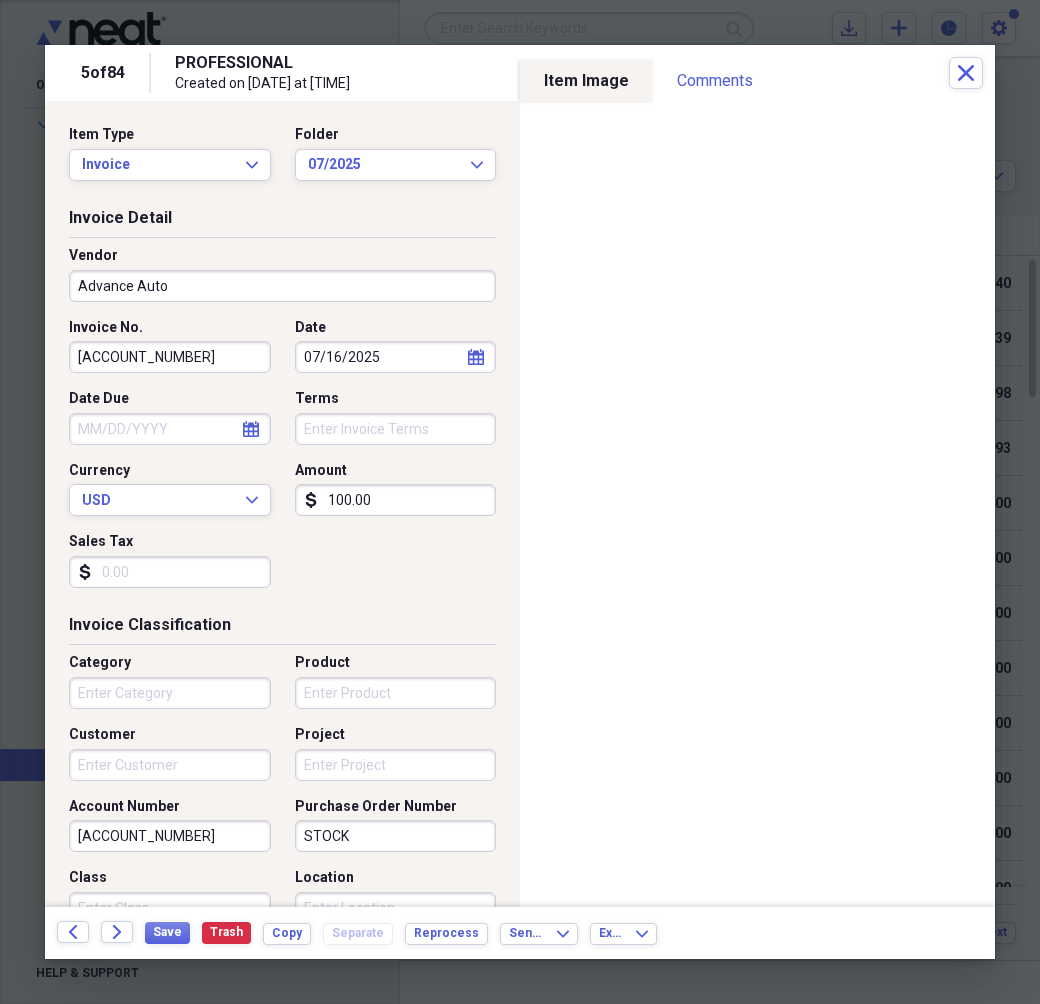 type on "Purchases" 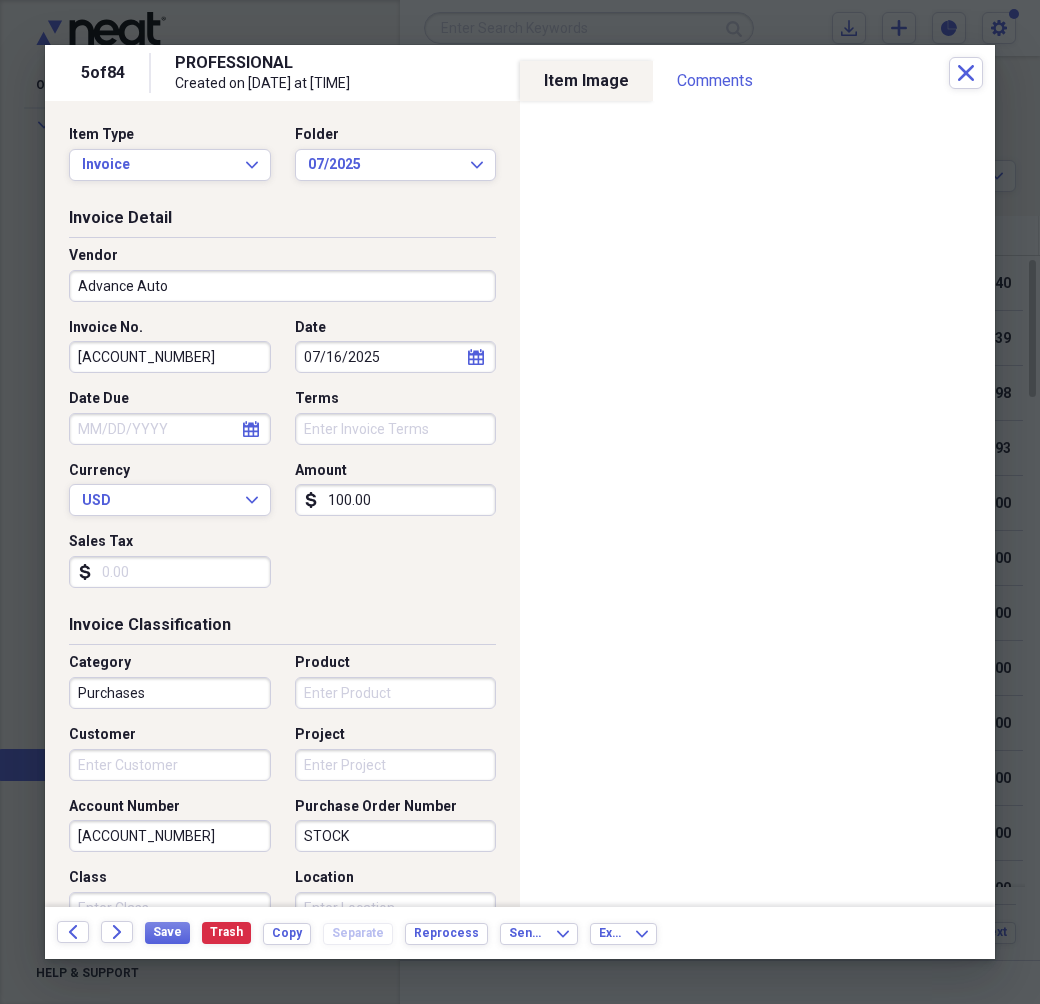 click on "[ACCOUNT_NUMBER]" at bounding box center (170, 357) 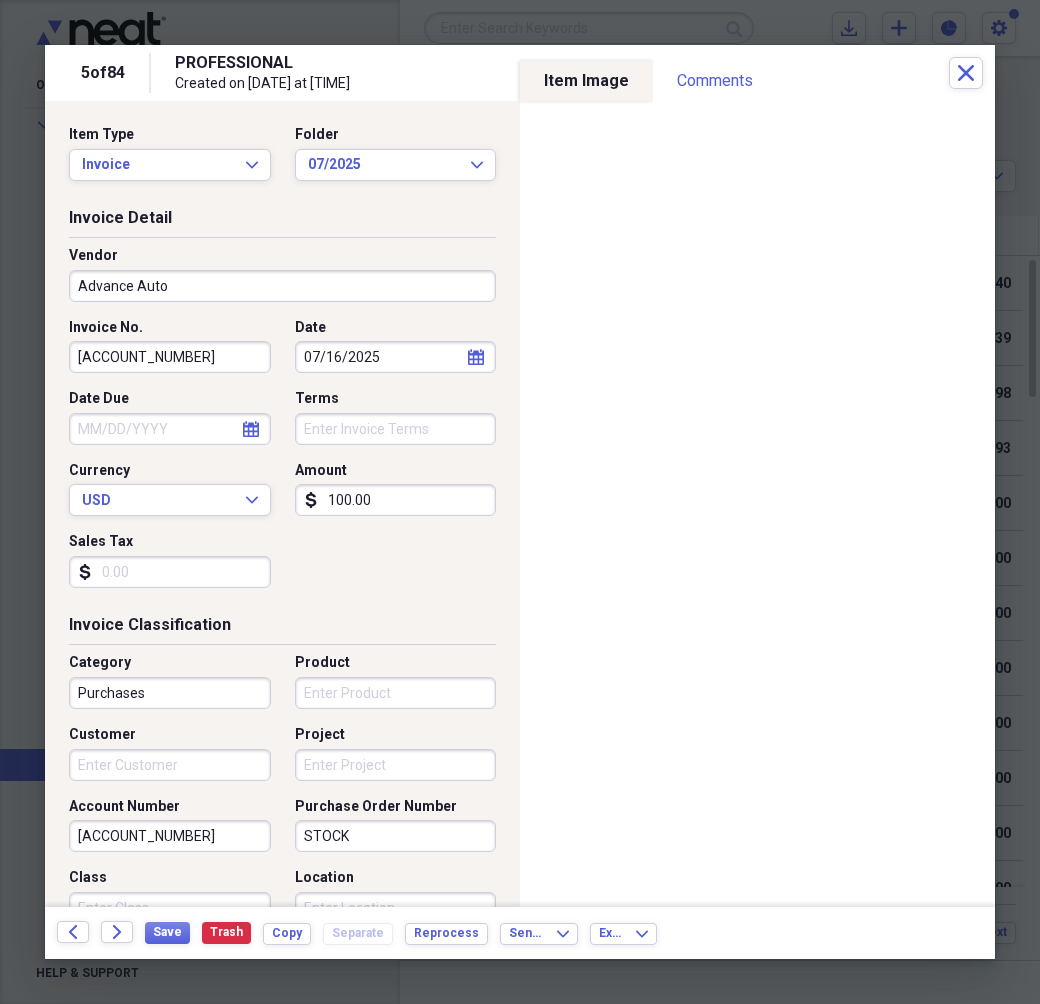 type on "[ACCOUNT_NUMBER]" 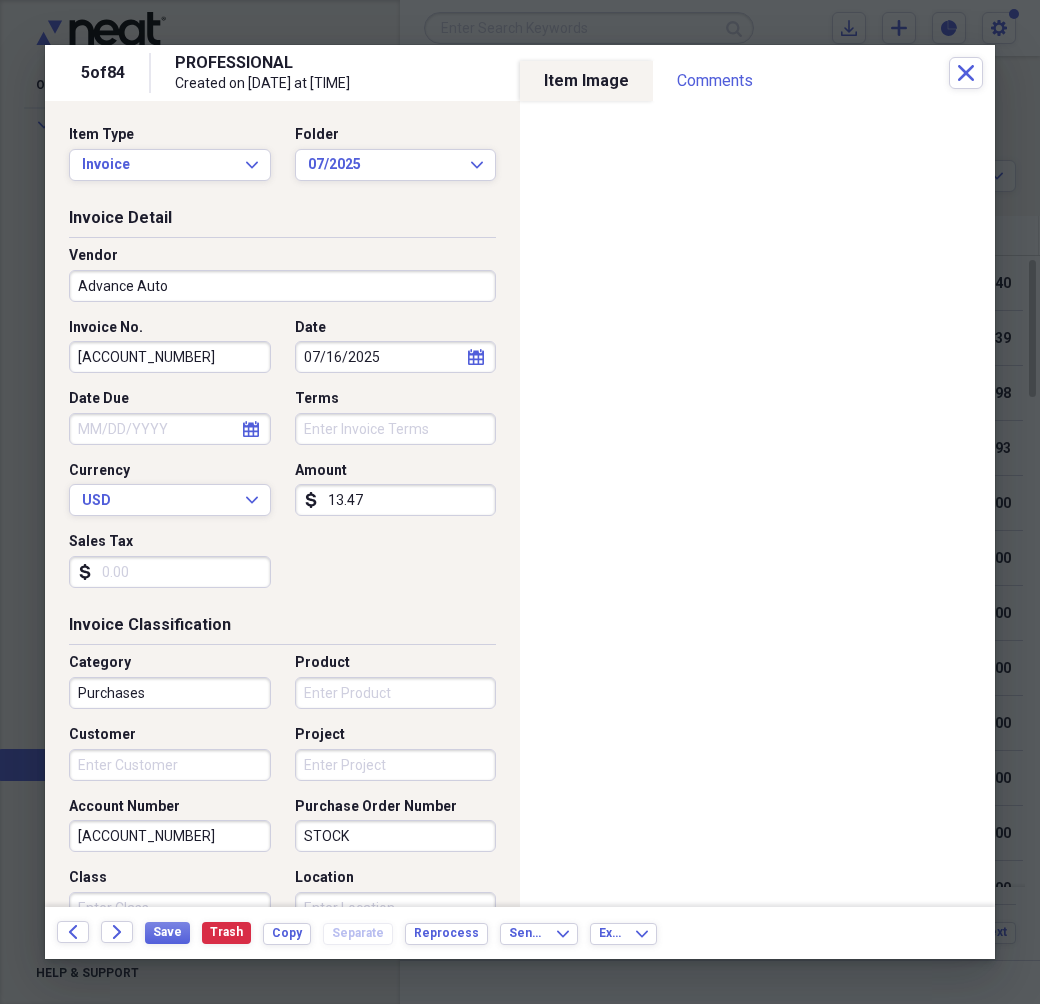type on "13.47" 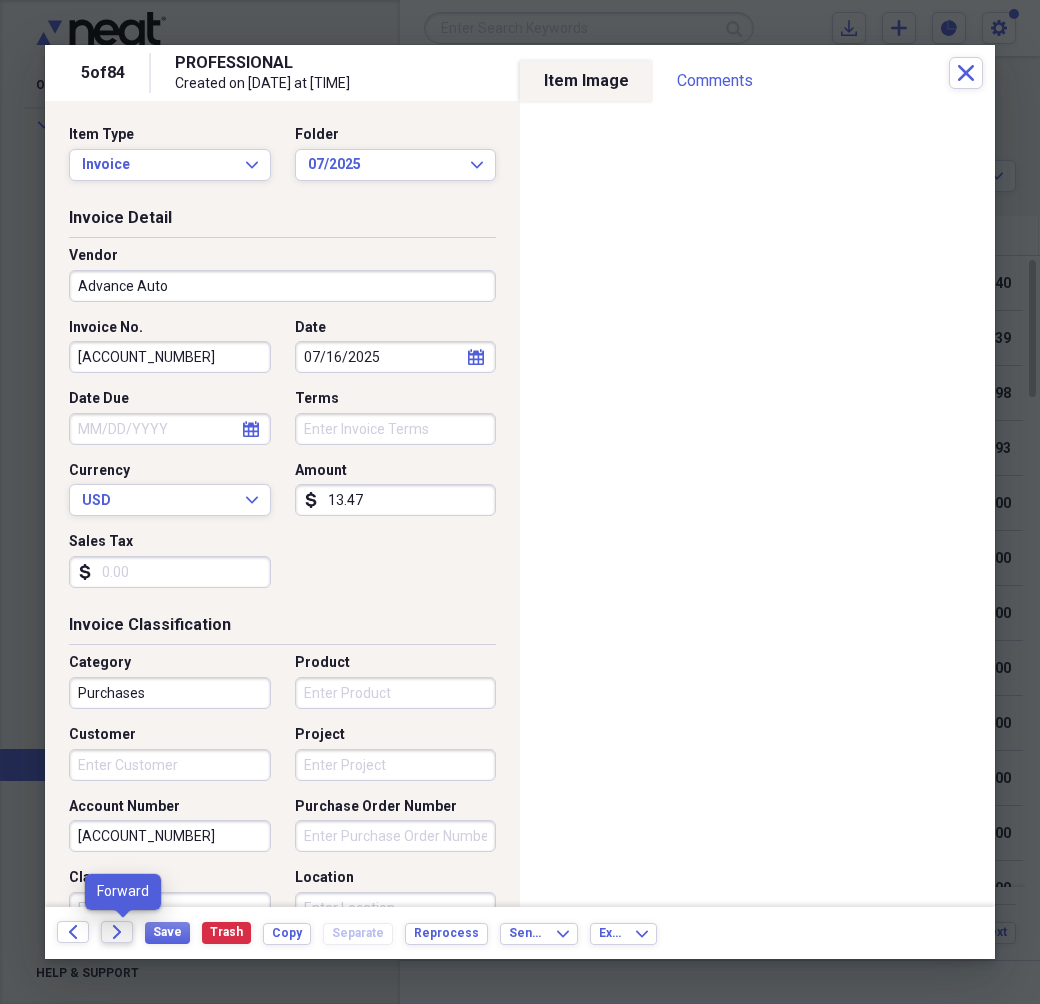type 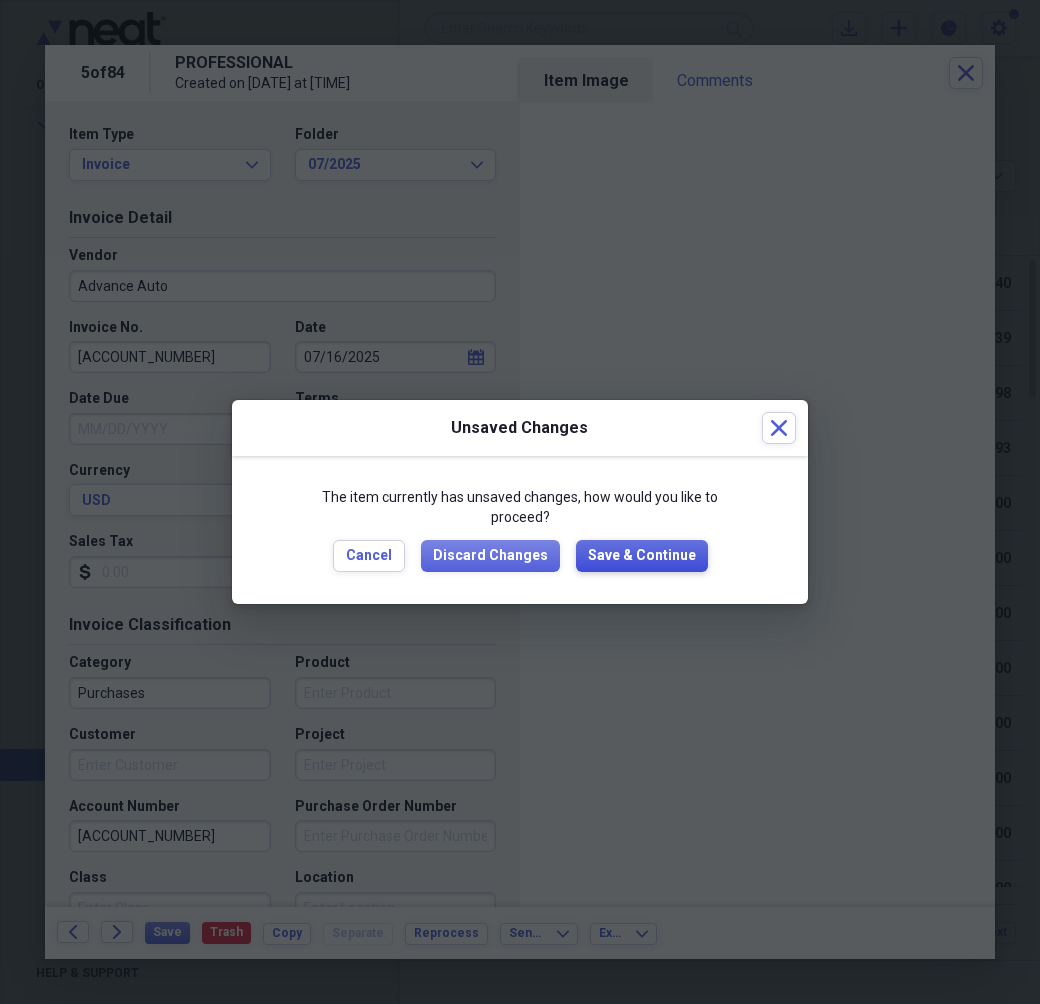 click on "Save & Continue" at bounding box center (642, 556) 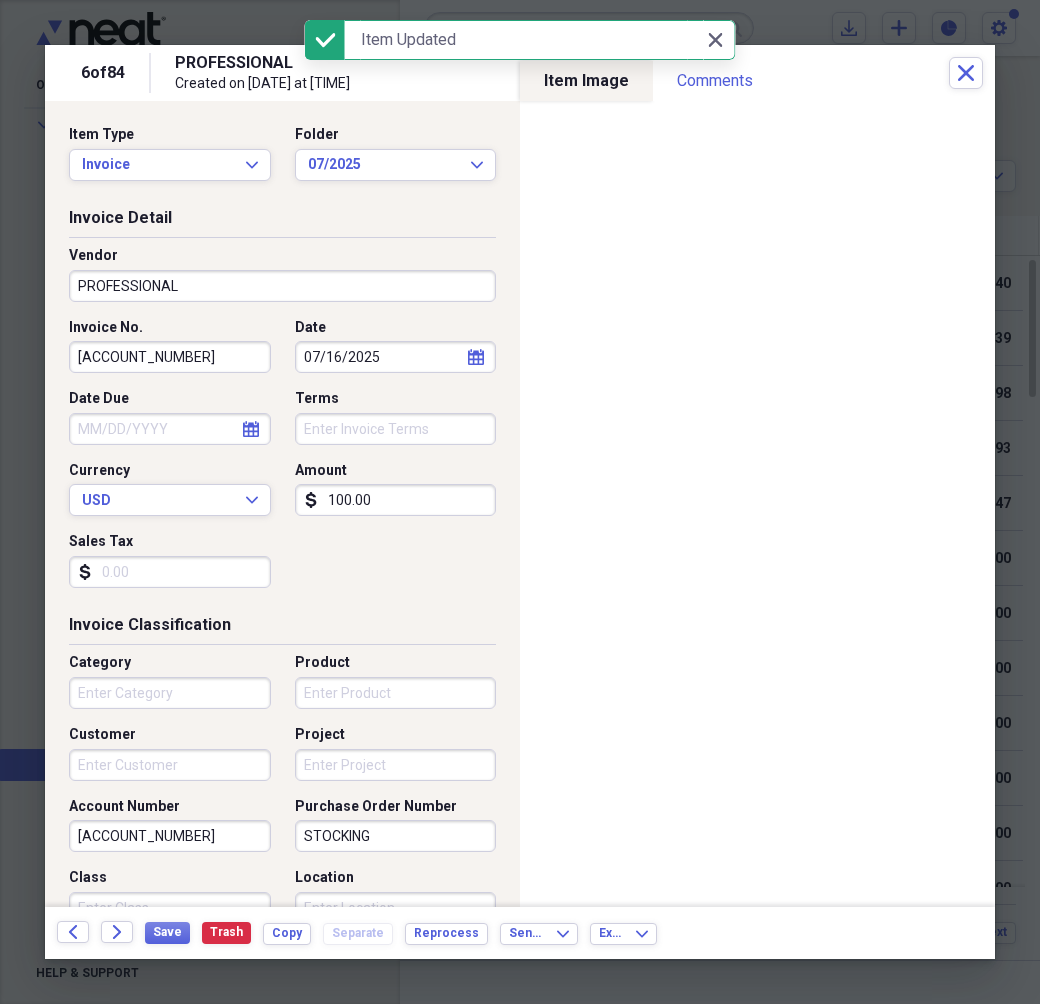 click on "PROFESSIONAL" at bounding box center (282, 286) 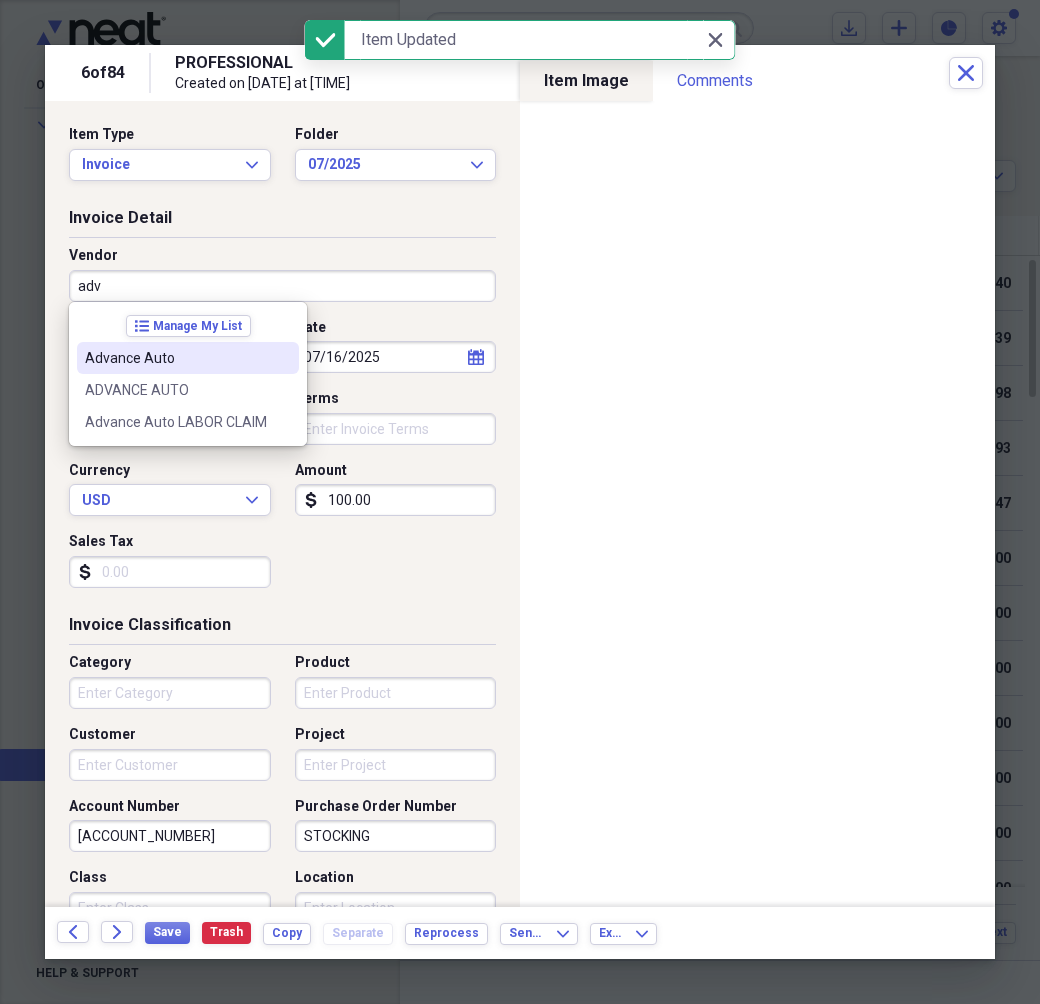 click on "Advance Auto" at bounding box center [176, 358] 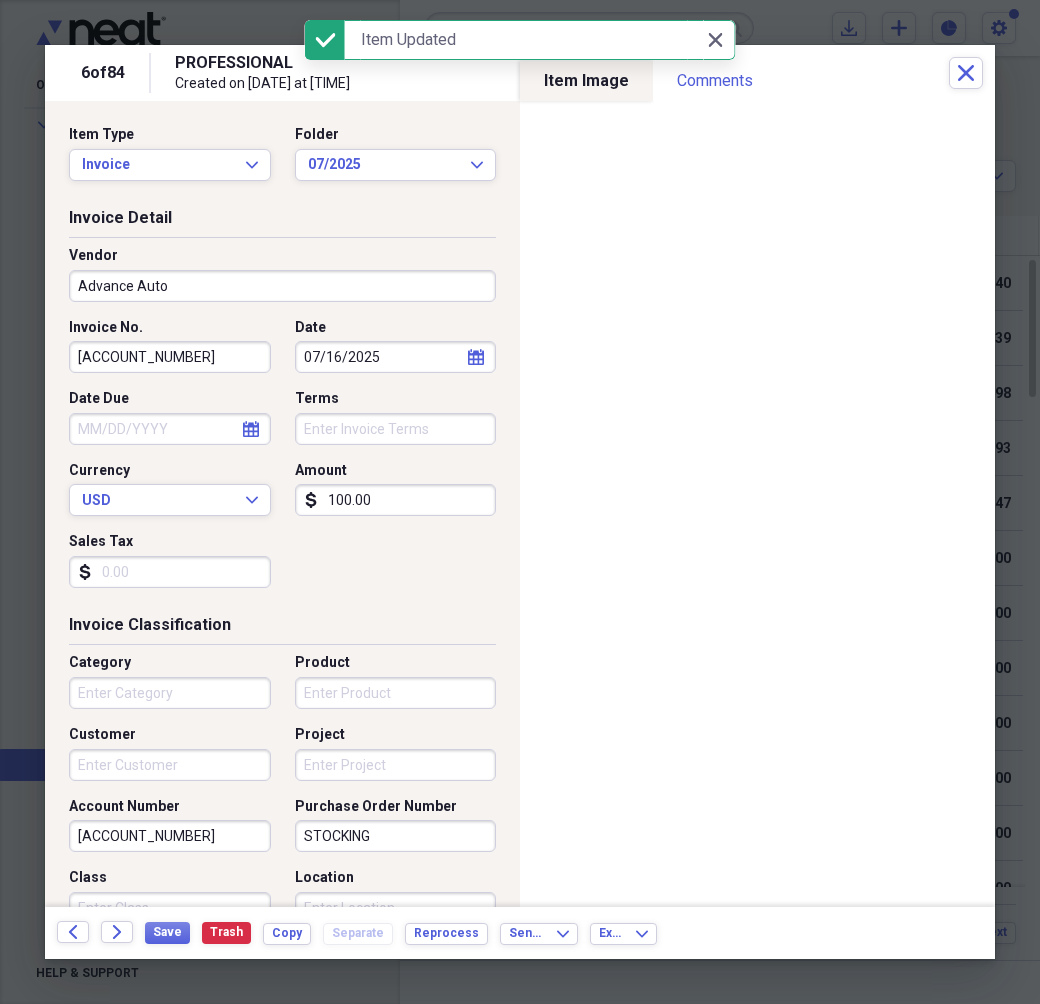 type on "Purchases" 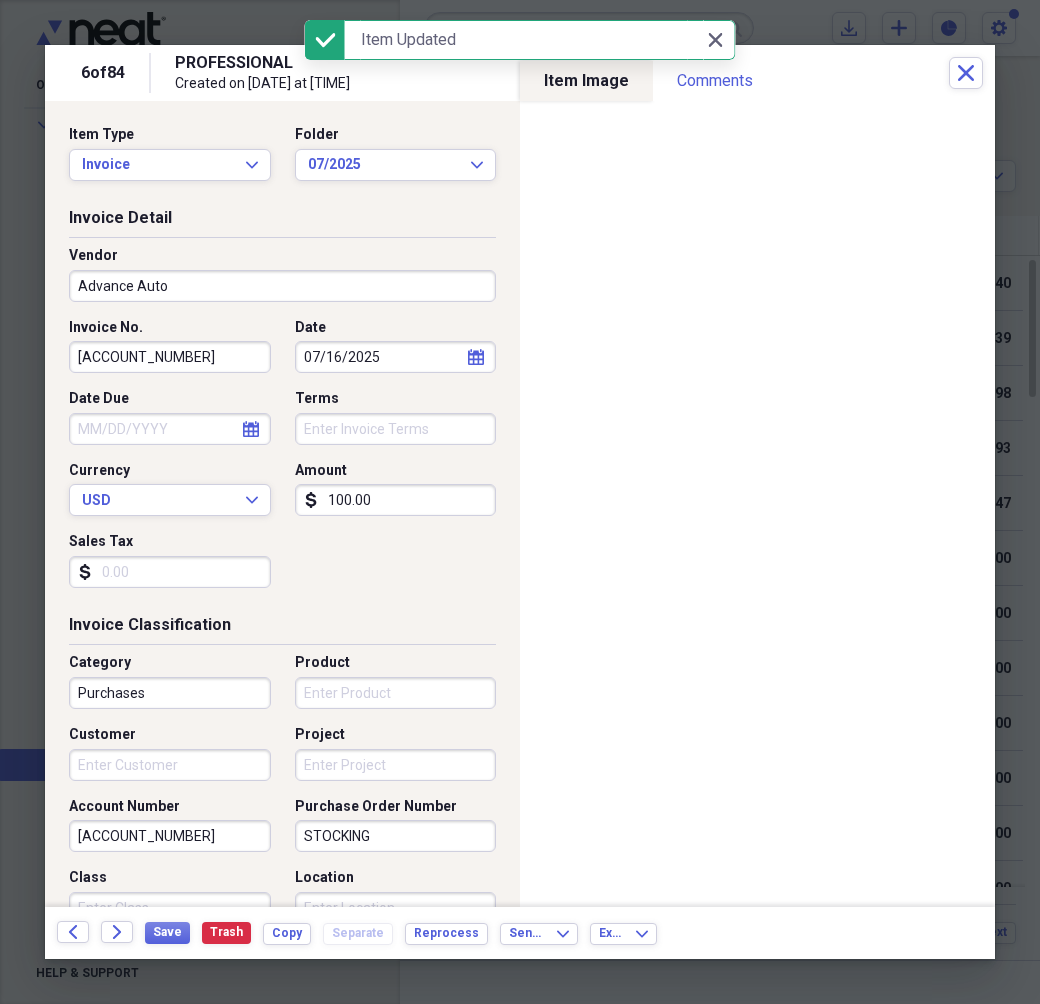 click on "[ACCOUNT_NUMBER]" at bounding box center [170, 357] 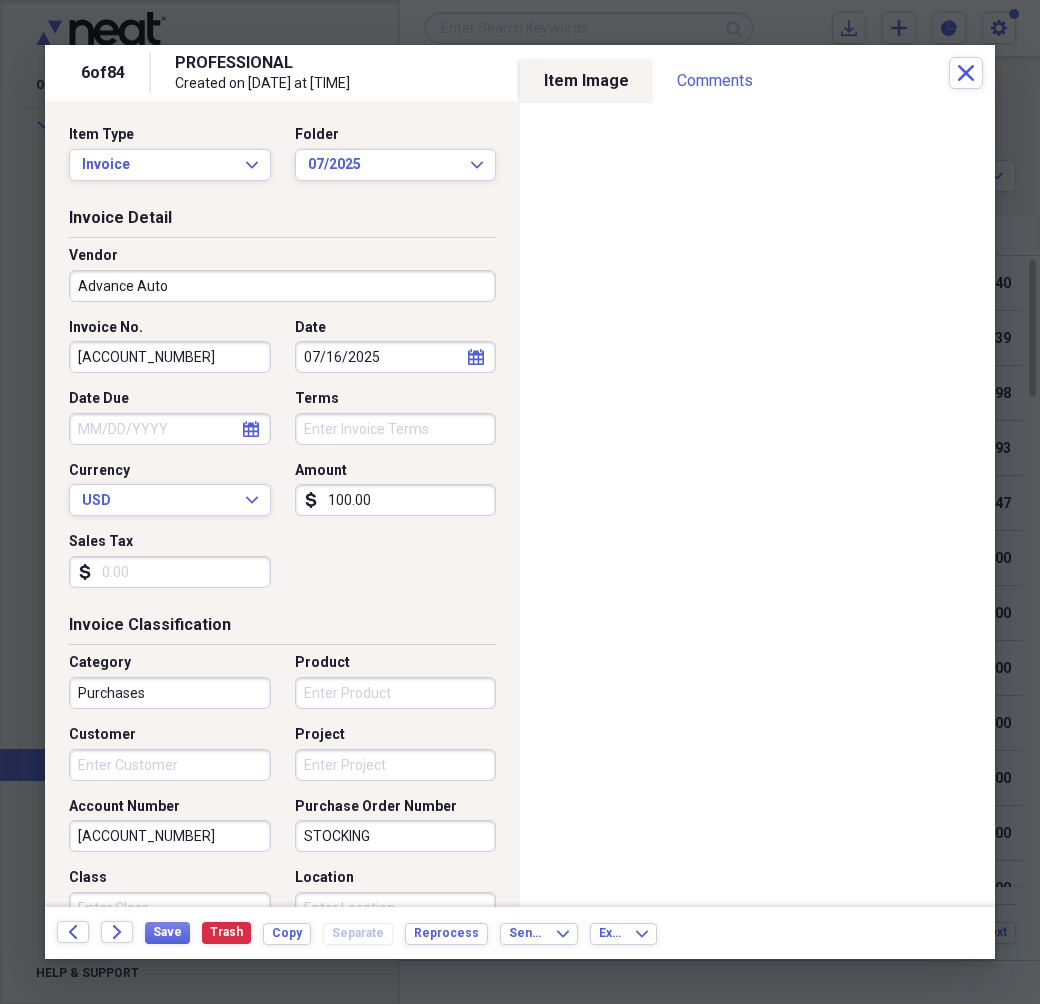 type on "[ACCOUNT_NUMBER]" 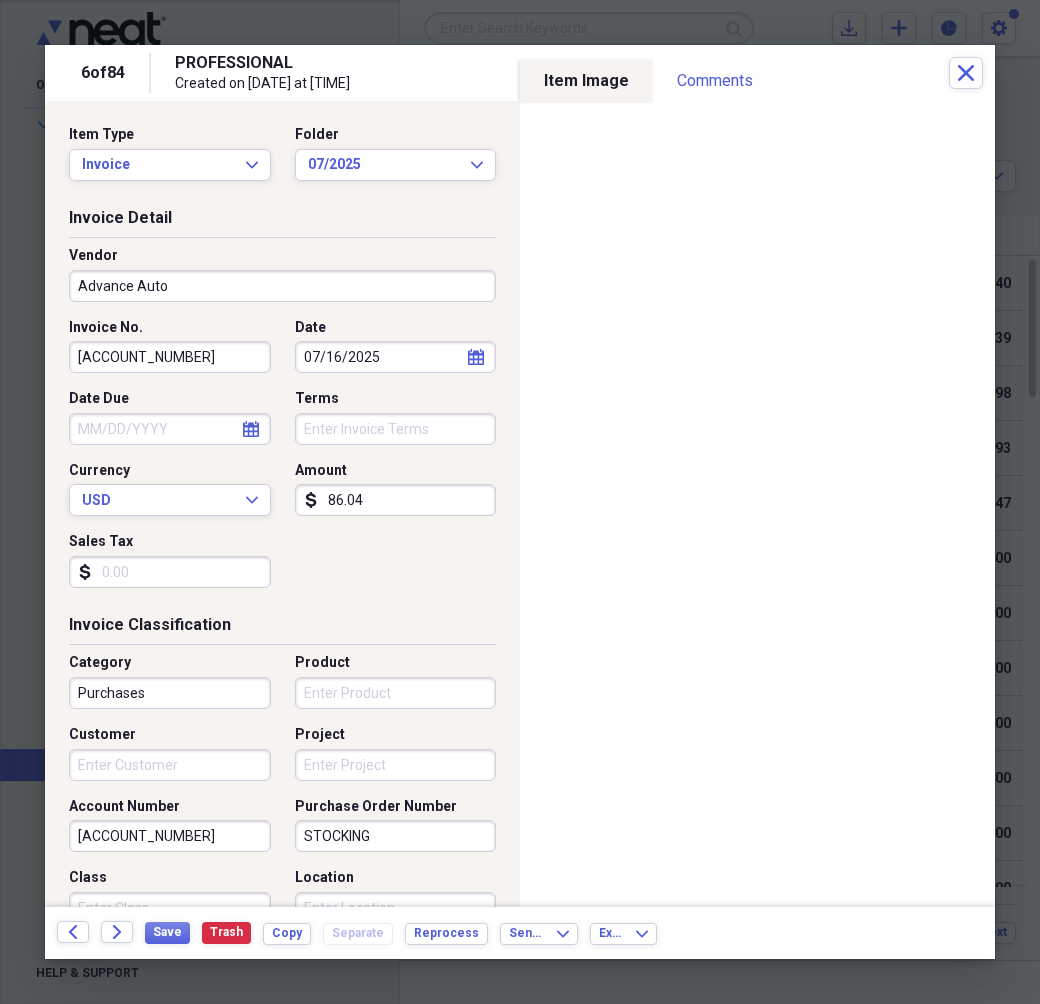 type on "86.04" 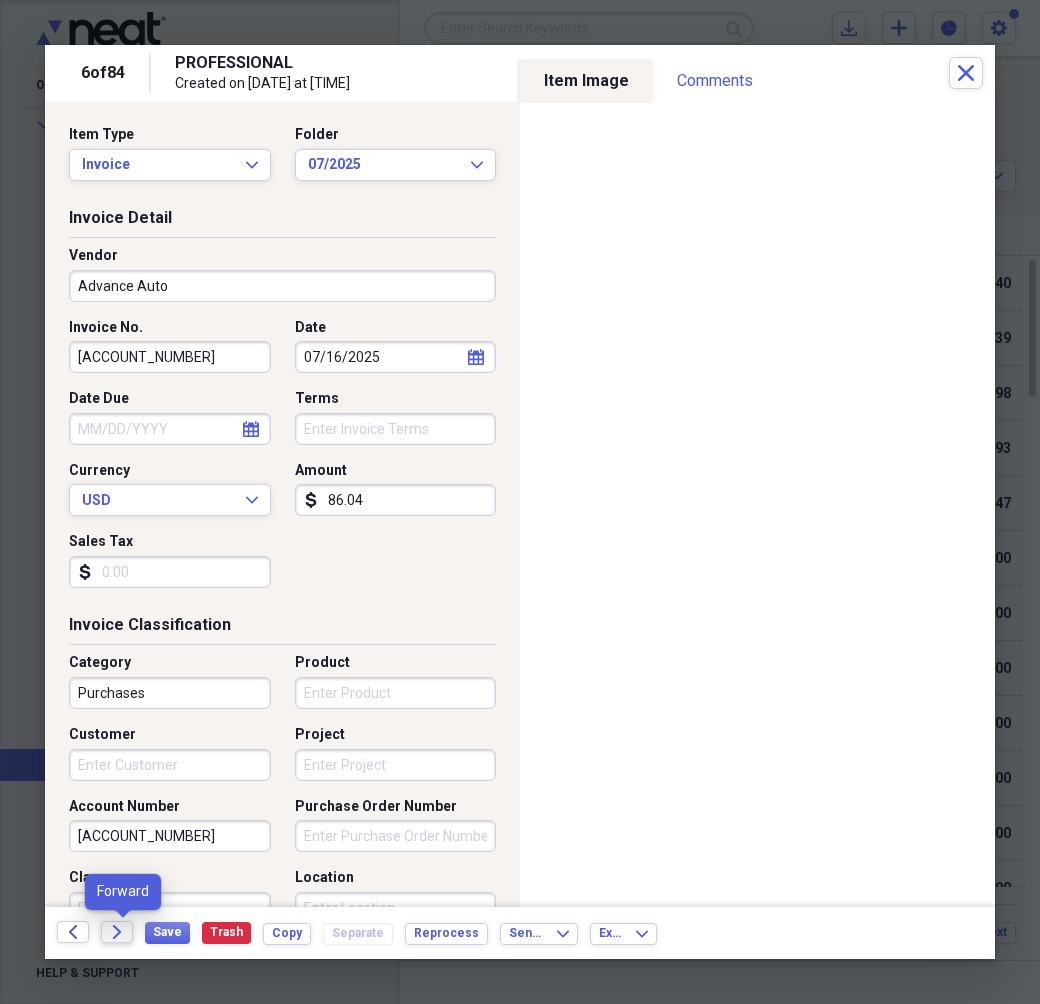 type 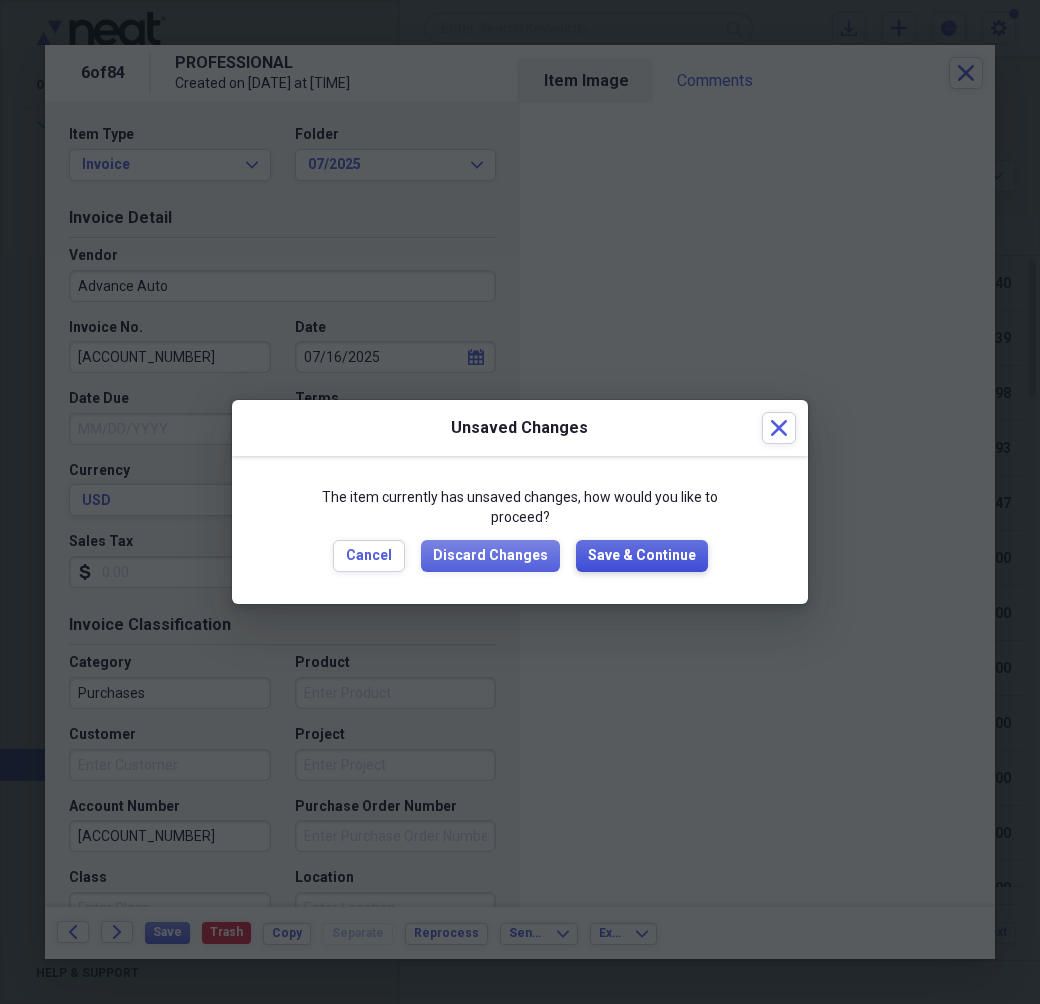 click on "Save & Continue" at bounding box center [642, 556] 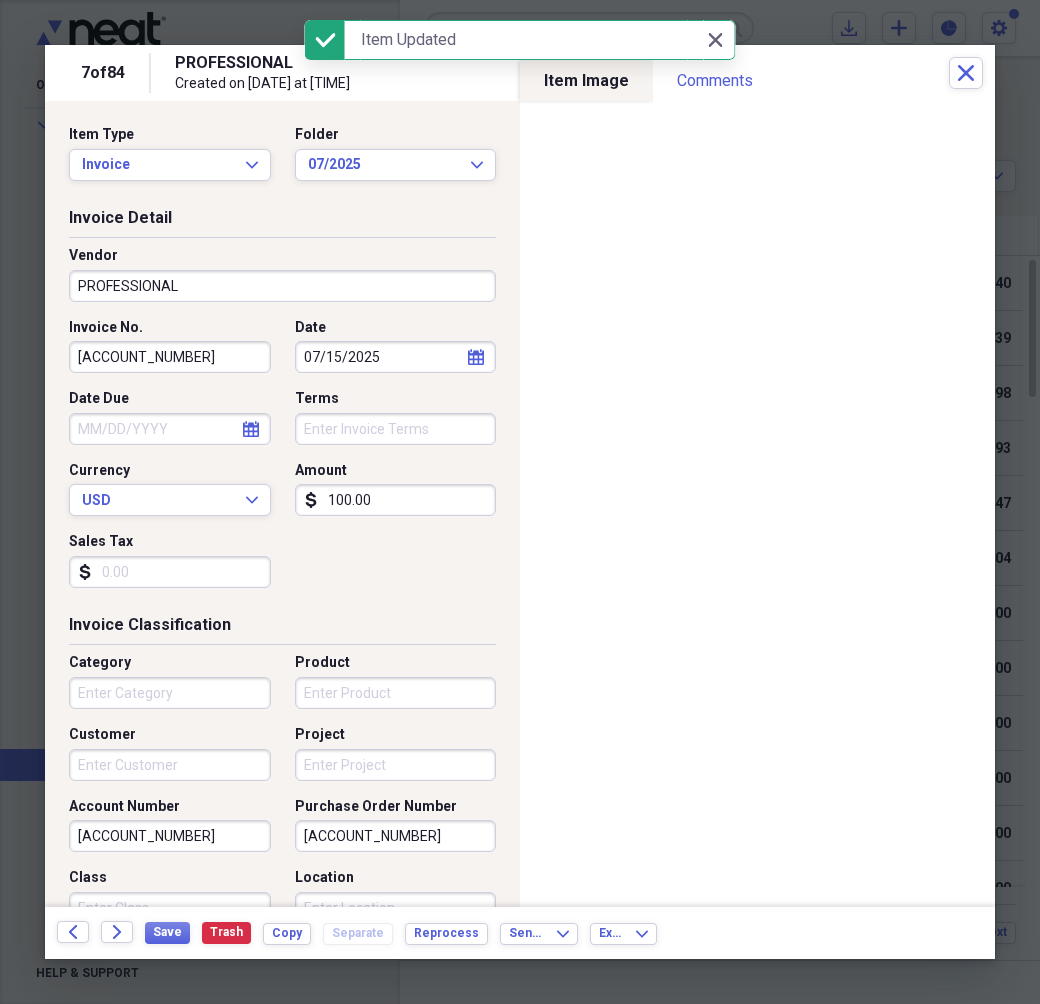 click on "PROFESSIONAL" at bounding box center [282, 286] 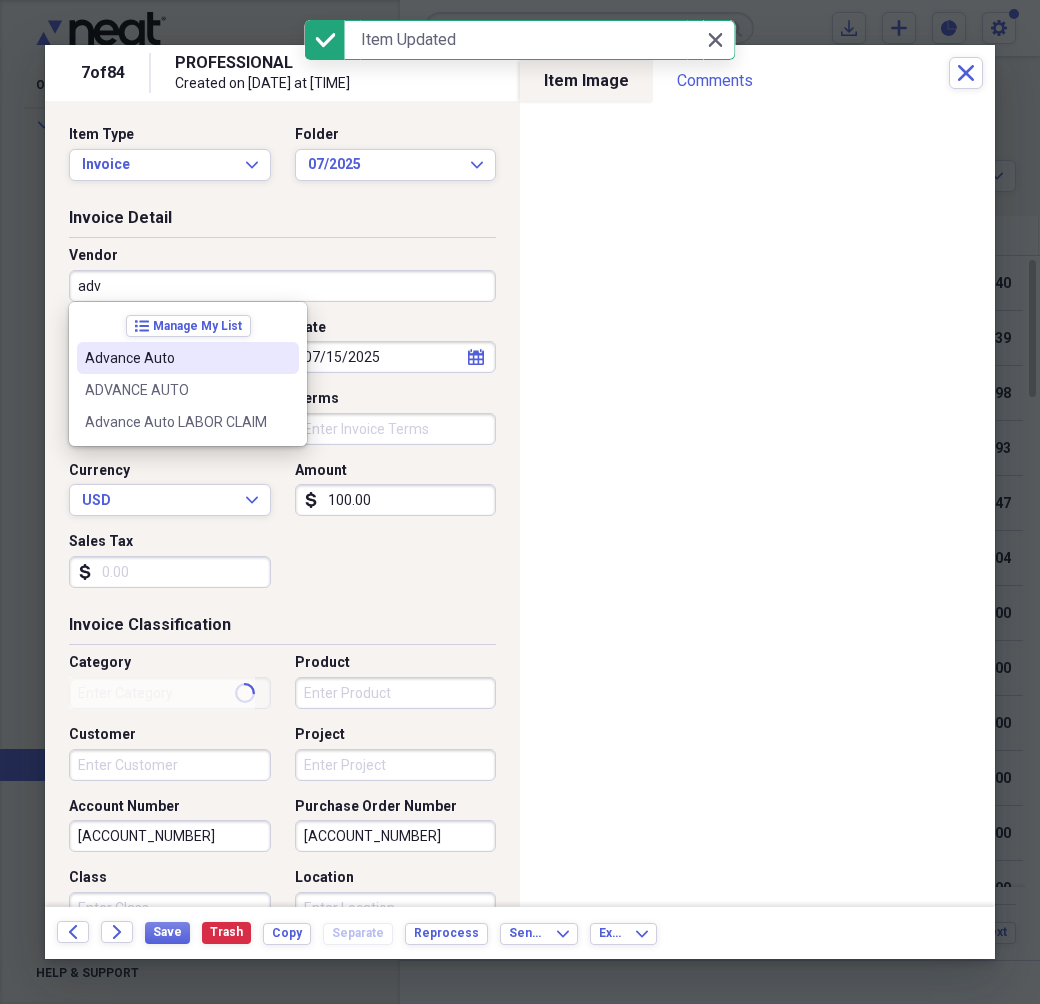 click on "Advance Auto" at bounding box center [176, 358] 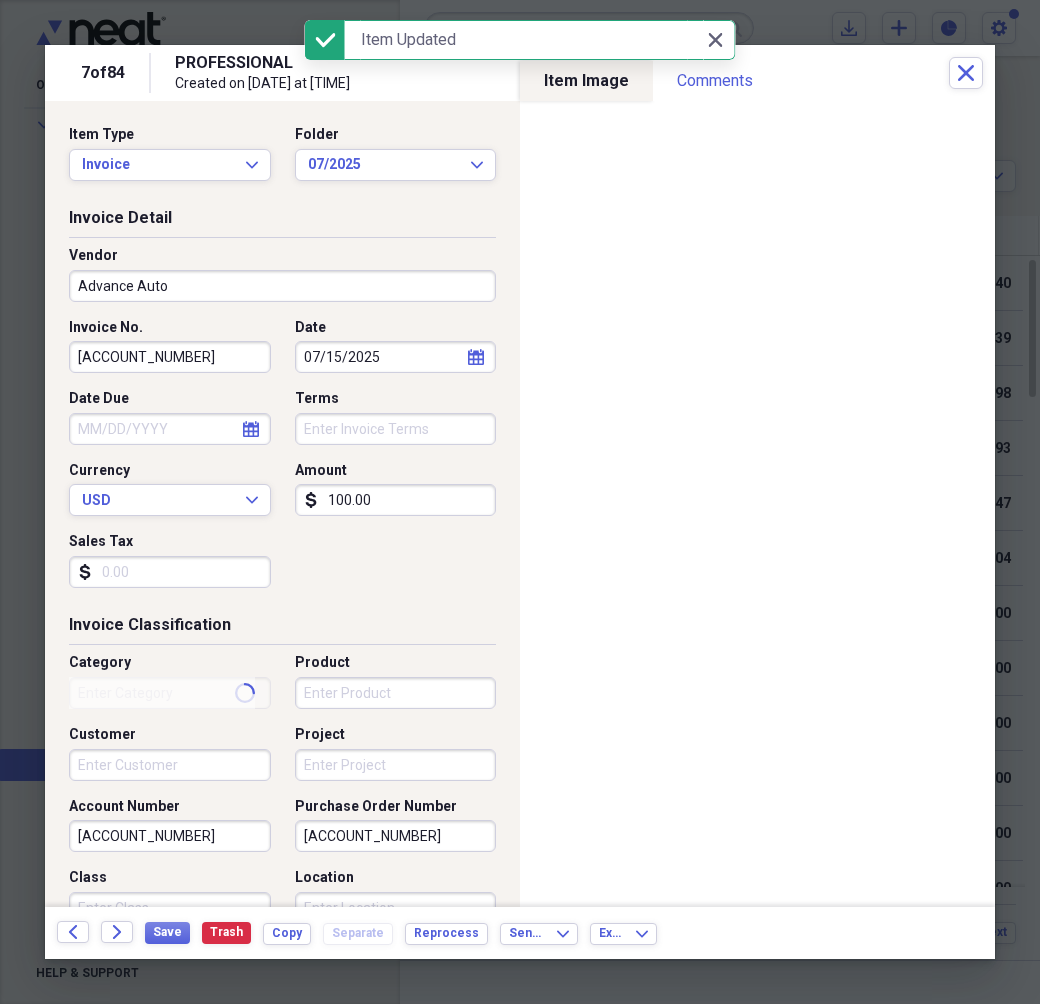 type on "Purchases" 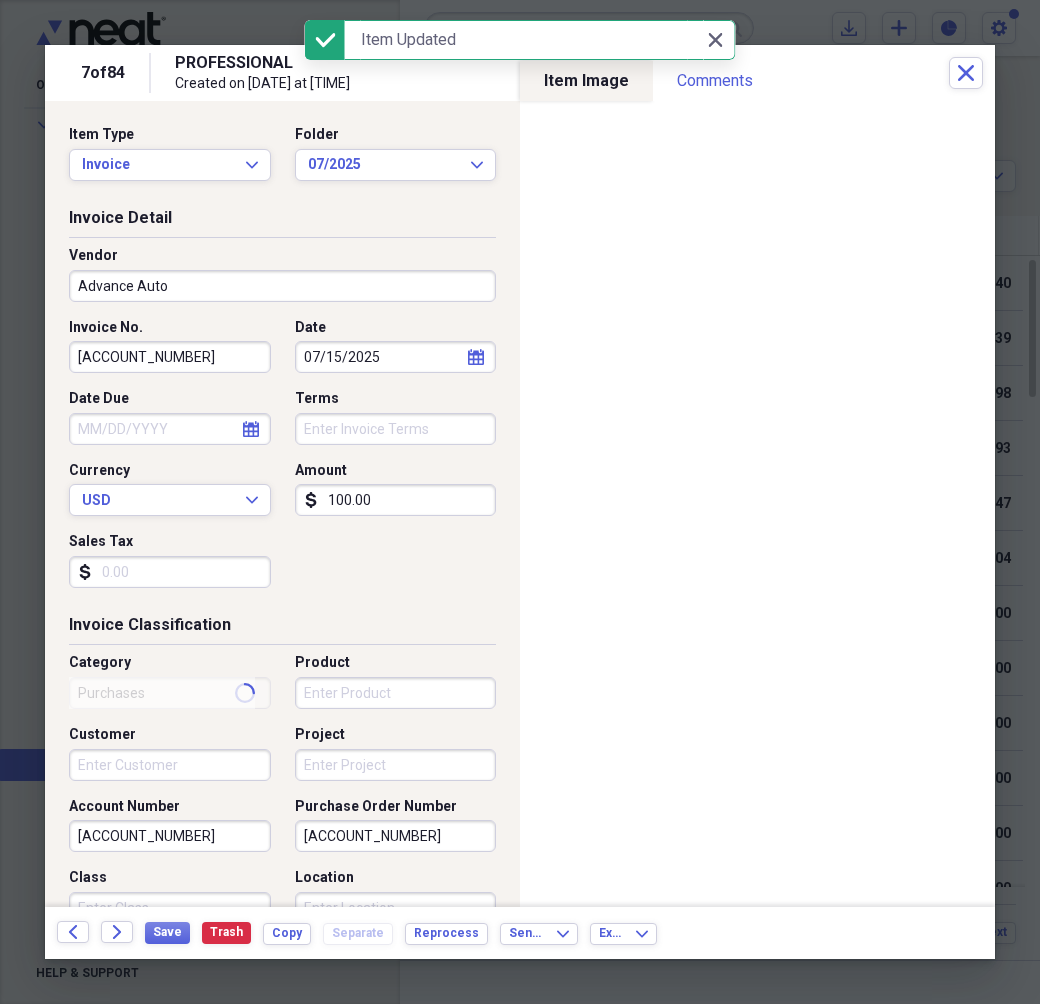 click on "[ACCOUNT_NUMBER]" at bounding box center [170, 357] 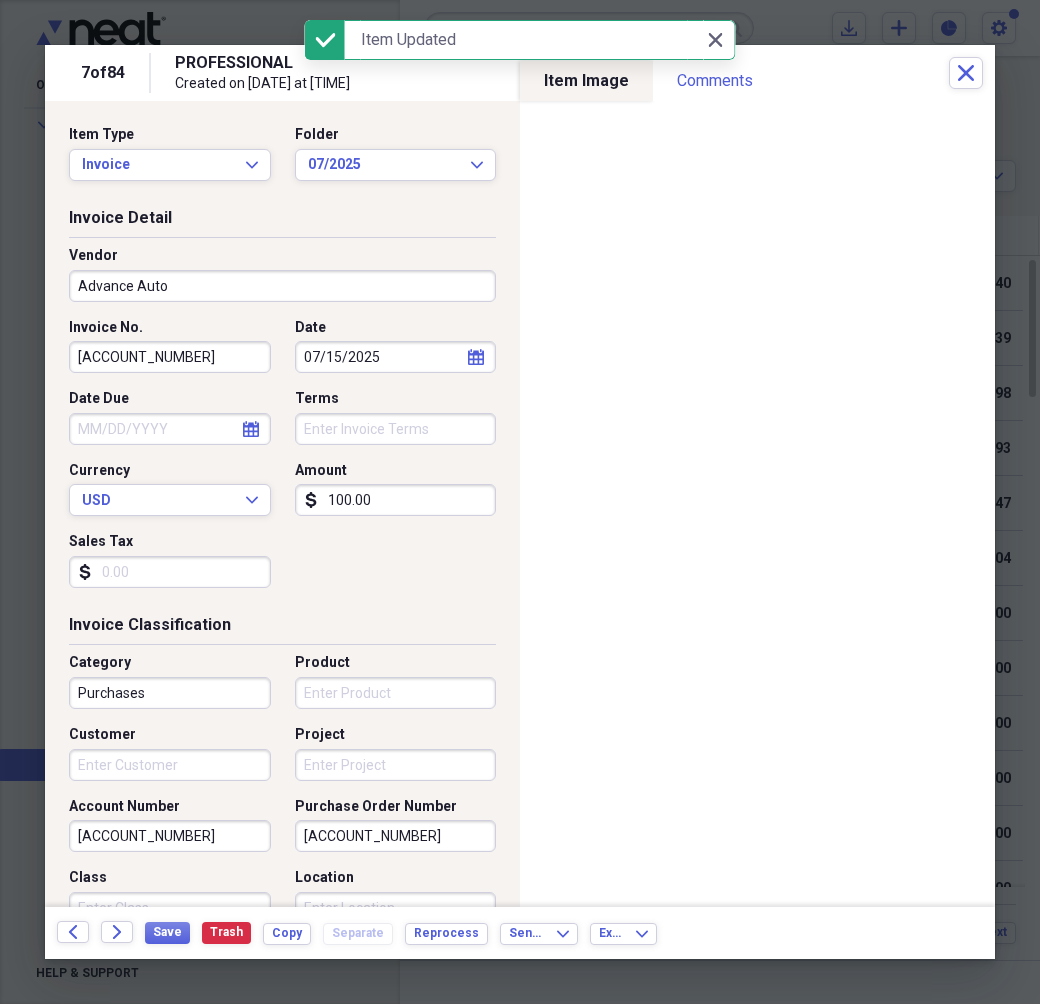 click on "[ACCOUNT_NUMBER]" at bounding box center (170, 357) 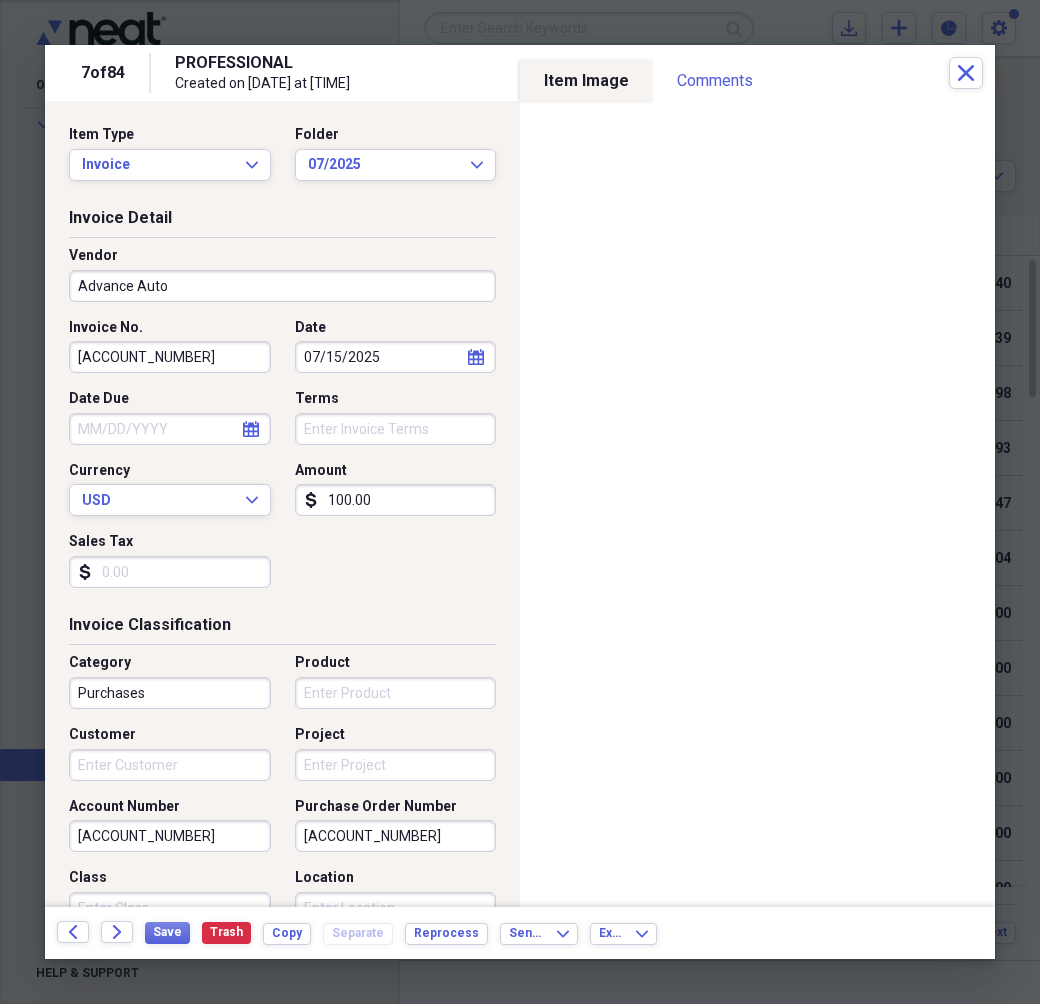 type on "[ACCOUNT_NUMBER]" 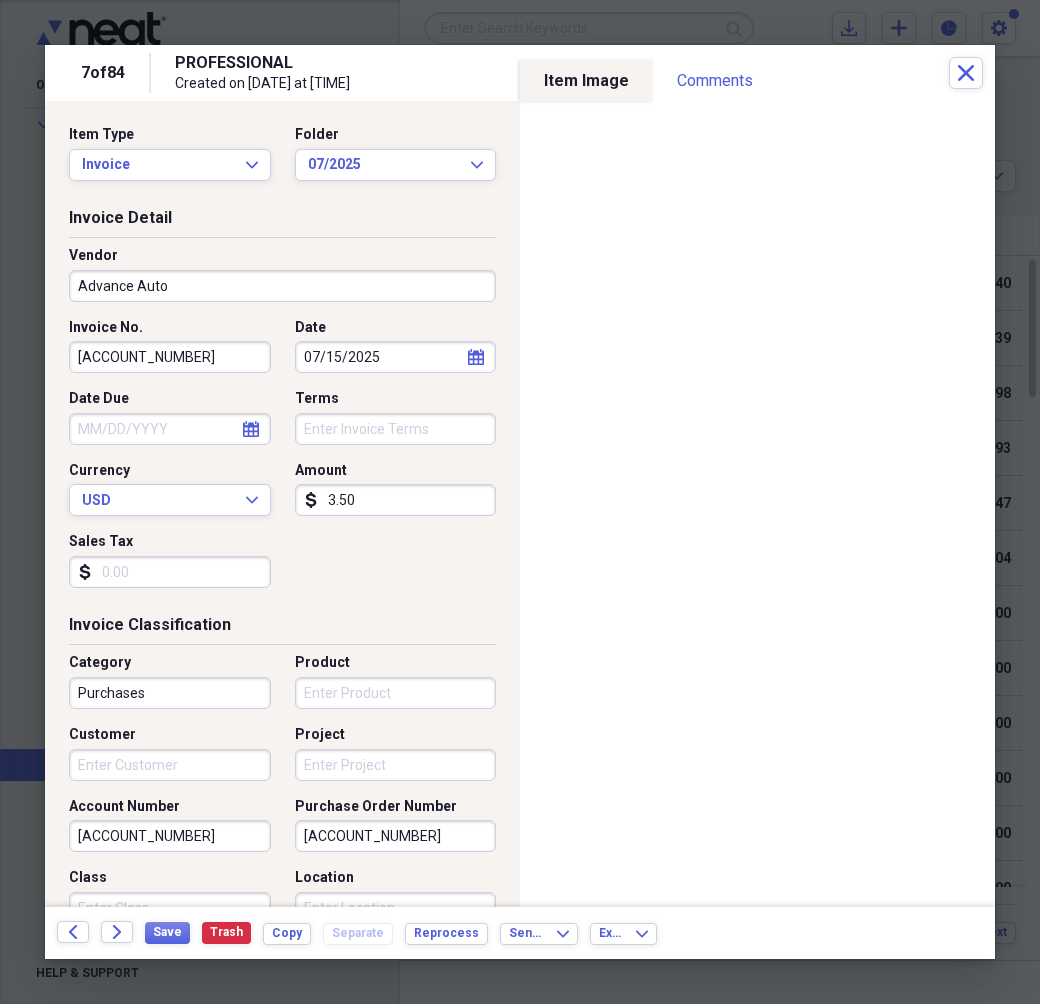 type on "3.50" 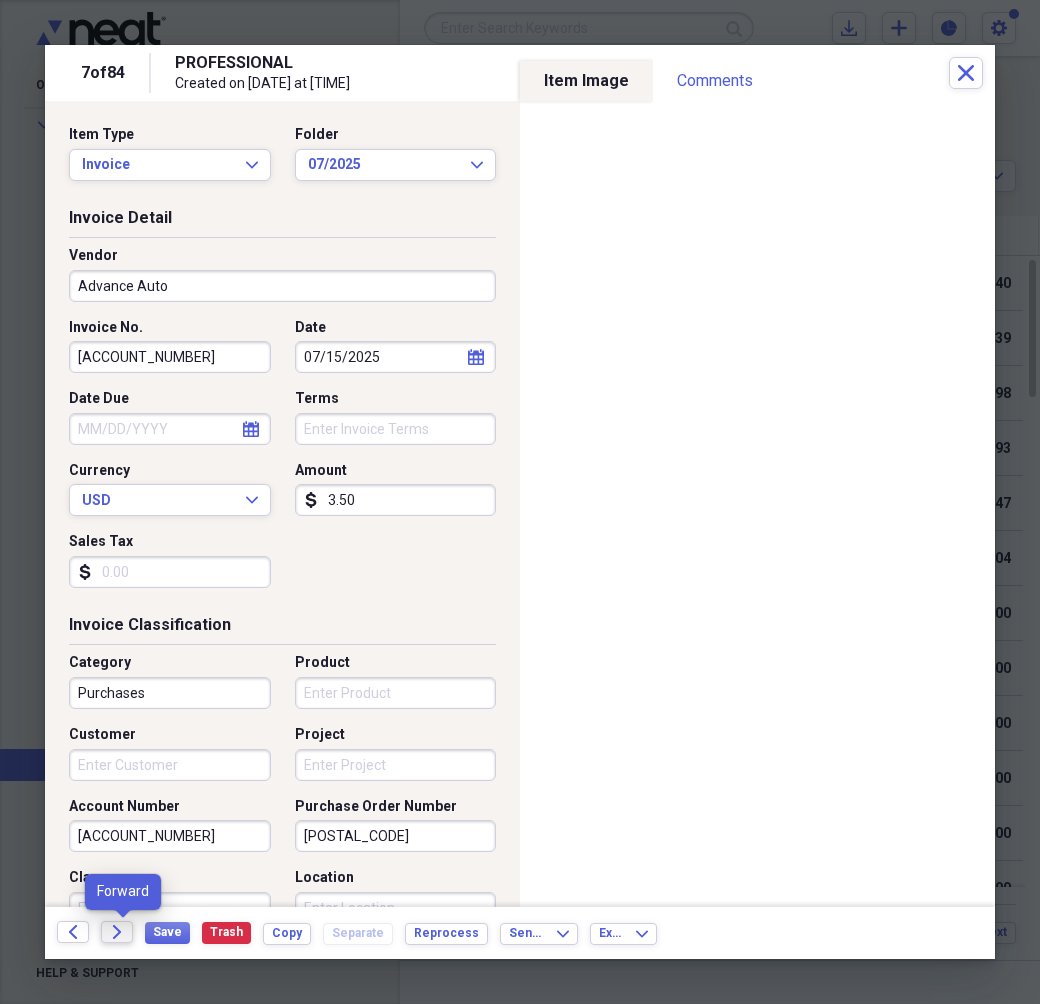 type on "[POSTAL_CODE]" 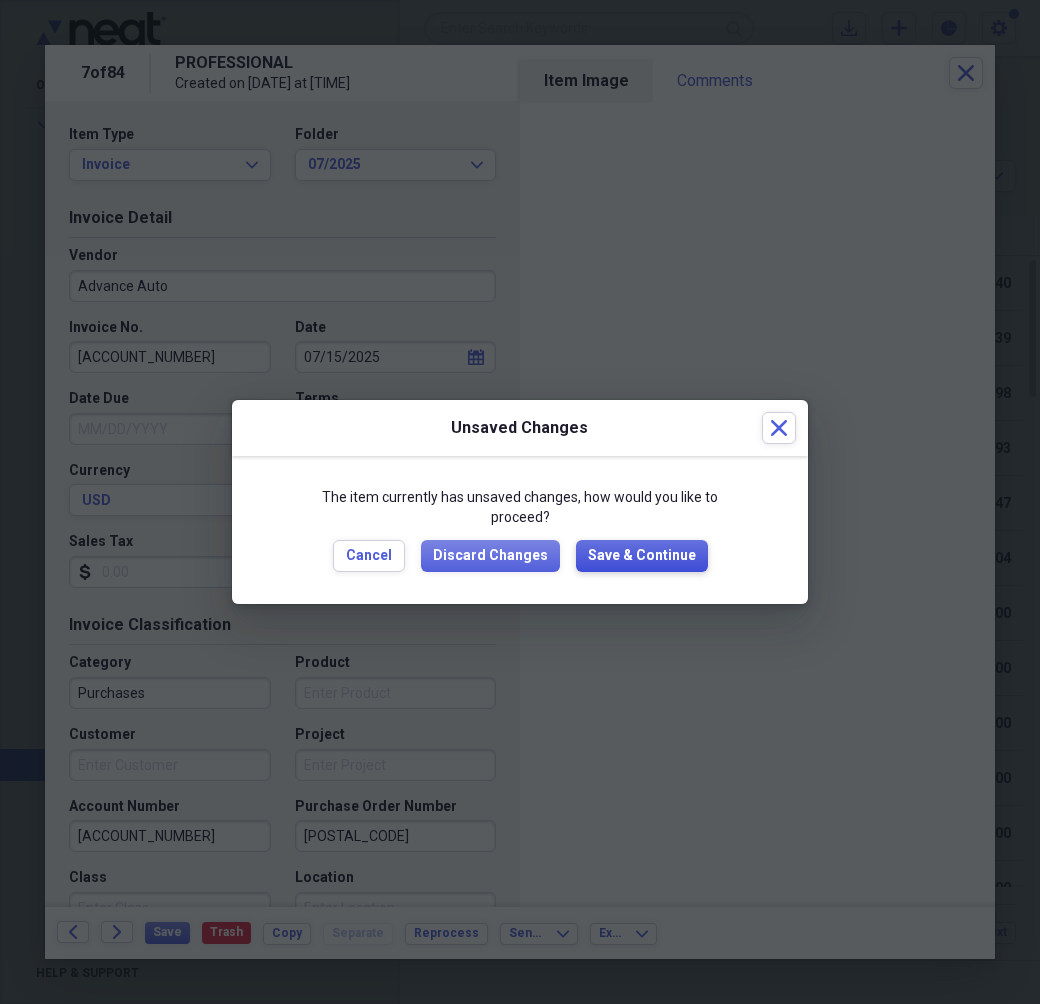 click on "Save & Continue" at bounding box center (642, 556) 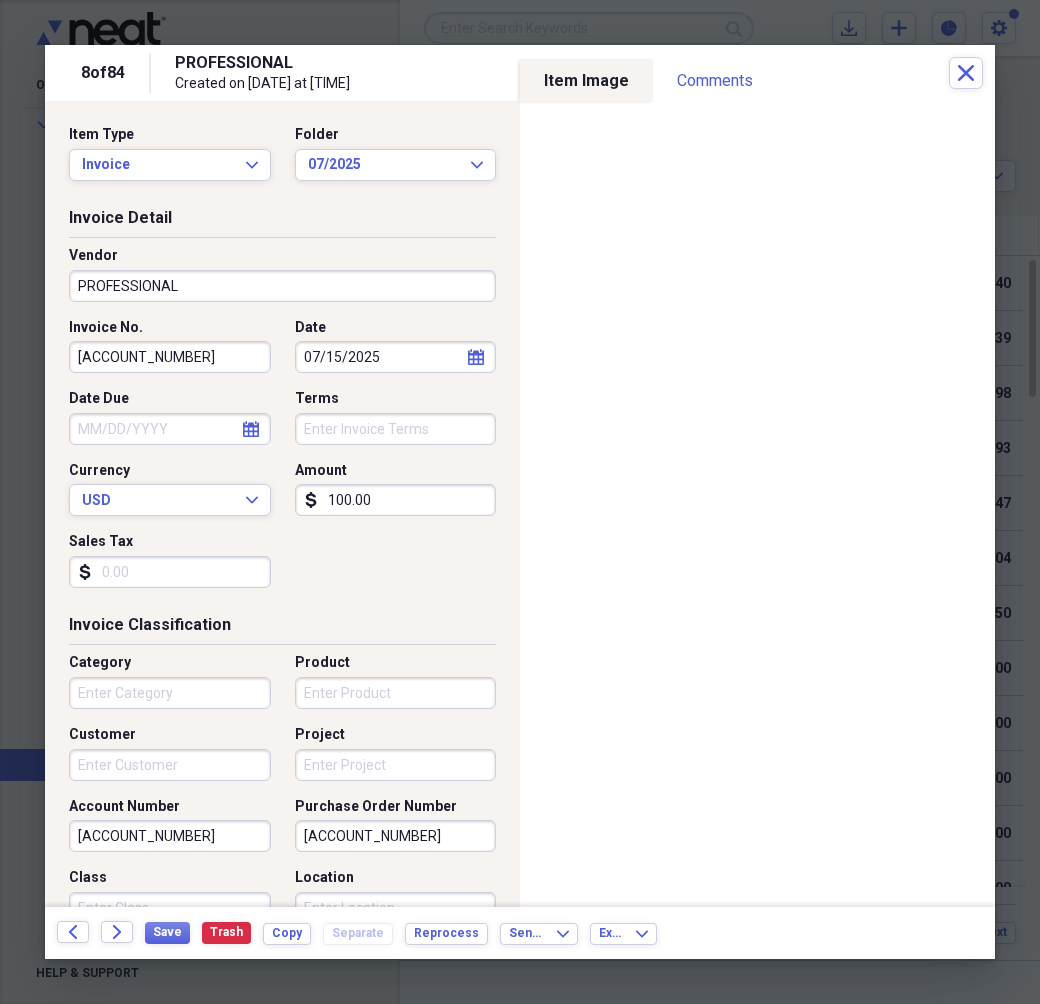 click on "PROFESSIONAL" at bounding box center [282, 286] 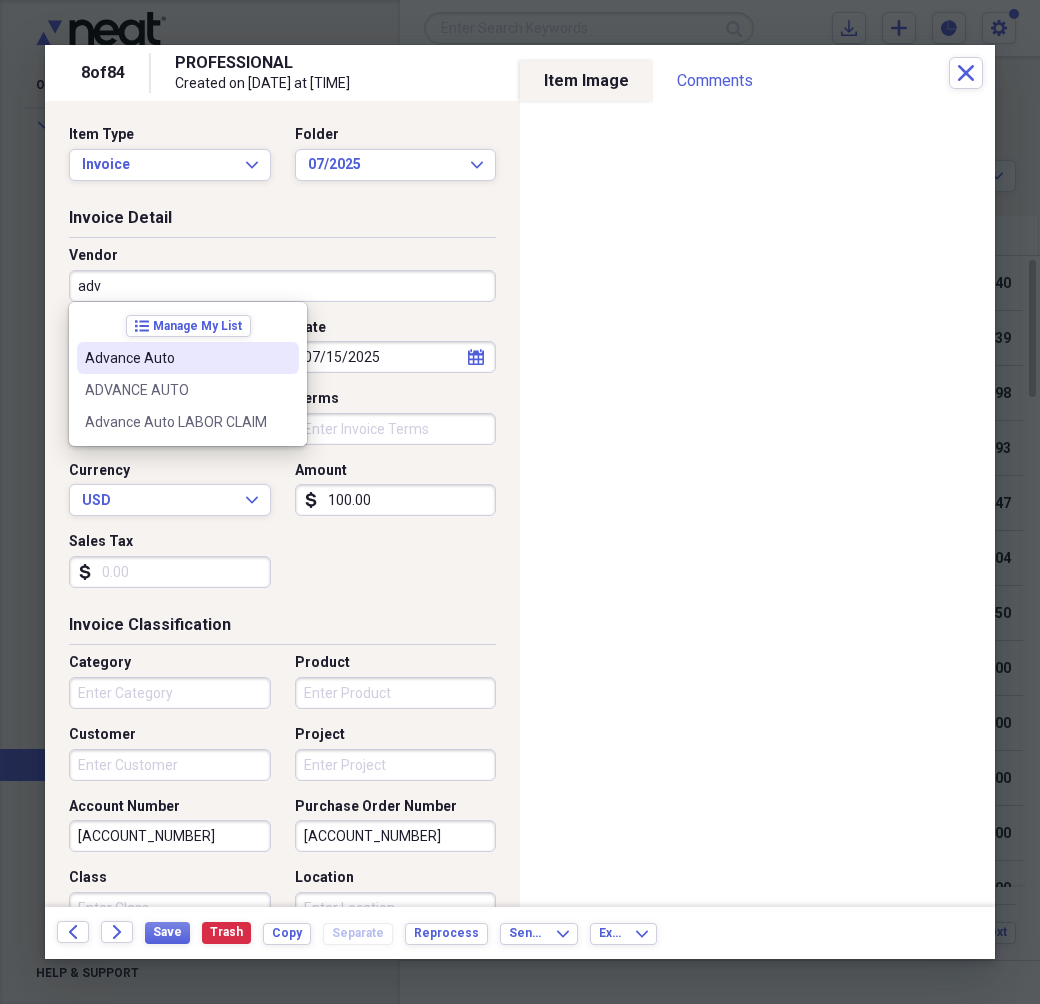 click on "Advance Auto" at bounding box center [176, 358] 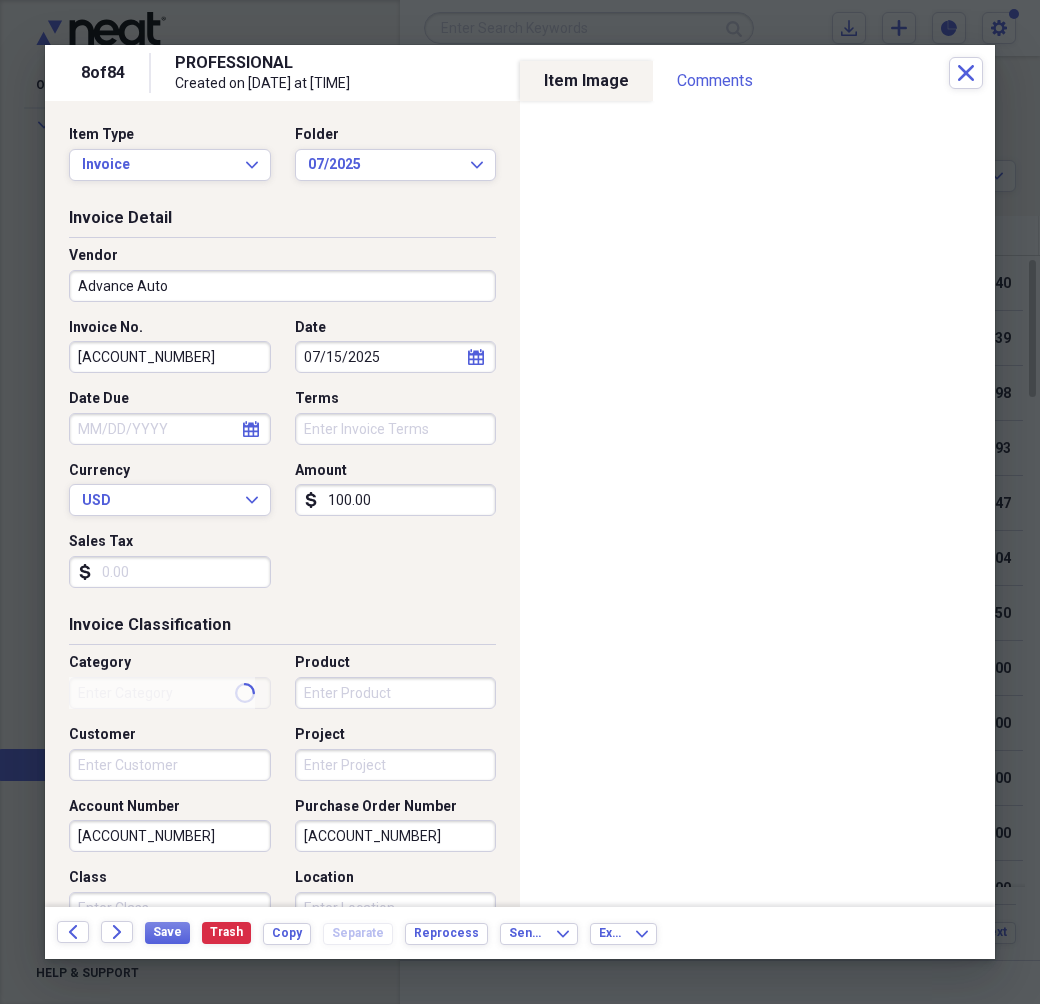 type on "Purchases" 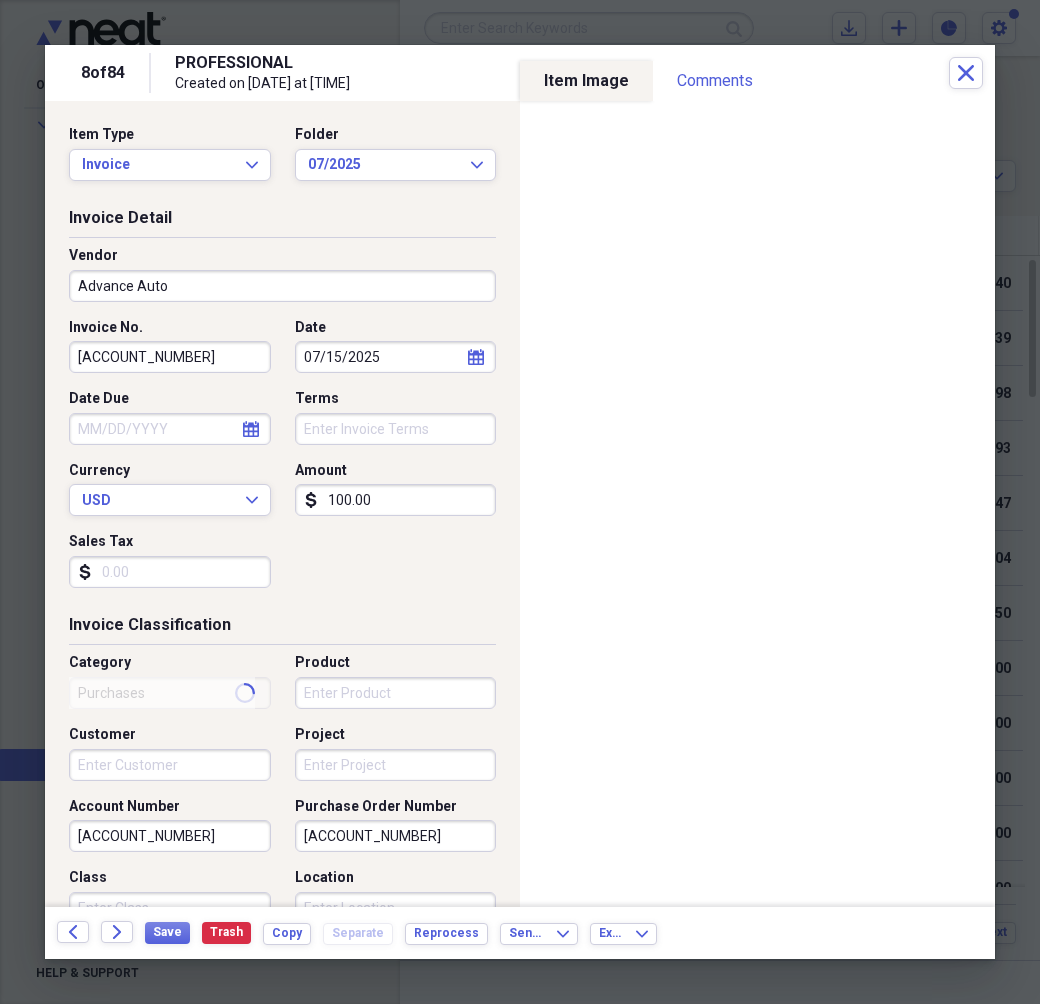 click on "[ACCOUNT_NUMBER]" at bounding box center [170, 357] 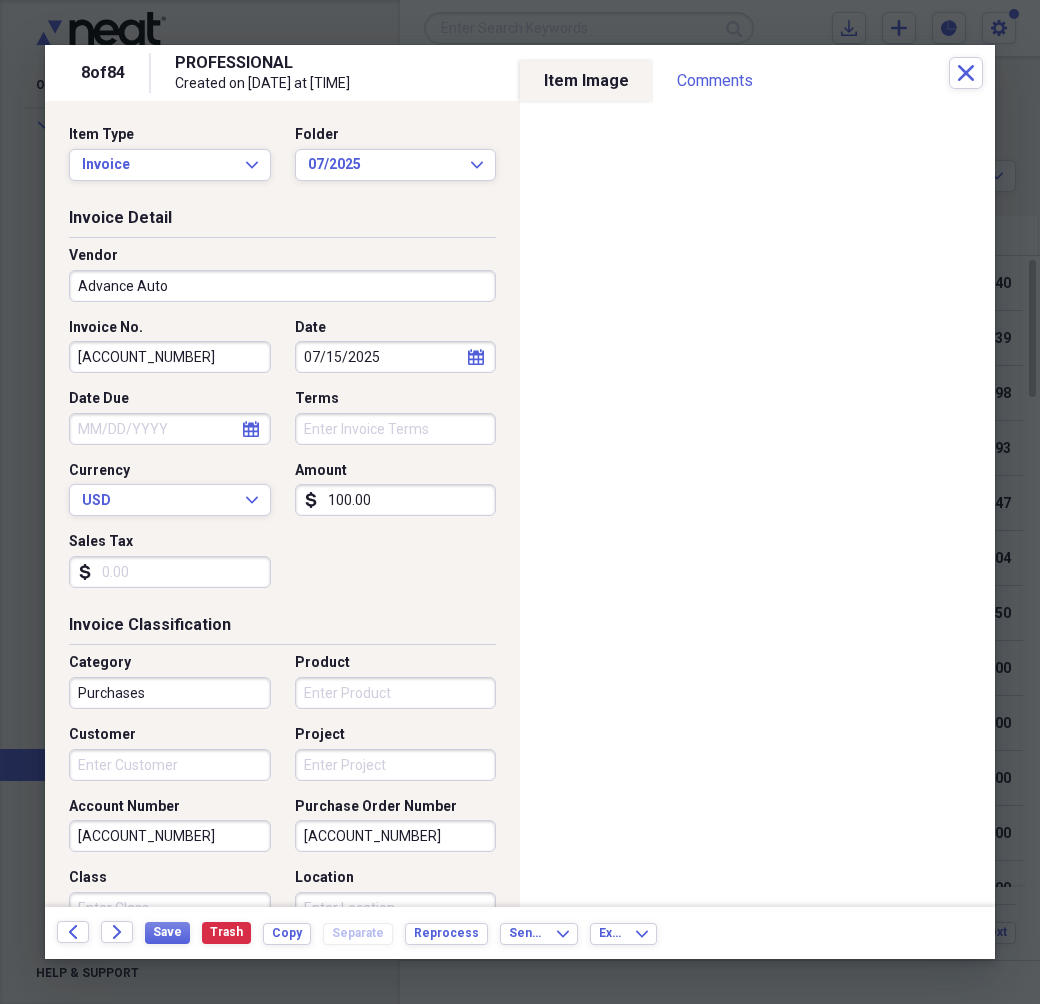 click on "[ACCOUNT_NUMBER]" at bounding box center (170, 357) 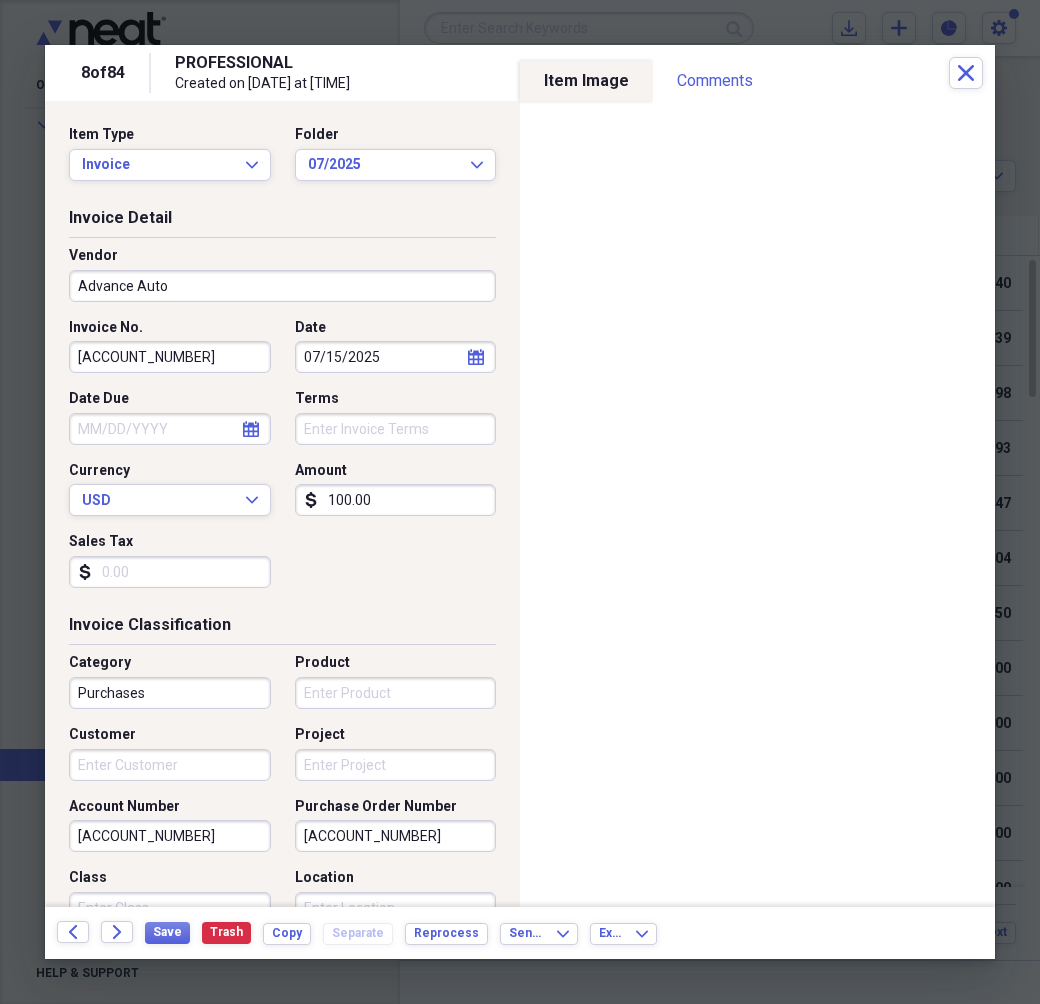 type on "[ACCOUNT_NUMBER]" 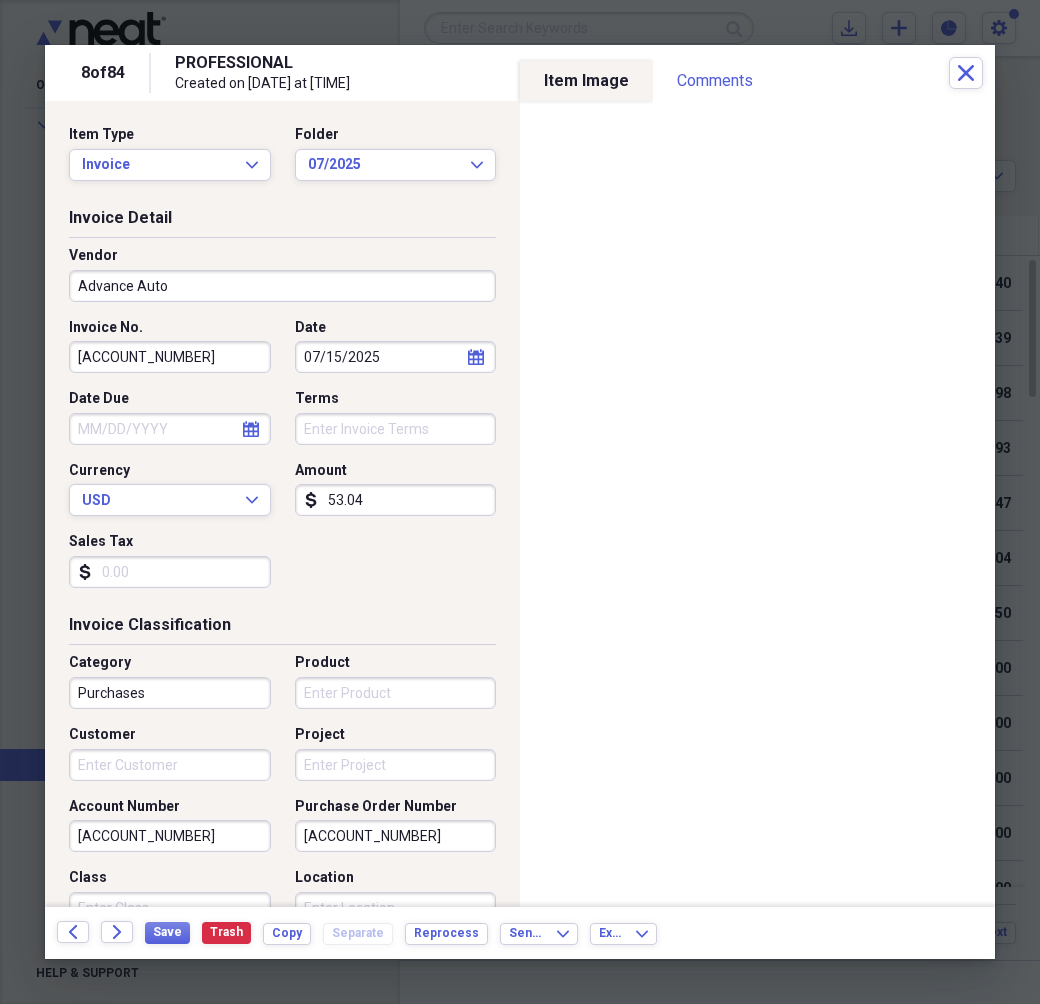 type on "53.04" 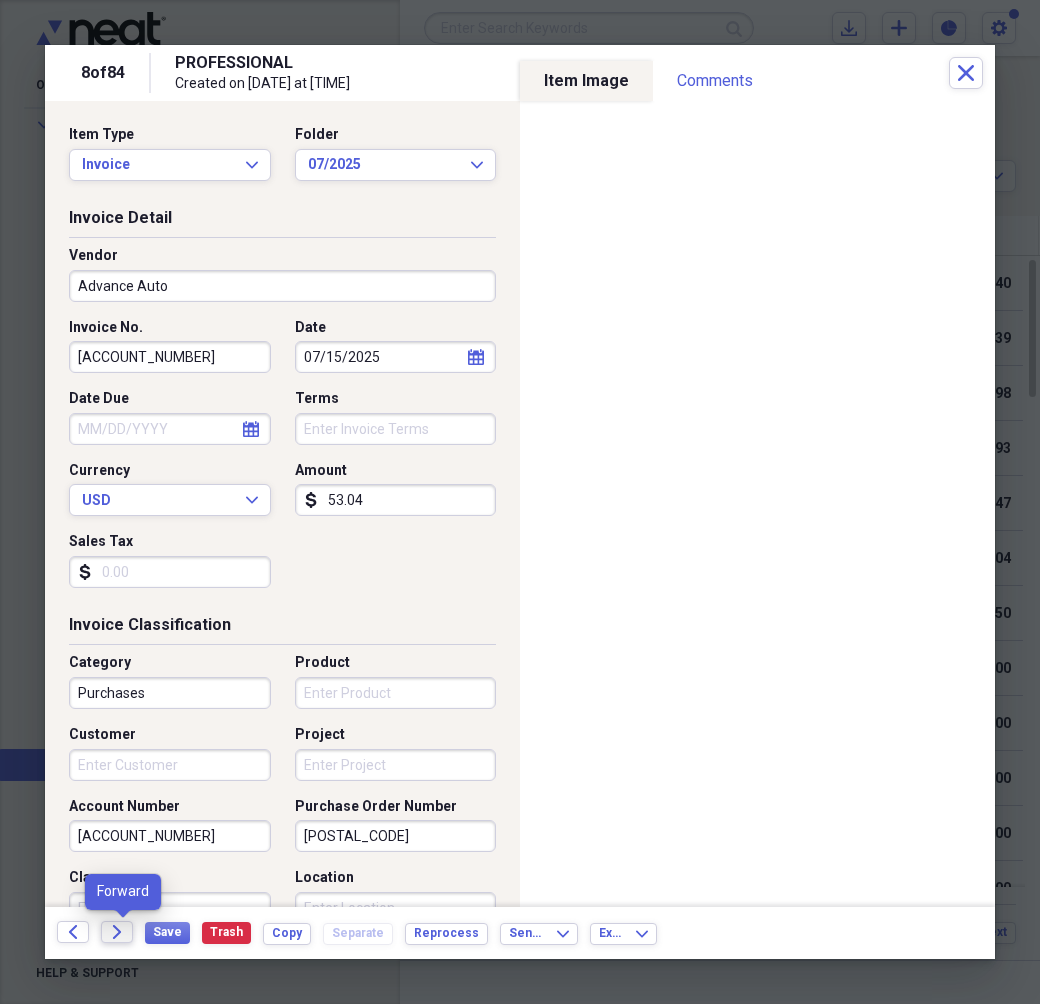 type on "[POSTAL_CODE]" 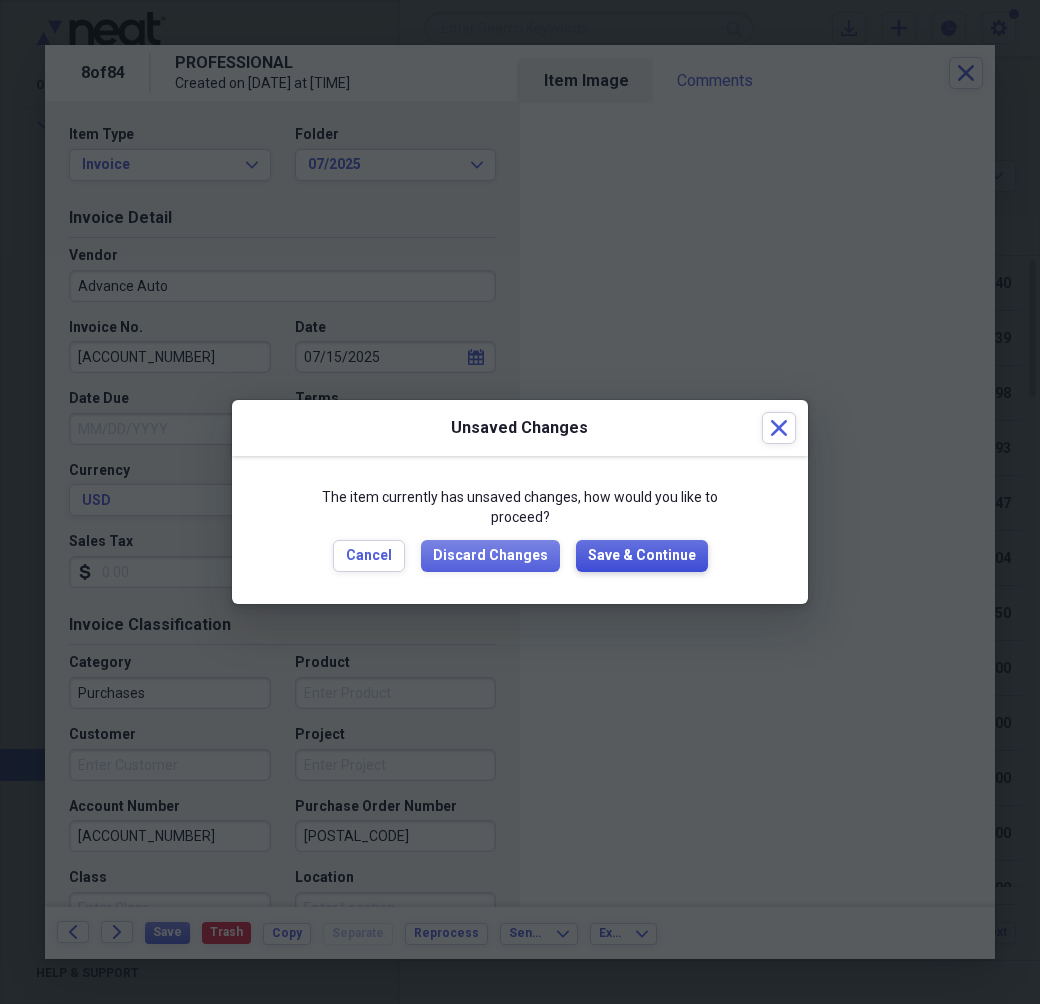 click on "Save & Continue" at bounding box center [642, 556] 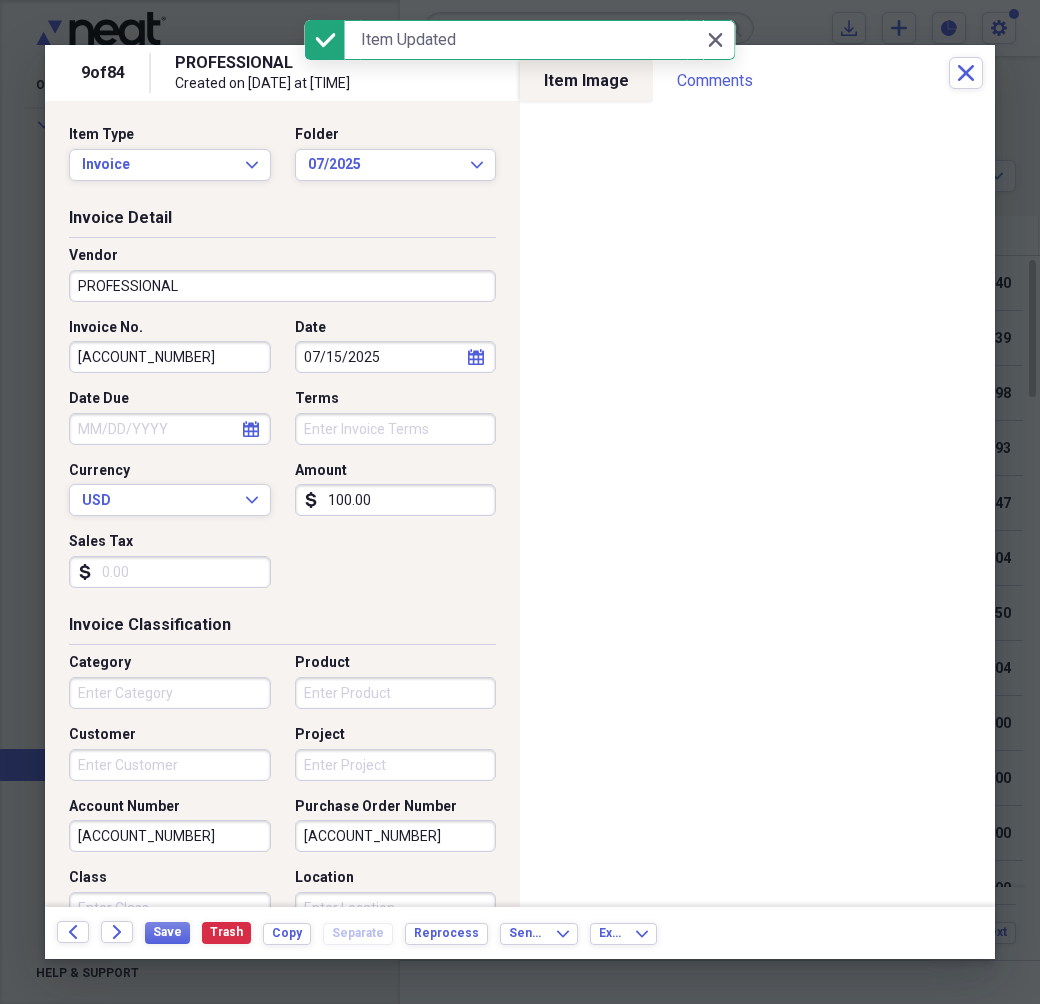 click on "PROFESSIONAL" at bounding box center (282, 286) 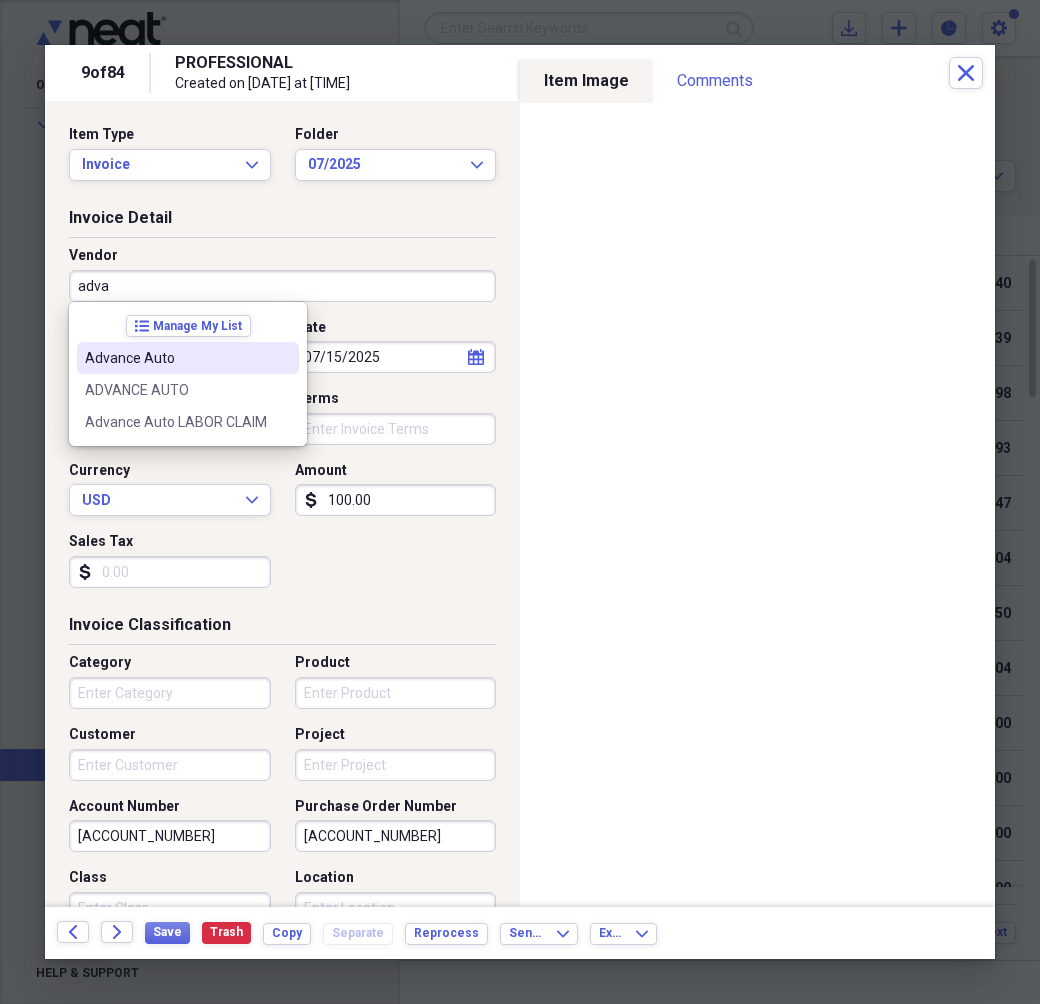 click on "Advance Auto" at bounding box center [188, 358] 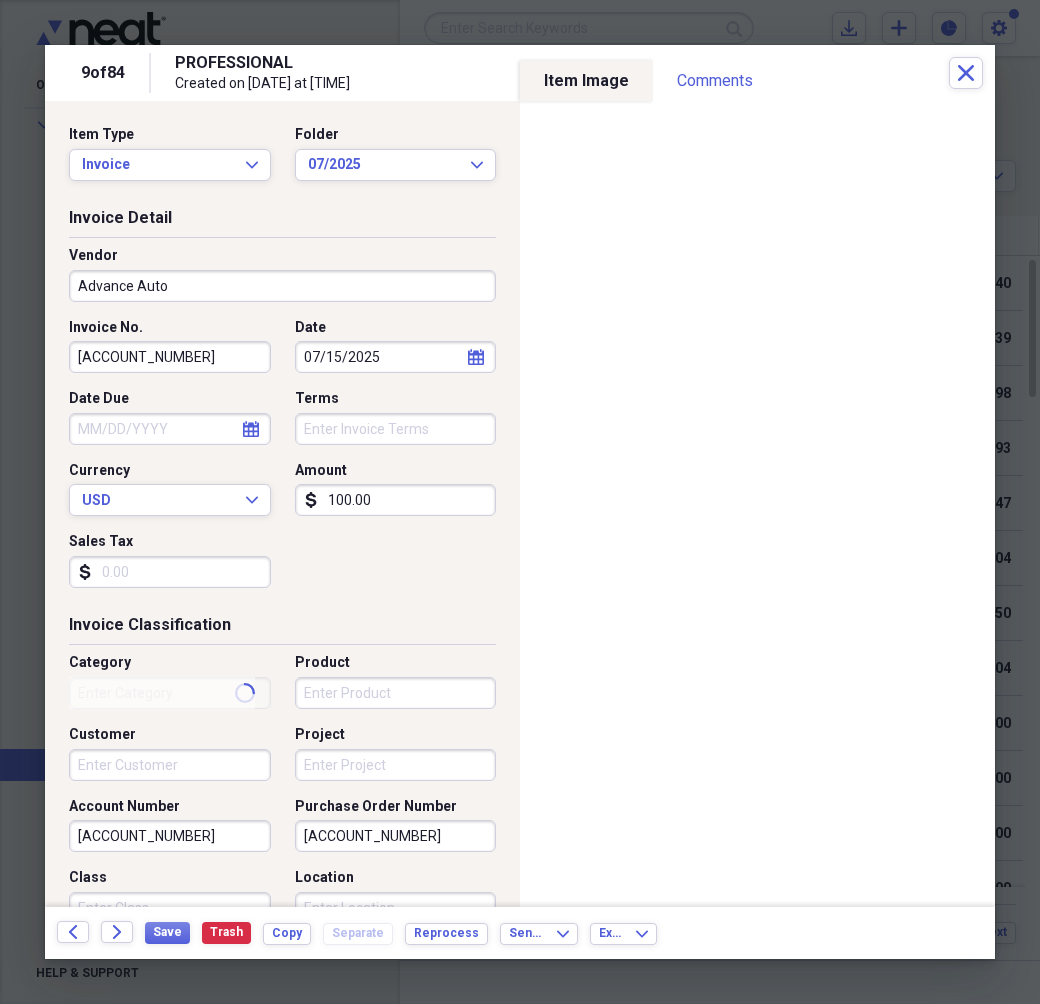 type on "Purchases" 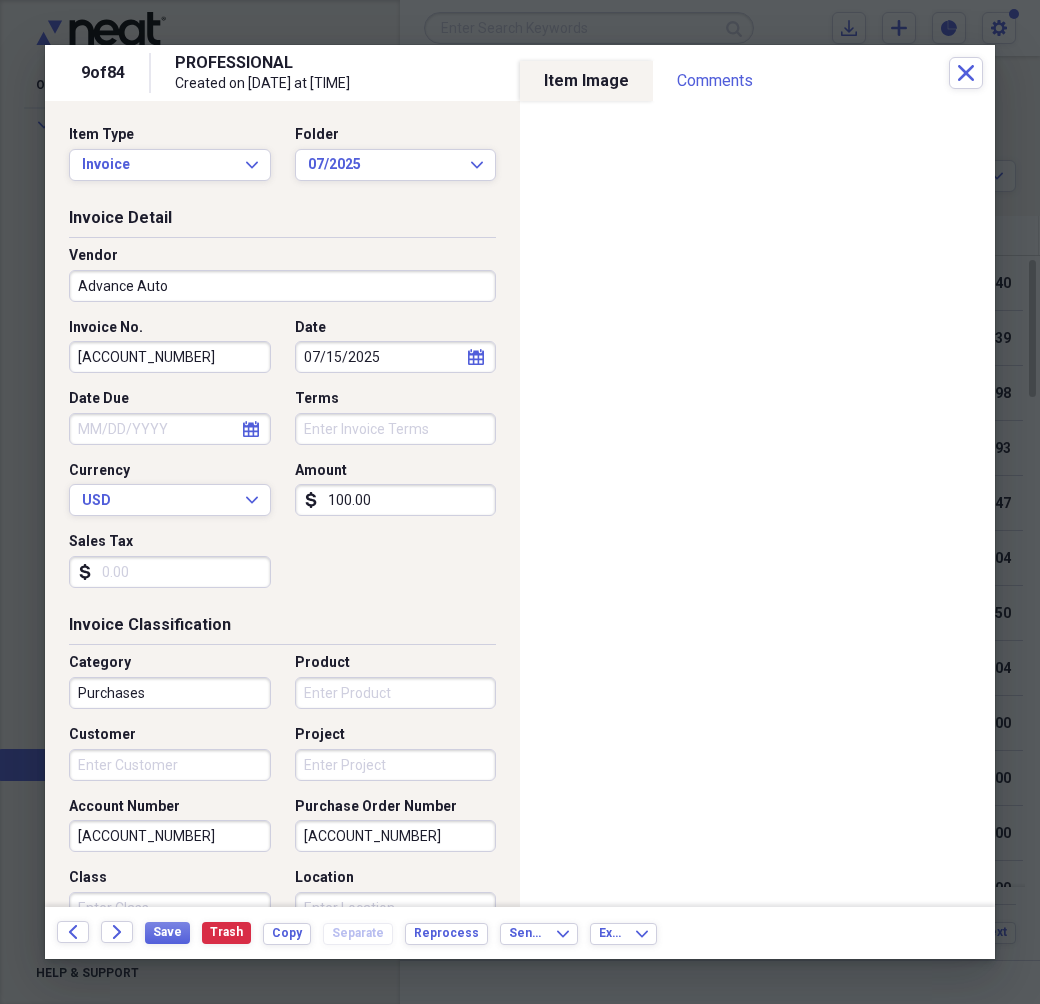 click on "[ACCOUNT_NUMBER]" at bounding box center [170, 357] 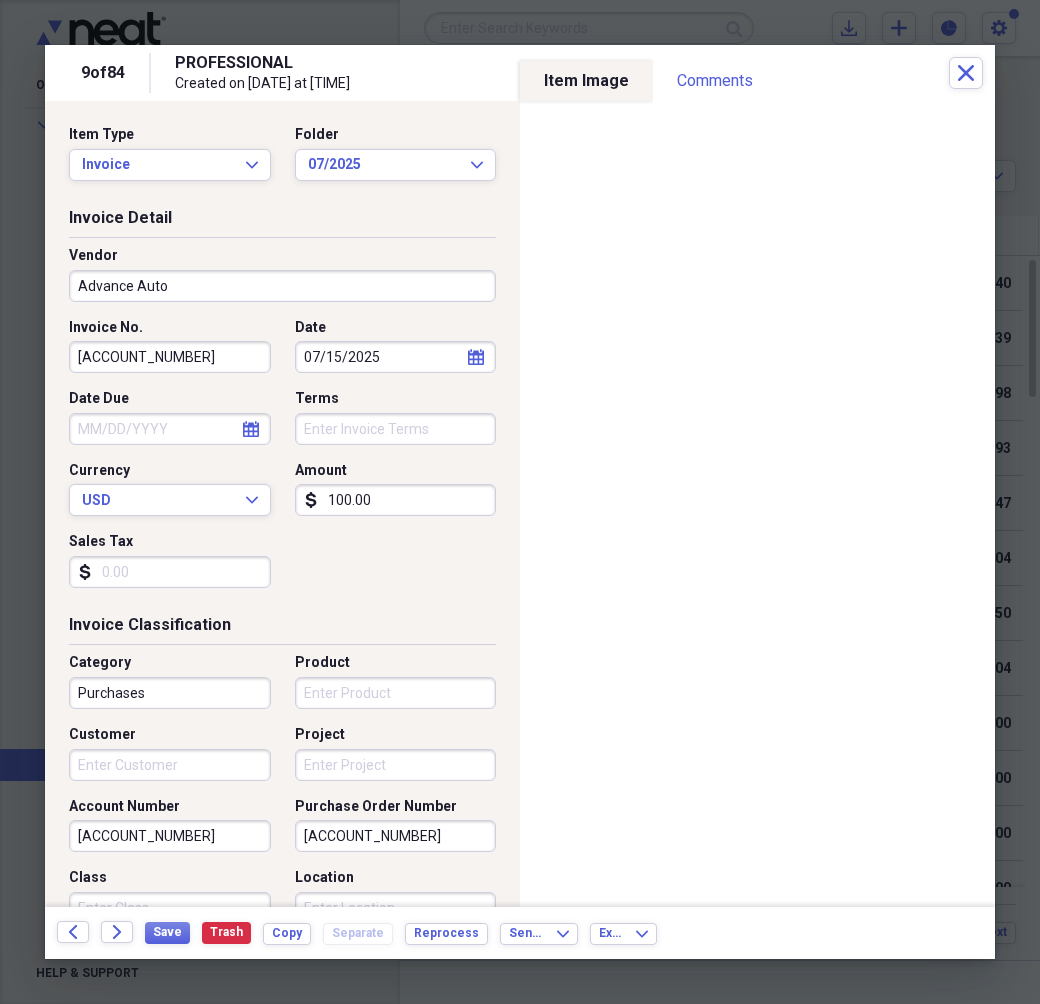 type on "[ACCOUNT_NUMBER]" 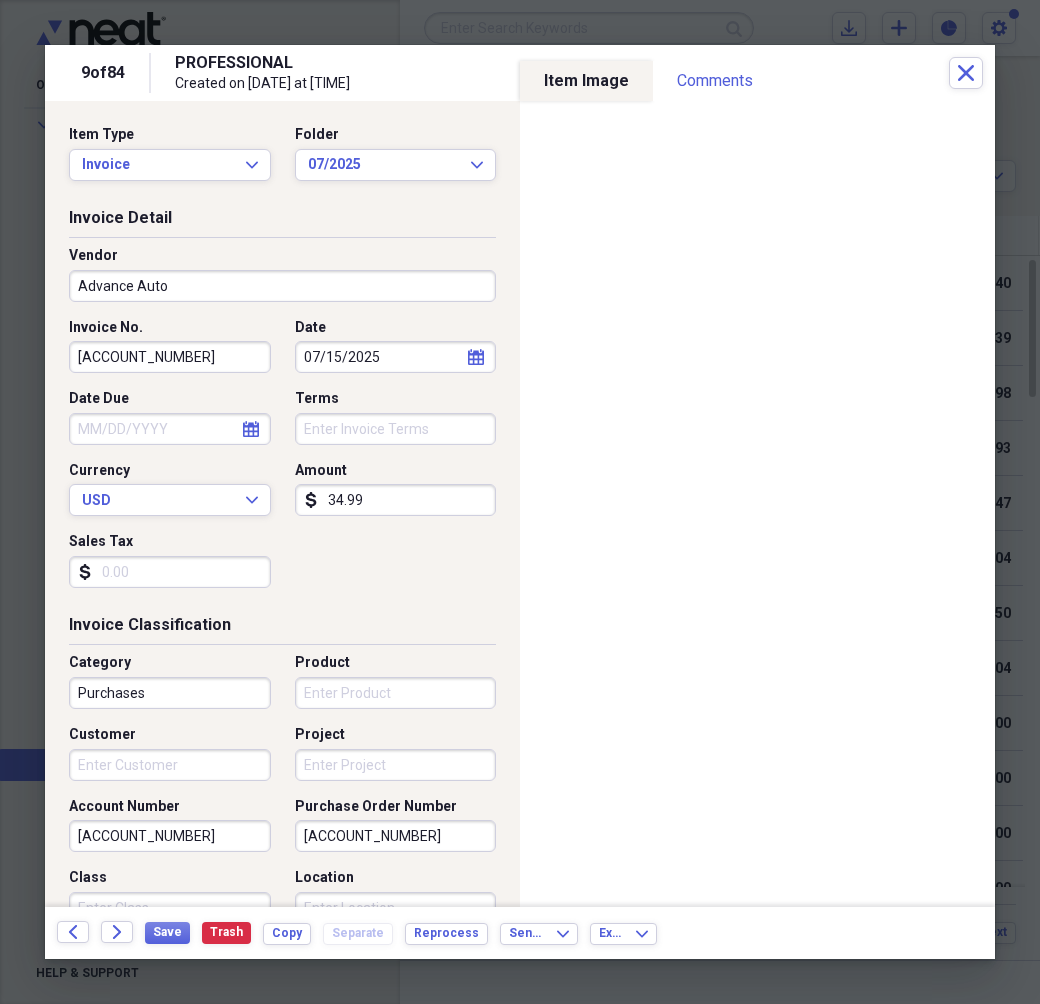 type on "34.99" 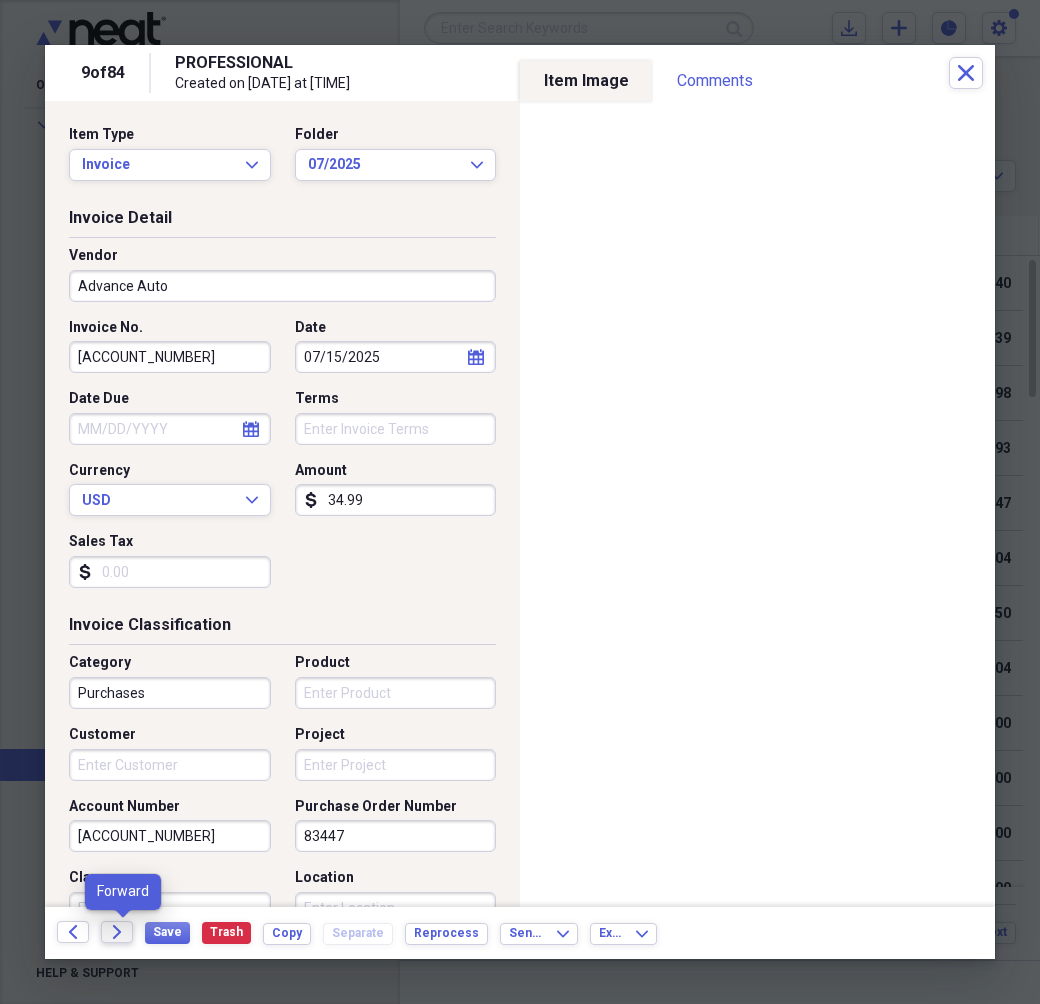 type on "83447" 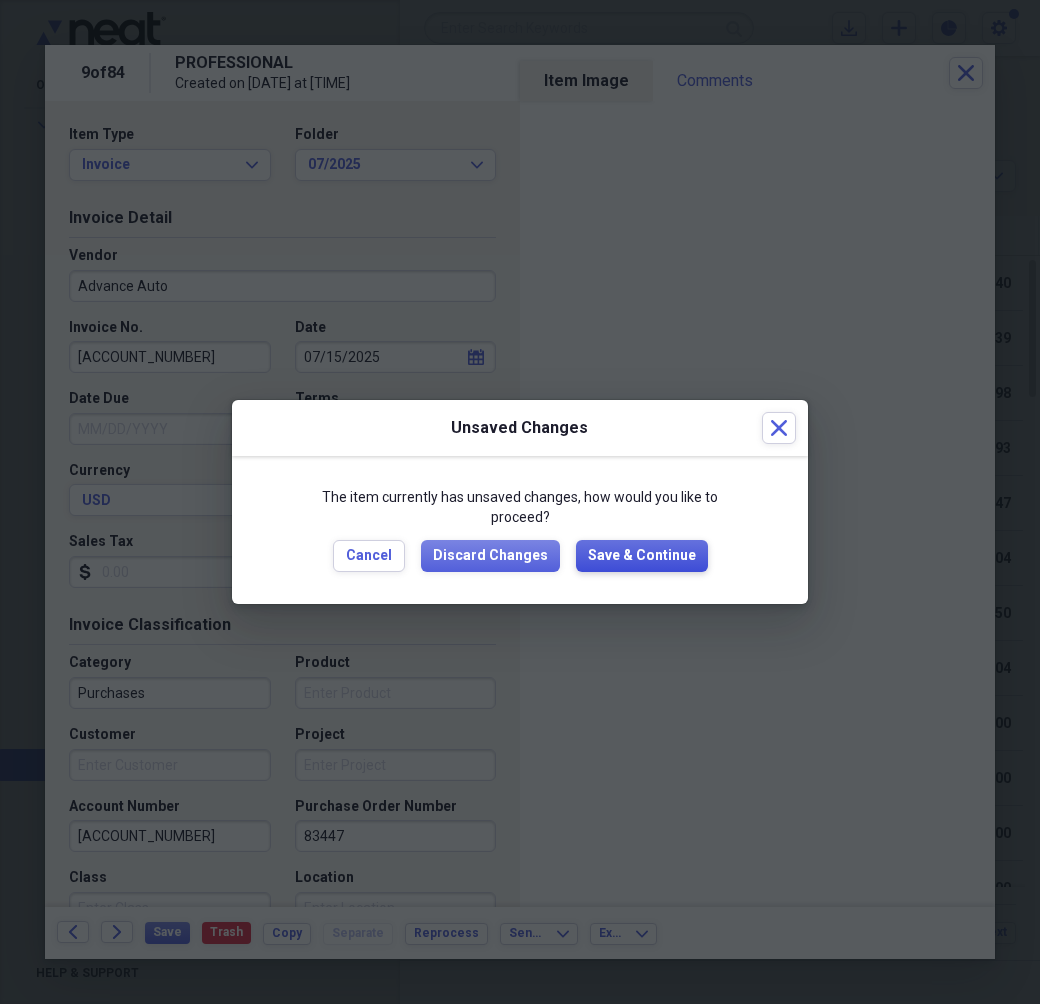 click on "Save & Continue" at bounding box center [642, 556] 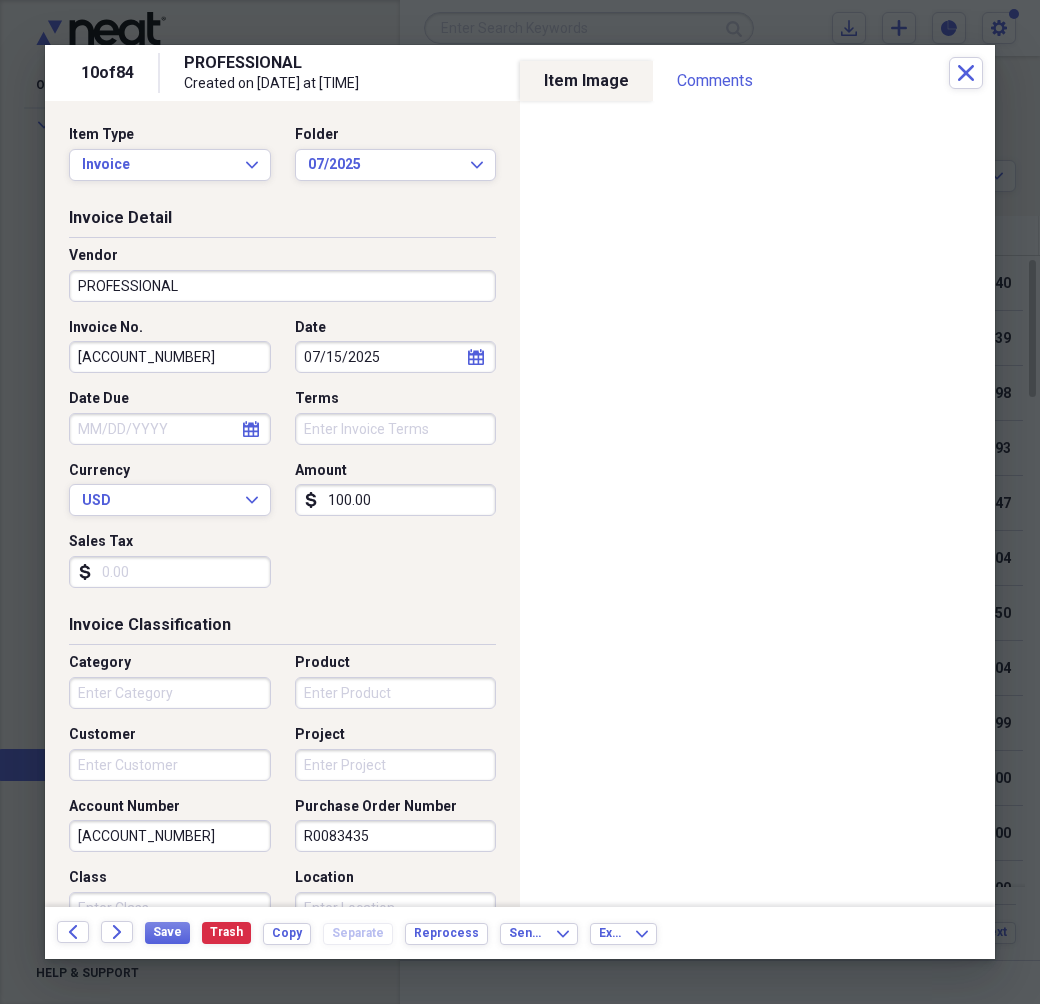 click on "PROFESSIONAL" at bounding box center (282, 286) 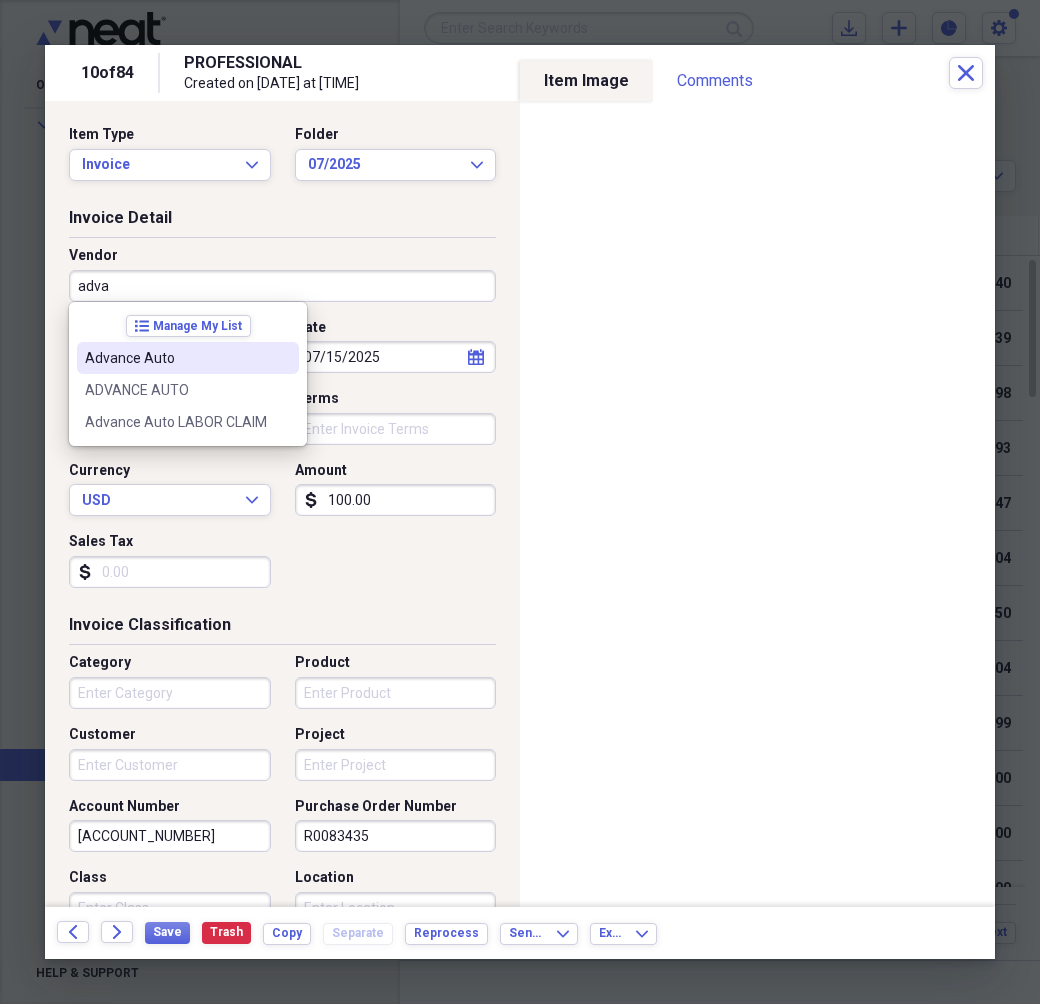 click on "Advance Auto" at bounding box center [188, 358] 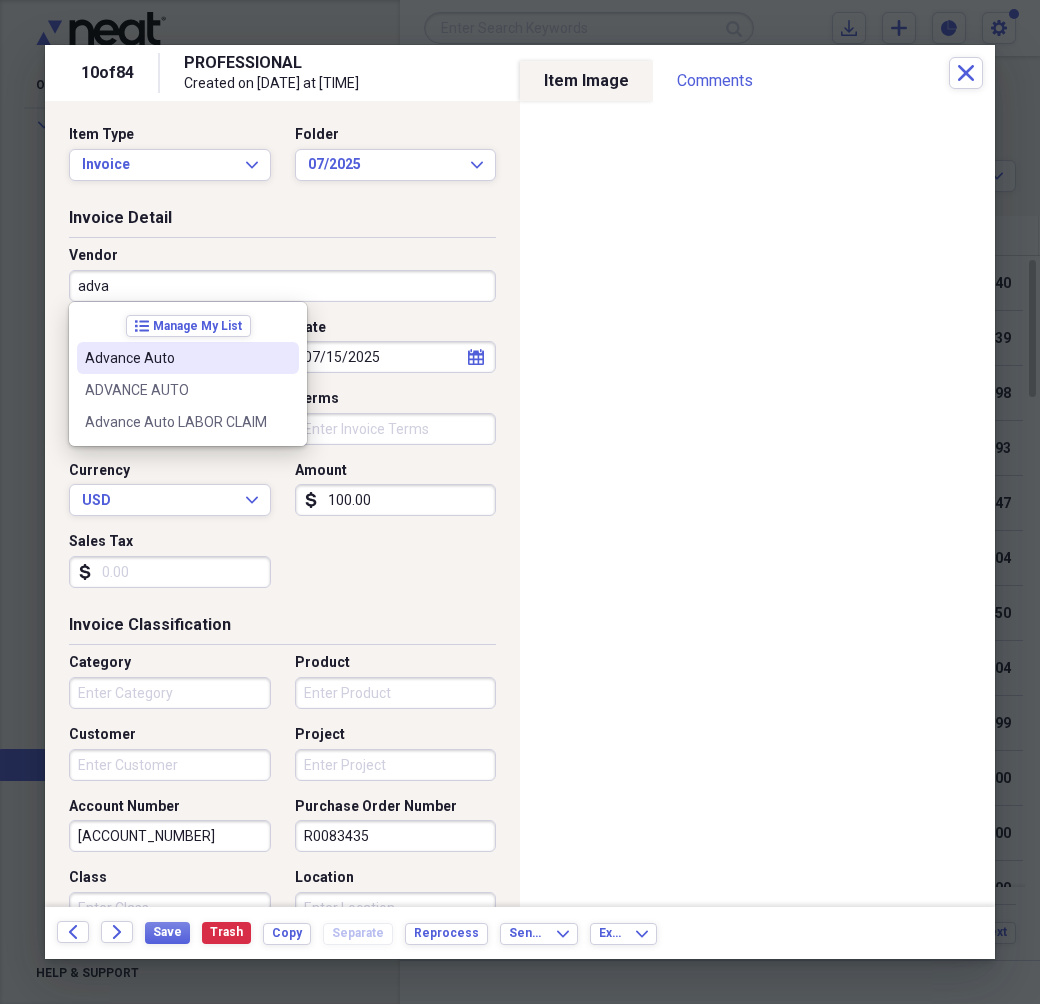 type on "Advance Auto" 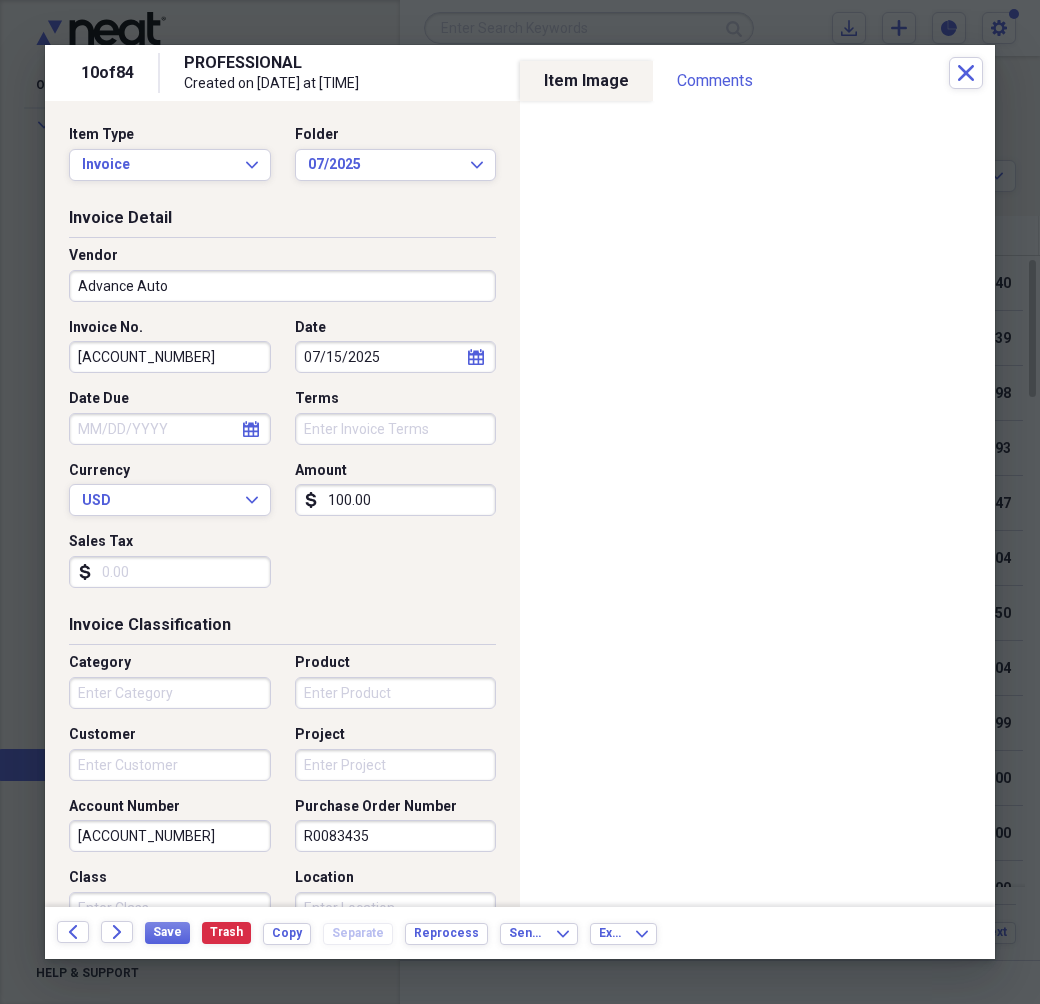type on "Purchases" 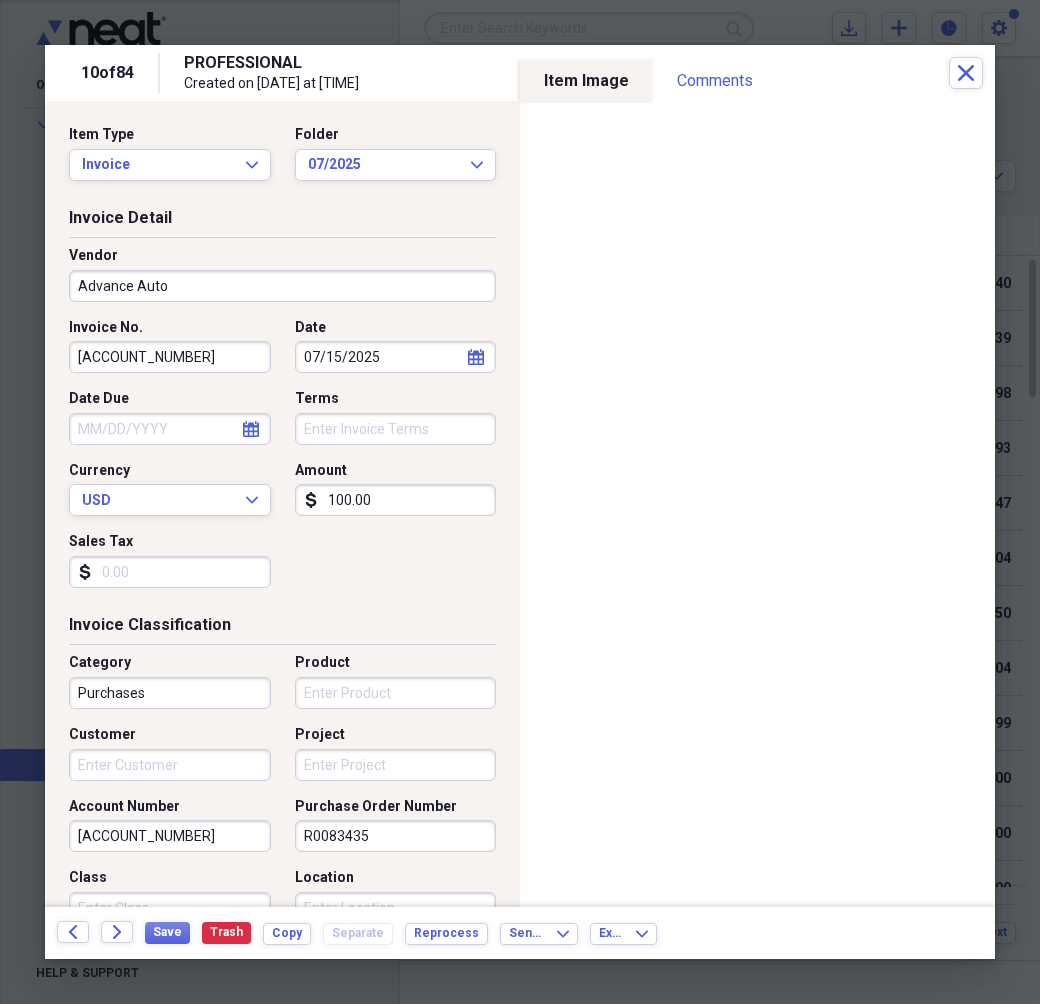 click on "[ACCOUNT_NUMBER]" at bounding box center (170, 357) 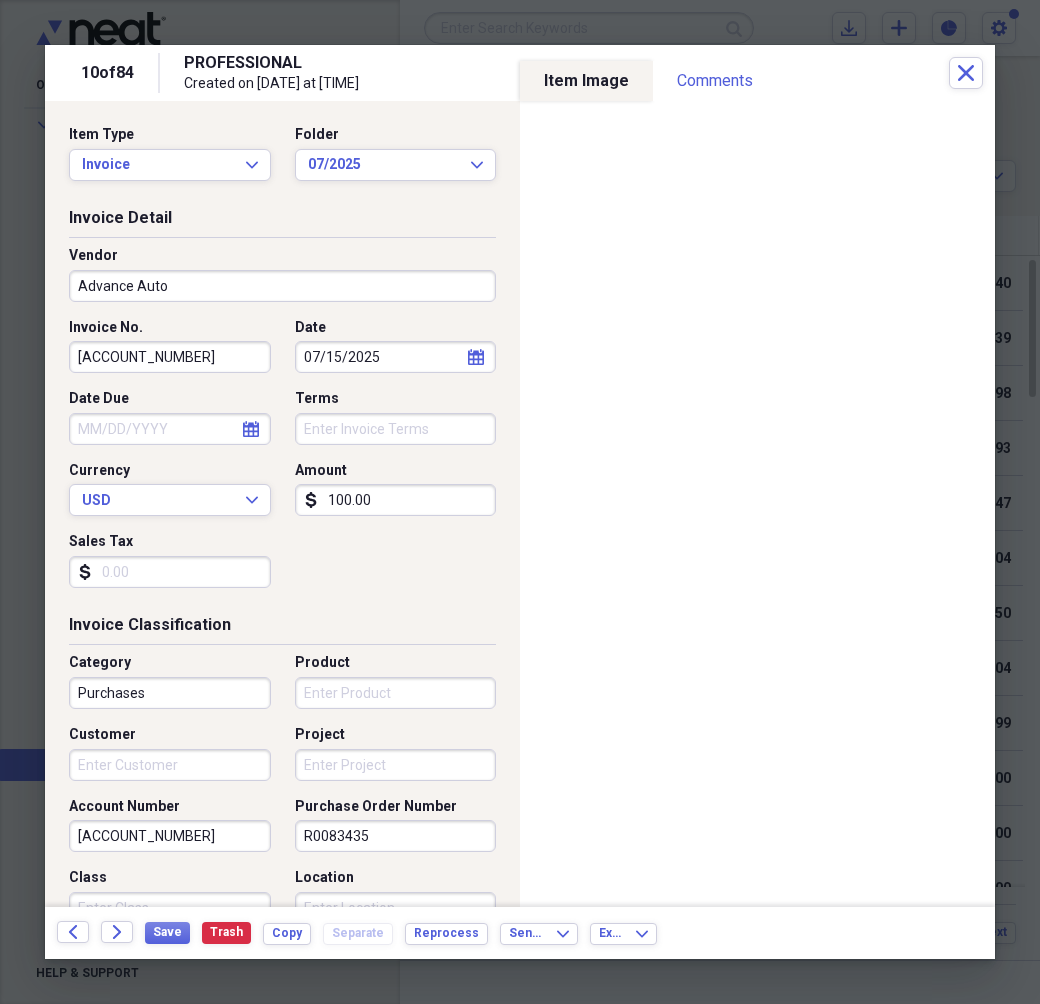 click on "[ACCOUNT_NUMBER]" at bounding box center (170, 357) 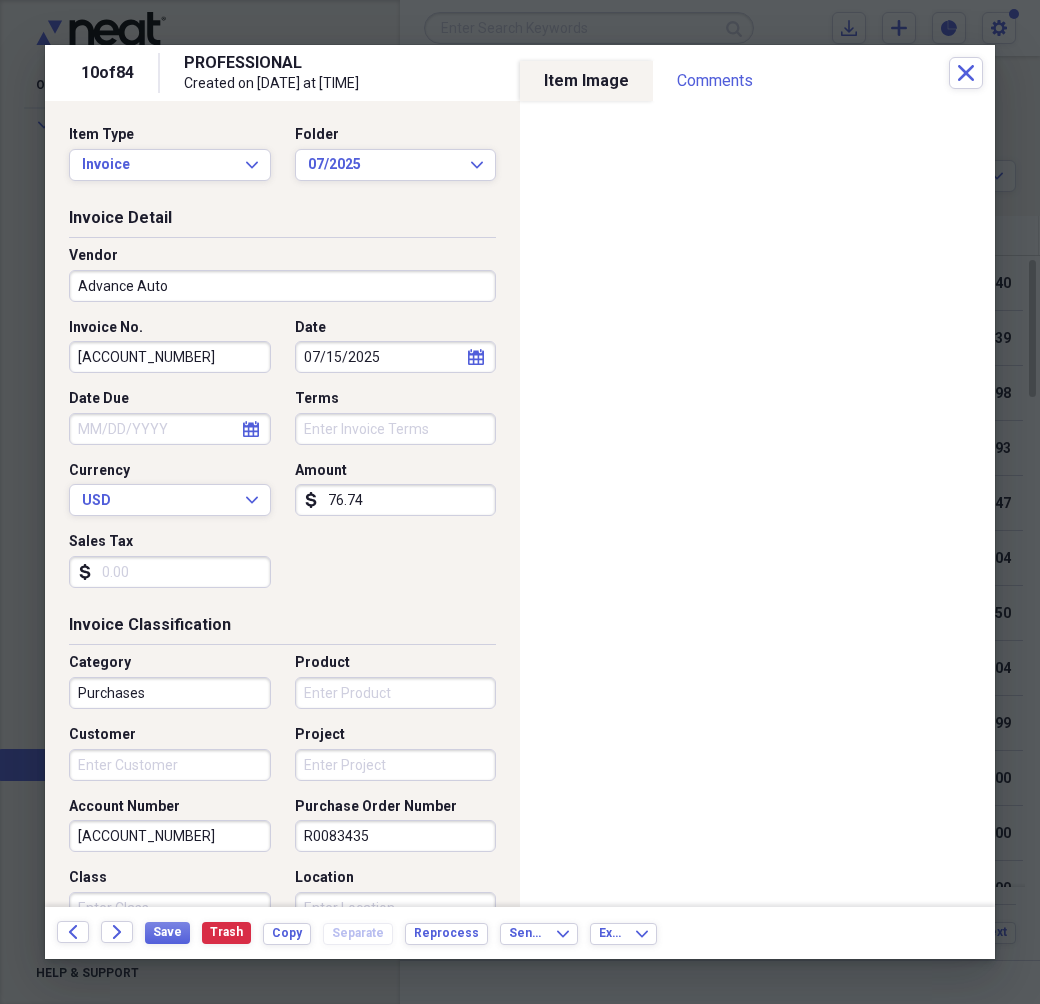 type on "76.74" 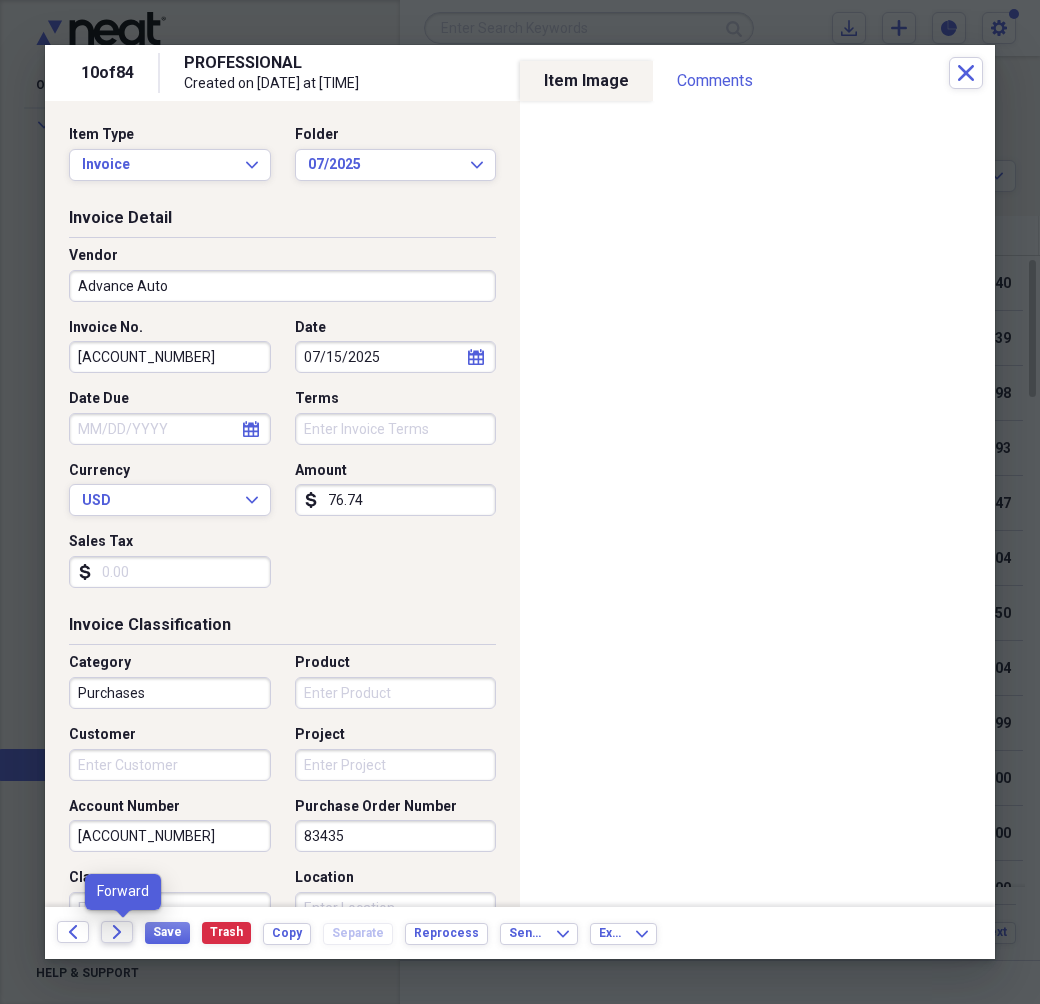 type on "83435" 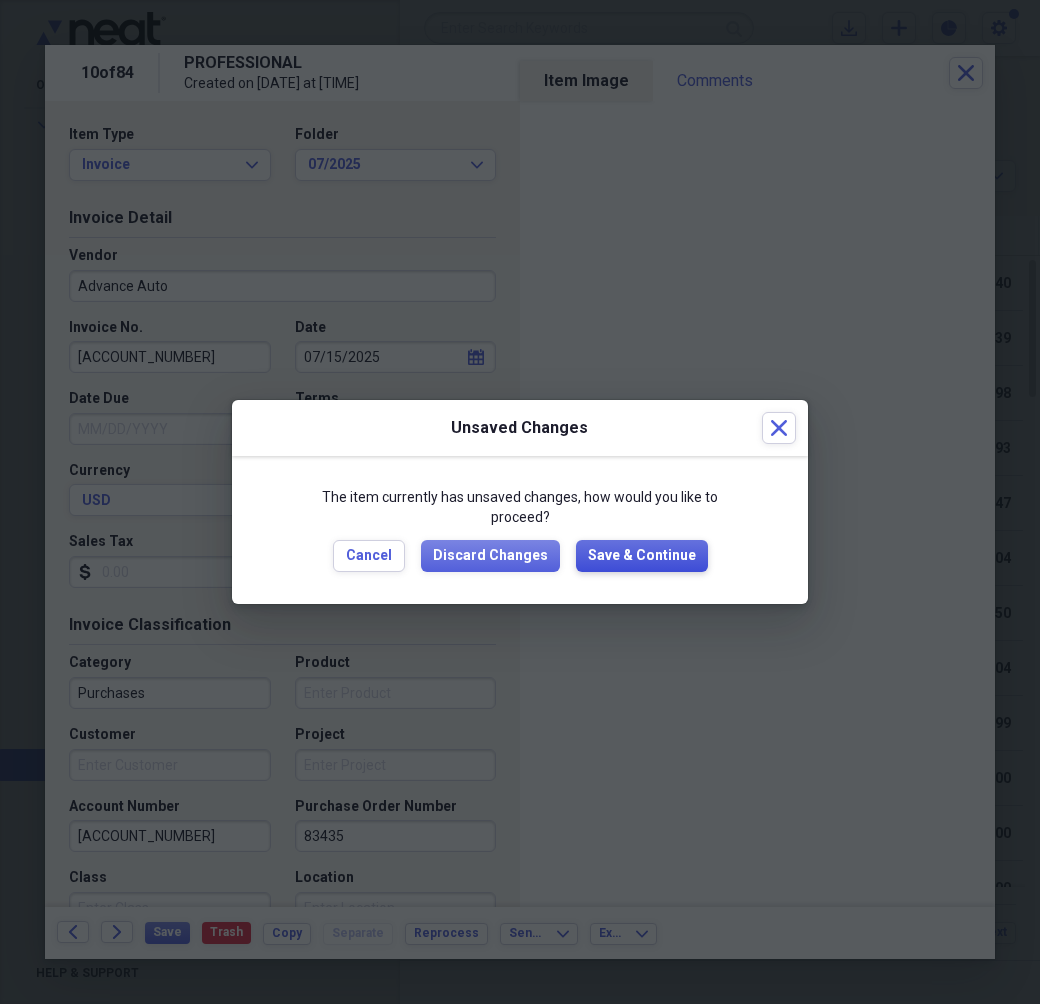 click on "Save & Continue" at bounding box center (642, 556) 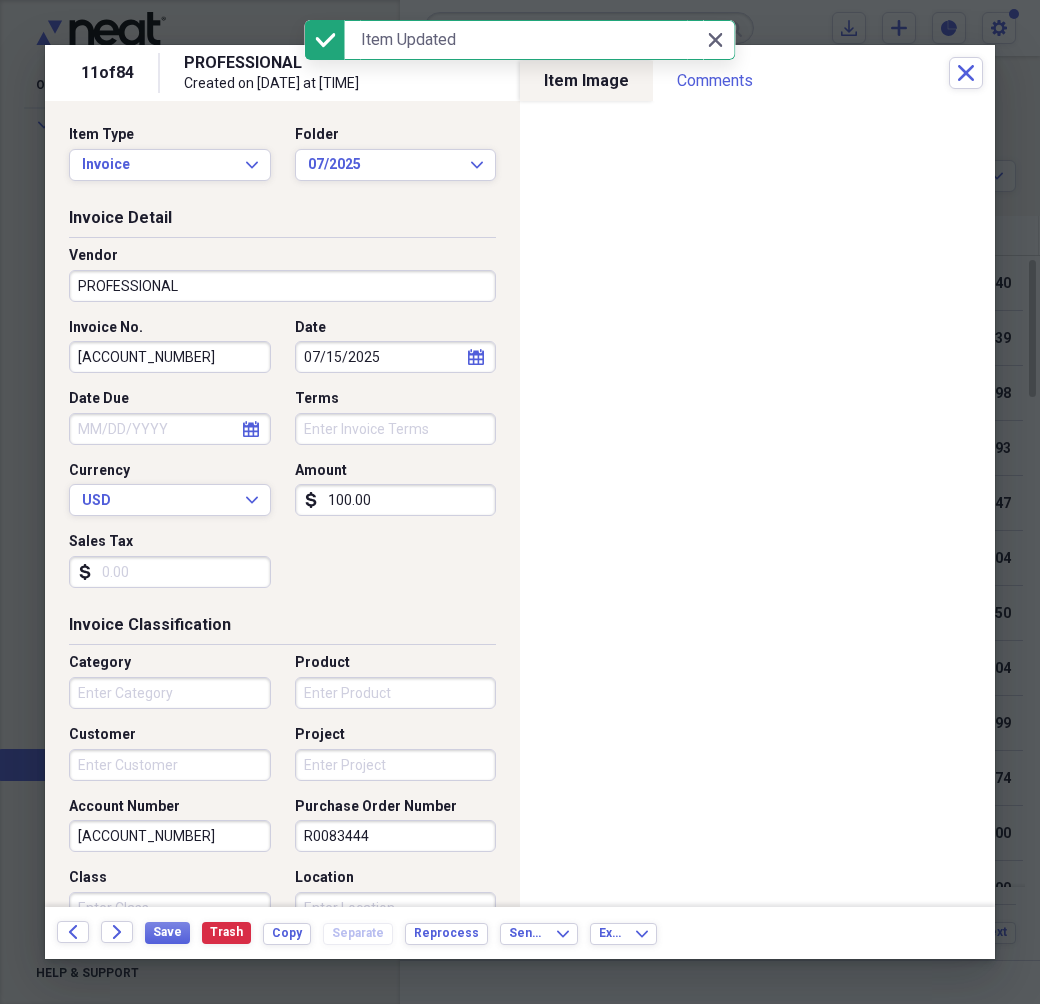click on "PROFESSIONAL" at bounding box center [282, 286] 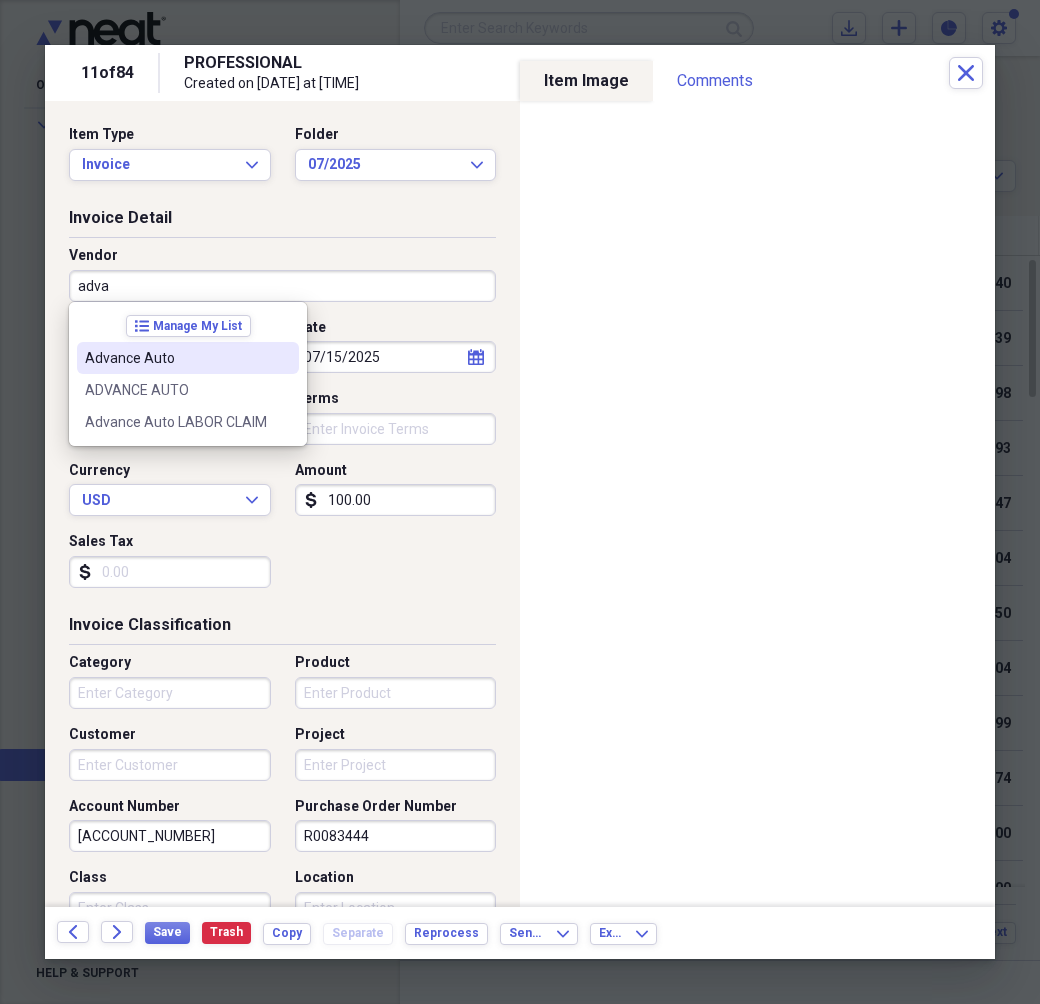 click on "Advance Auto" at bounding box center (176, 358) 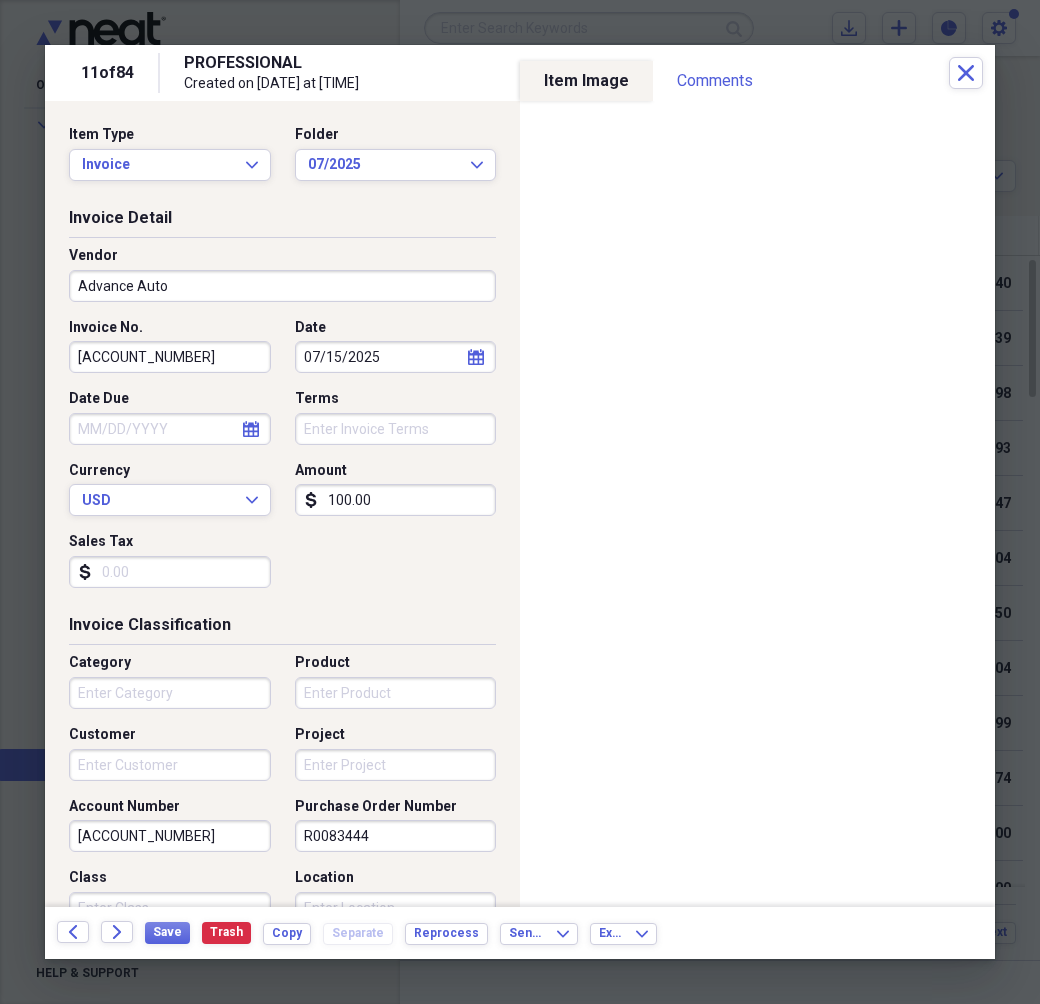 type on "Purchases" 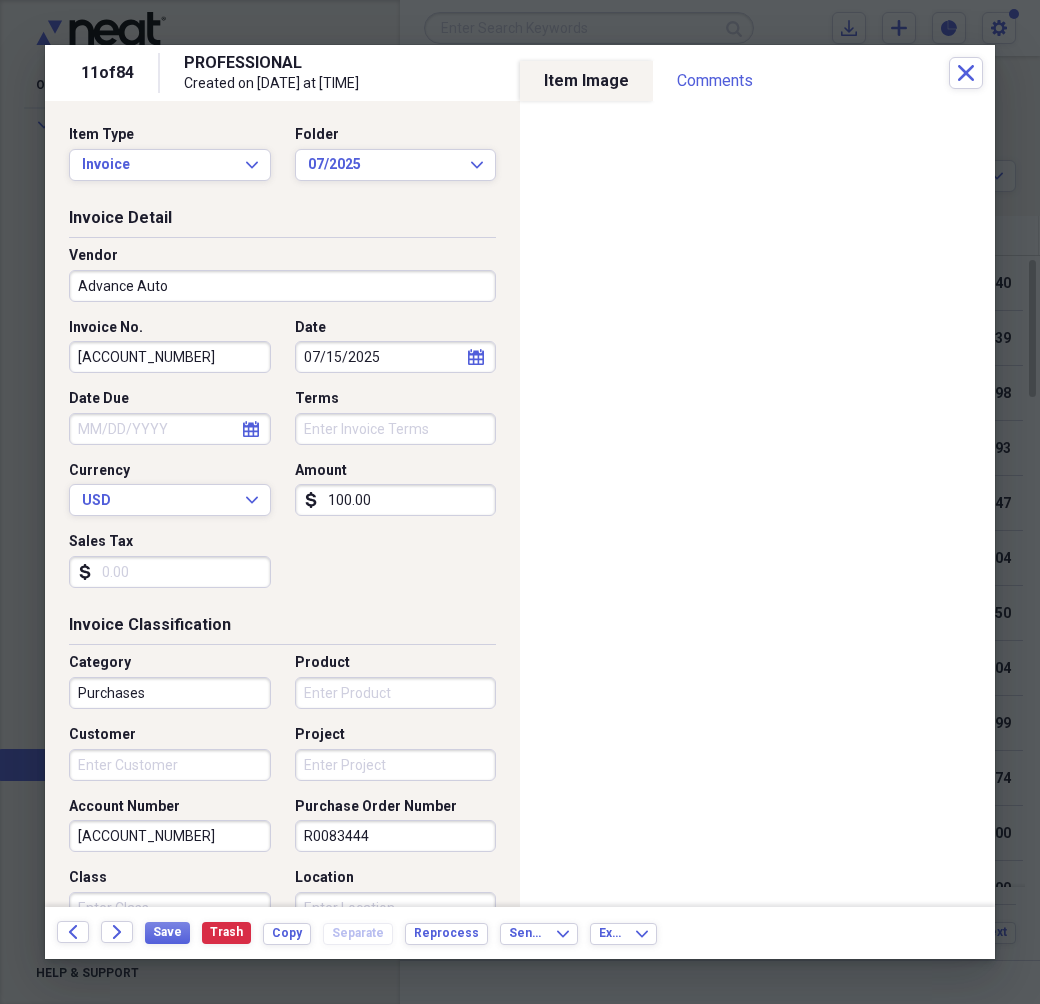 click on "[ACCOUNT_NUMBER]" at bounding box center (170, 357) 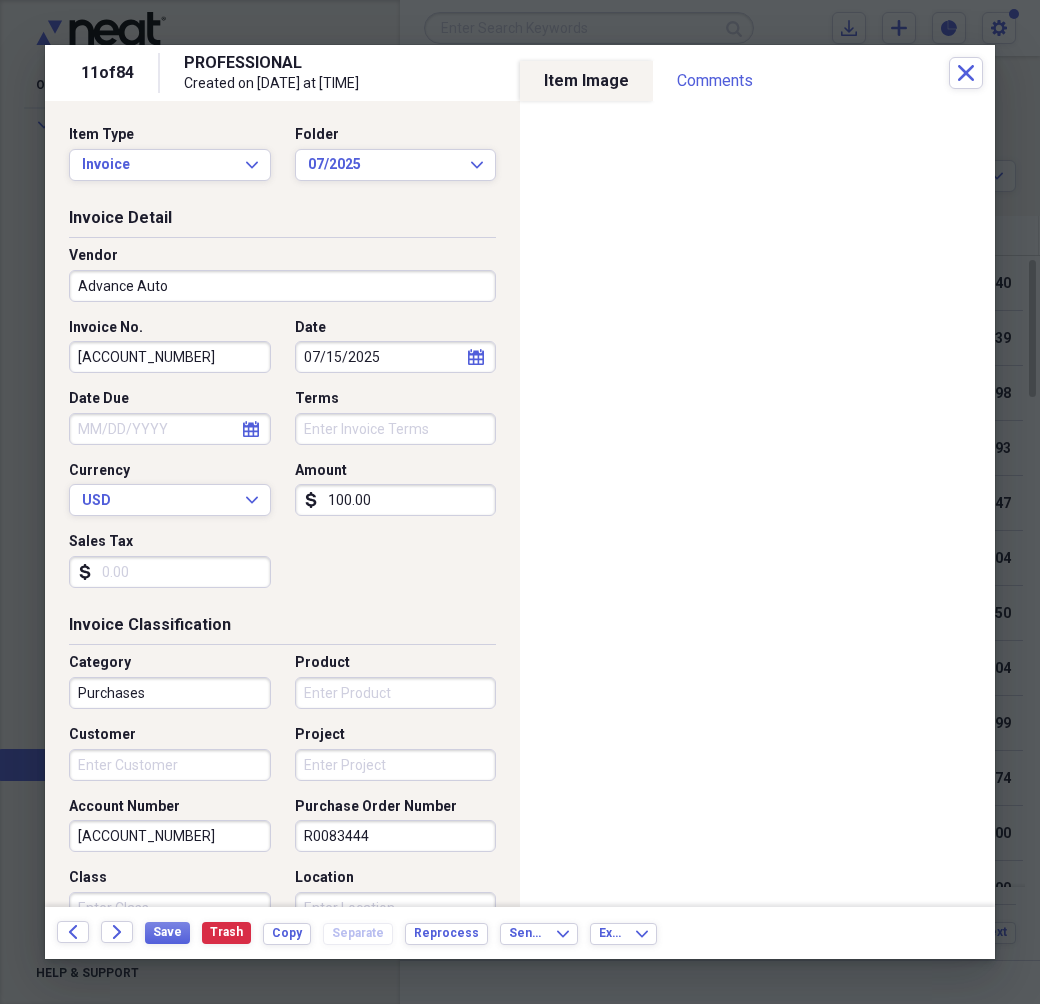 type on "[ACCOUNT_NUMBER]" 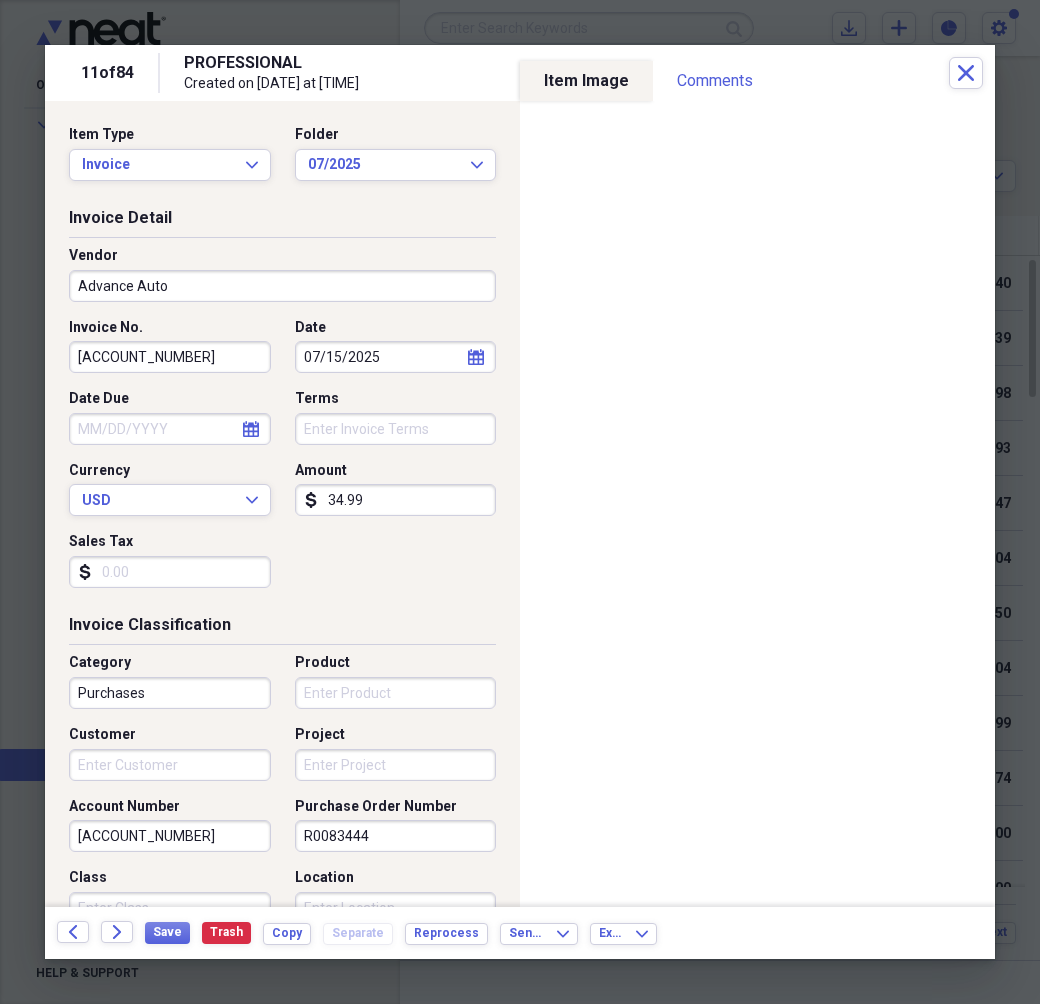 type on "34.99" 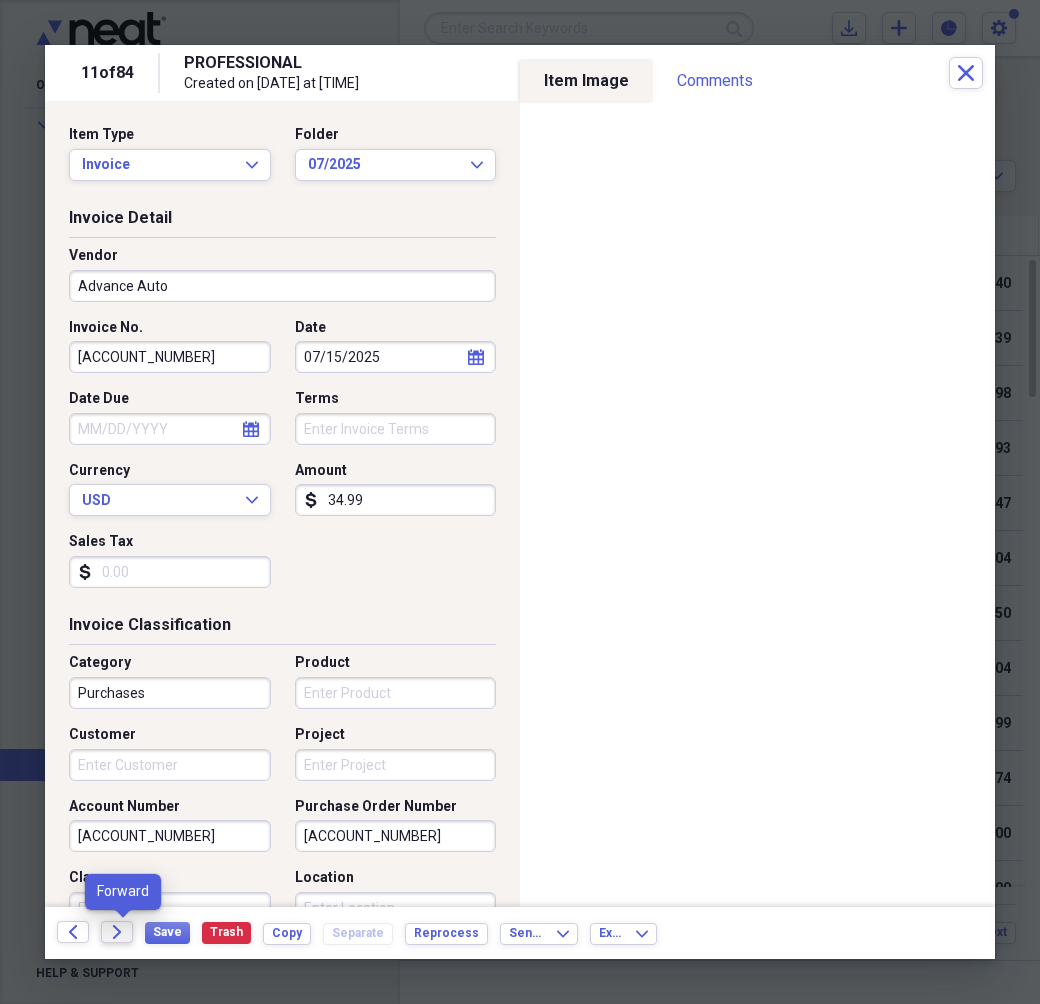 type on "[ACCOUNT_NUMBER]" 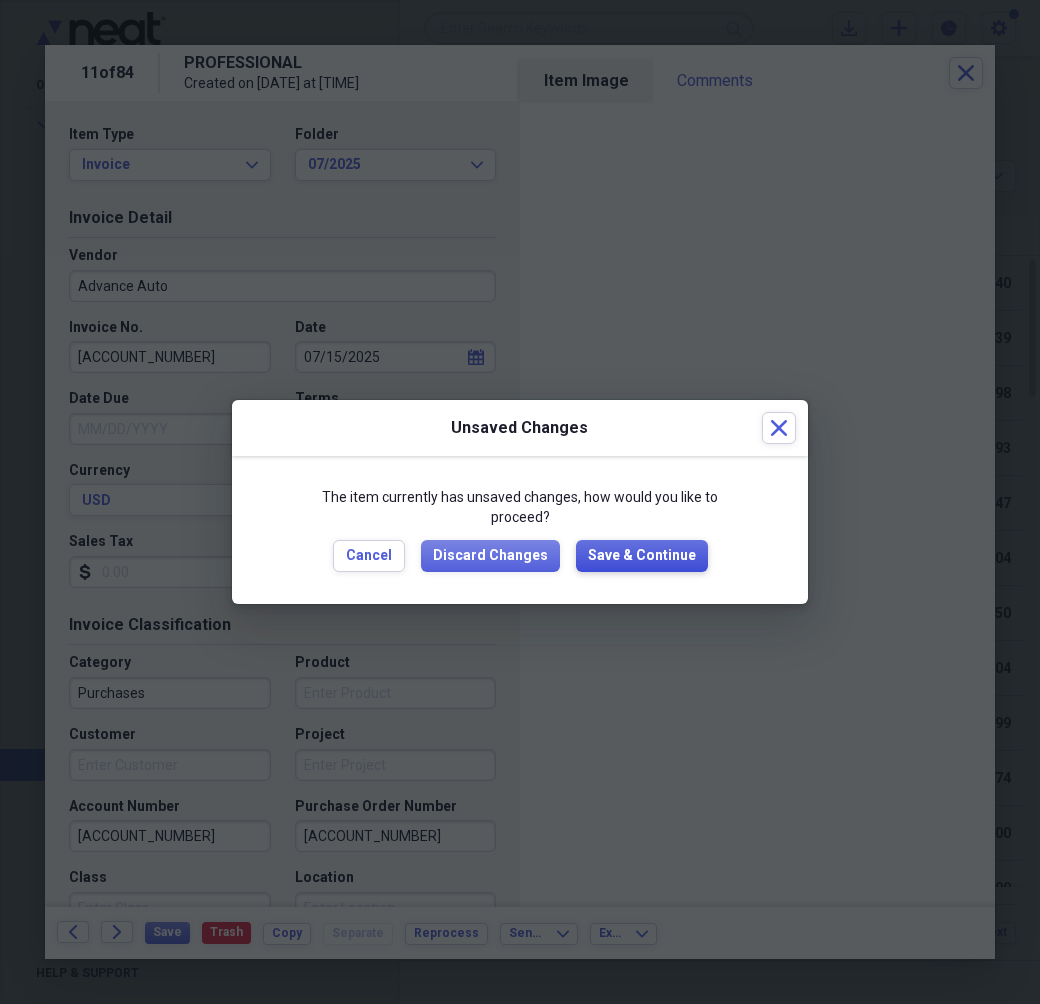 click on "Save & Continue" at bounding box center (642, 556) 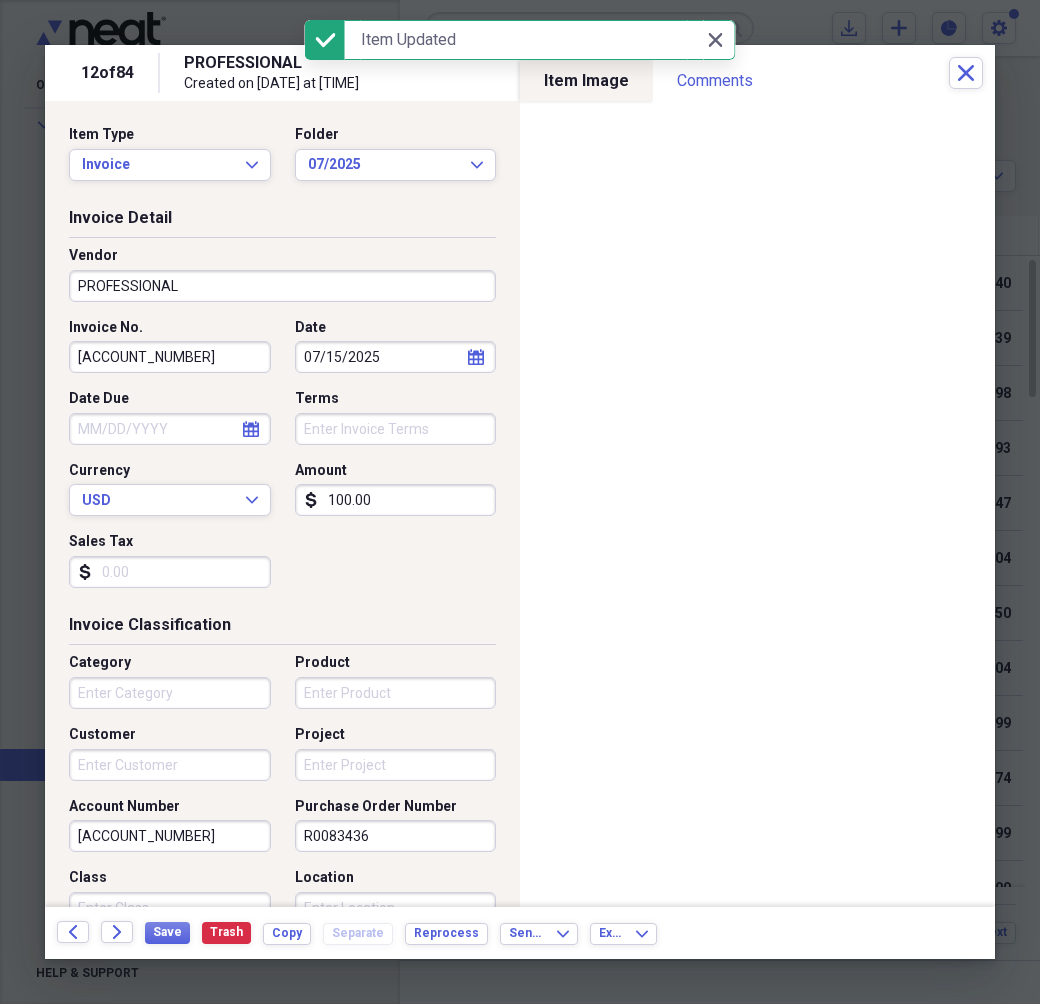 click on "PROFESSIONAL" at bounding box center [282, 286] 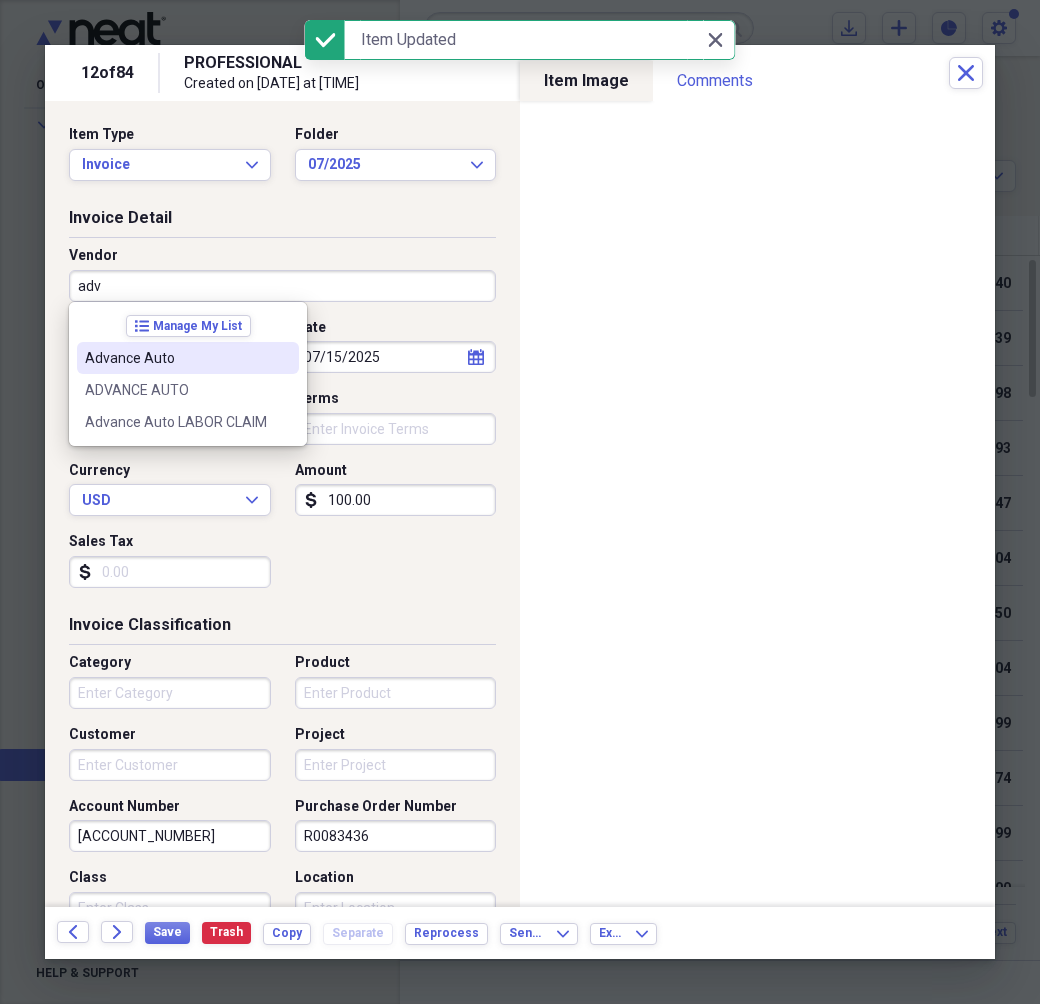 click on "Advance Auto" at bounding box center (188, 358) 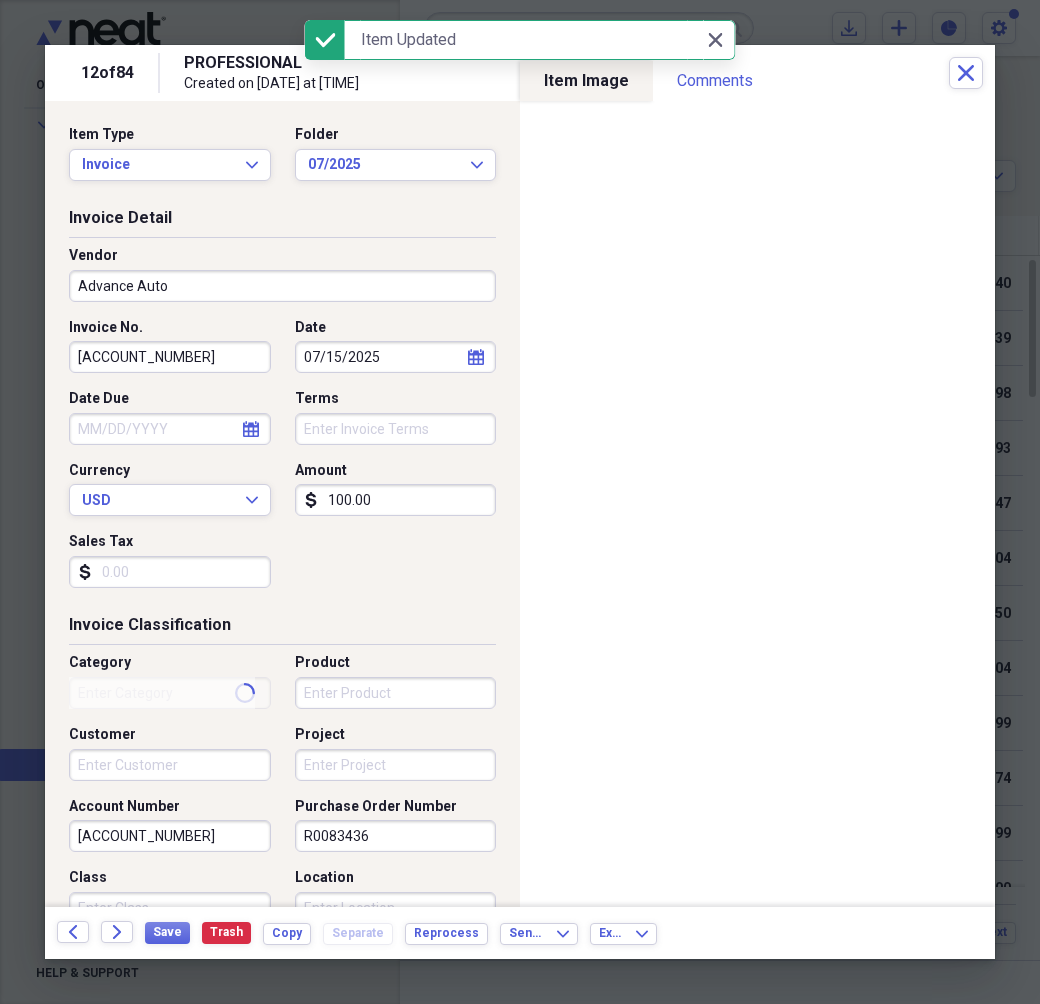 type on "Purchases" 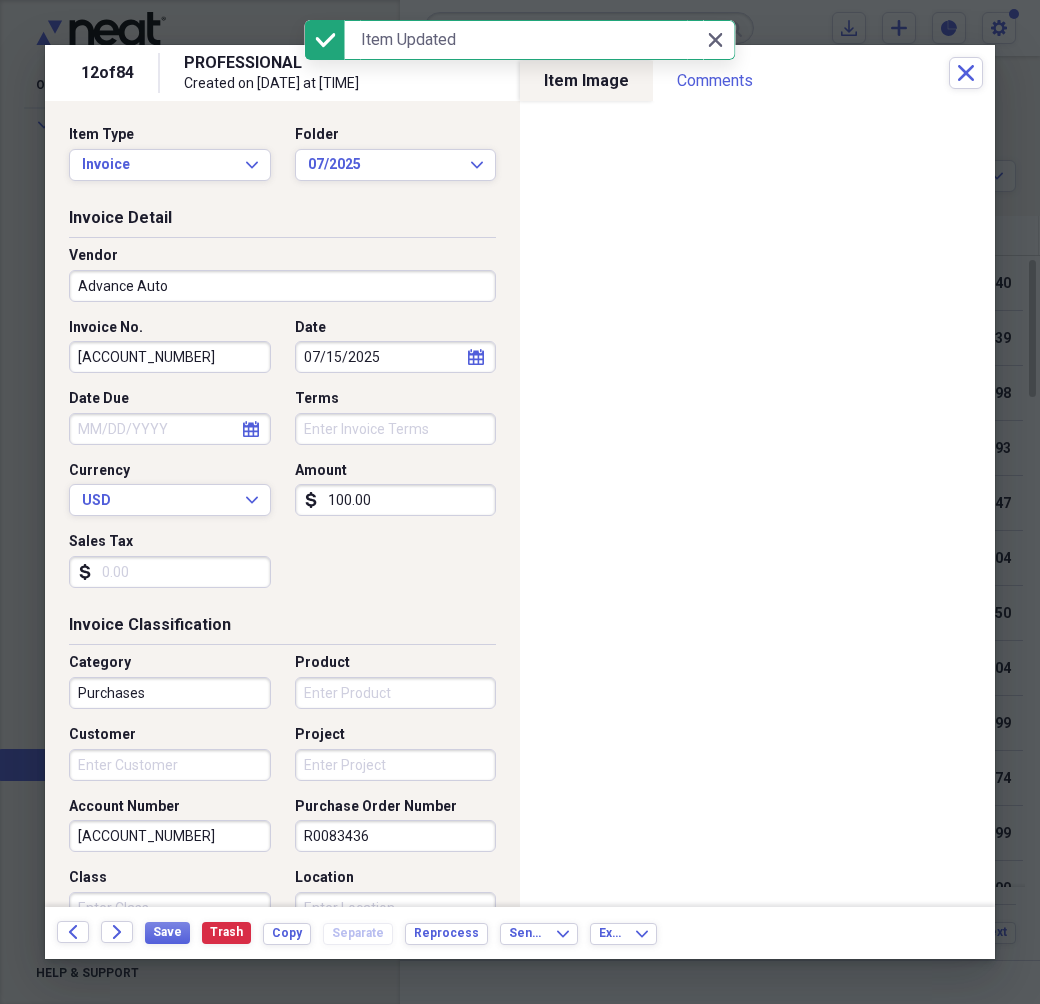 click on "[ACCOUNT_NUMBER]" at bounding box center [170, 357] 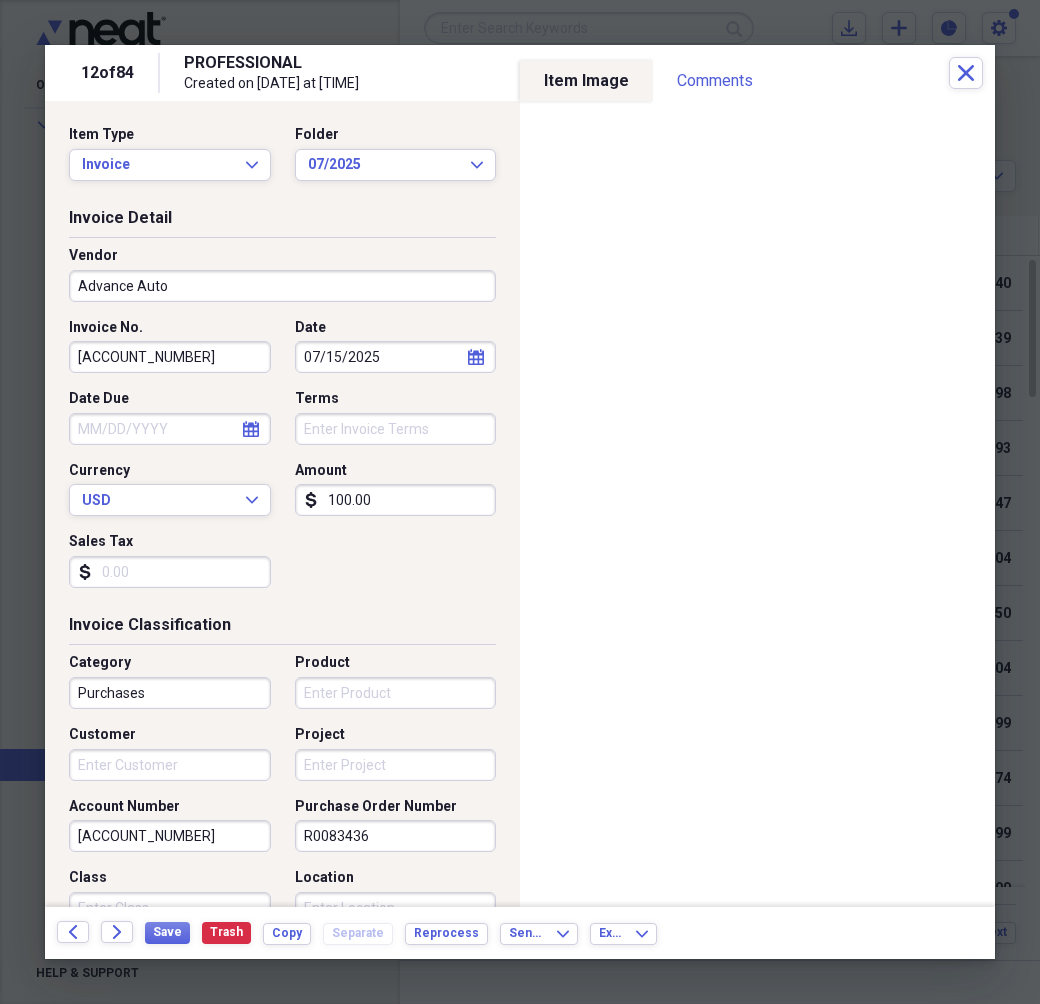 click on "[ACCOUNT_NUMBER]" at bounding box center [170, 357] 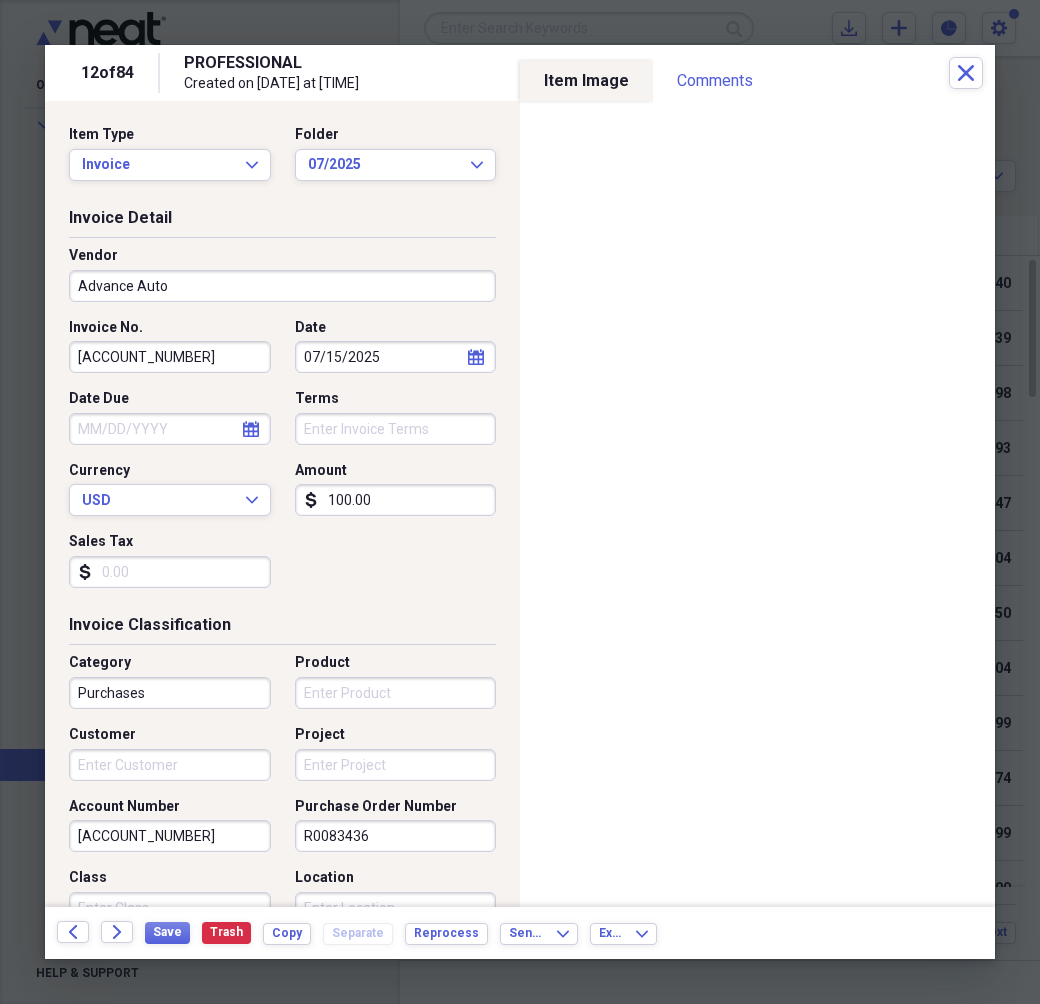 type on "[ACCOUNT_NUMBER]" 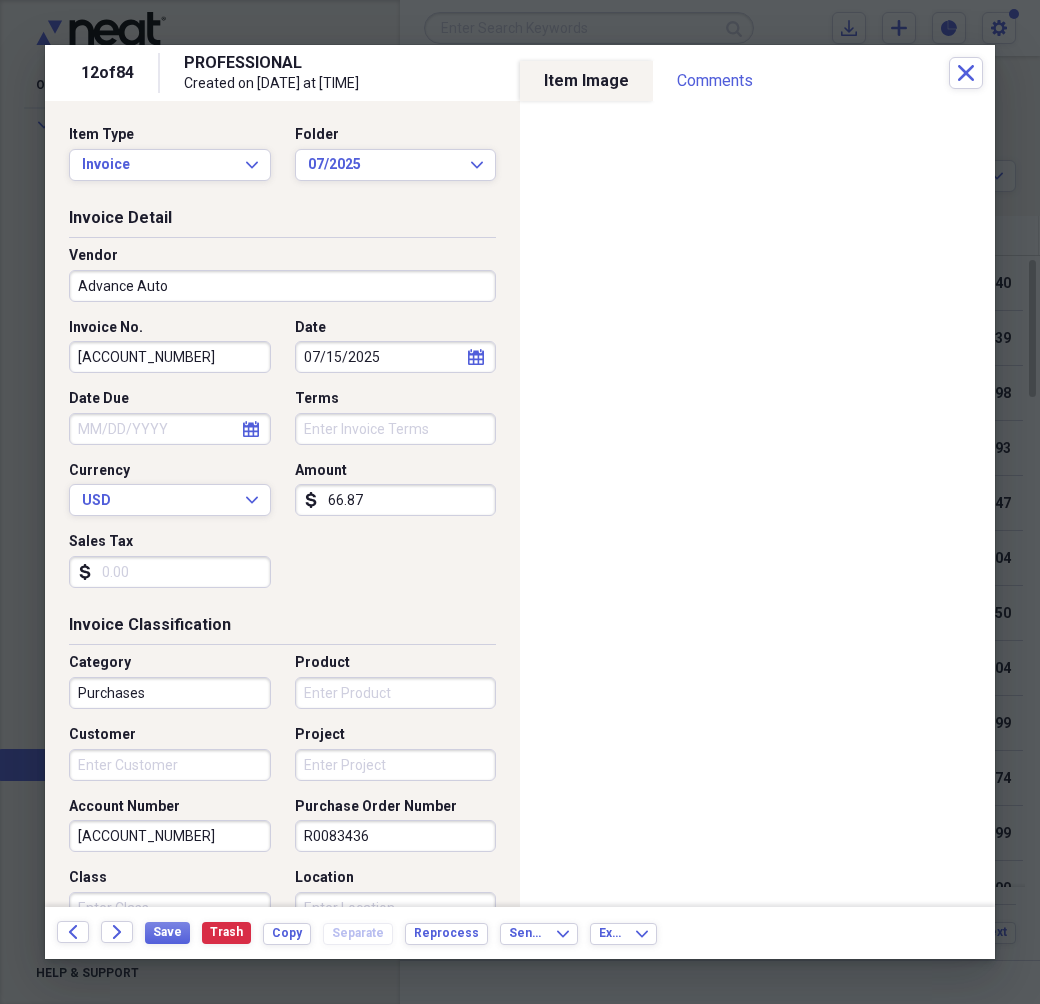 type on "66.87" 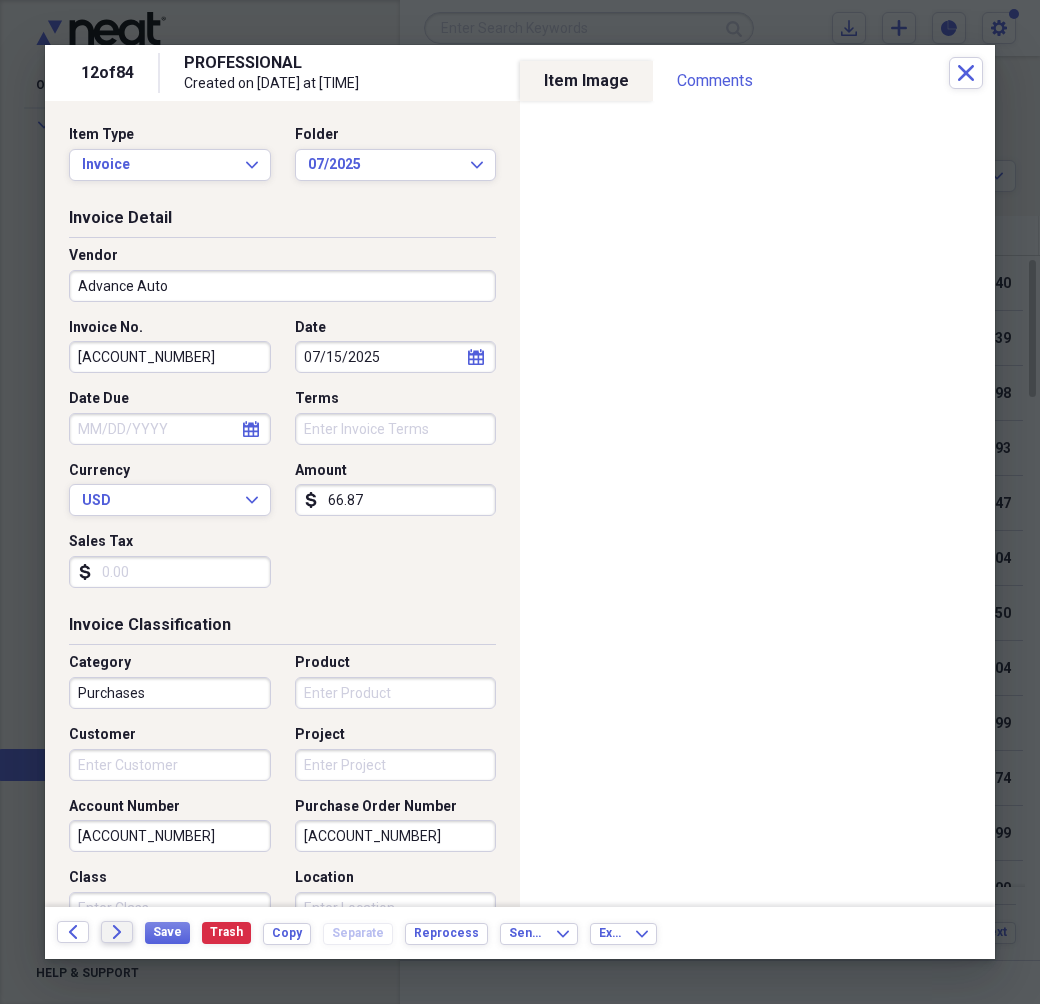 type on "[ACCOUNT_NUMBER]" 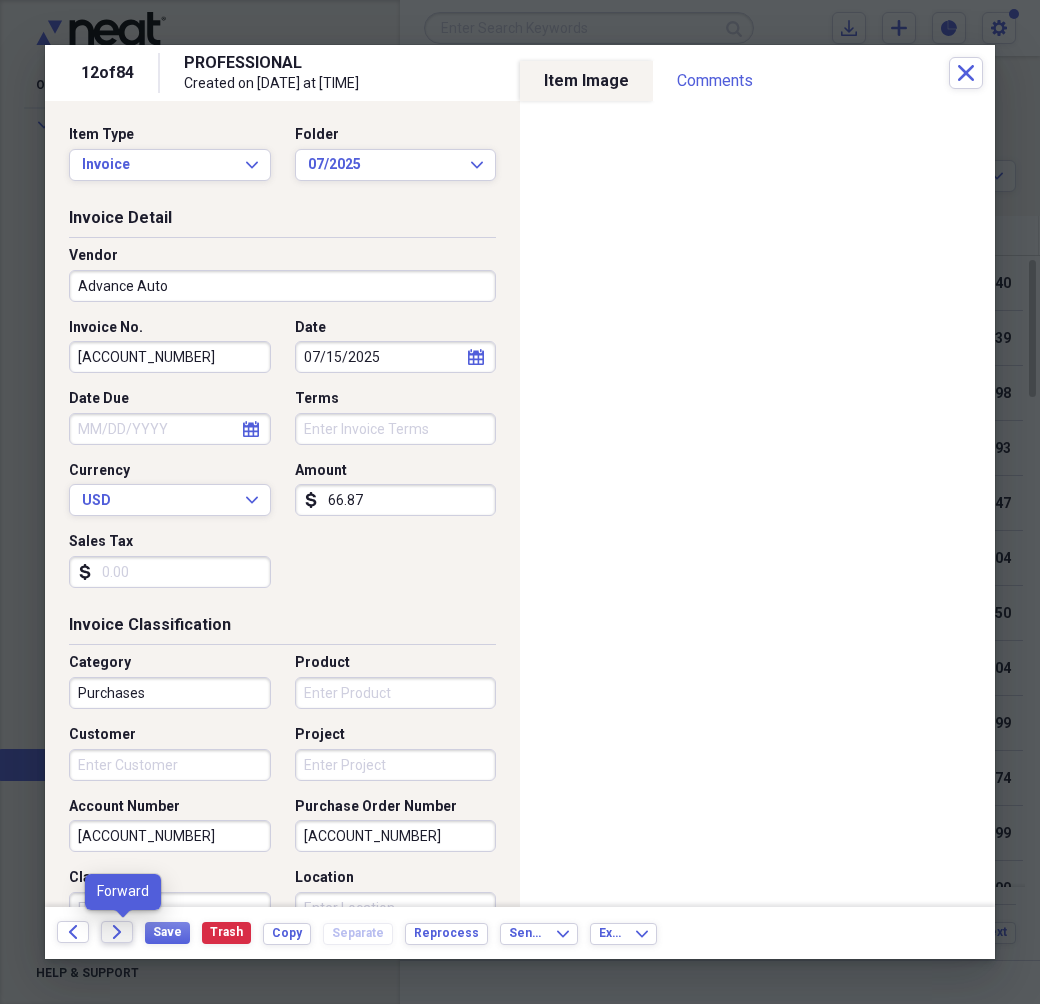 click on "Forward" at bounding box center (117, 932) 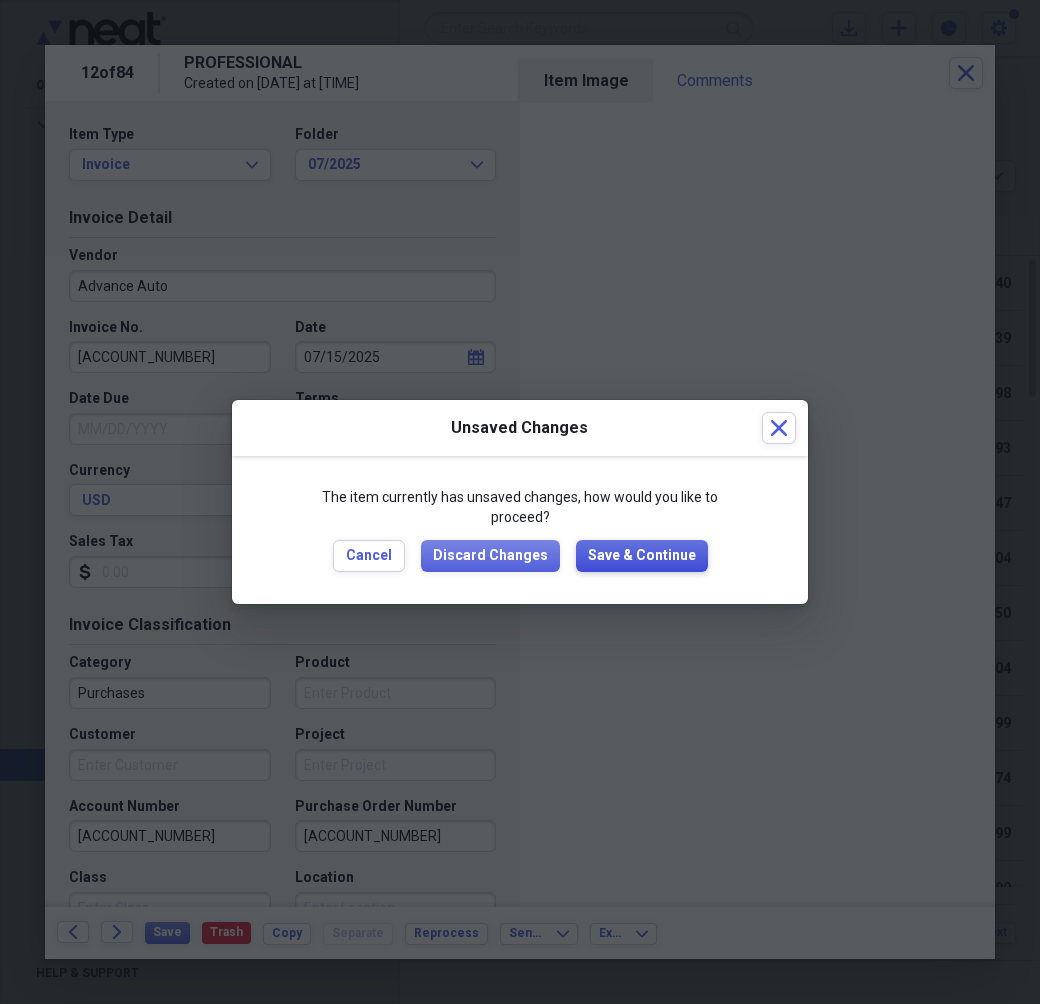 click on "Save & Continue" at bounding box center (642, 556) 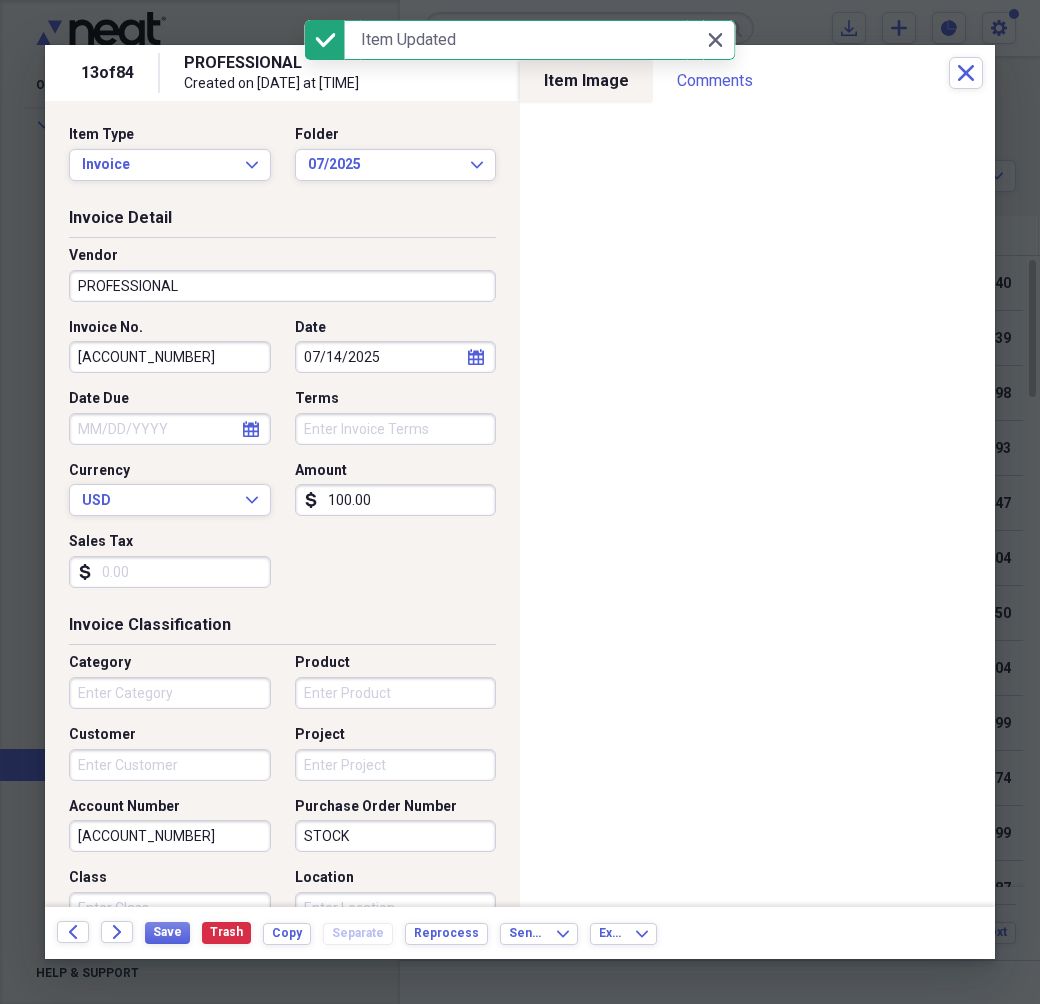 click on "Vendor" at bounding box center [282, 256] 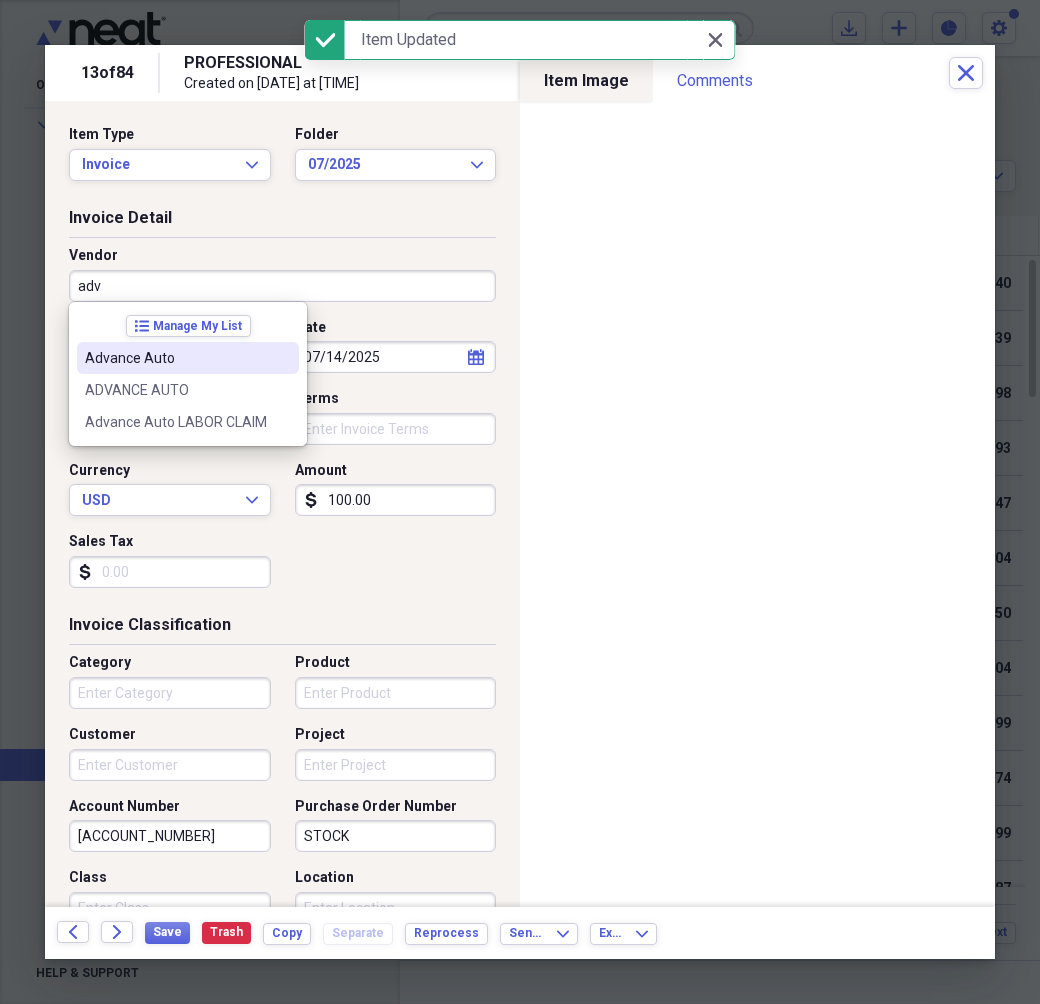 click on "Advance Auto" at bounding box center (176, 358) 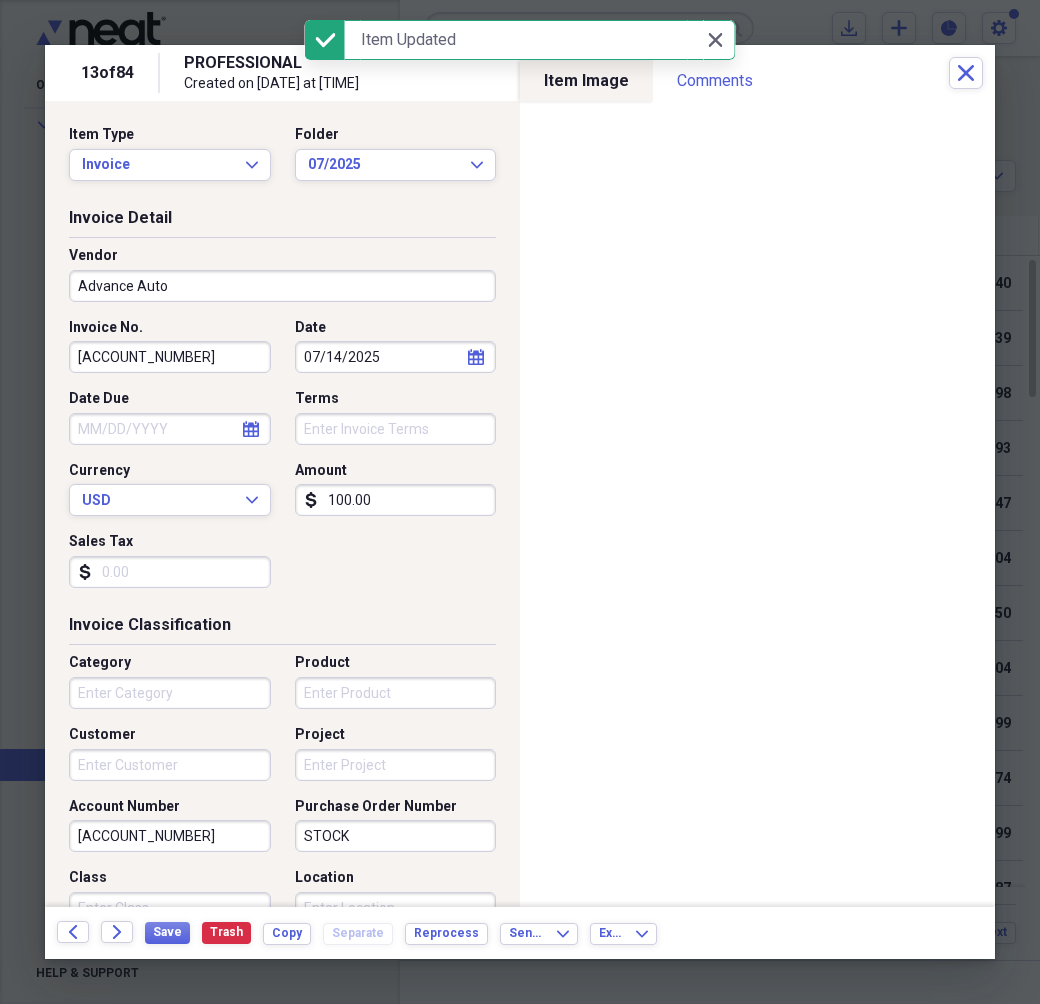 type on "Purchases" 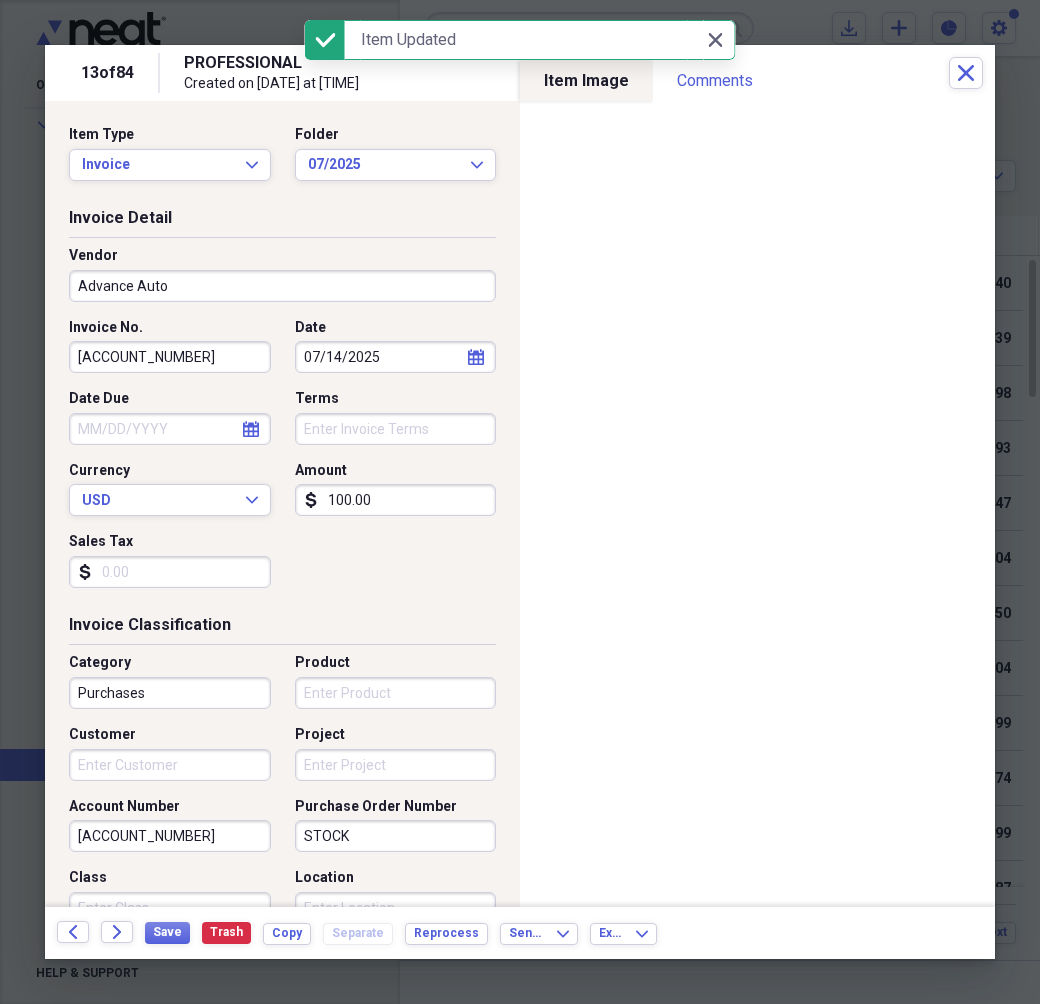 click on "[ACCOUNT_NUMBER]" at bounding box center (170, 357) 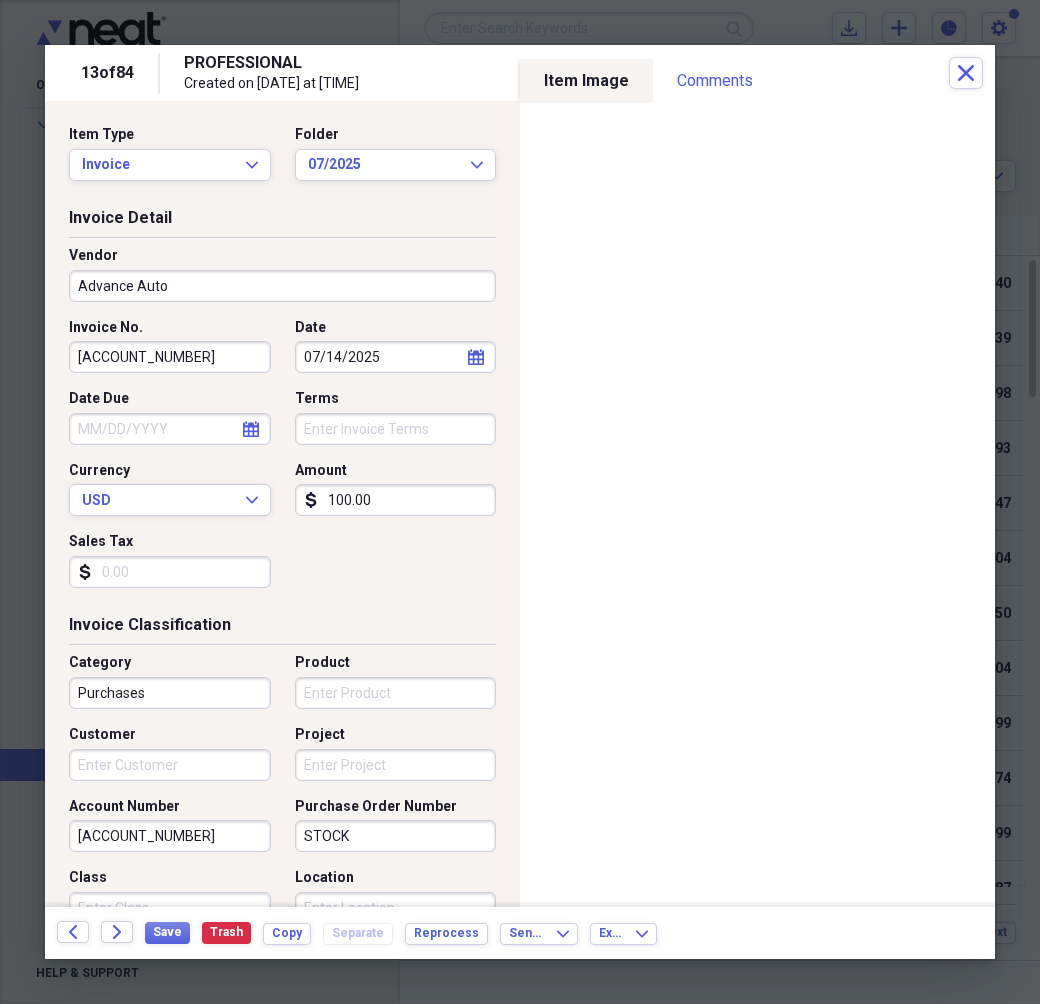 type on "[ACCOUNT_NUMBER]" 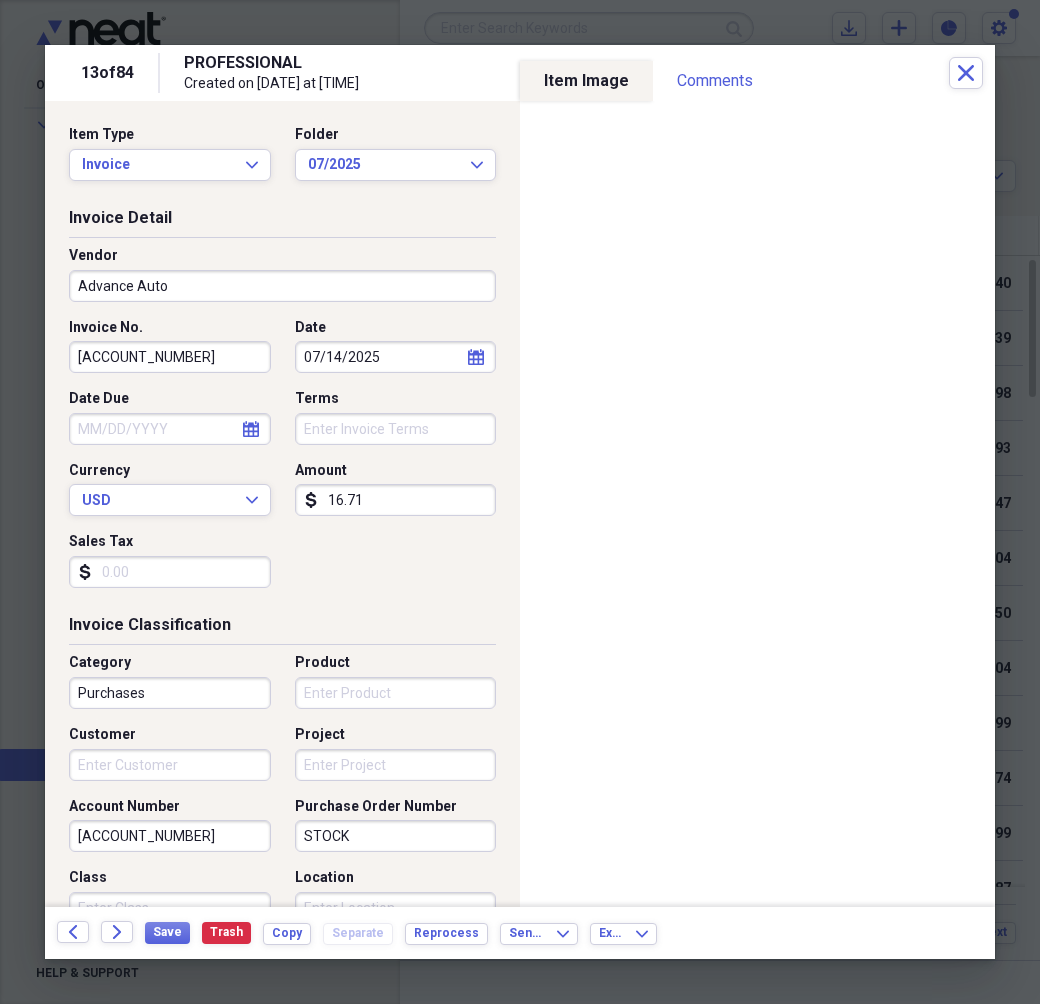 type on "16.71" 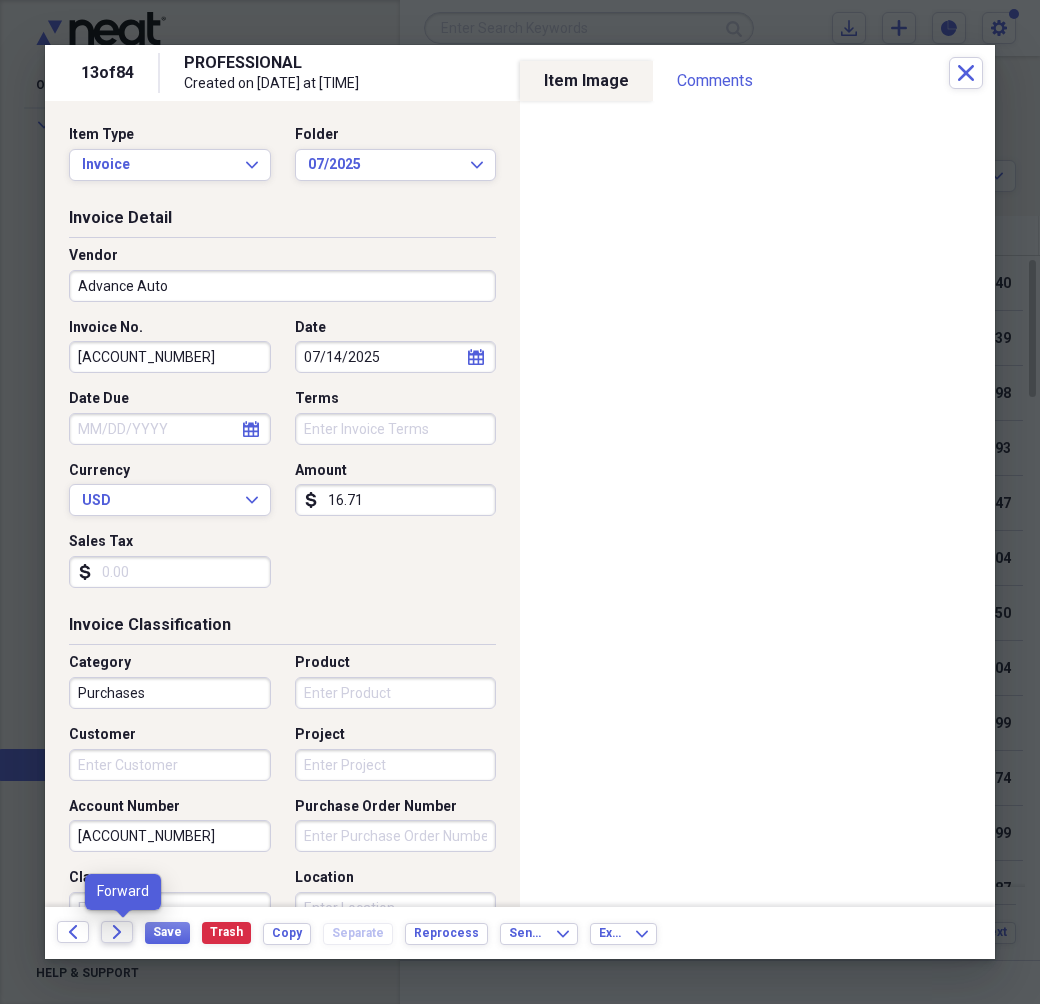 type 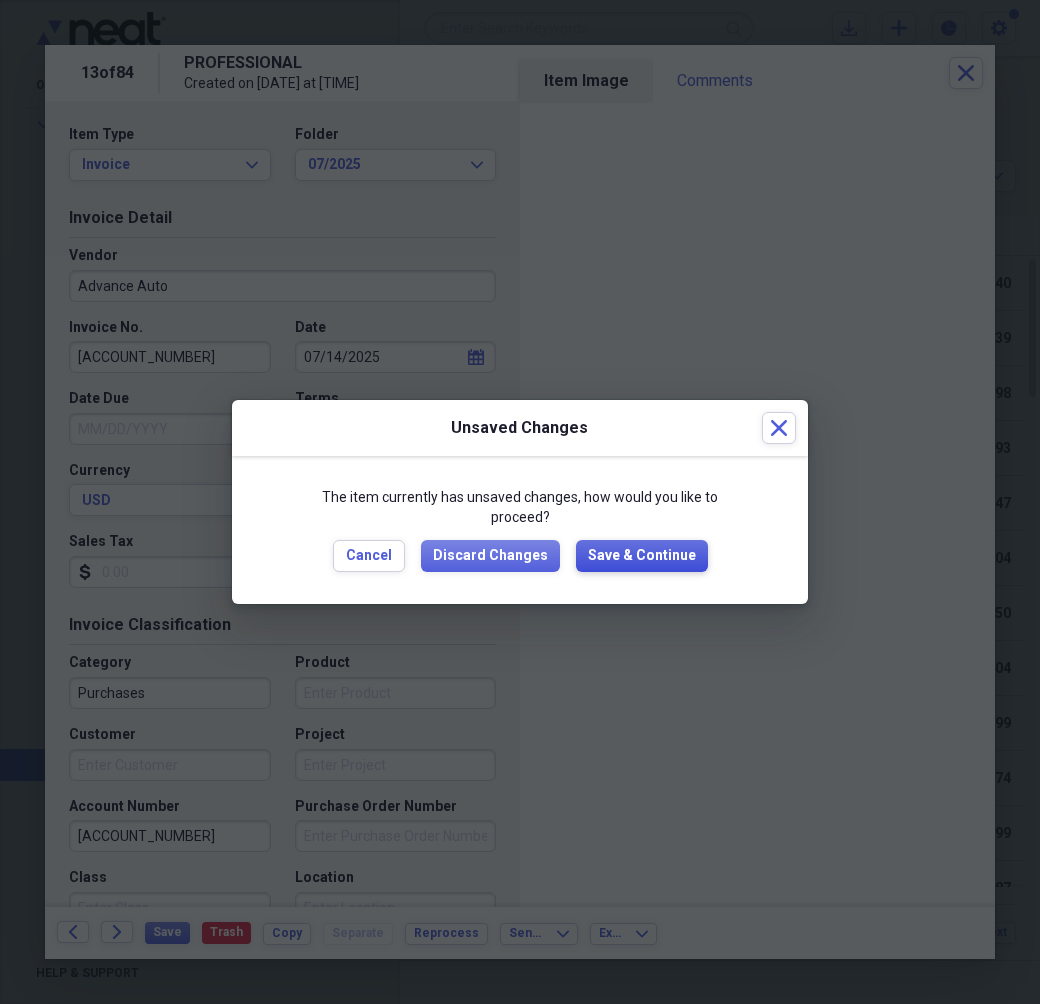 click on "Save & Continue" at bounding box center (642, 556) 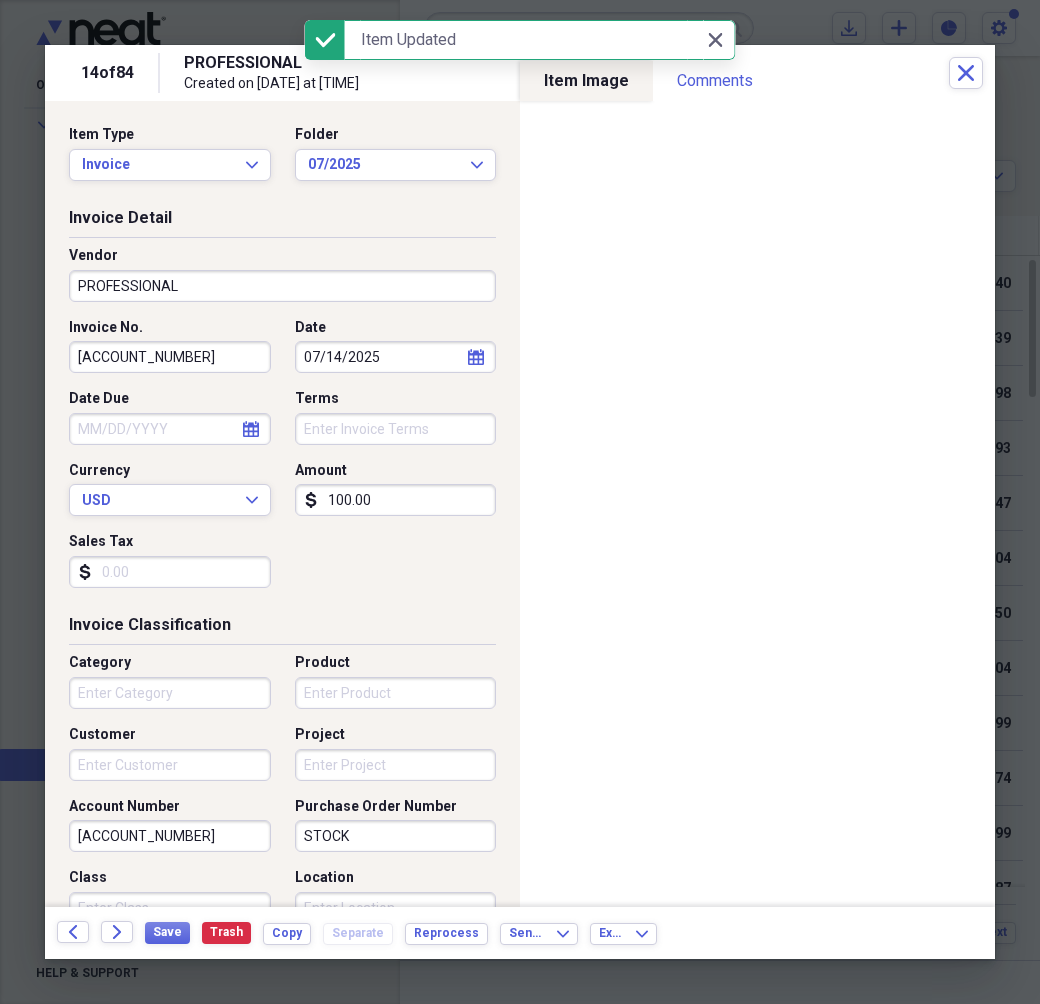click on "PROFESSIONAL" at bounding box center (282, 286) 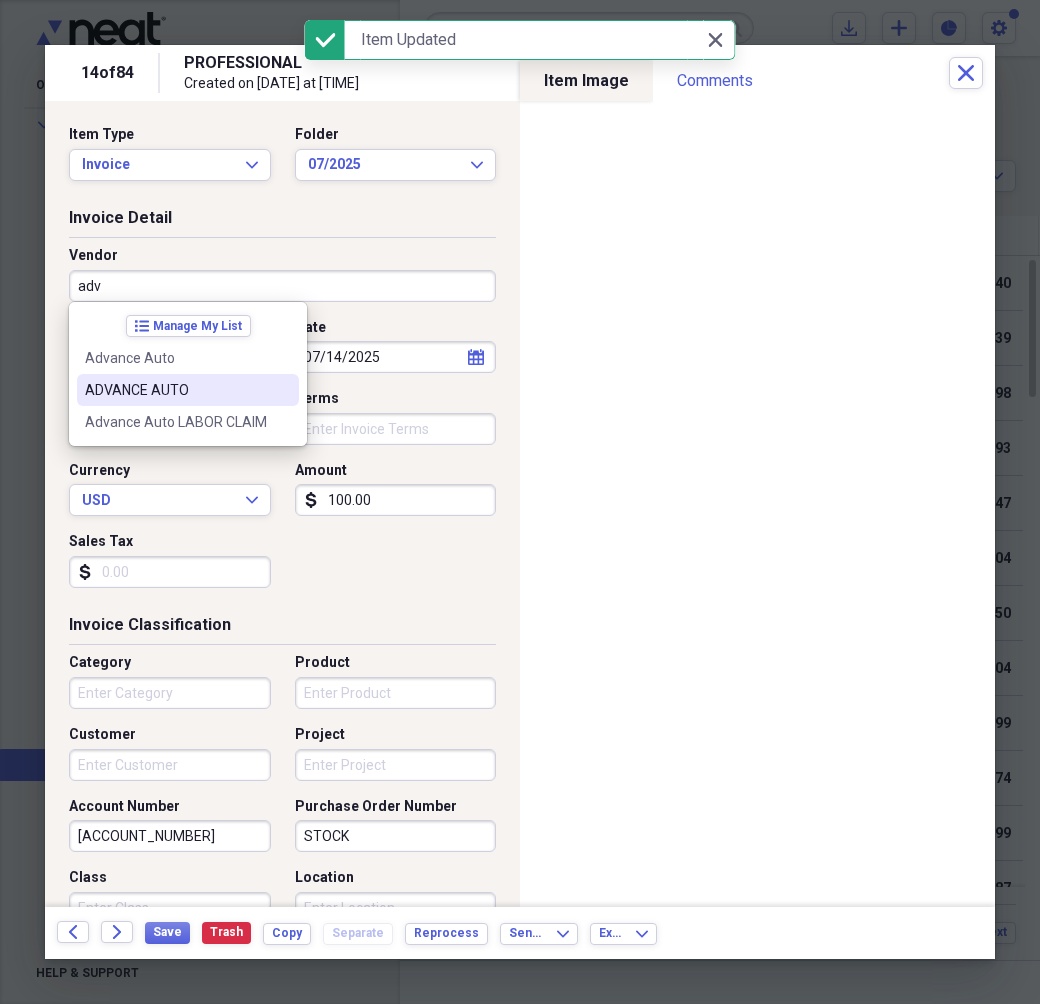 click on "ADVANCE AUTO" at bounding box center (188, 390) 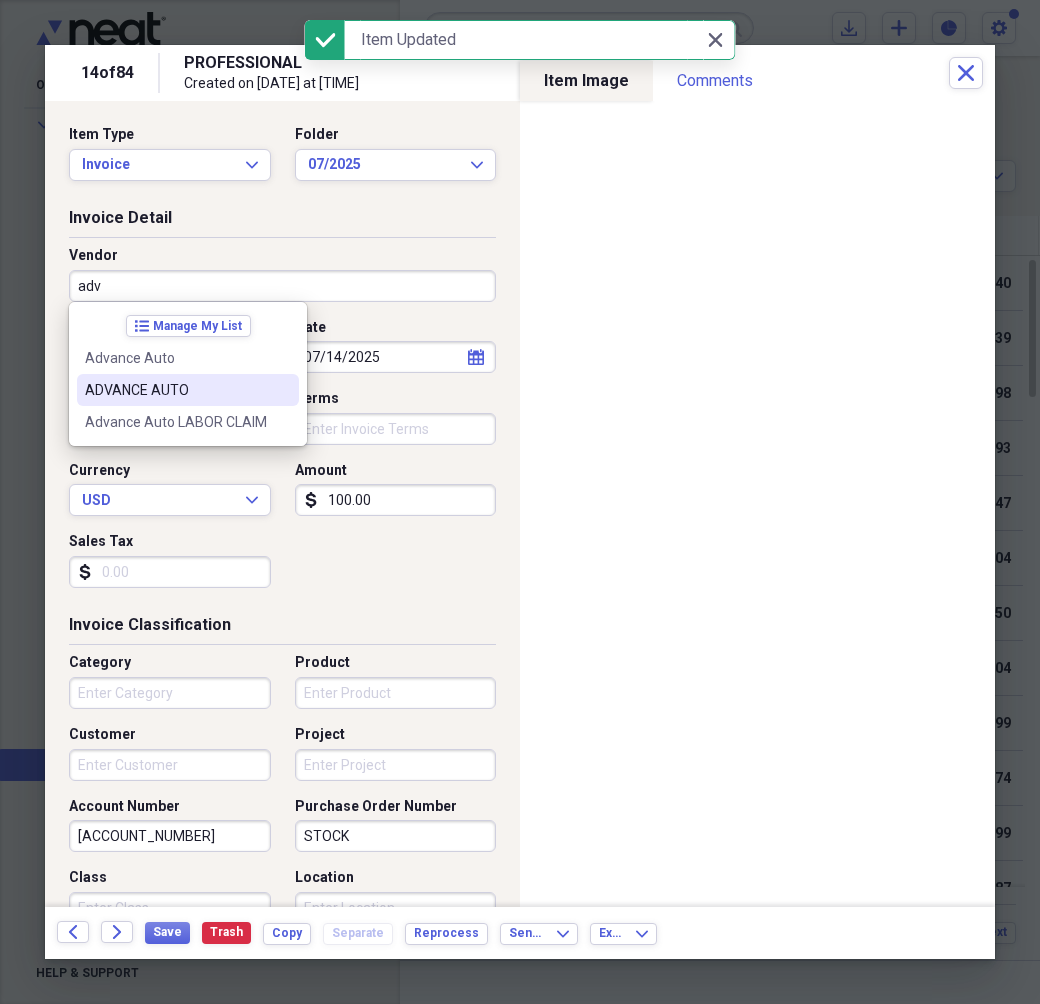type on "ADVANCE AUTO" 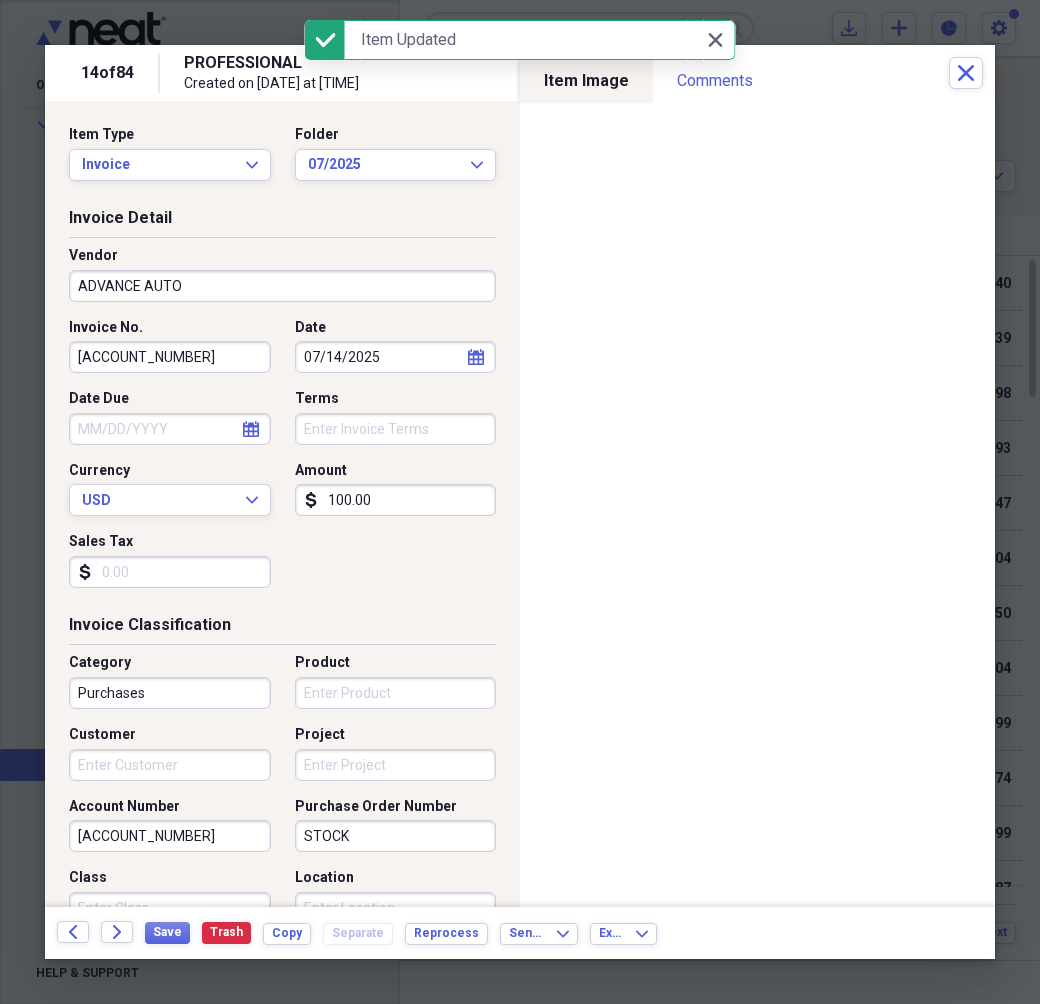 type on "Purchases" 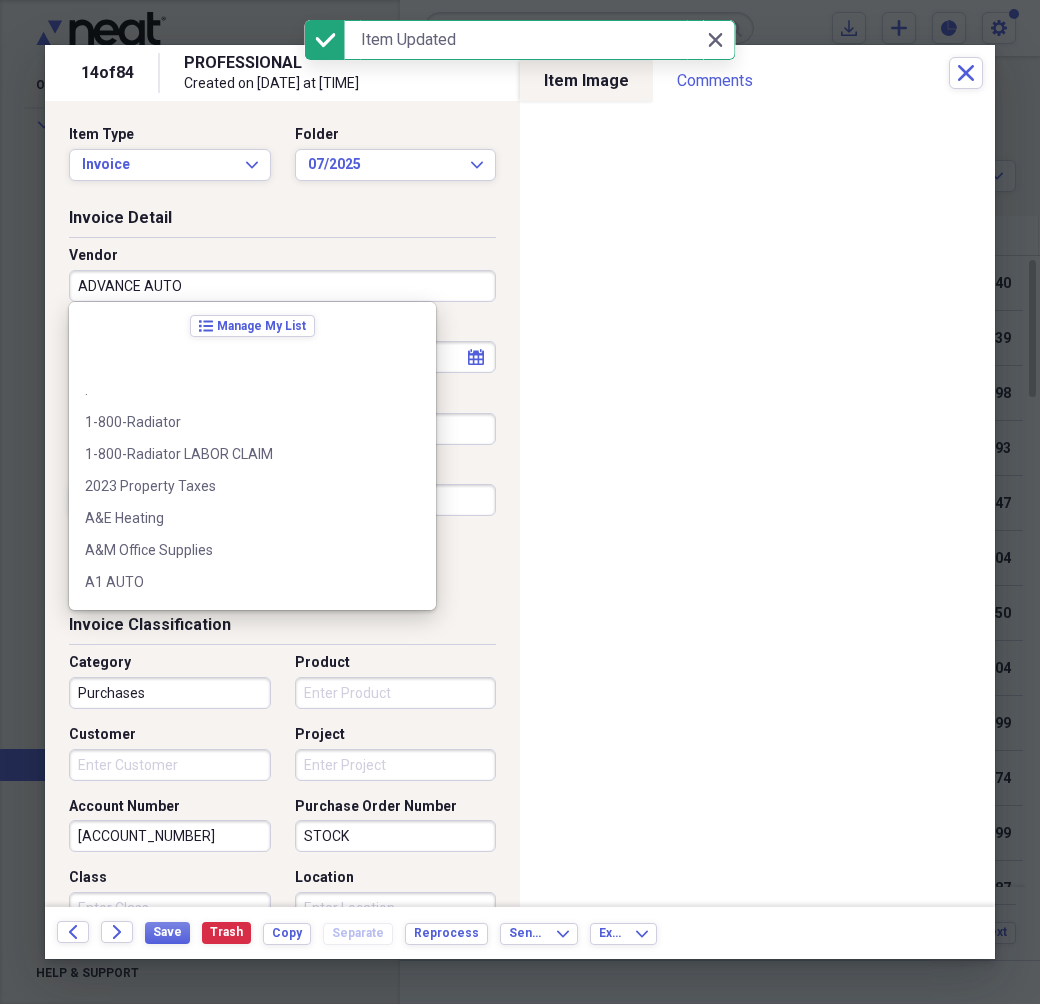 scroll, scrollTop: 380, scrollLeft: 0, axis: vertical 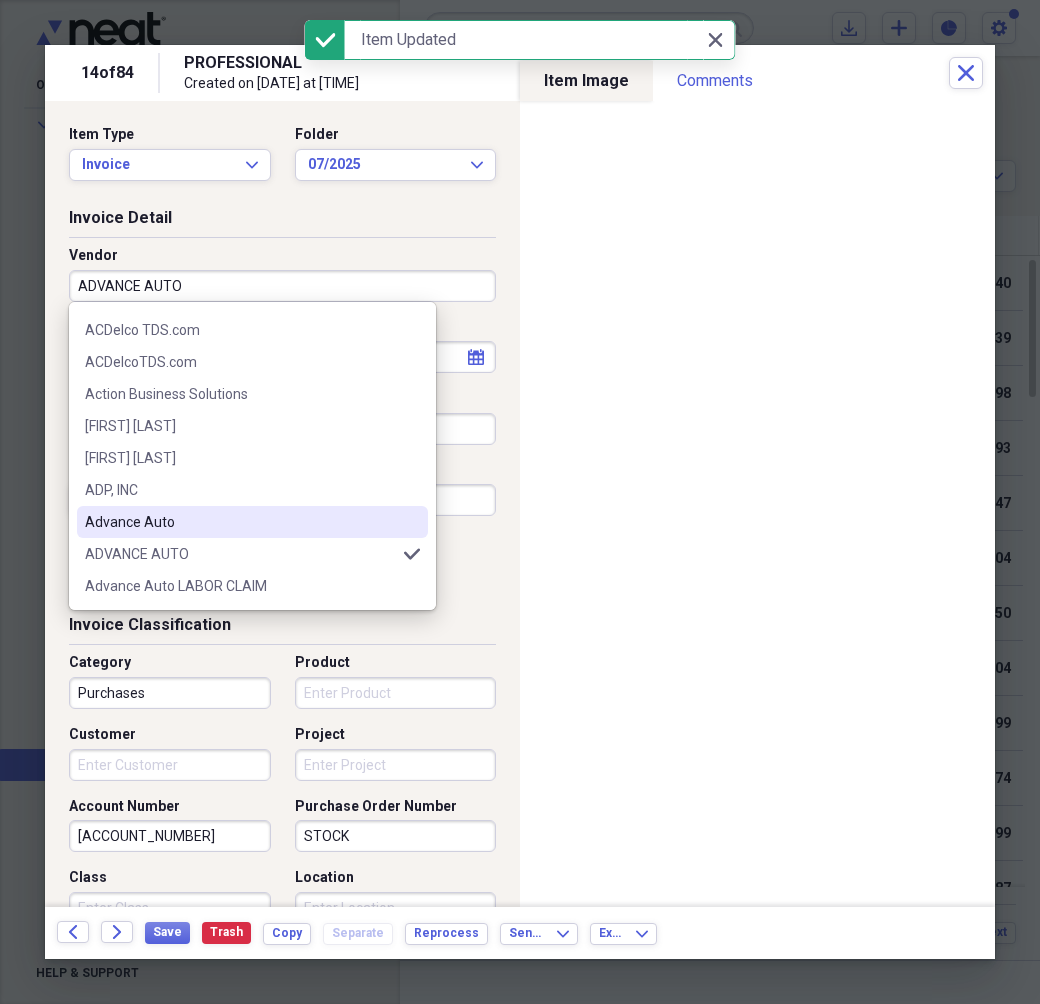 click on "Advance Auto" at bounding box center [252, 522] 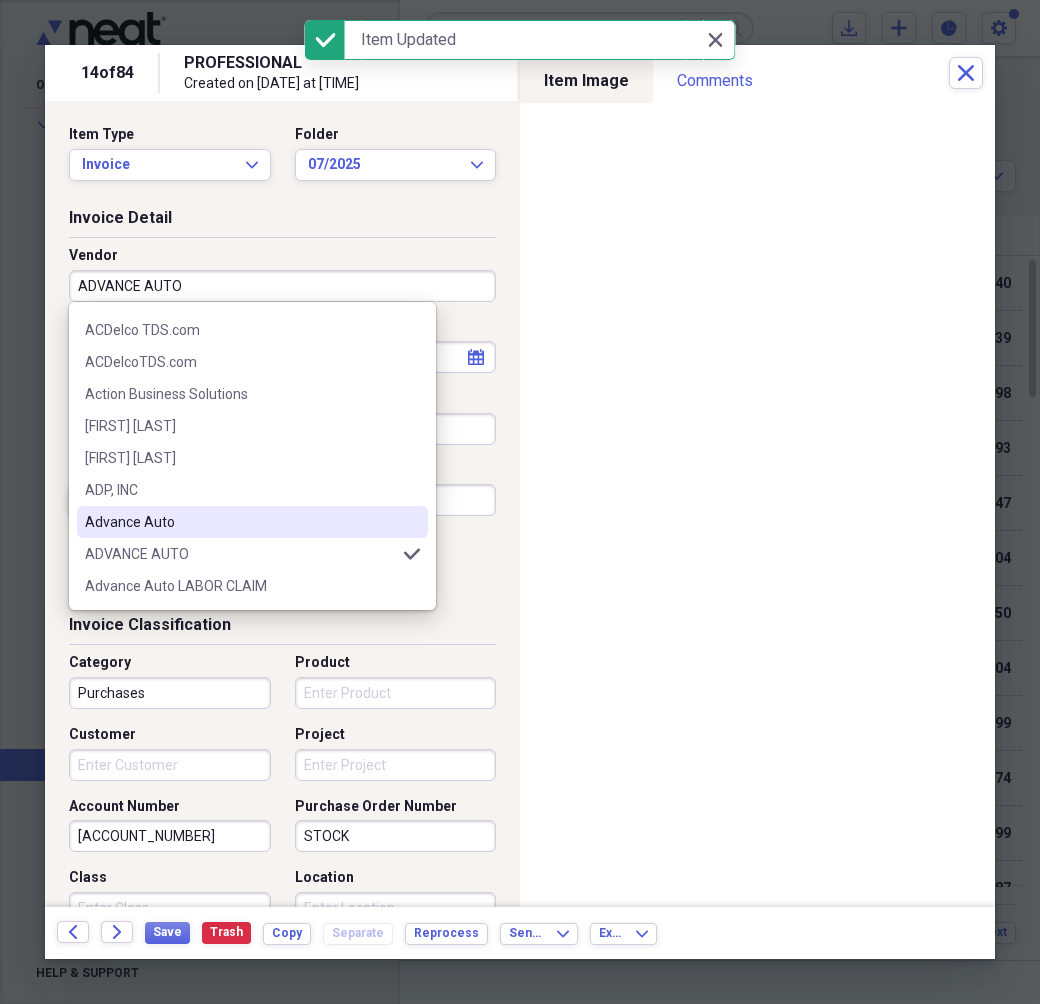 type on "Advance Auto" 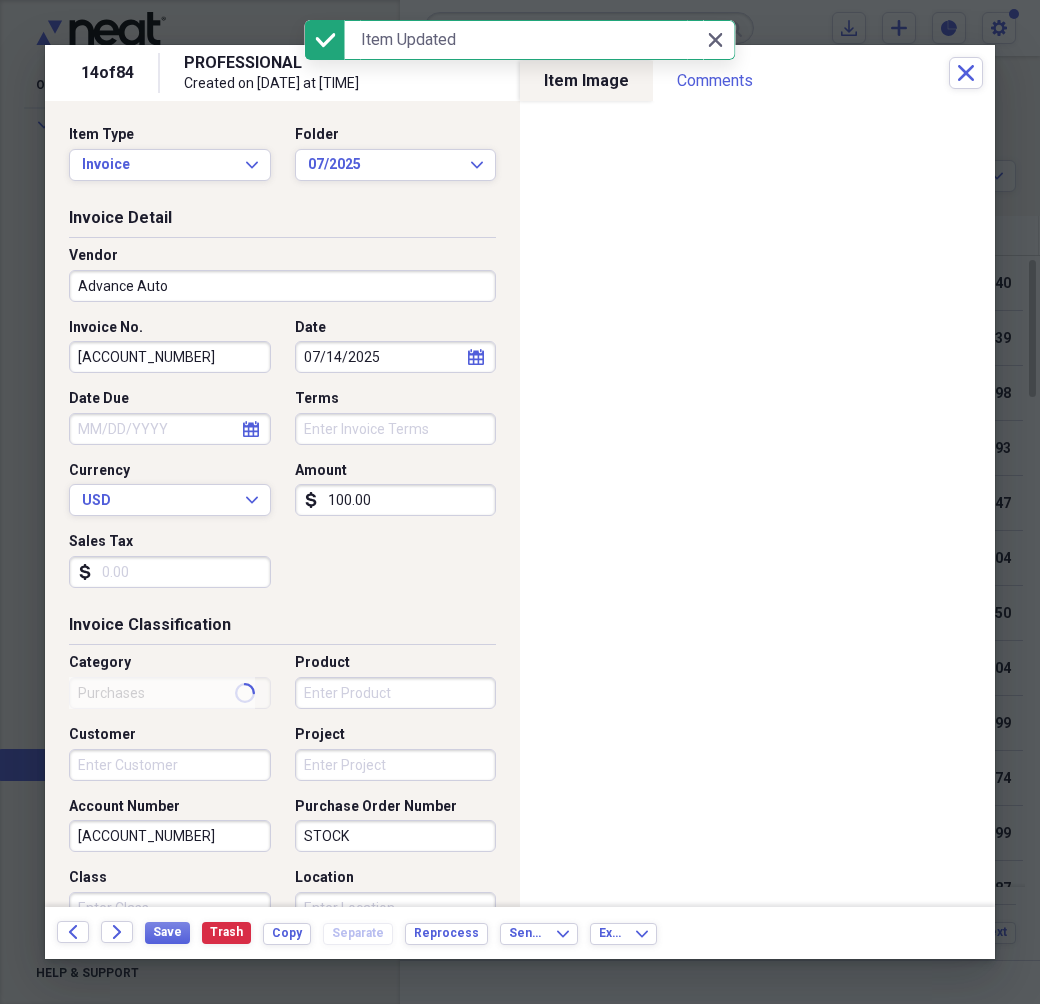 click on "[ACCOUNT_NUMBER]" at bounding box center [170, 357] 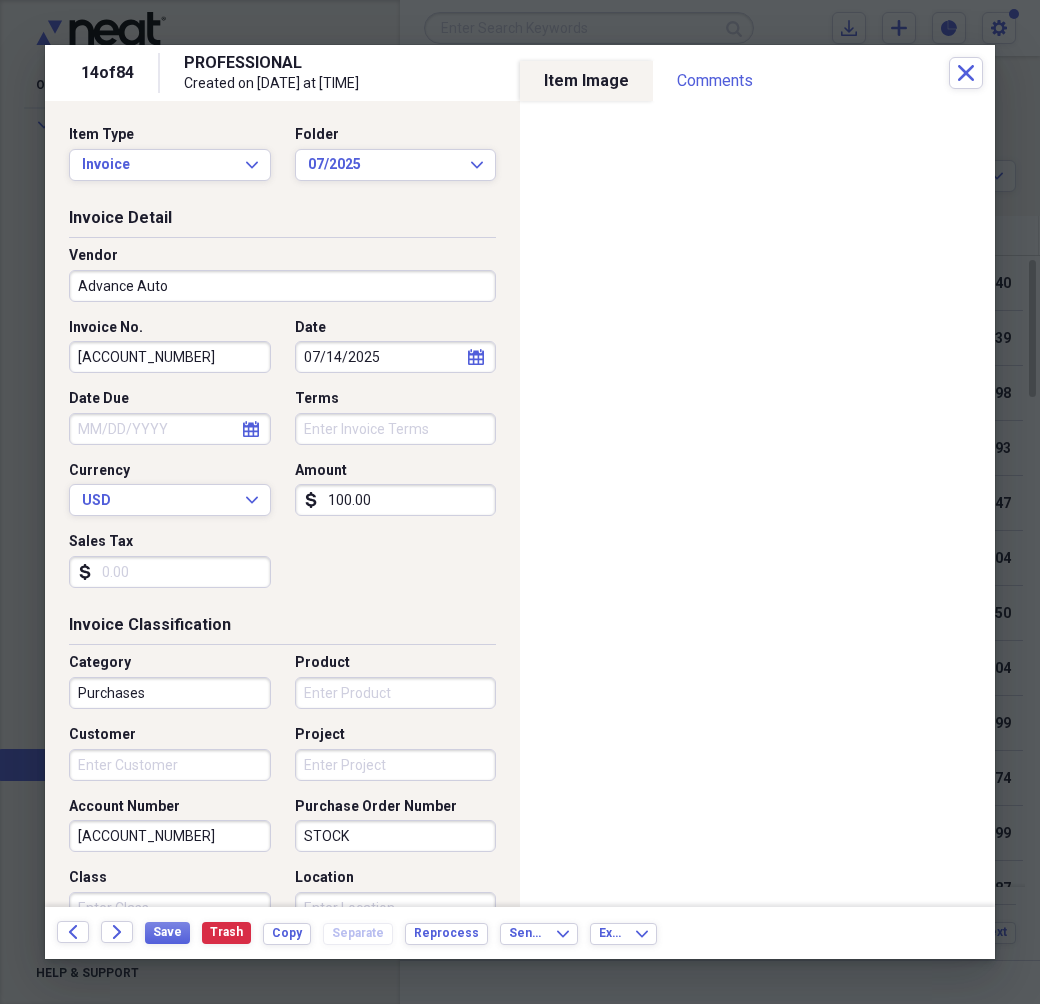click on "[ACCOUNT_NUMBER]" at bounding box center (170, 357) 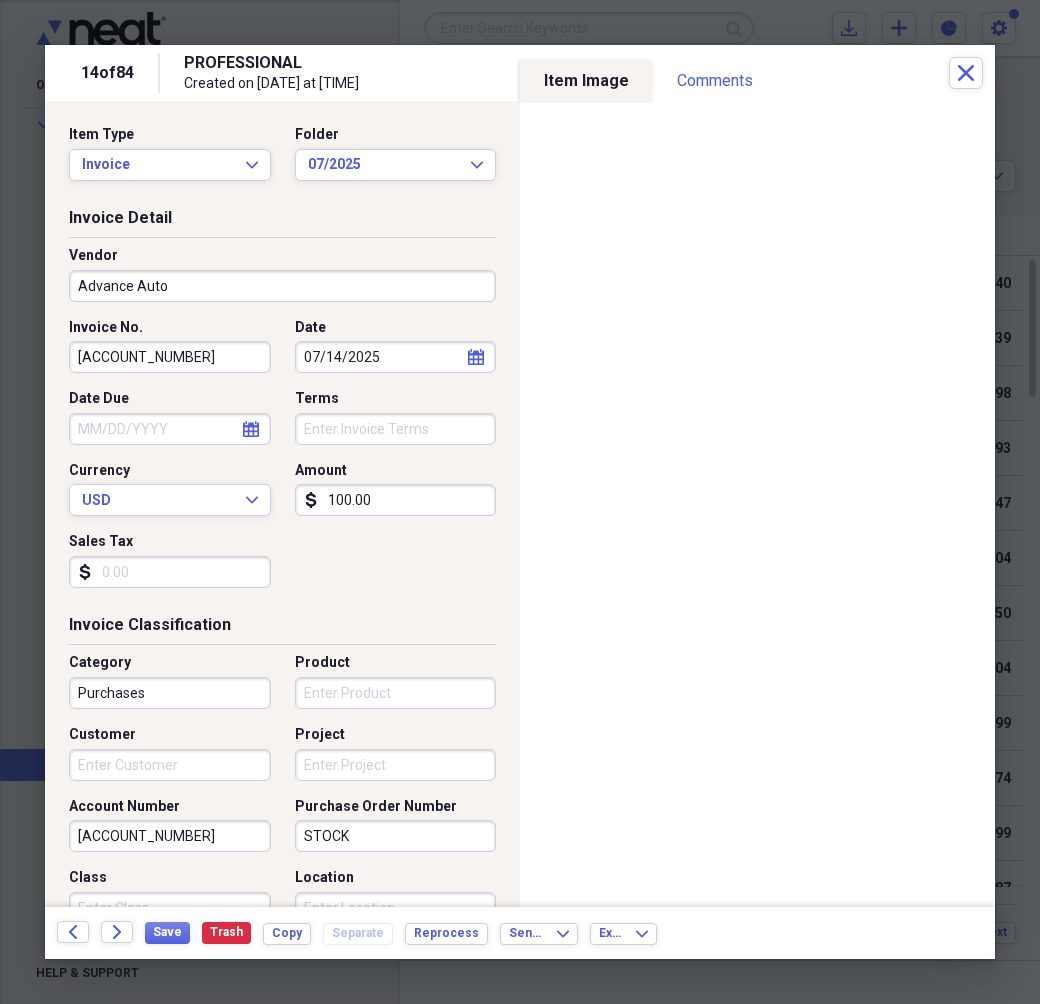 type on "[ACCOUNT_NUMBER]" 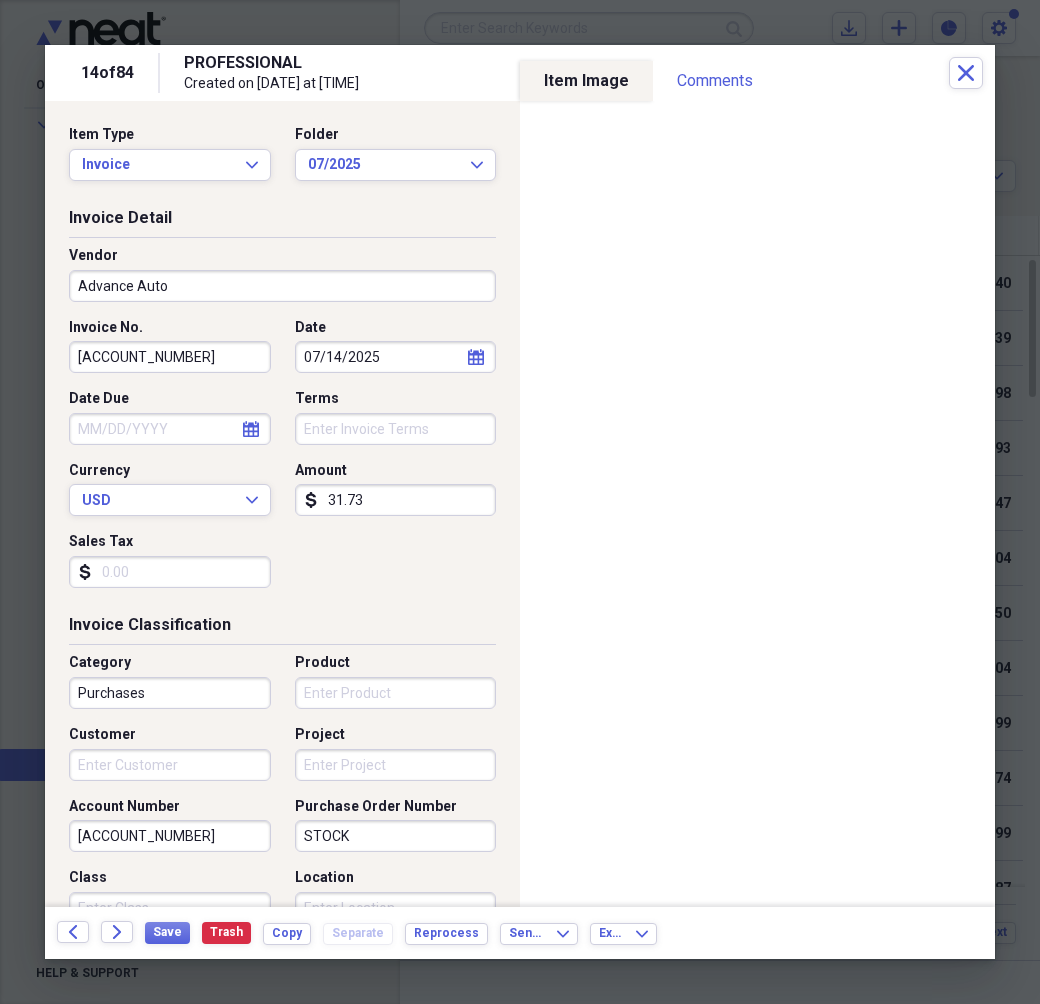 type on "31.73" 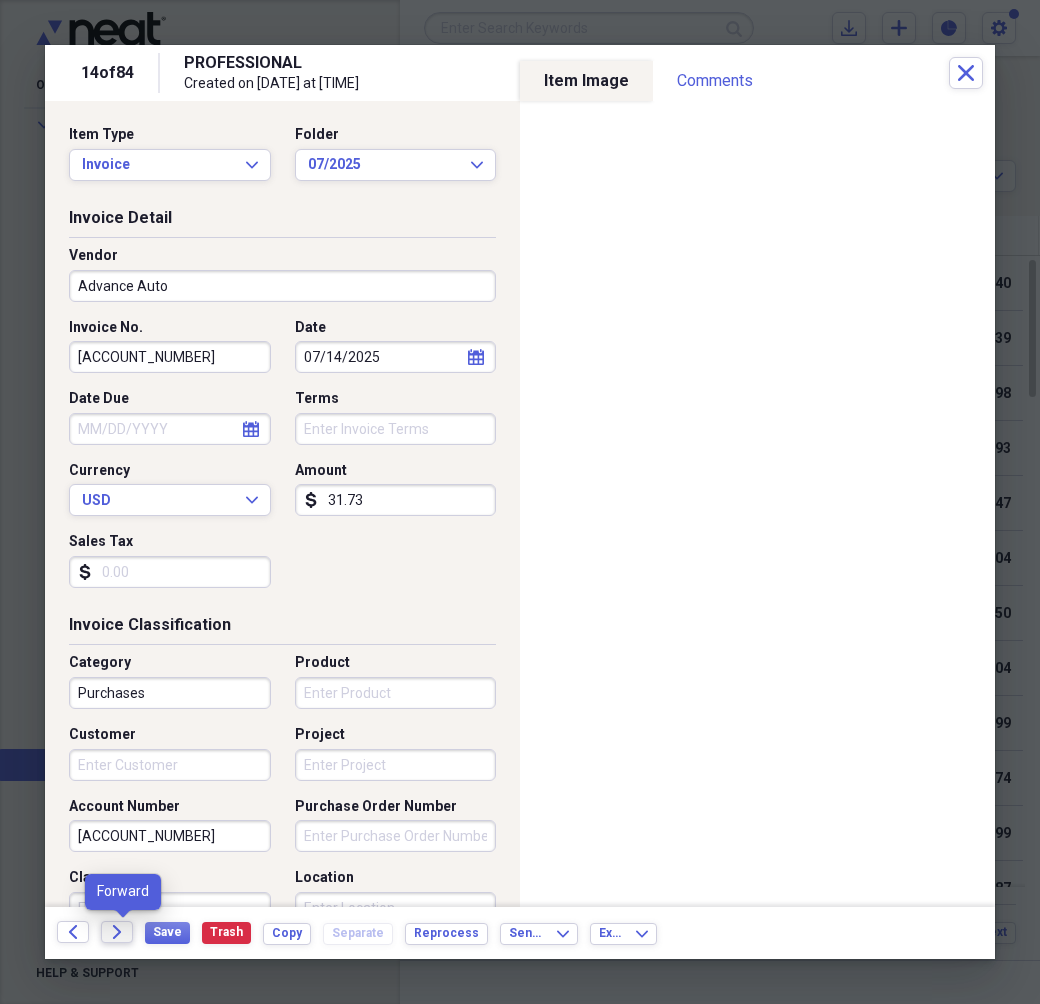 type 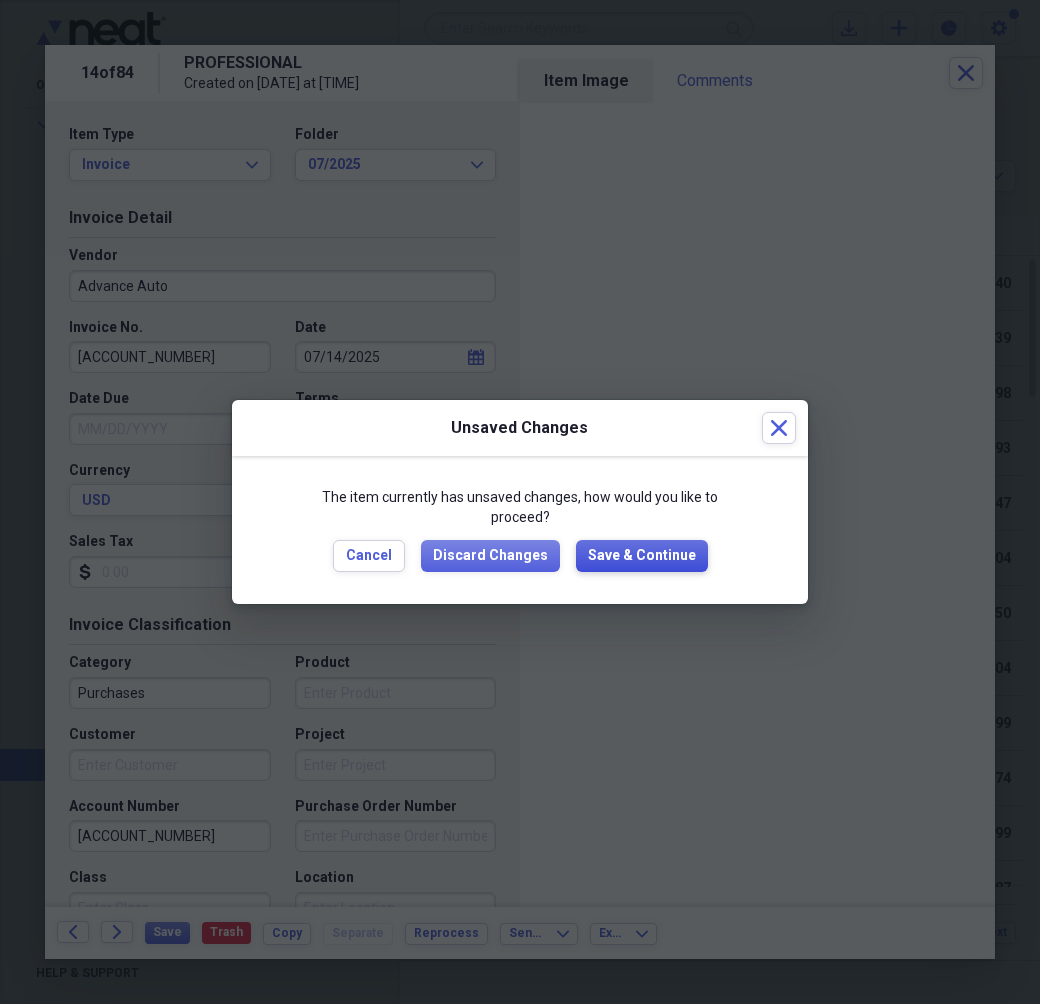 click on "Save & Continue" at bounding box center [642, 556] 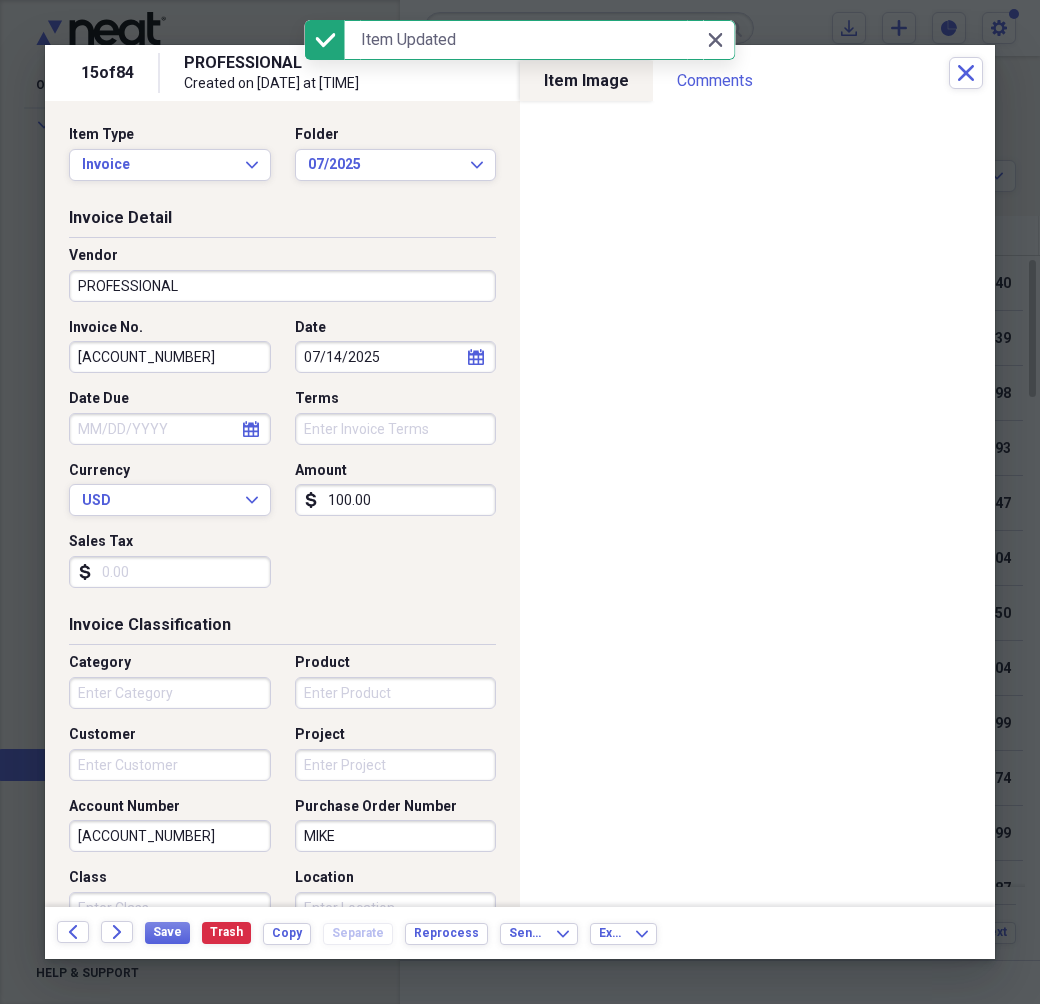 click on "PROFESSIONAL" at bounding box center (282, 286) 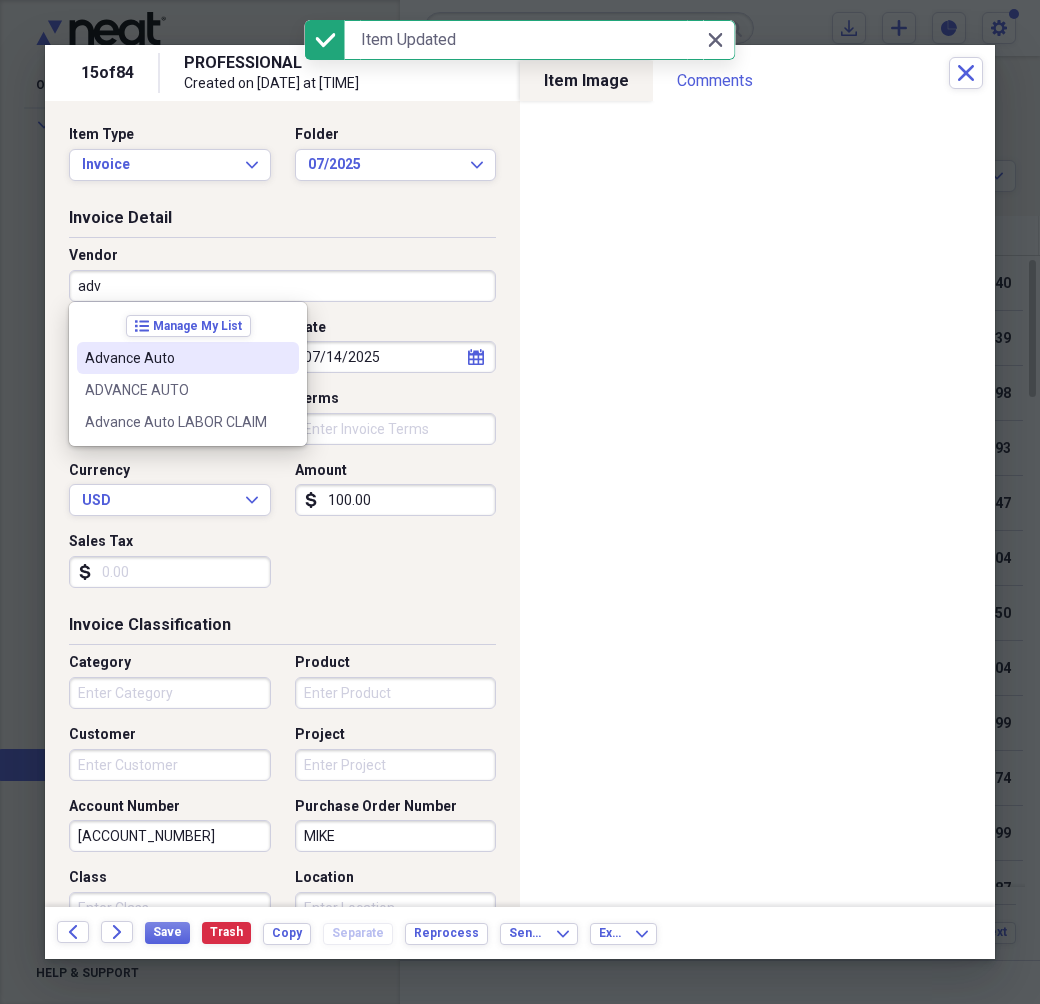 click on "Advance Auto" at bounding box center [188, 358] 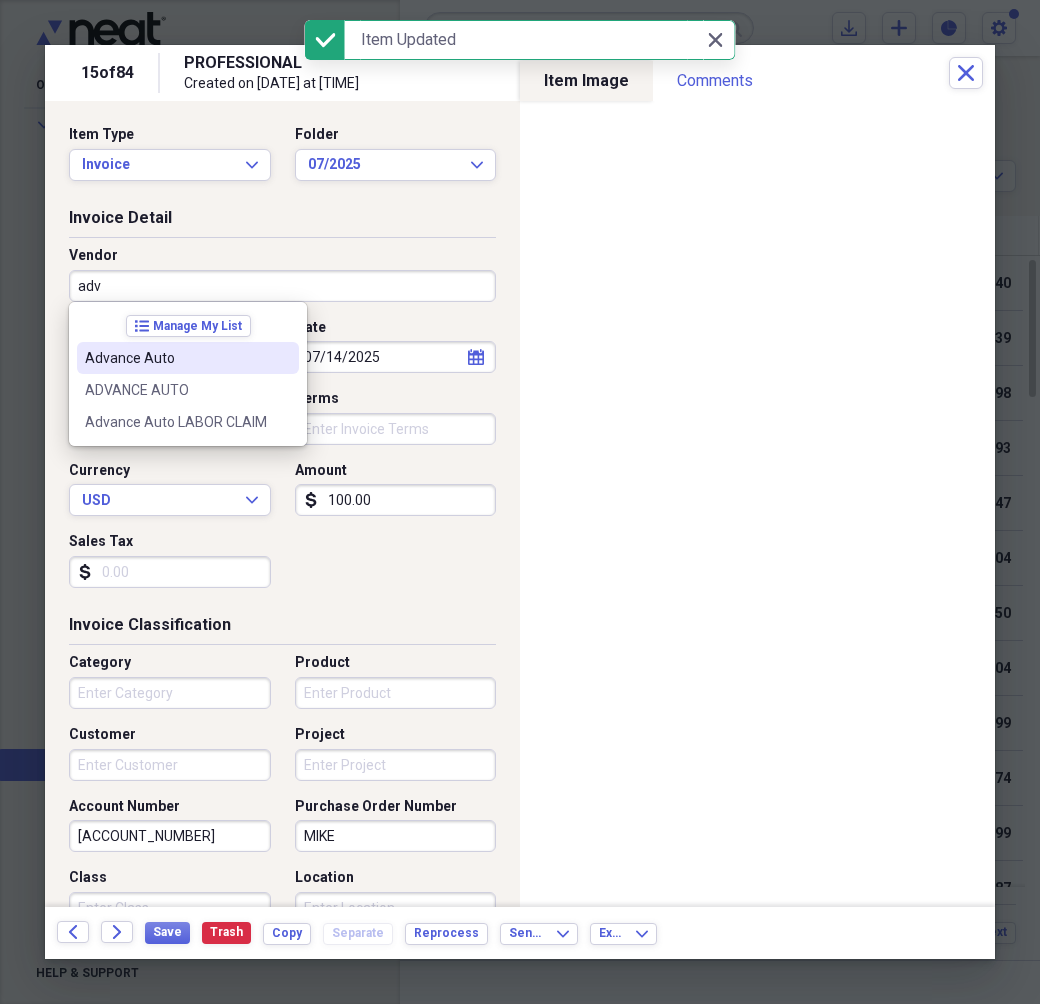 type on "Advance Auto" 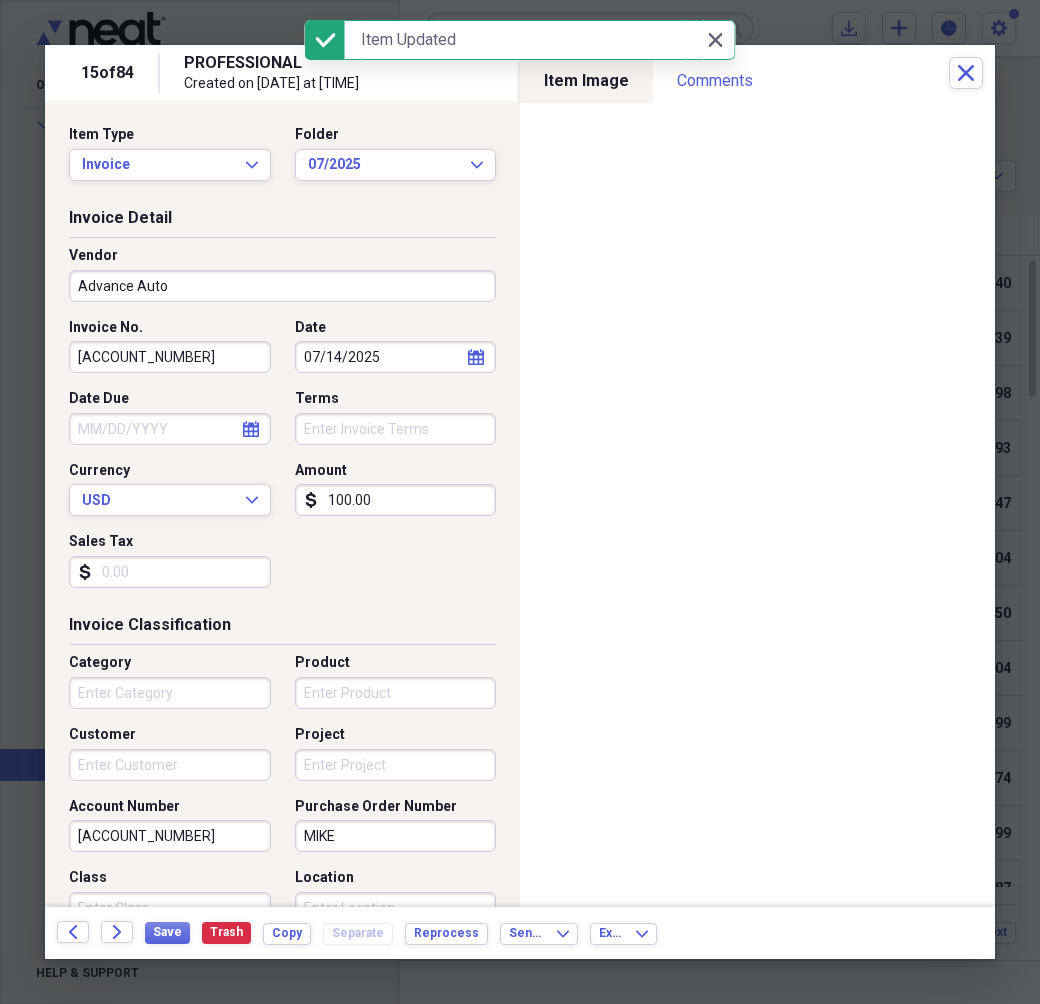 type on "Purchases" 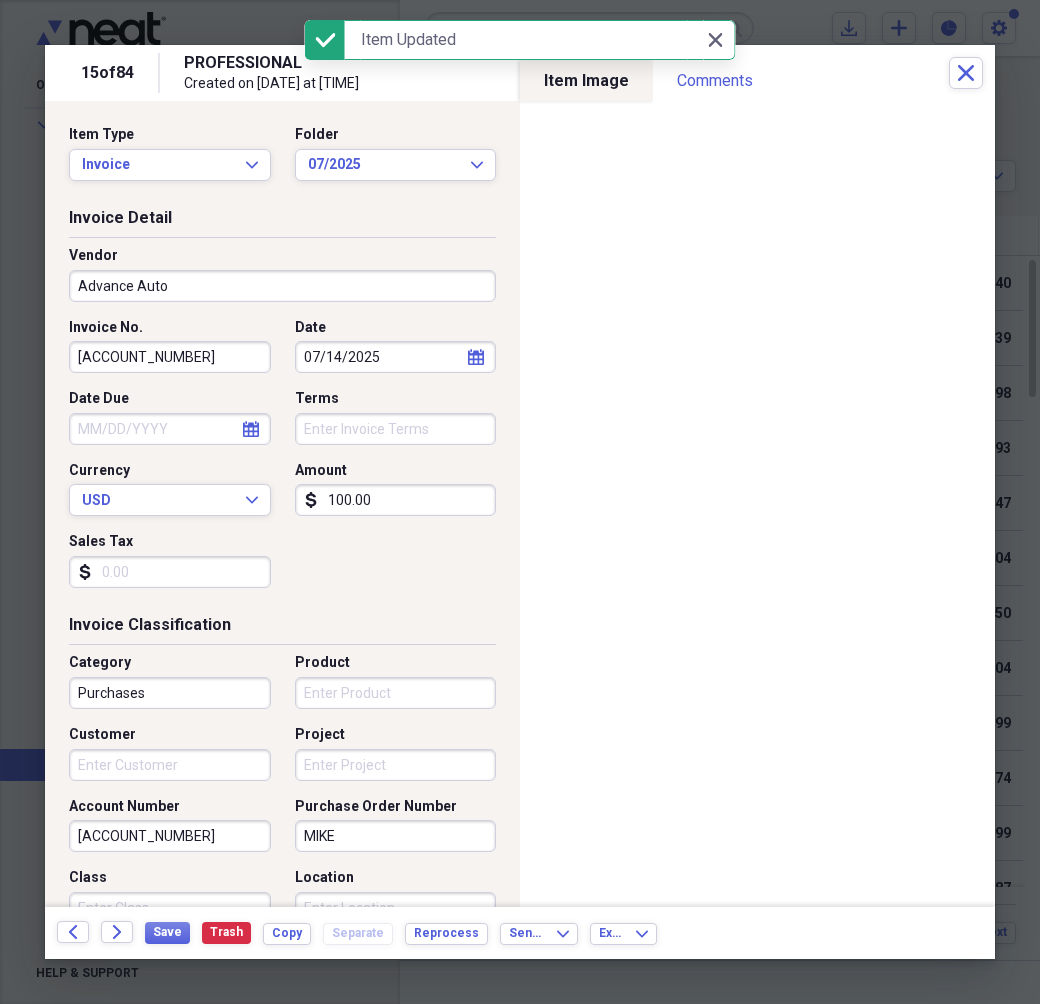 click on "[ACCOUNT_NUMBER]" at bounding box center [170, 357] 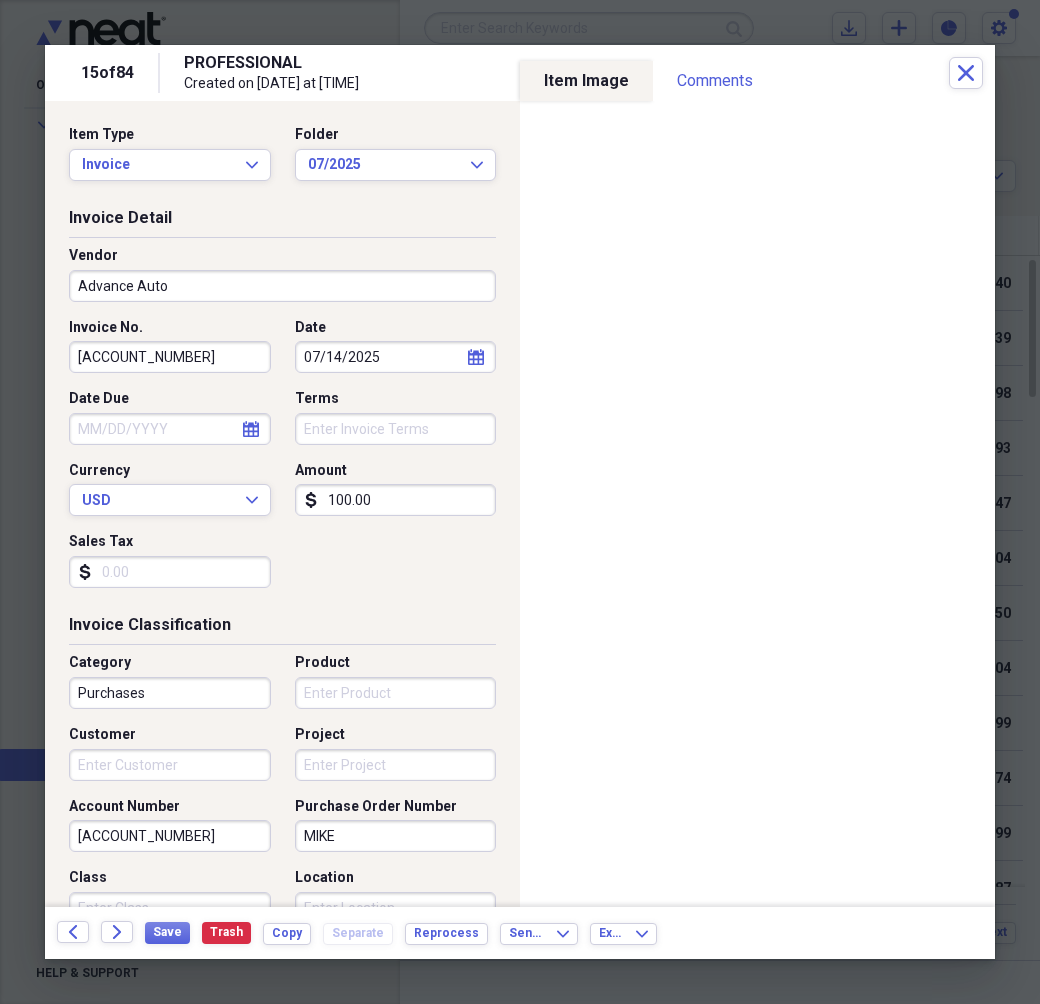 type on "[ACCOUNT_NUMBER]" 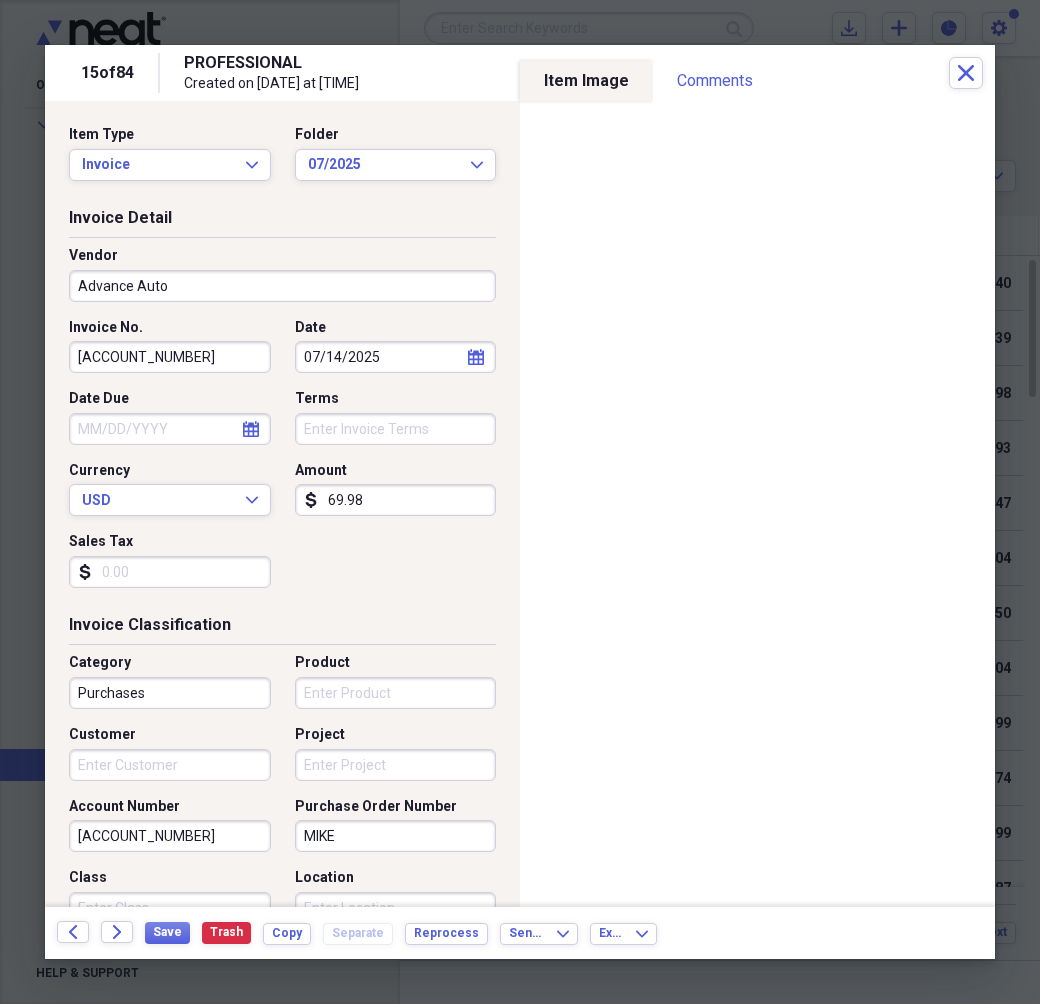 type on "69.98" 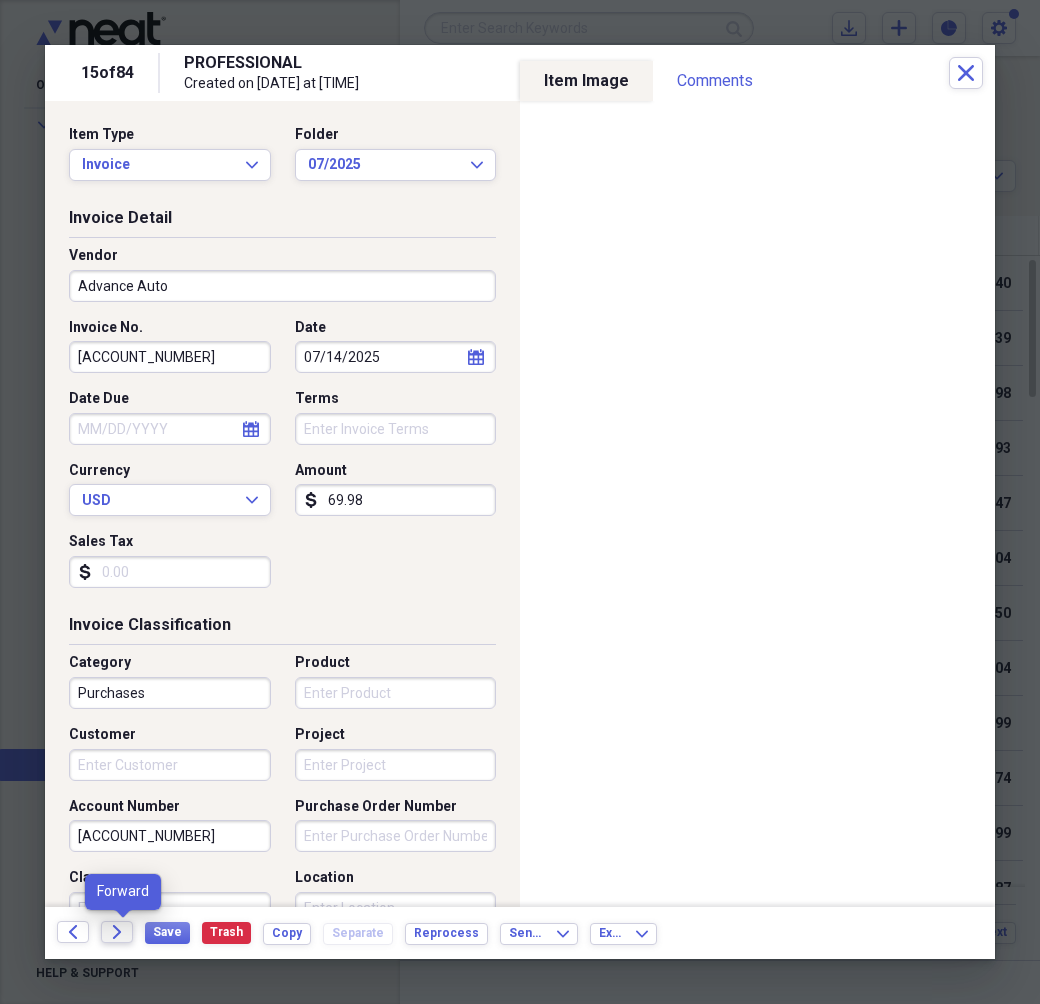 type 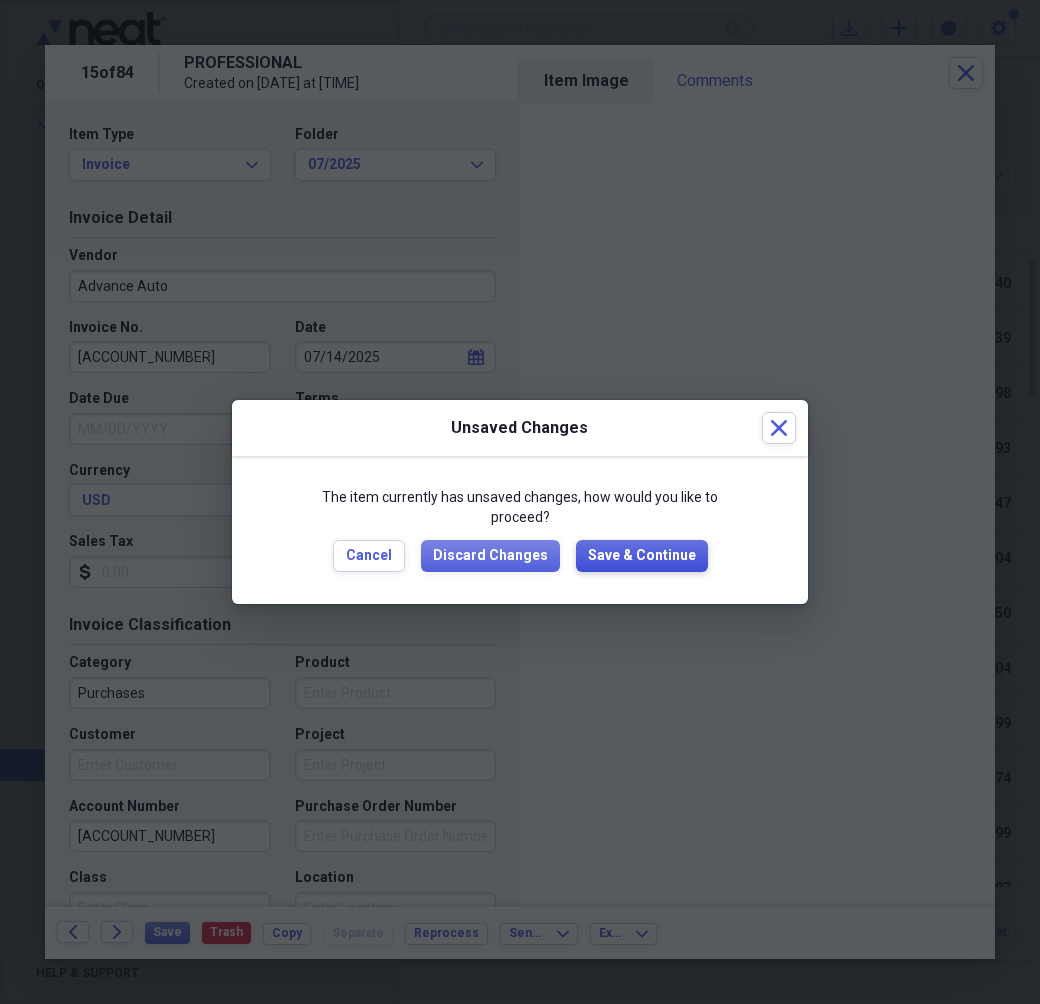 click on "Save & Continue" at bounding box center [642, 556] 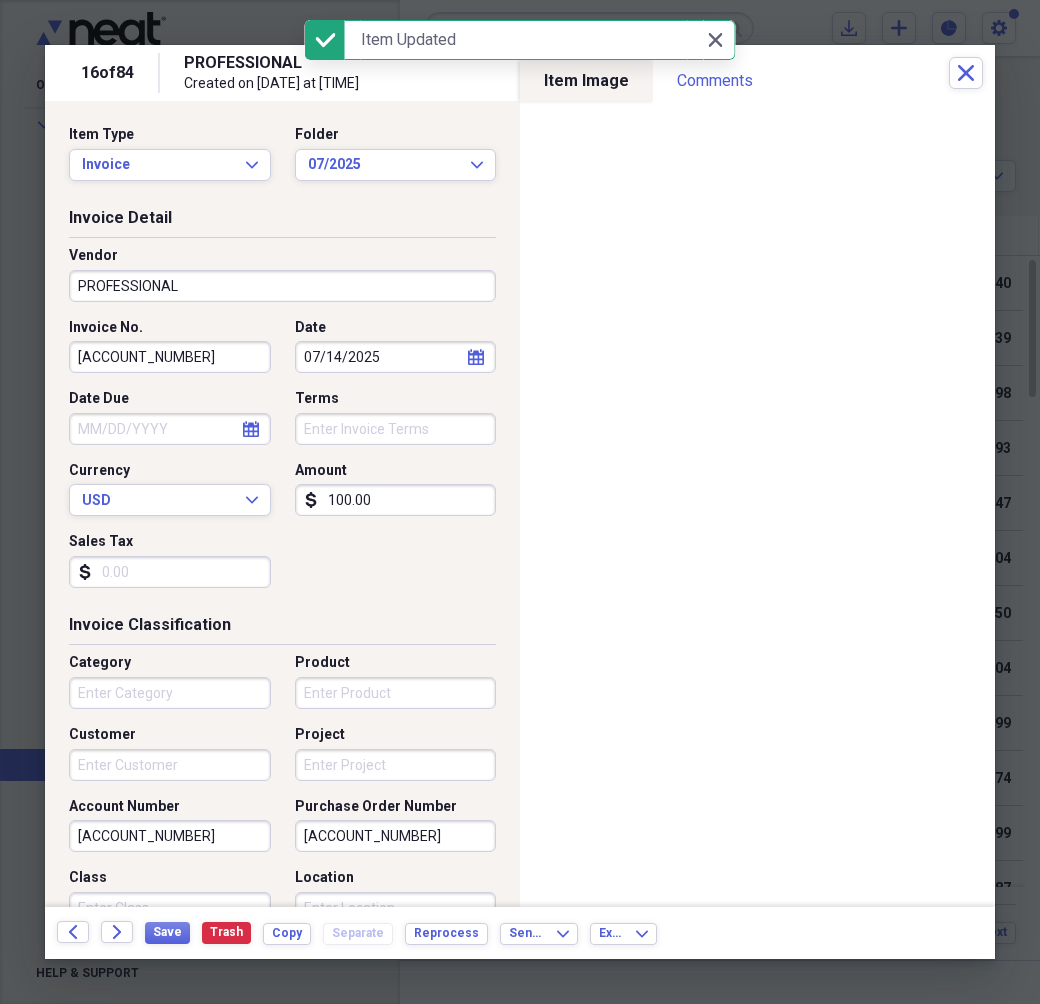 click on "PROFESSIONAL" at bounding box center (282, 286) 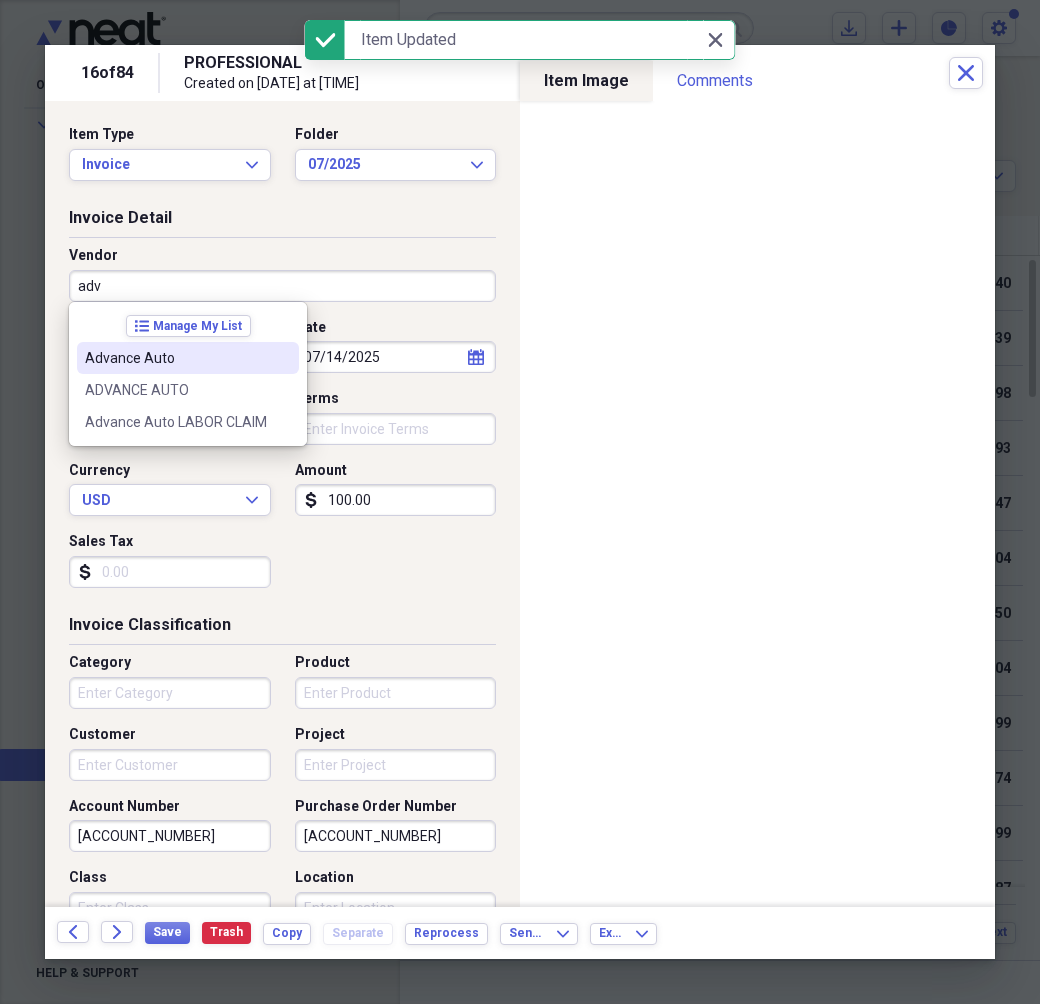 click on "Advance Auto" at bounding box center [176, 358] 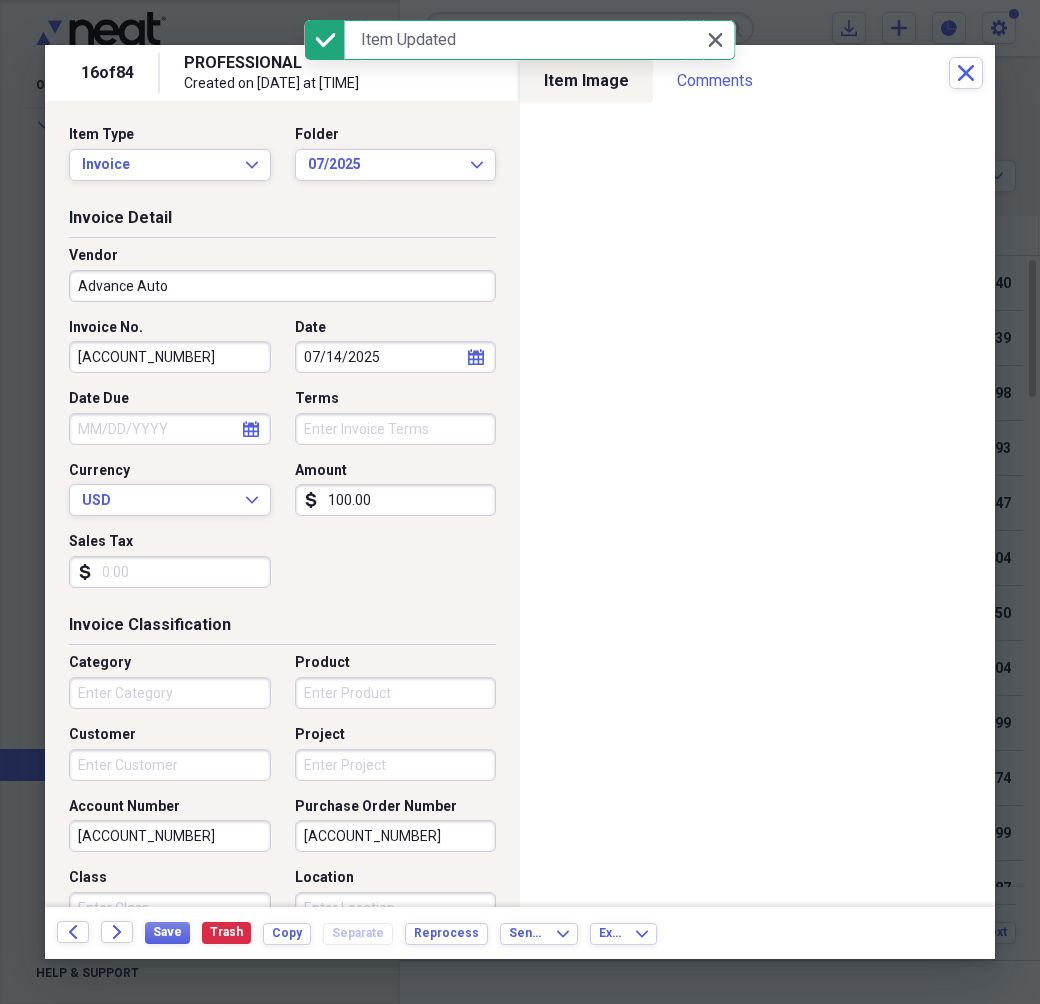 type on "Purchases" 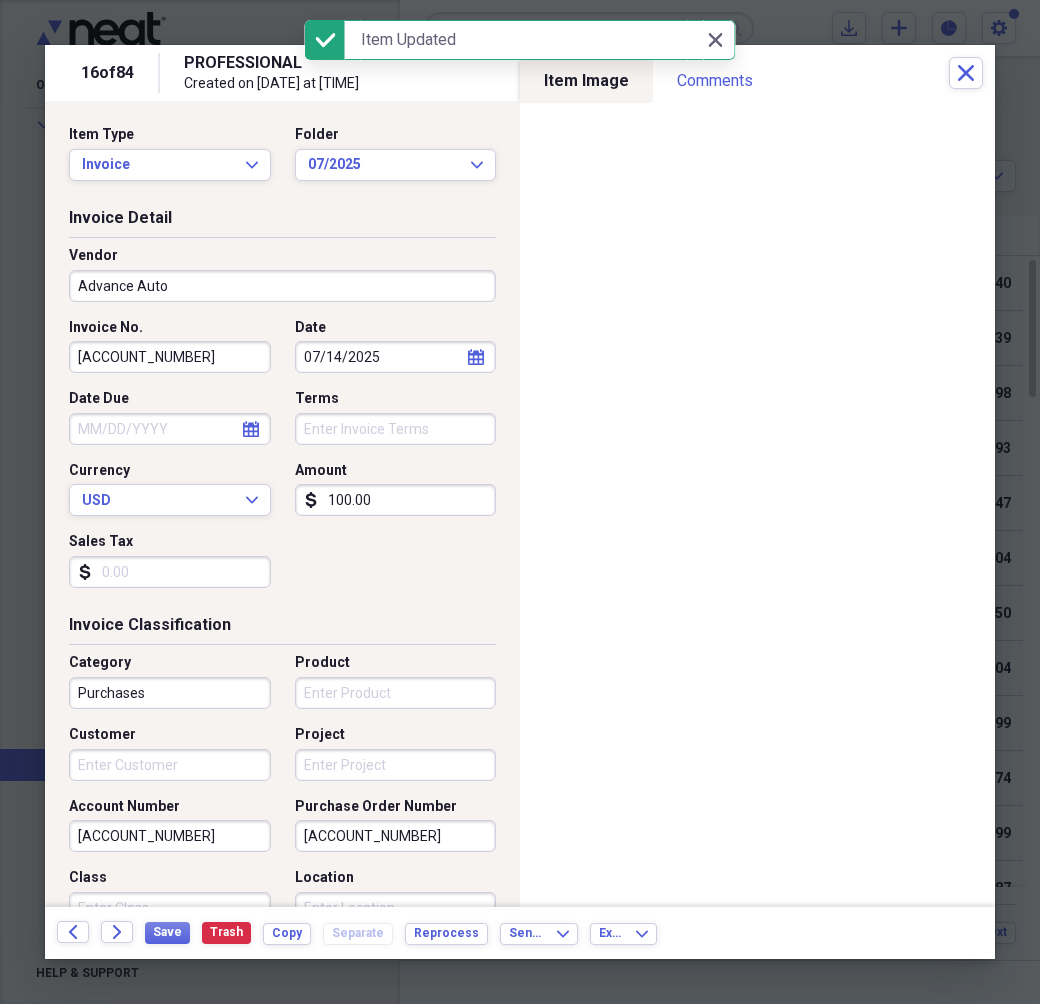 click on "[ACCOUNT_NUMBER]" at bounding box center (170, 357) 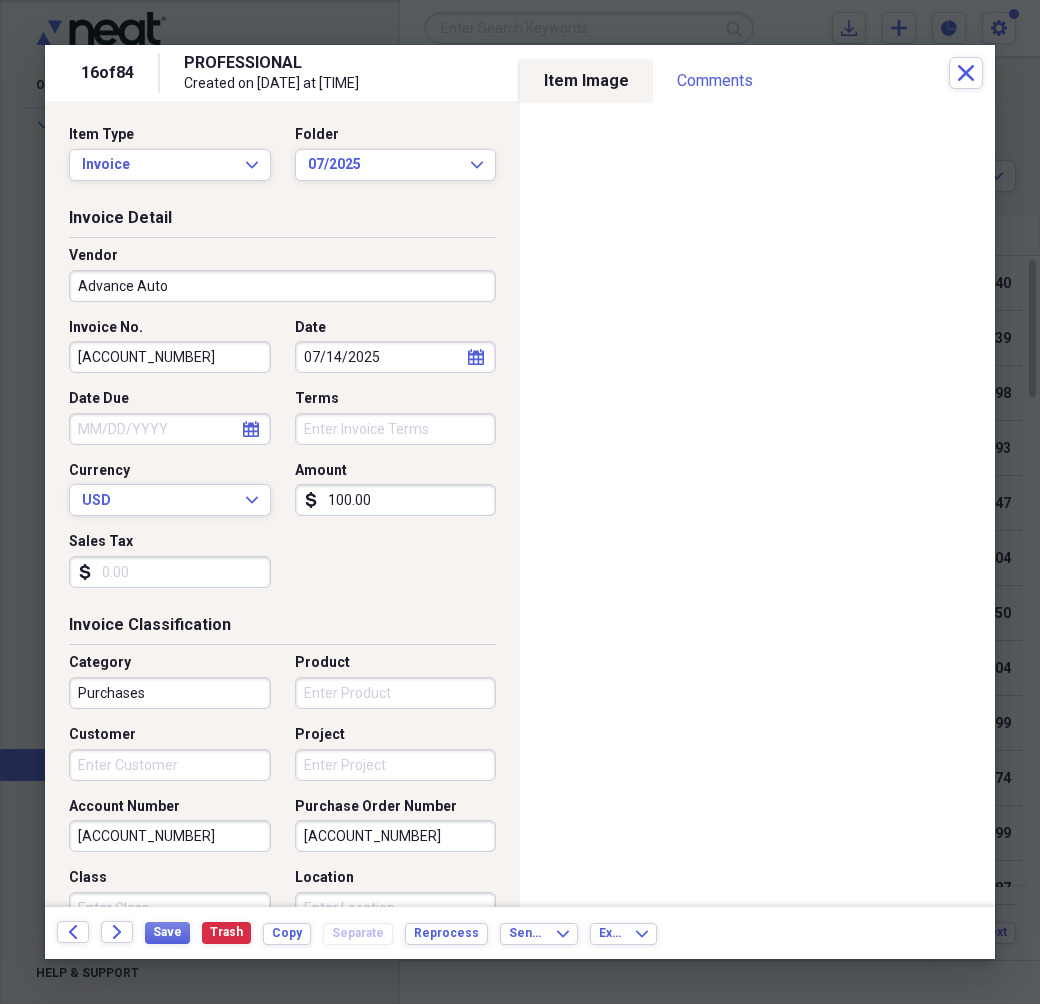 type on "[ACCOUNT_NUMBER]" 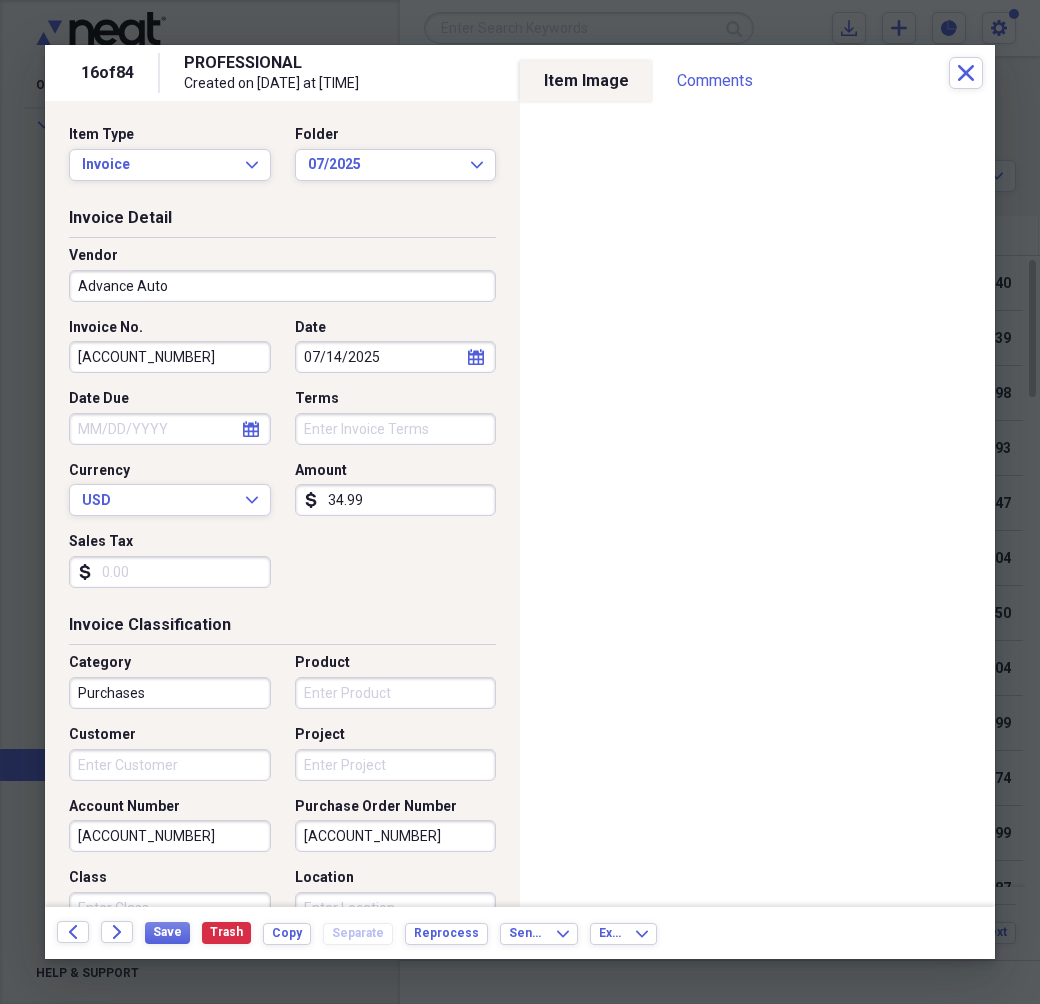 type on "34.99" 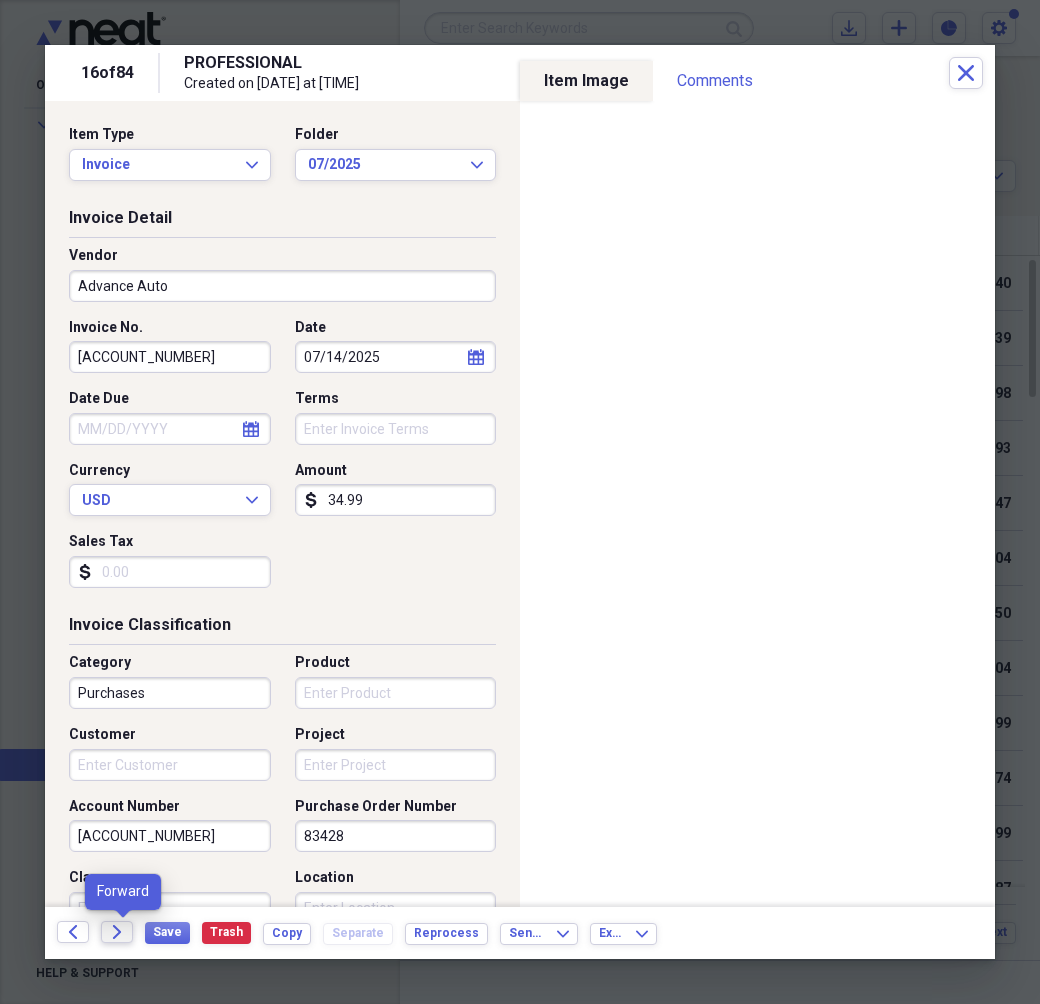 type on "83428" 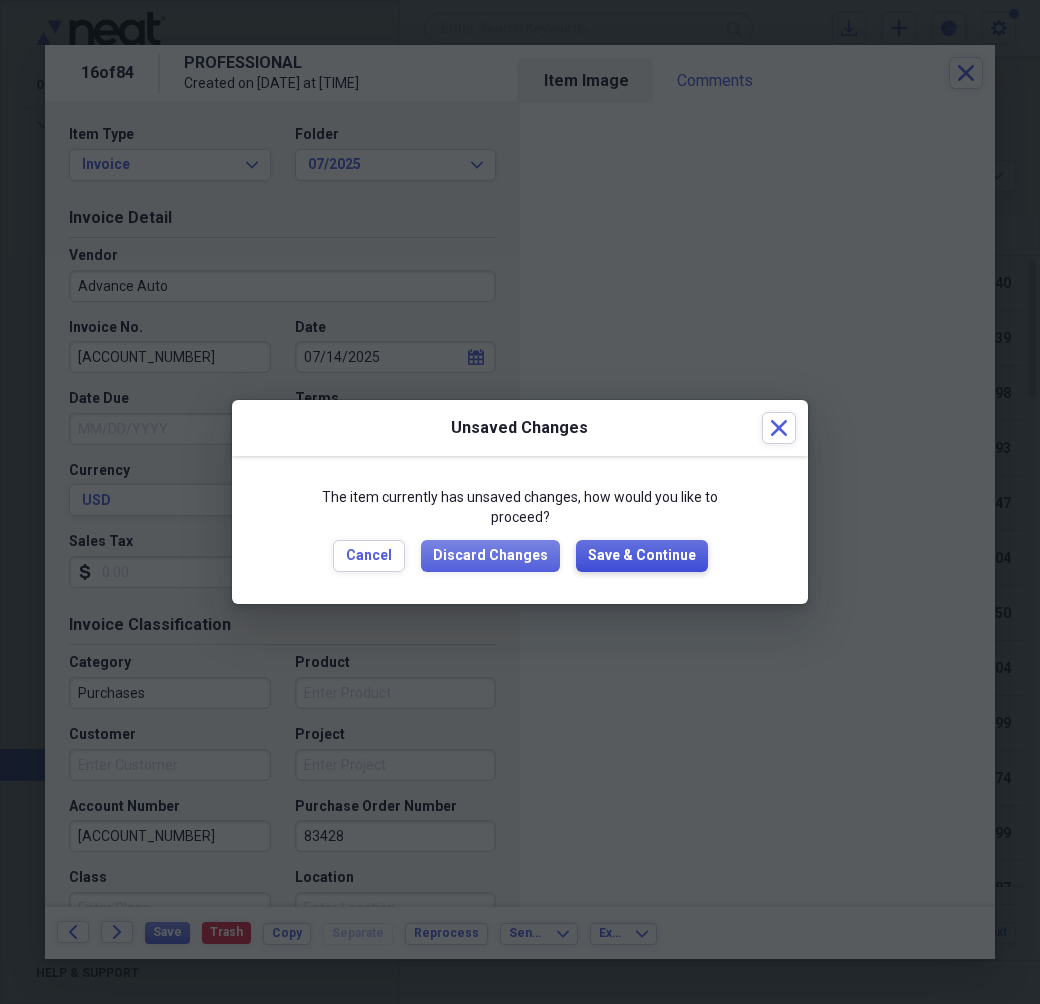click on "Save & Continue" at bounding box center (642, 556) 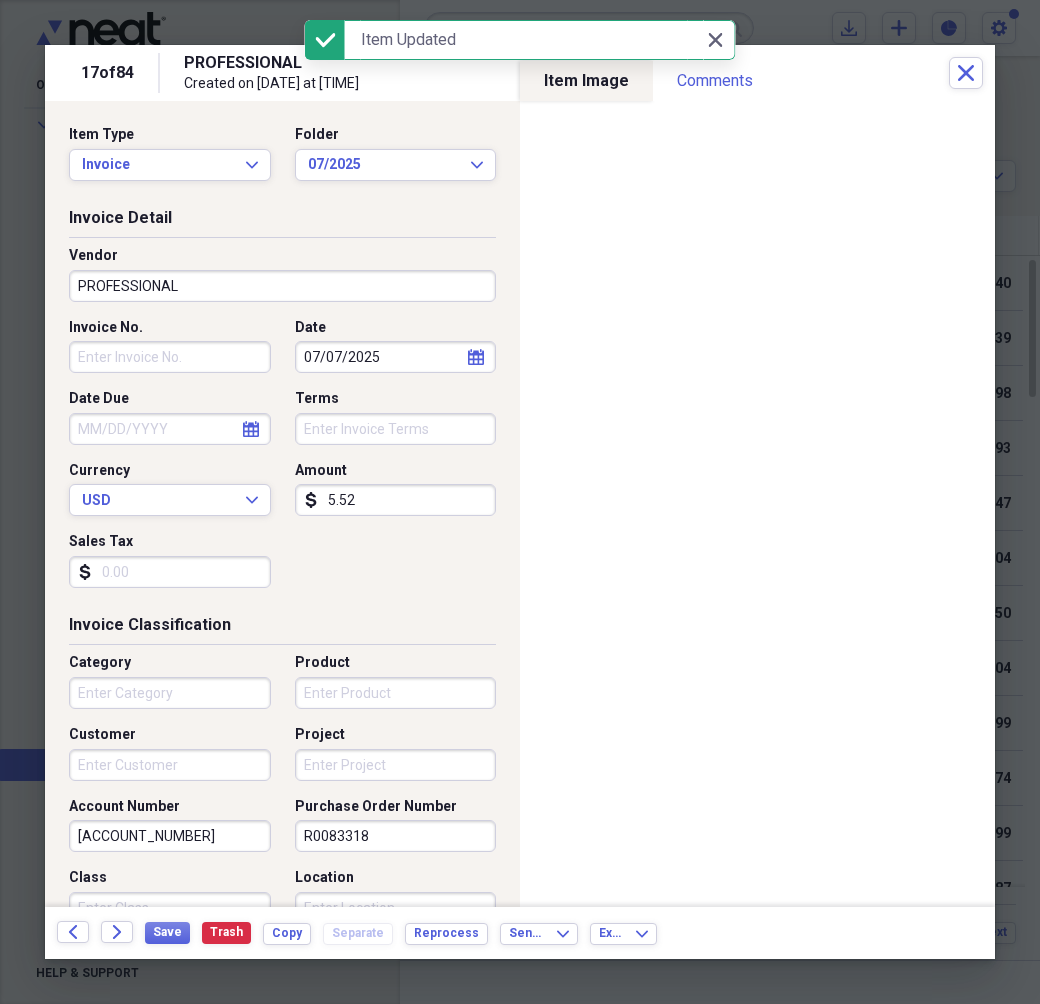 click on "Vendor PROFESSIONAL" at bounding box center (282, 282) 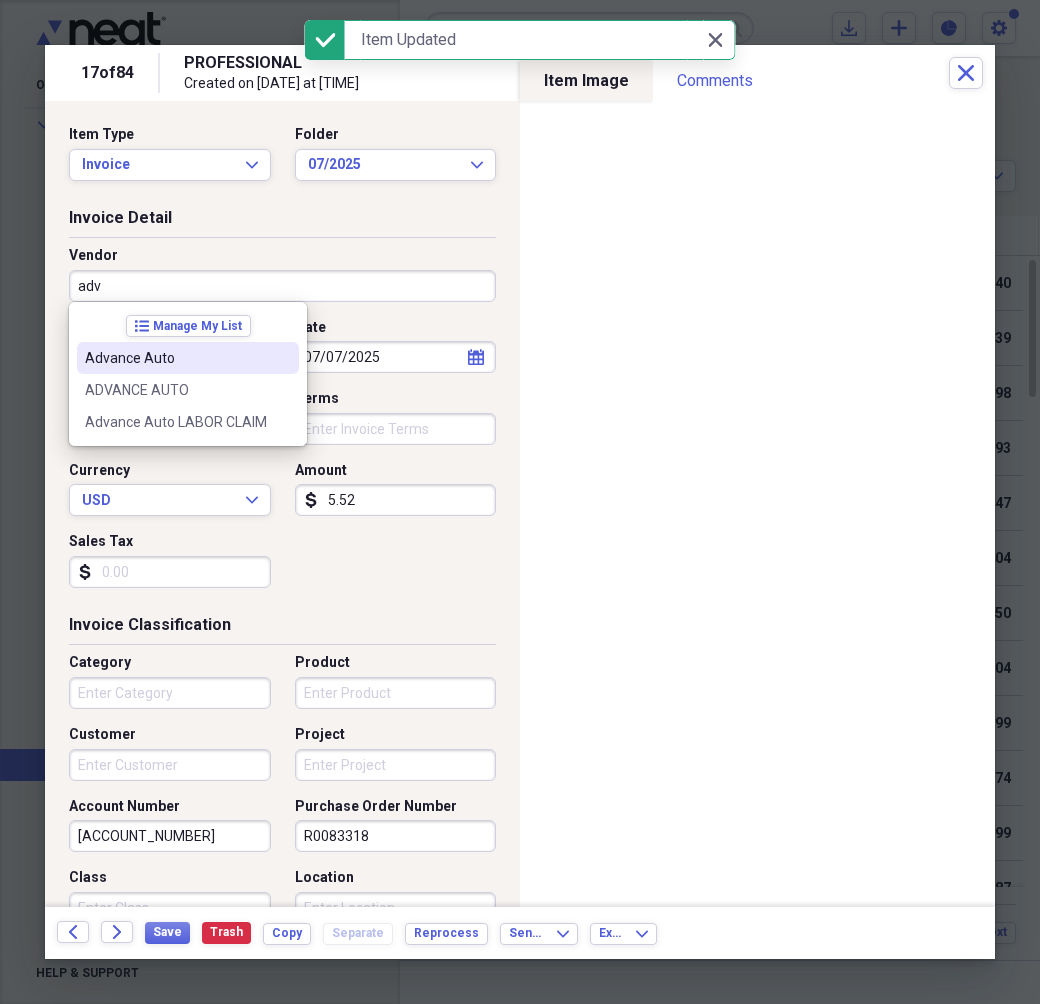 click on "Advance Auto" at bounding box center [188, 358] 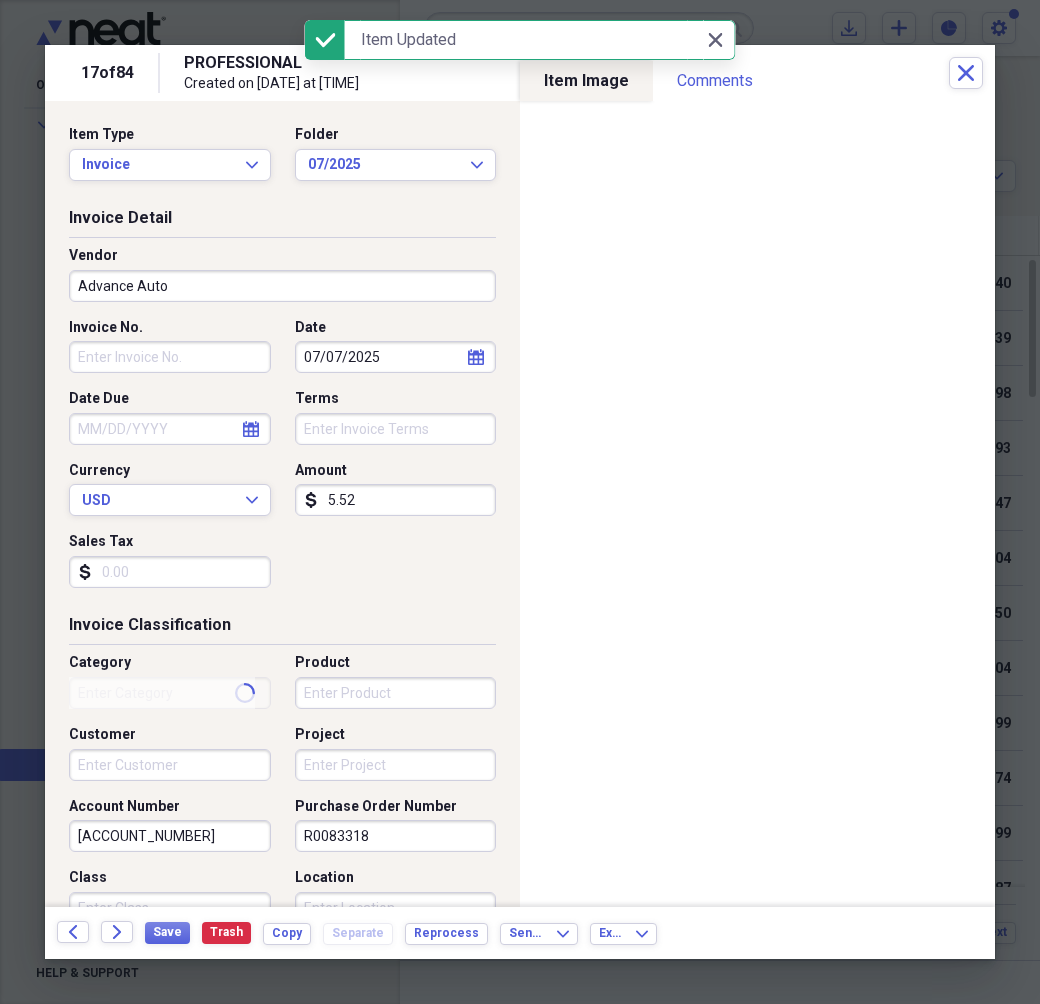 type on "Purchases" 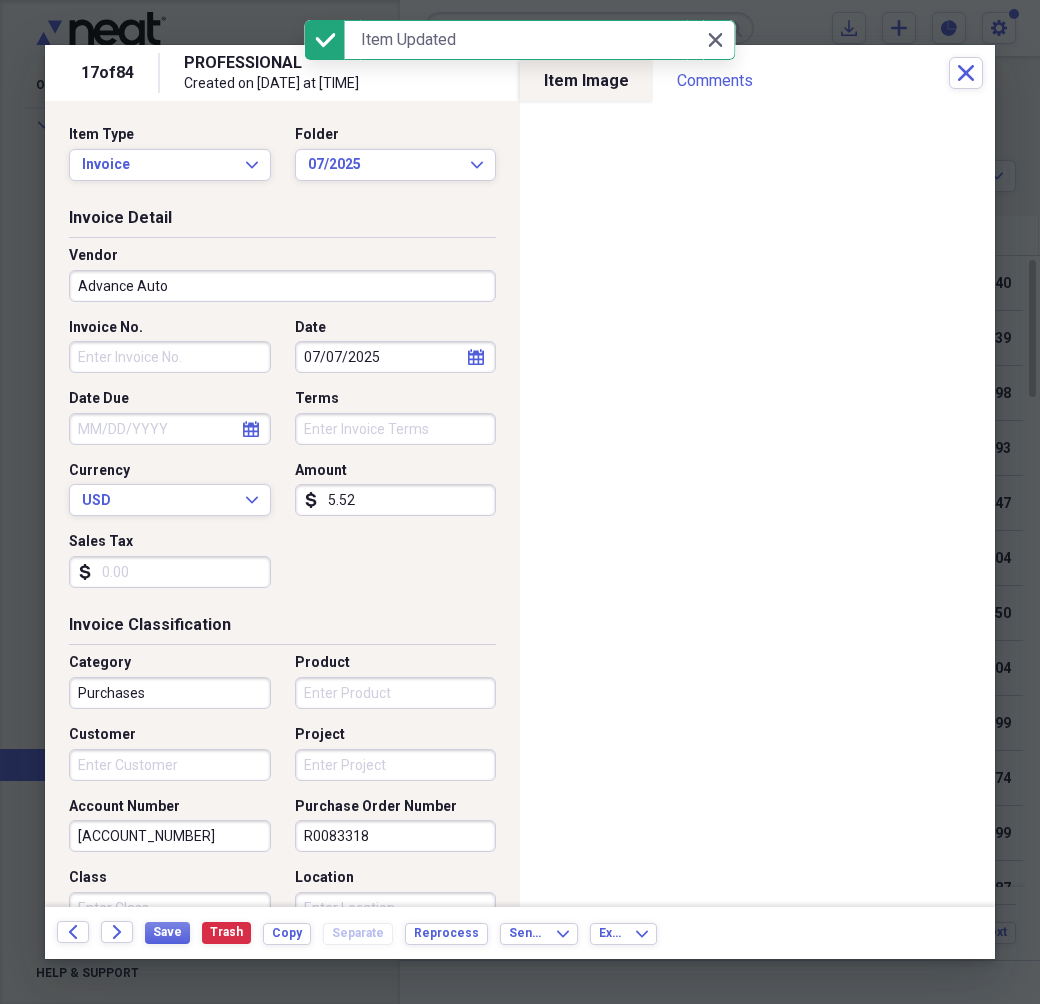 click on "Invoice No." at bounding box center [170, 357] 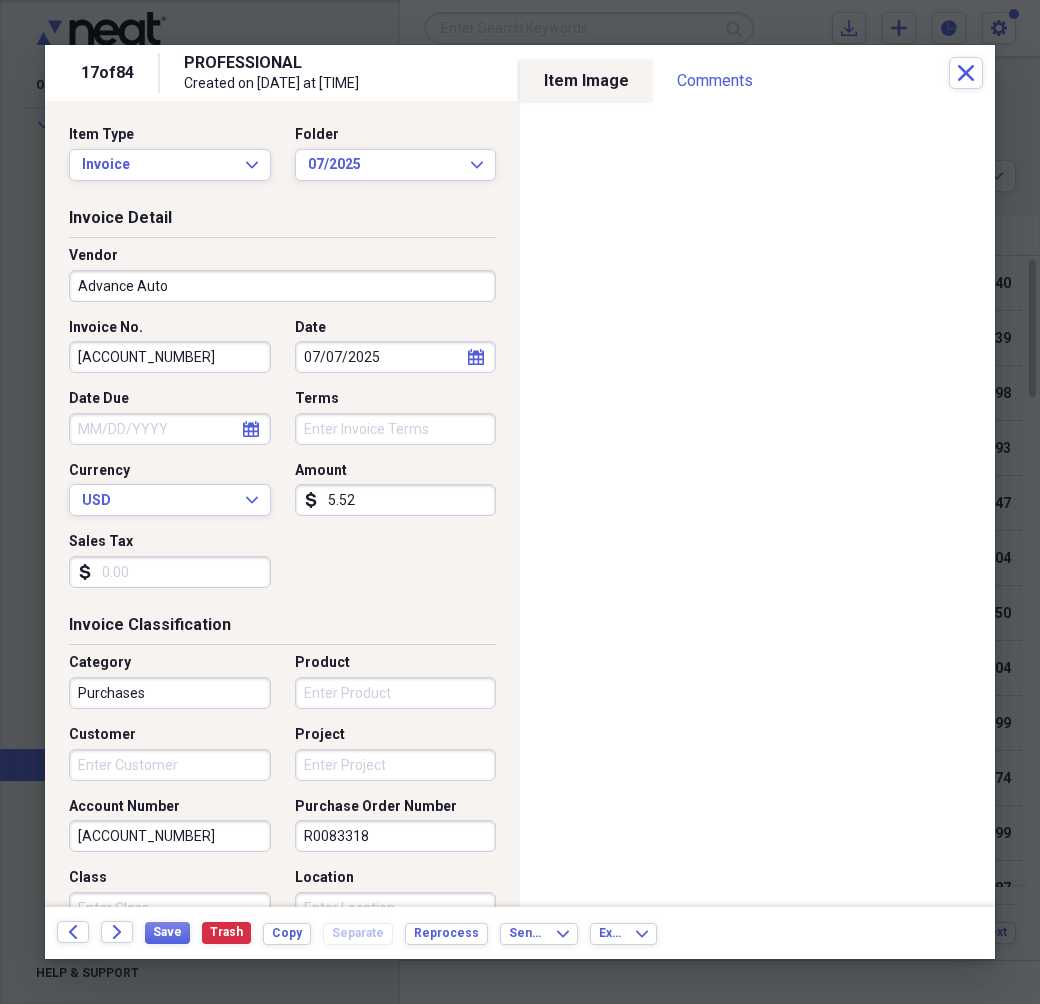 type on "[ACCOUNT_NUMBER]" 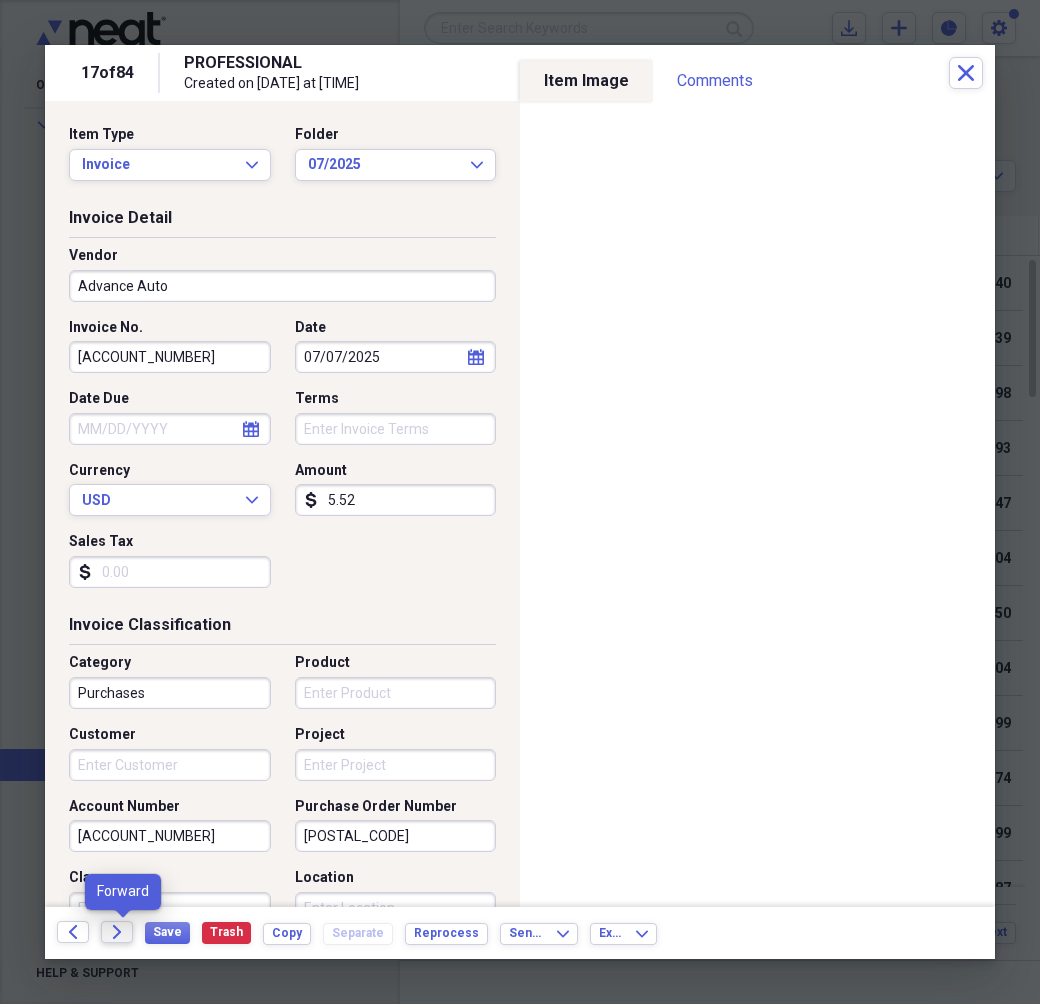type on "[POSTAL_CODE]" 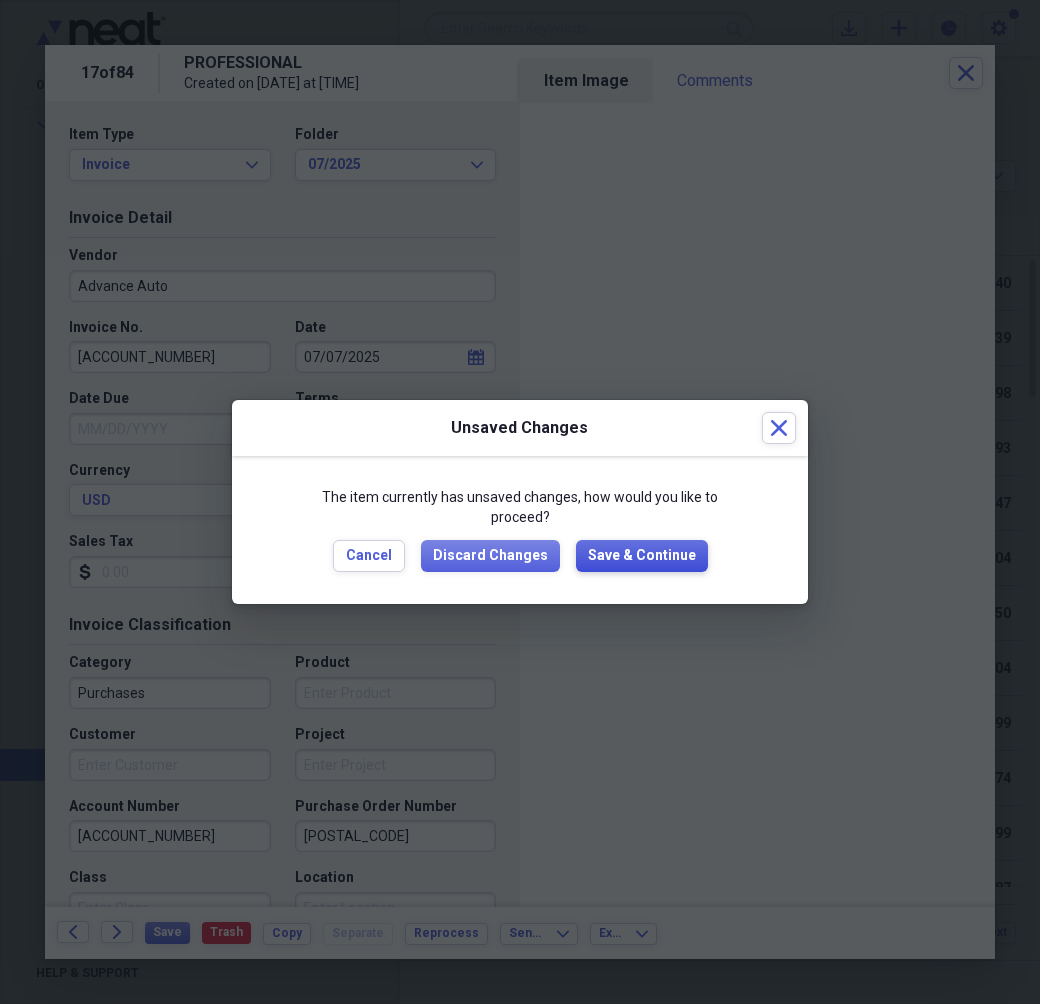 click on "Save & Continue" at bounding box center [642, 556] 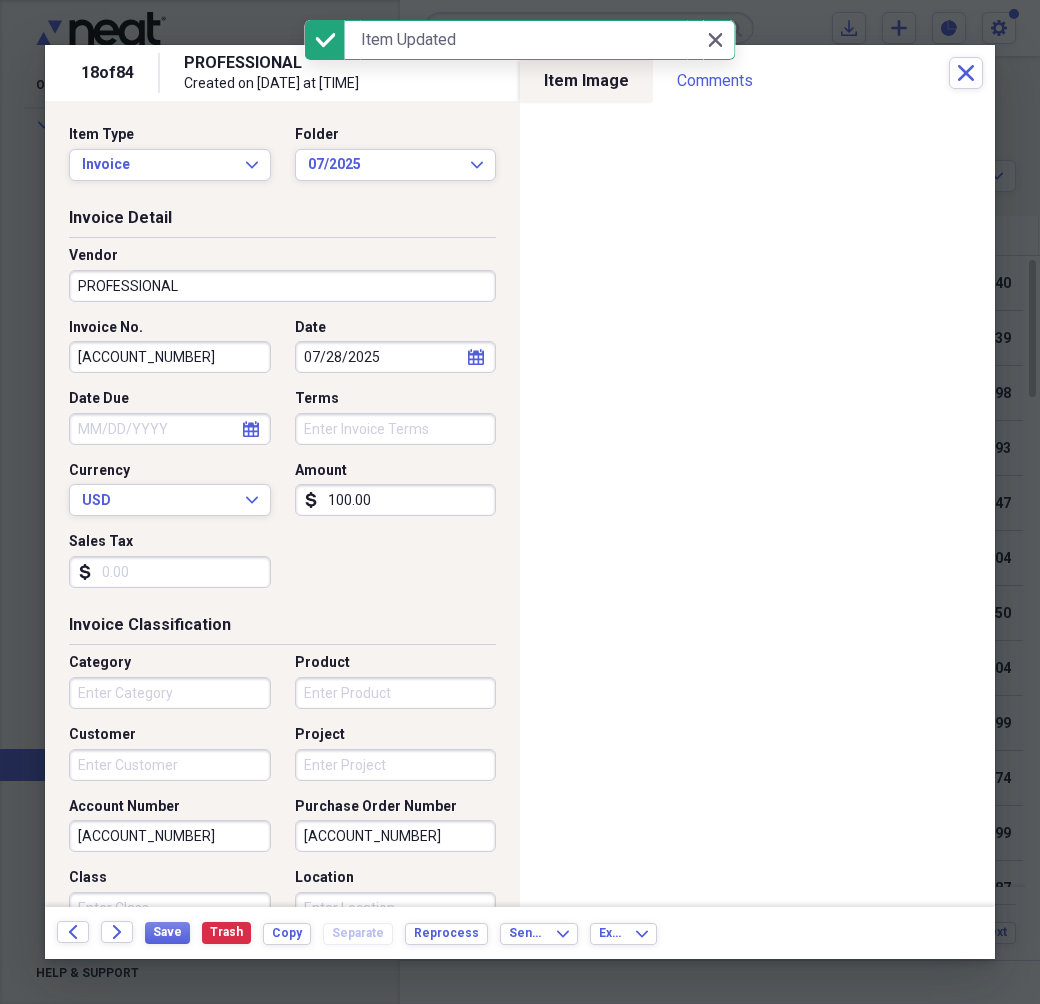 click on "PROFESSIONAL" at bounding box center [282, 286] 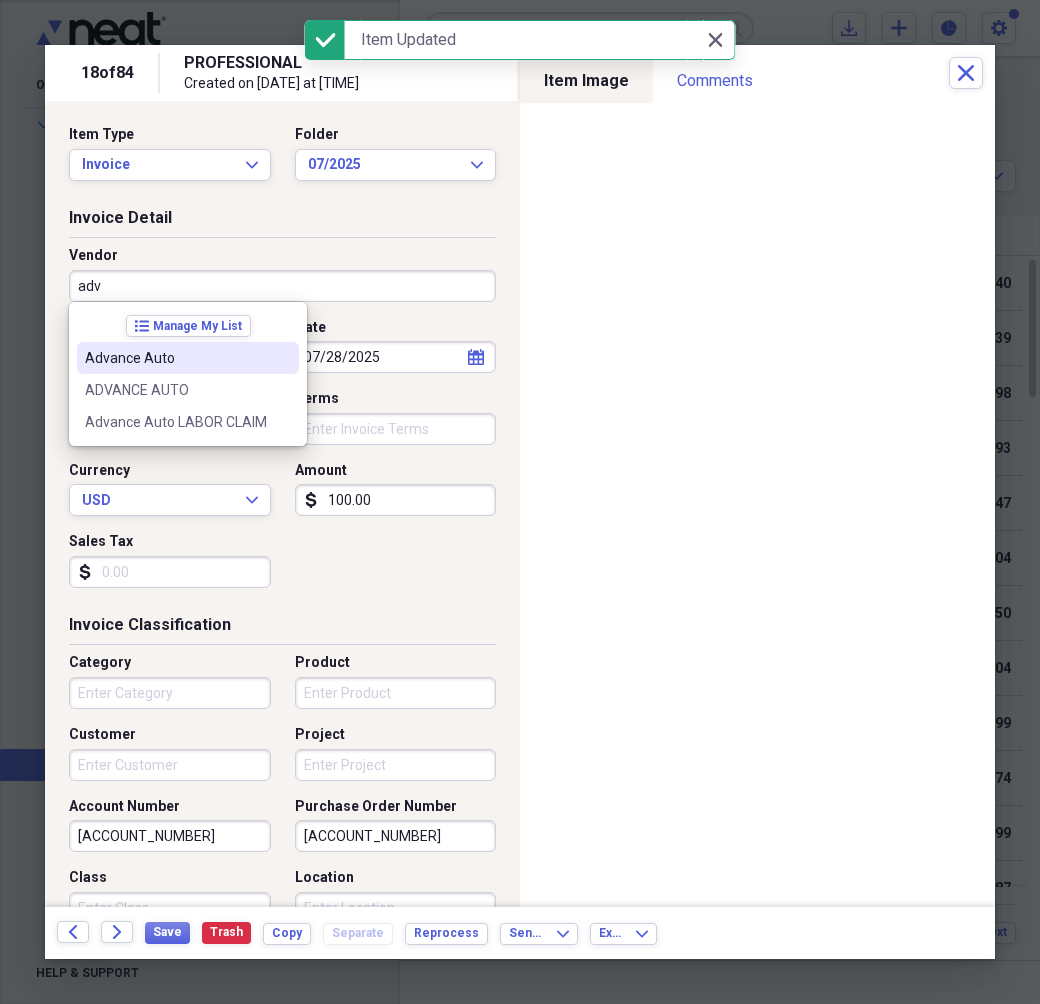 click on "Advance Auto" at bounding box center [188, 358] 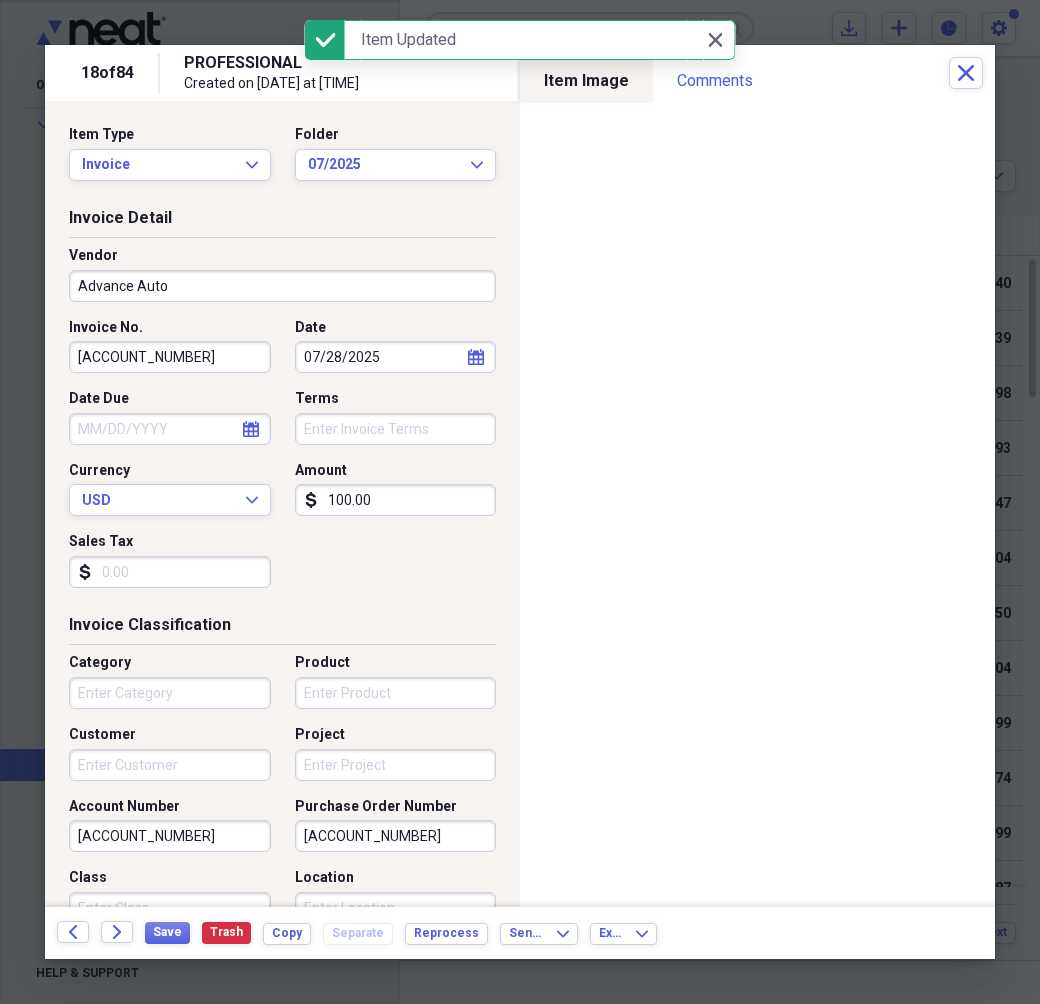 click on "[ACCOUNT_NUMBER]" at bounding box center [170, 357] 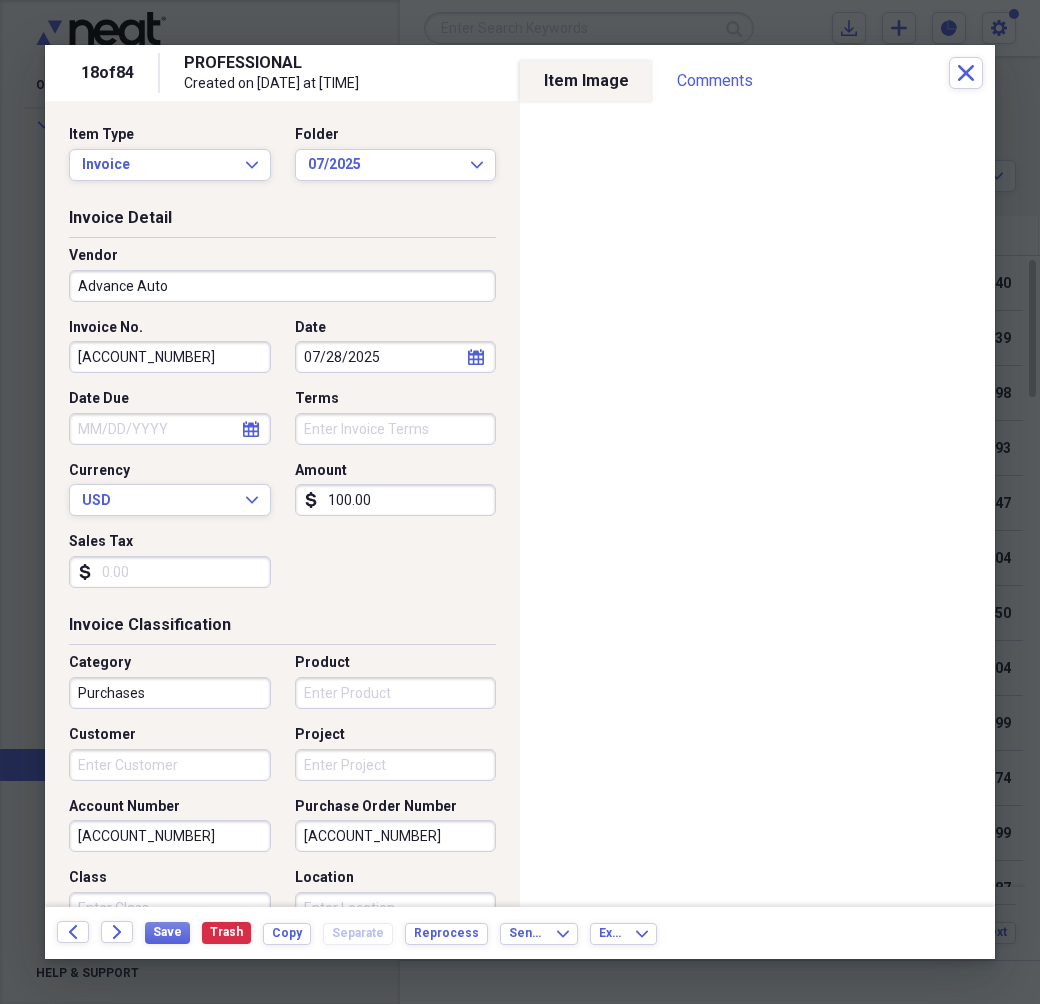 type on "[ACCOUNT_NUMBER]" 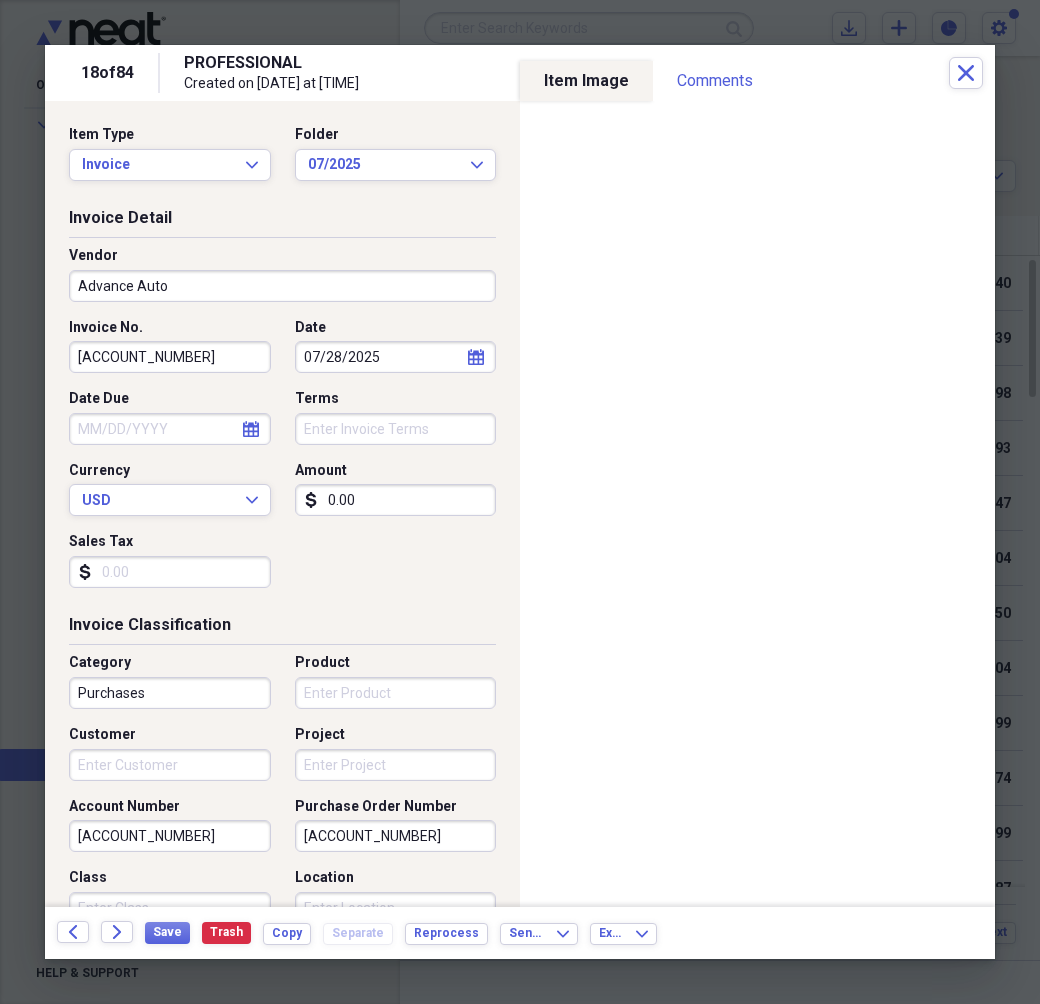 type on "0.00" 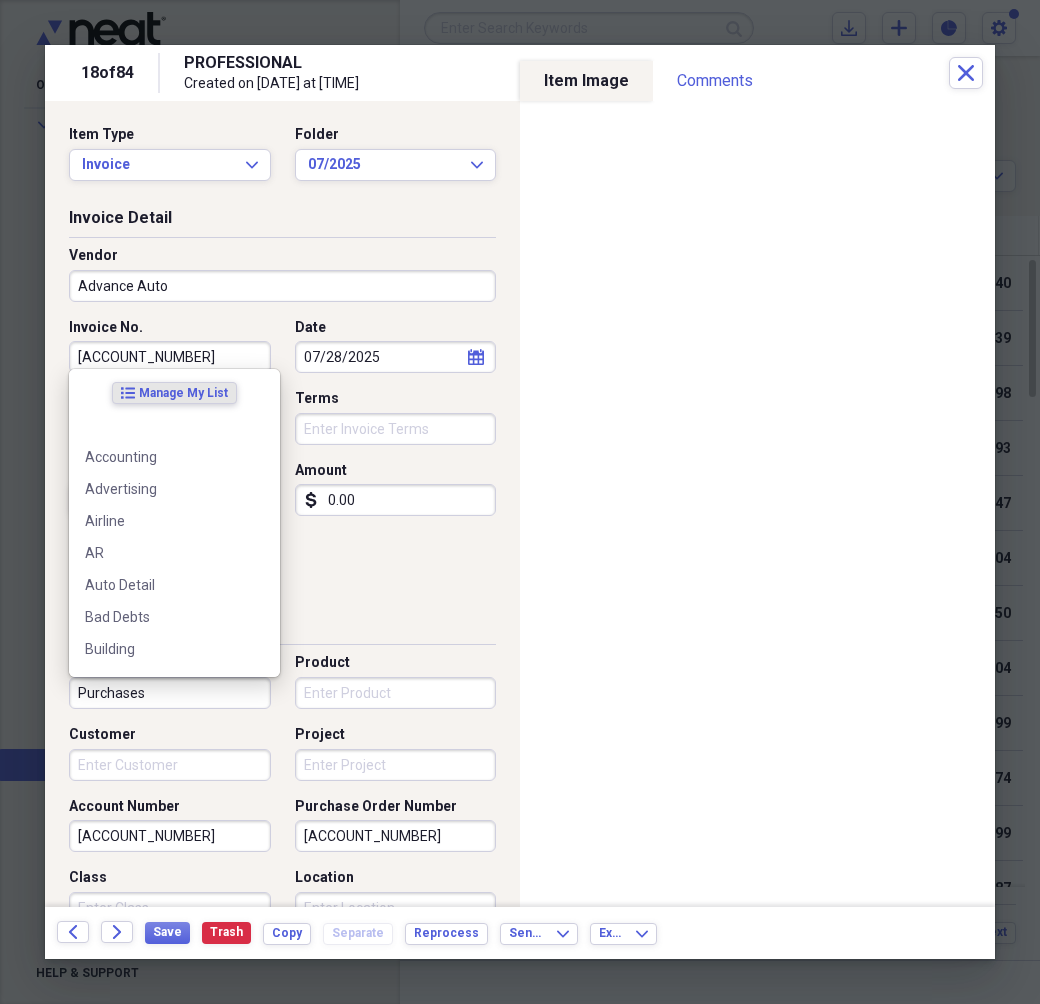 click on "Purchases" at bounding box center (170, 693) 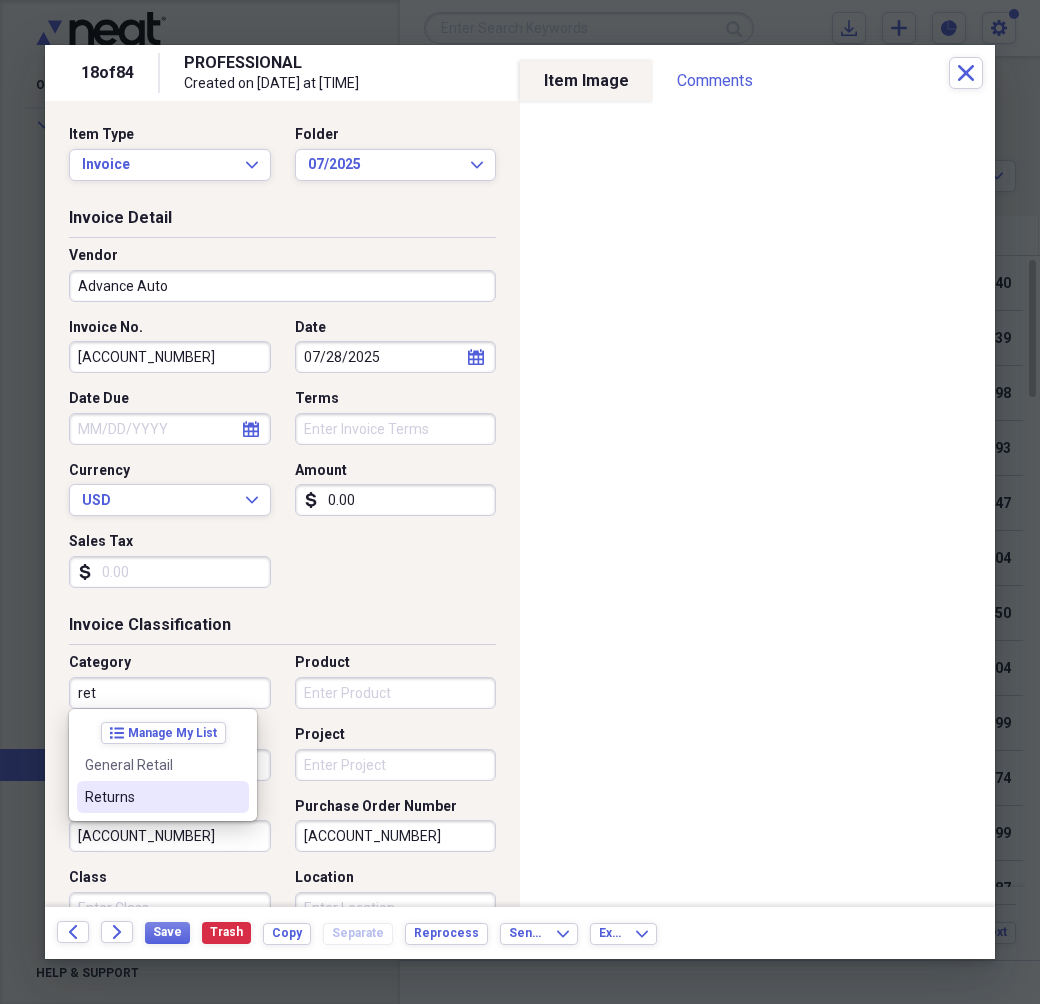 click on "Returns" at bounding box center (163, 797) 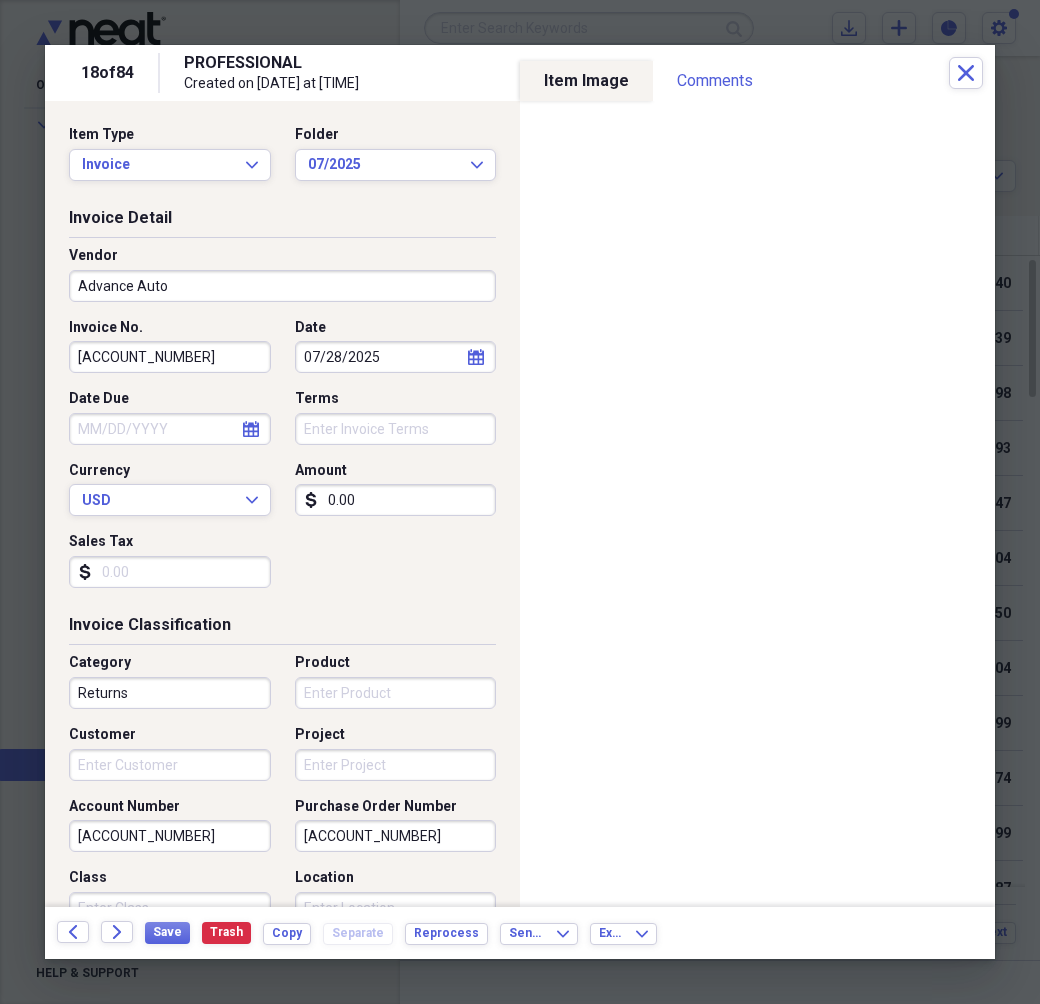 drag, startPoint x: 370, startPoint y: 831, endPoint x: 134, endPoint y: 799, distance: 238.1596 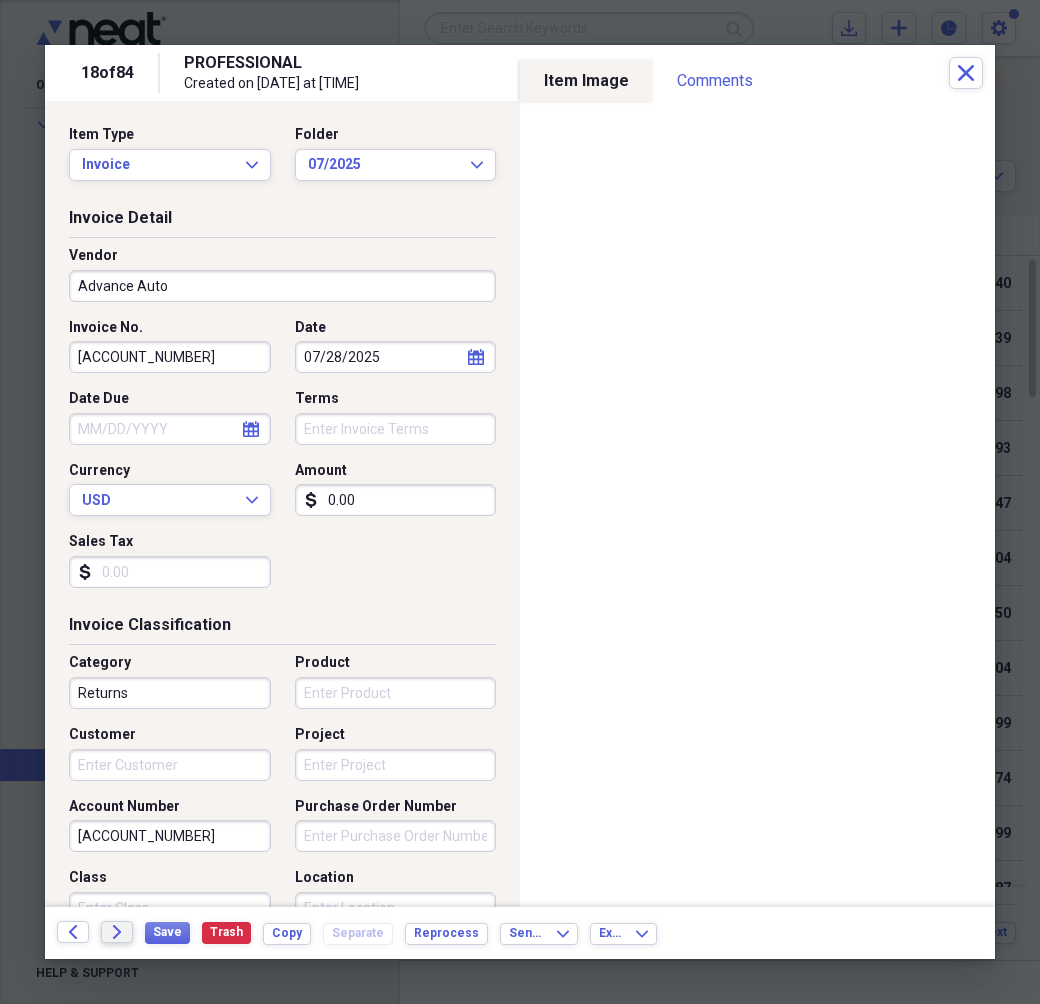 type 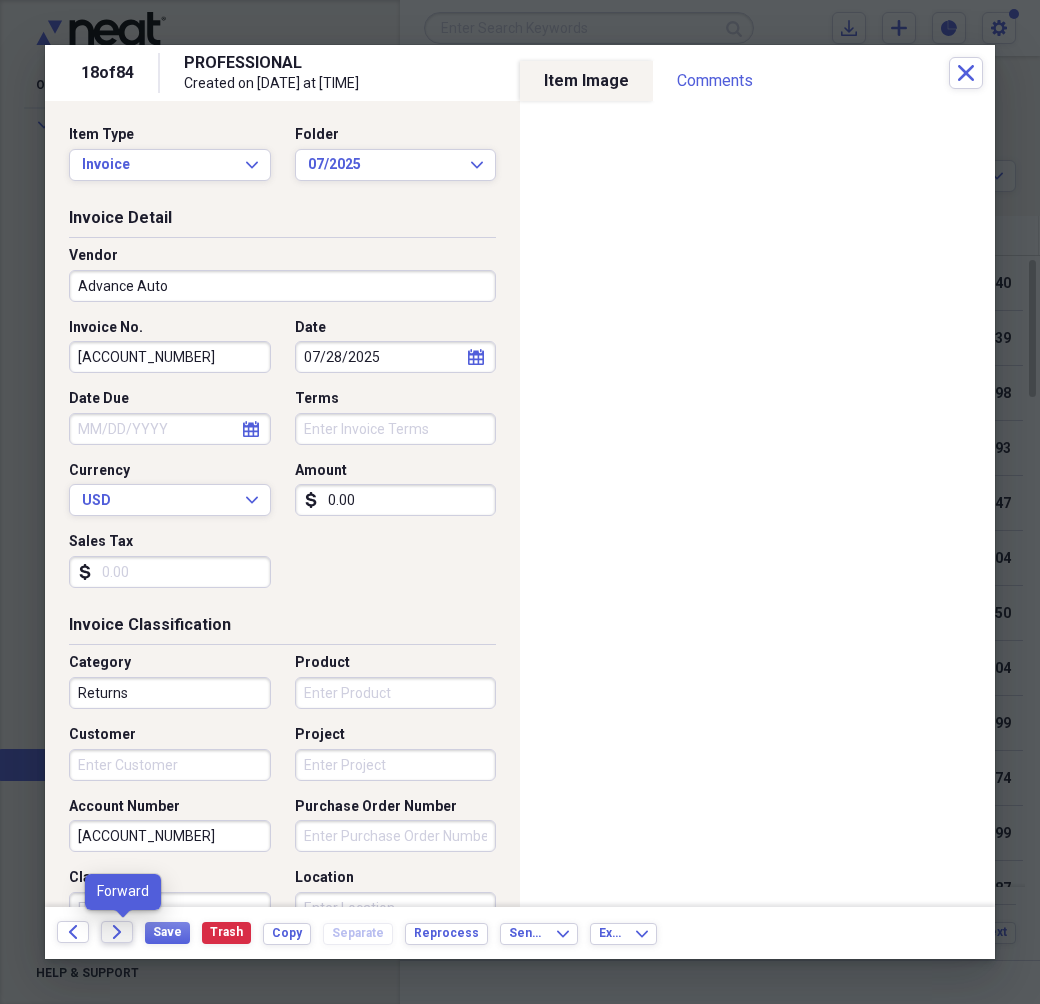 click on "Forward" 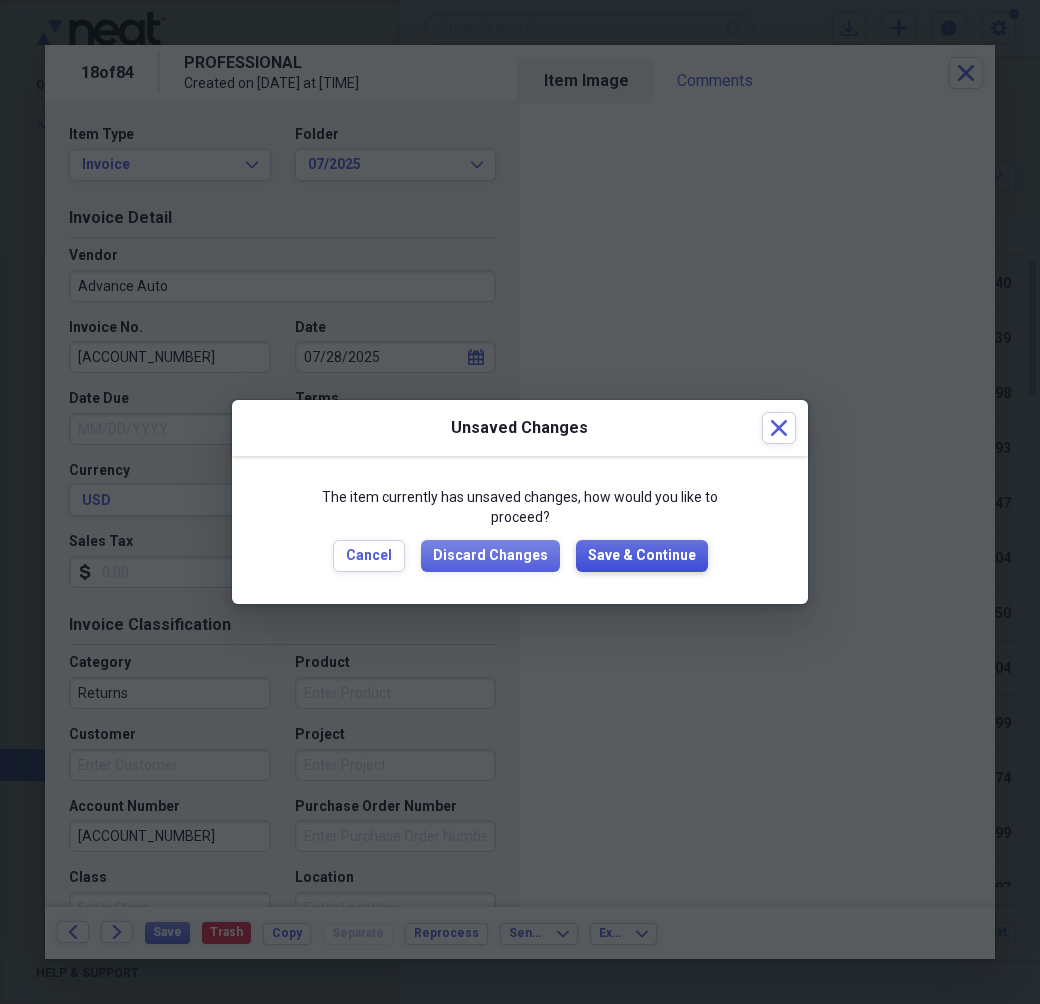 click on "Save & Continue" at bounding box center [642, 556] 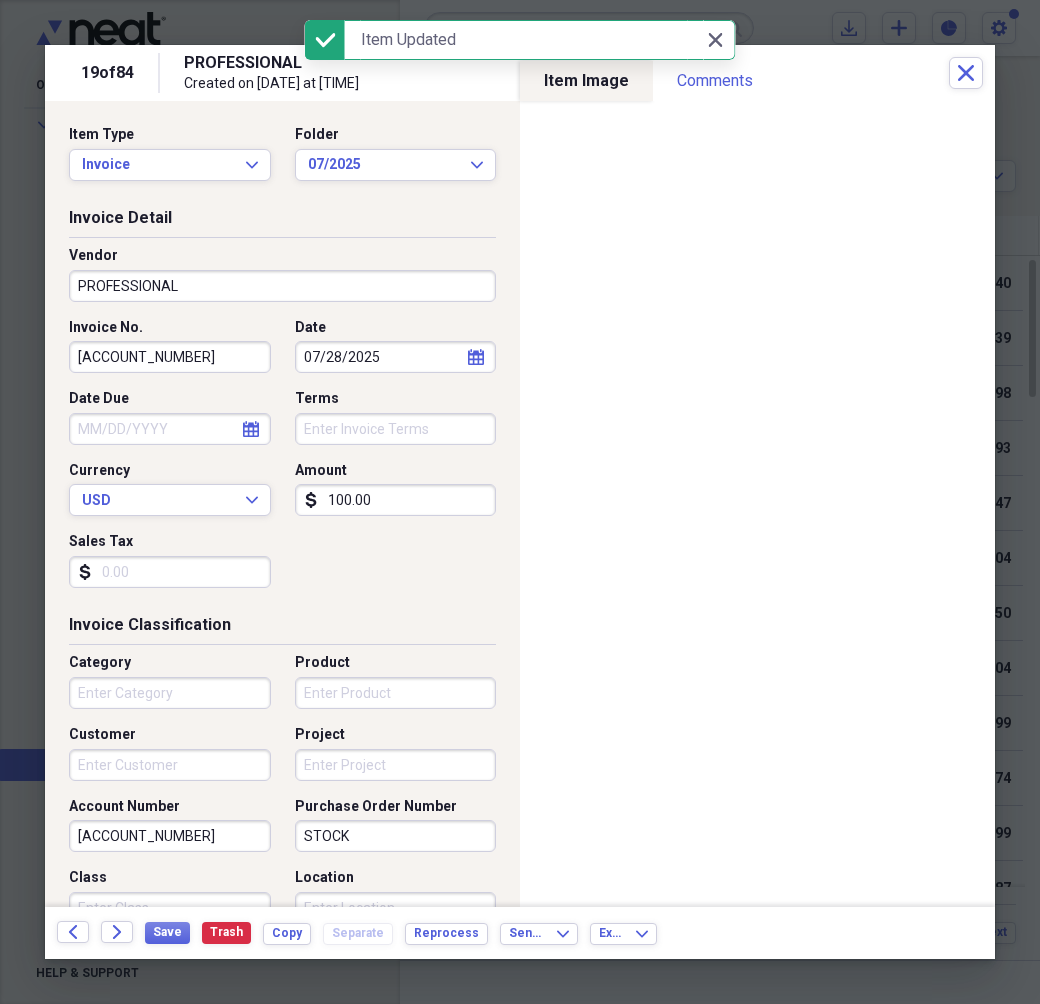 click on "PROFESSIONAL" at bounding box center (282, 286) 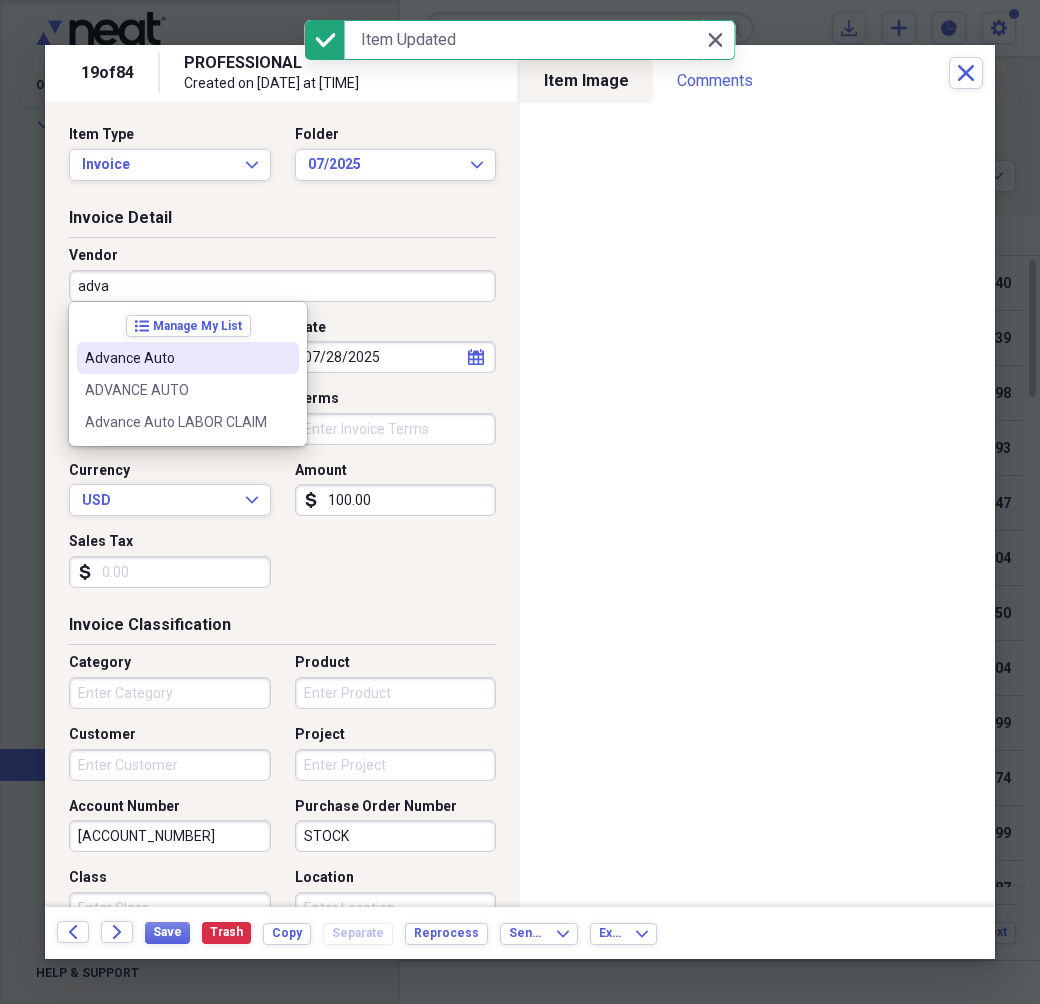 click on "Advance Auto" at bounding box center (188, 358) 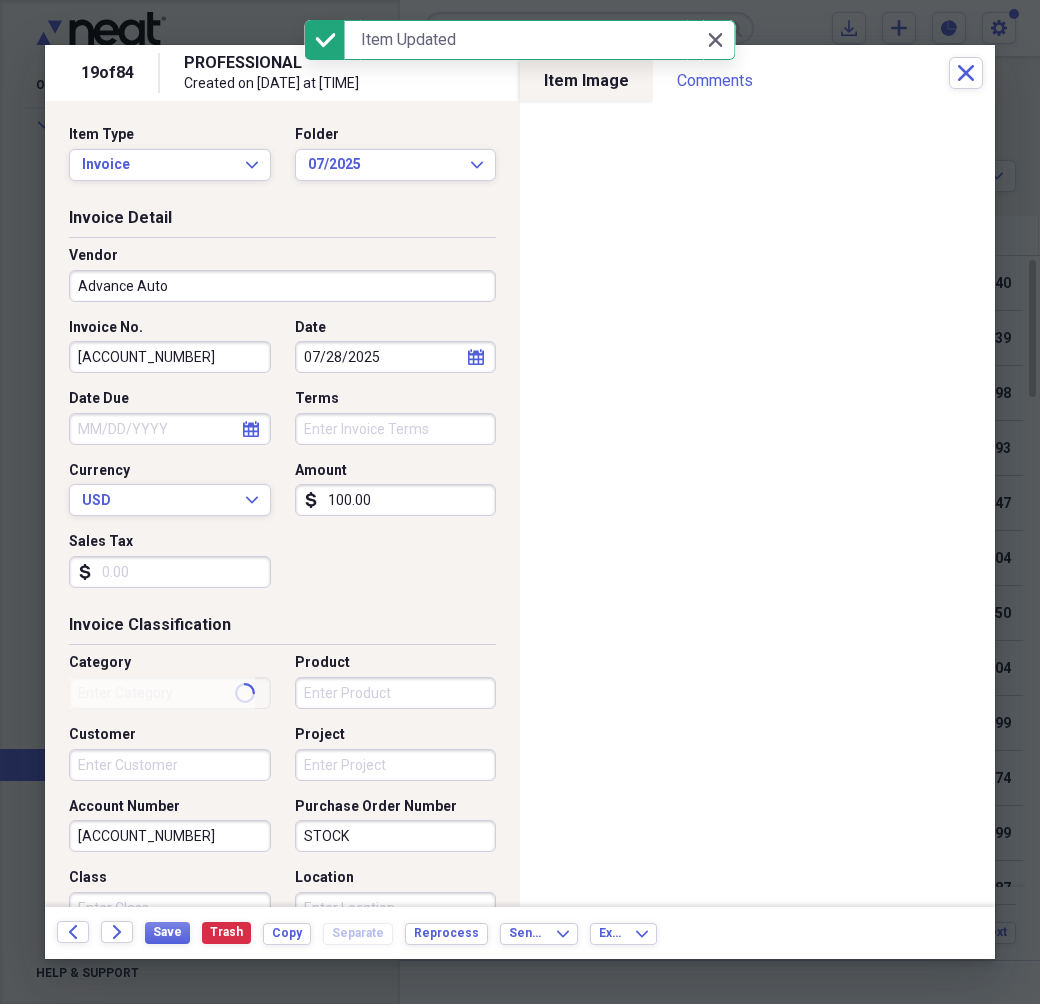 type on "Purchases" 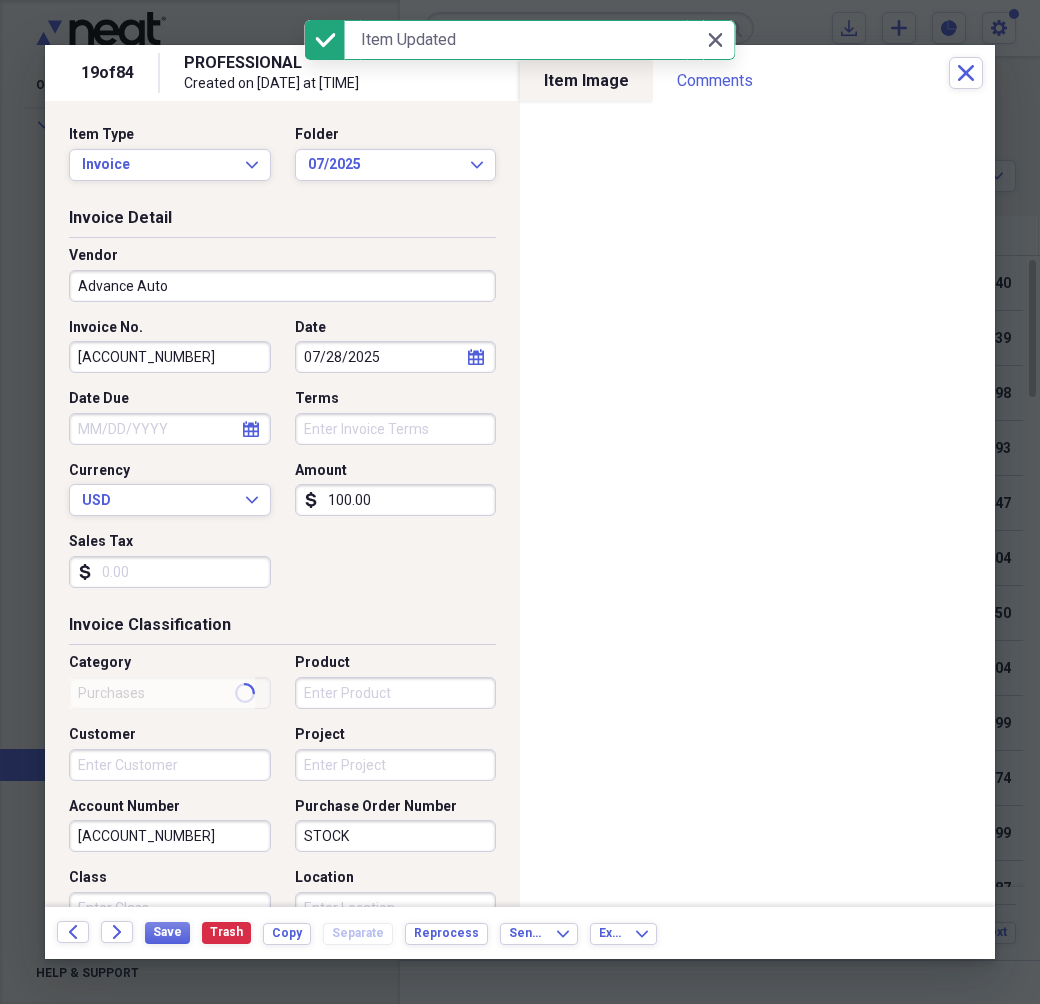 click on "[ACCOUNT_NUMBER]" at bounding box center (170, 357) 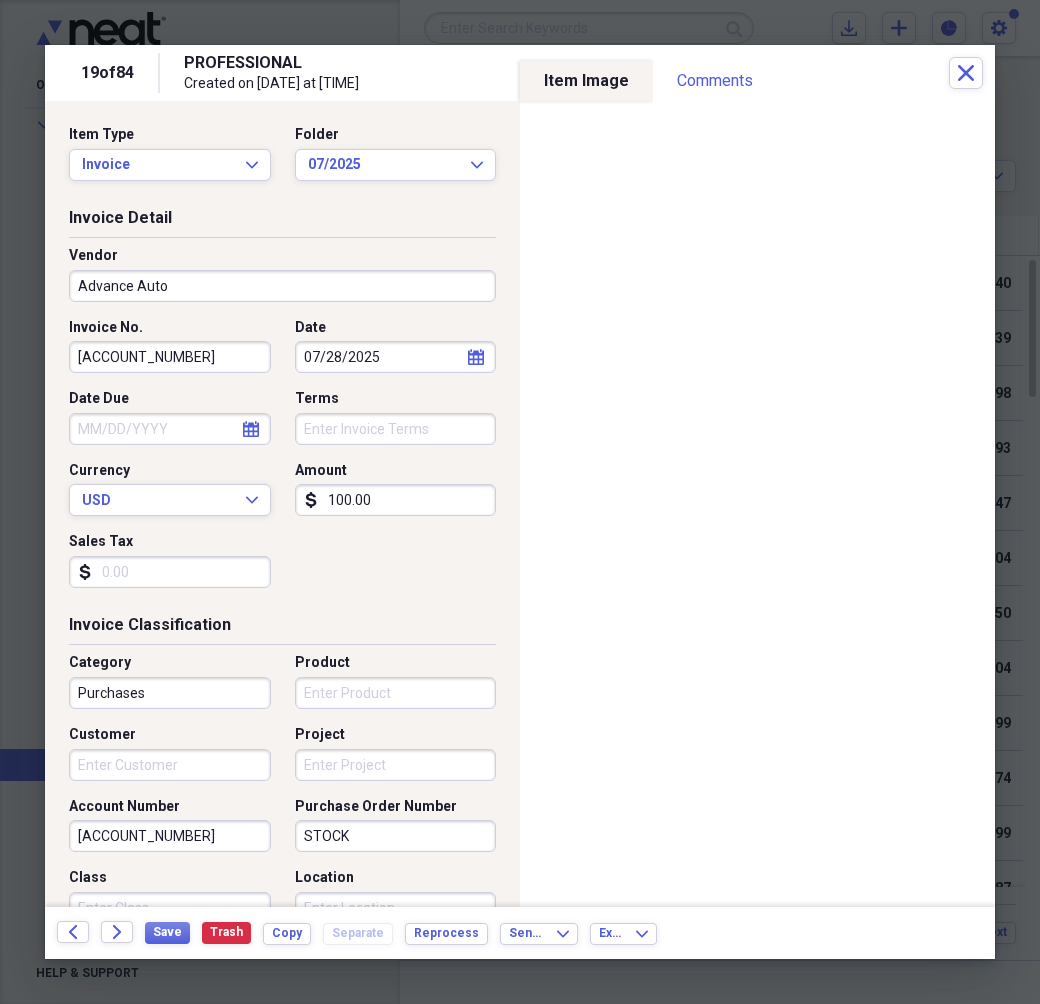 type on "[ACCOUNT_NUMBER]" 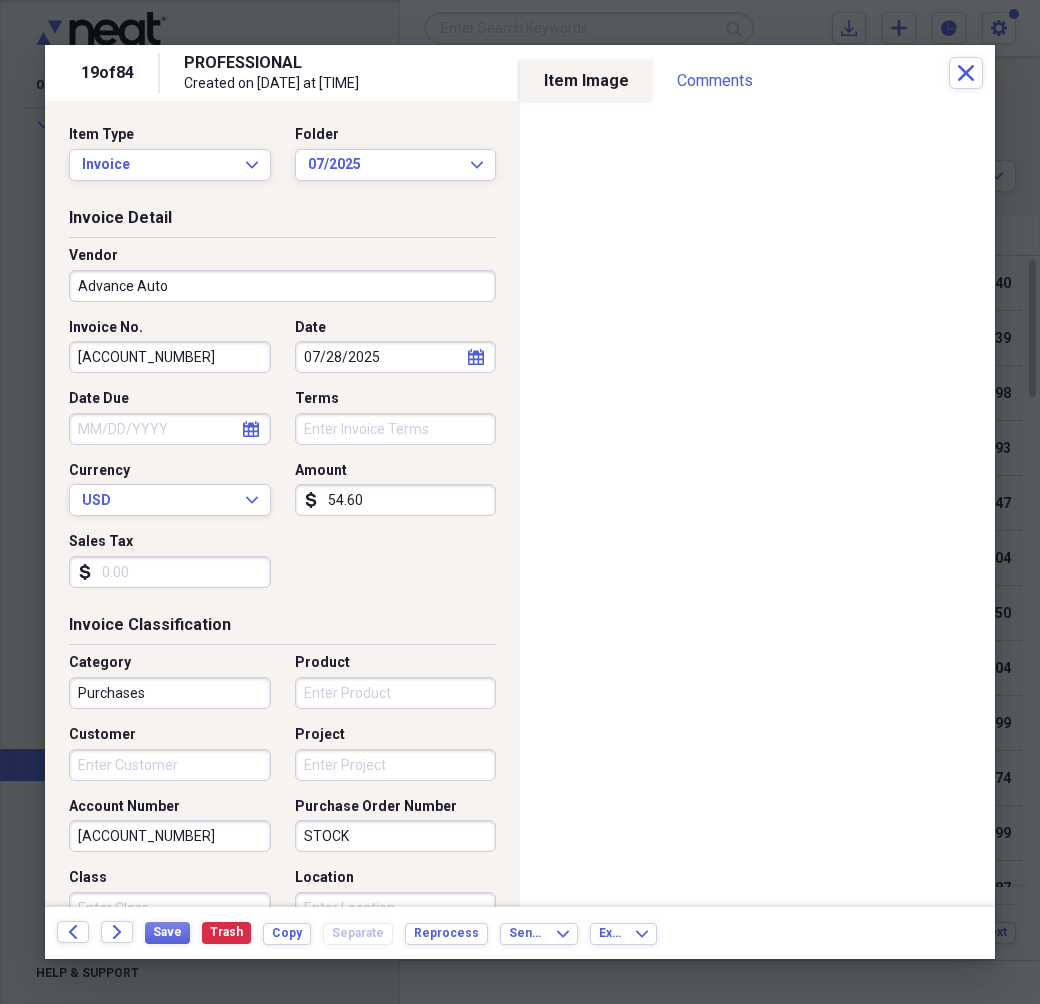 type on "54.60" 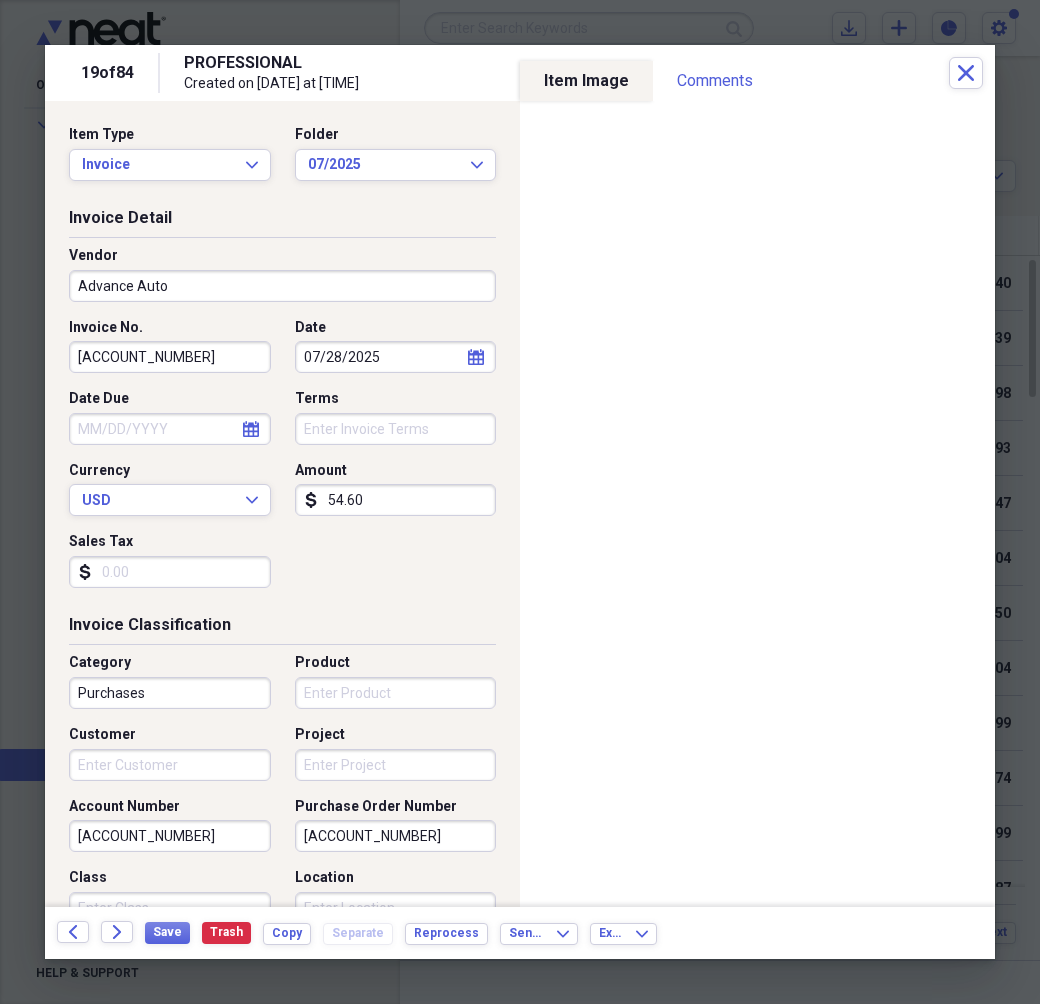 type on "[ACCOUNT_NUMBER]" 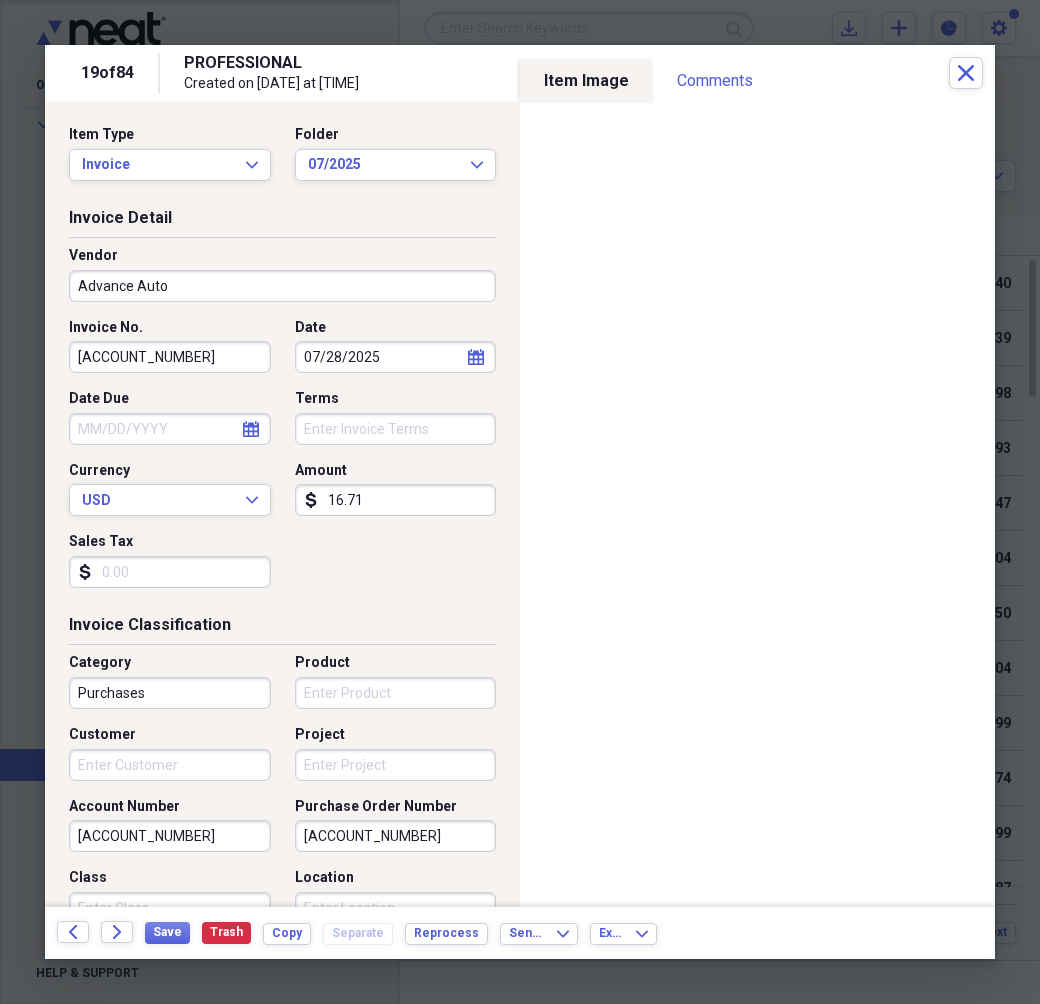 type on "16.71" 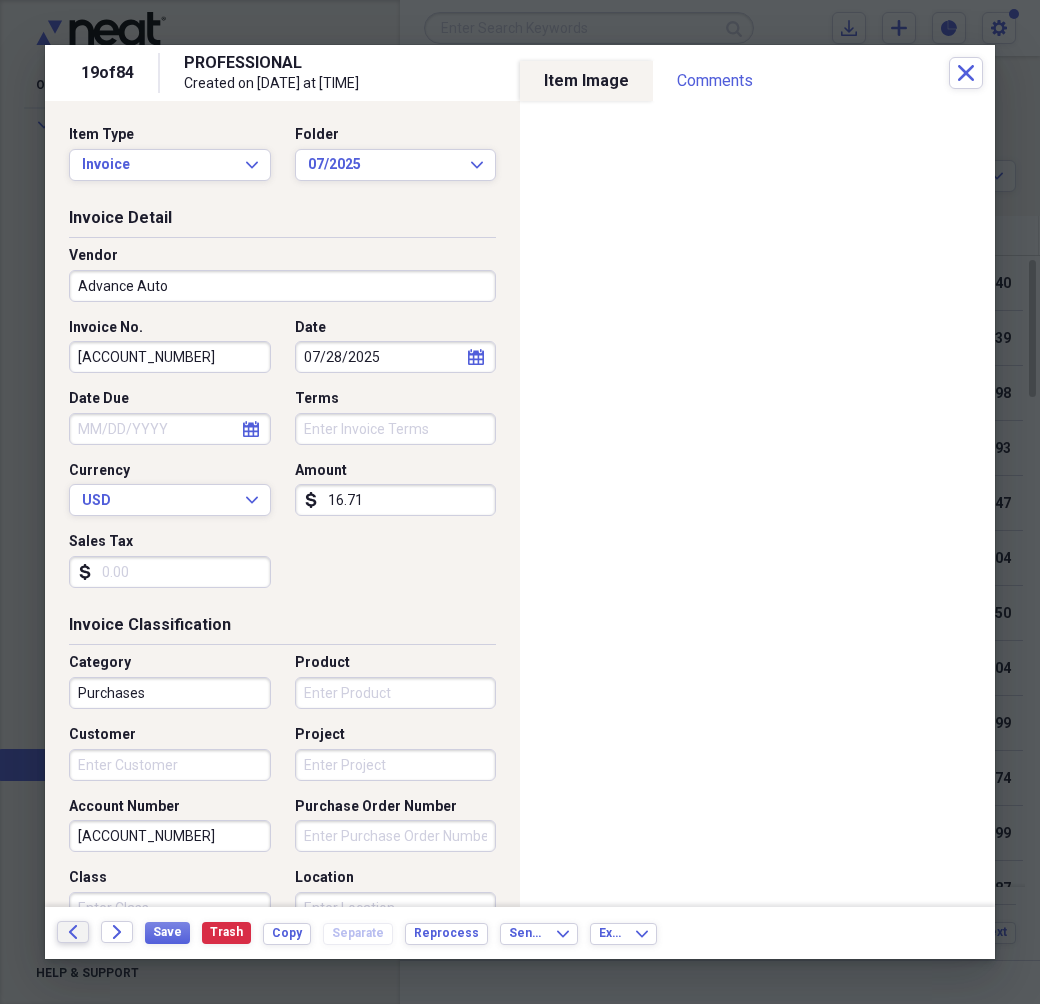 type 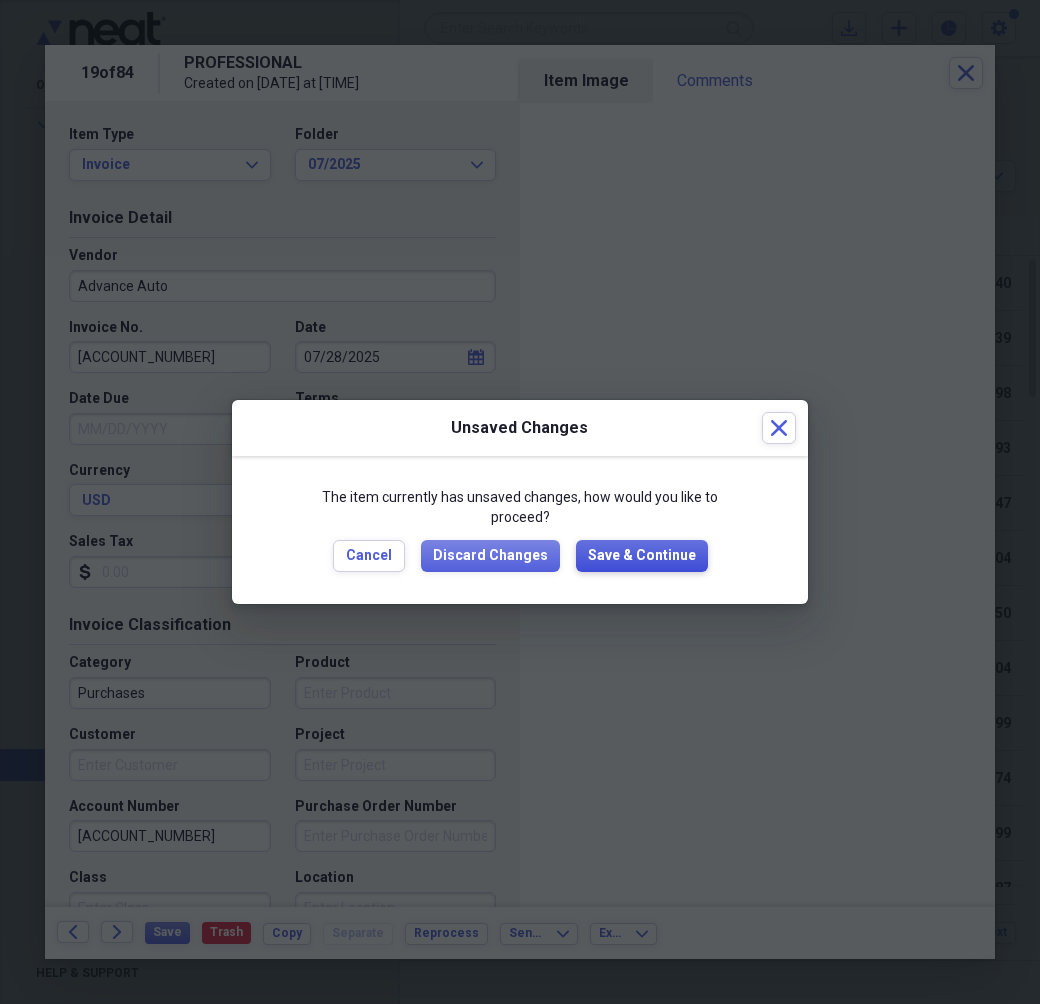 click on "Save & Continue" at bounding box center [642, 556] 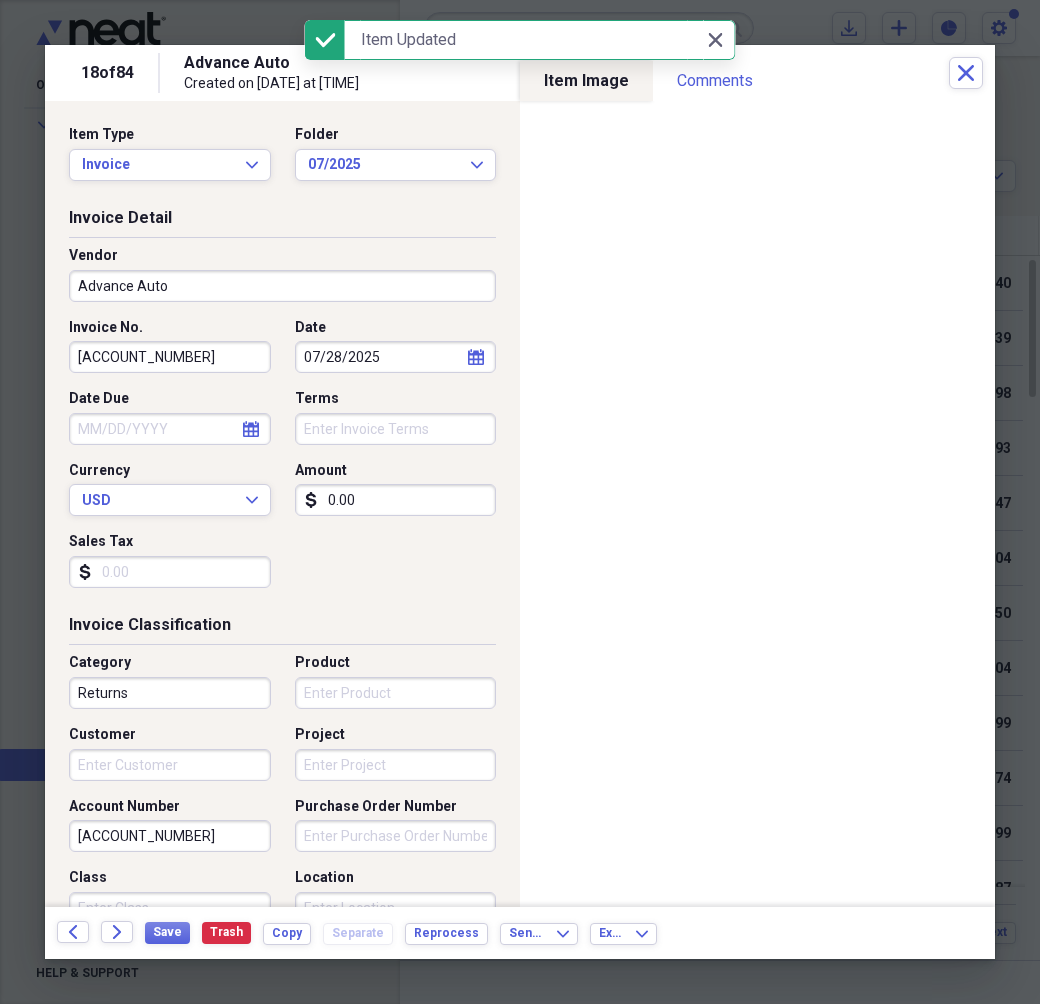 click on "[ACCOUNT_NUMBER]" at bounding box center (170, 357) 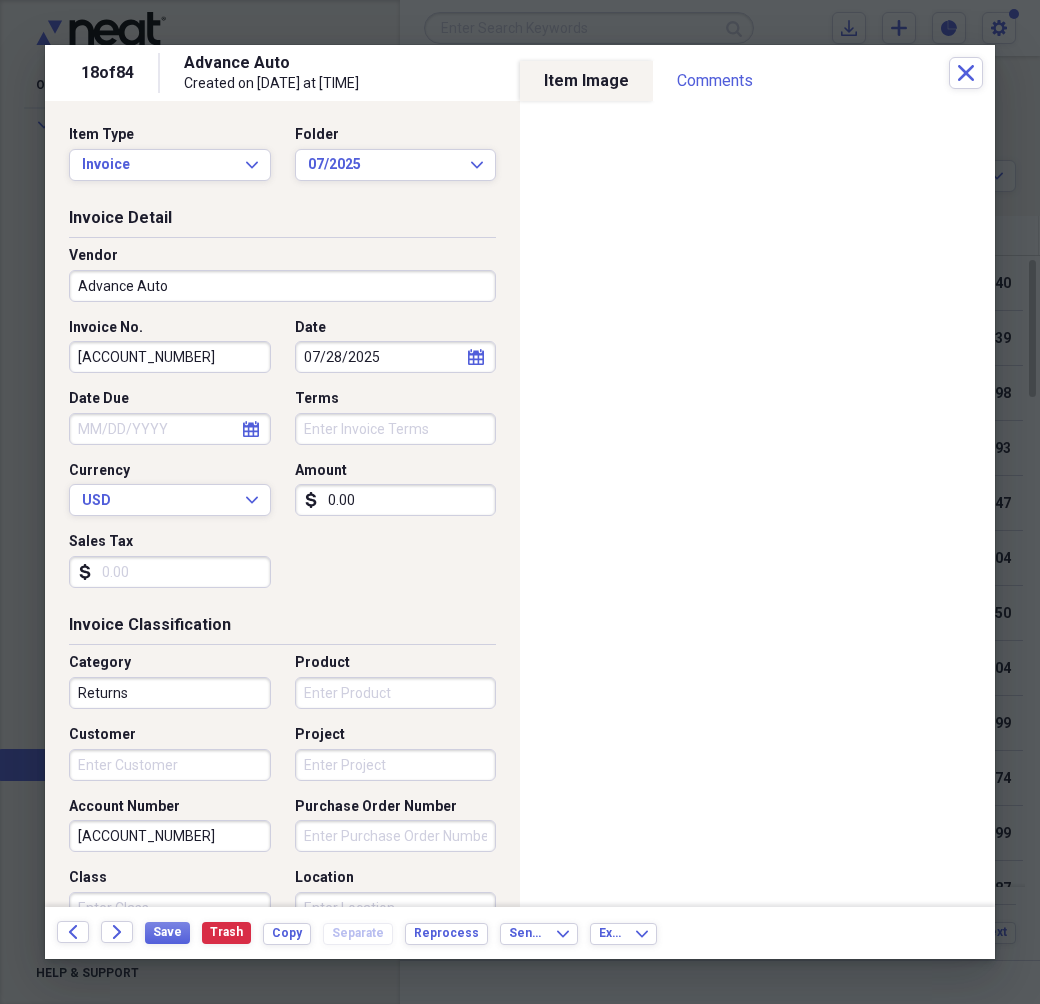 click on "[ACCOUNT_NUMBER]" at bounding box center (170, 357) 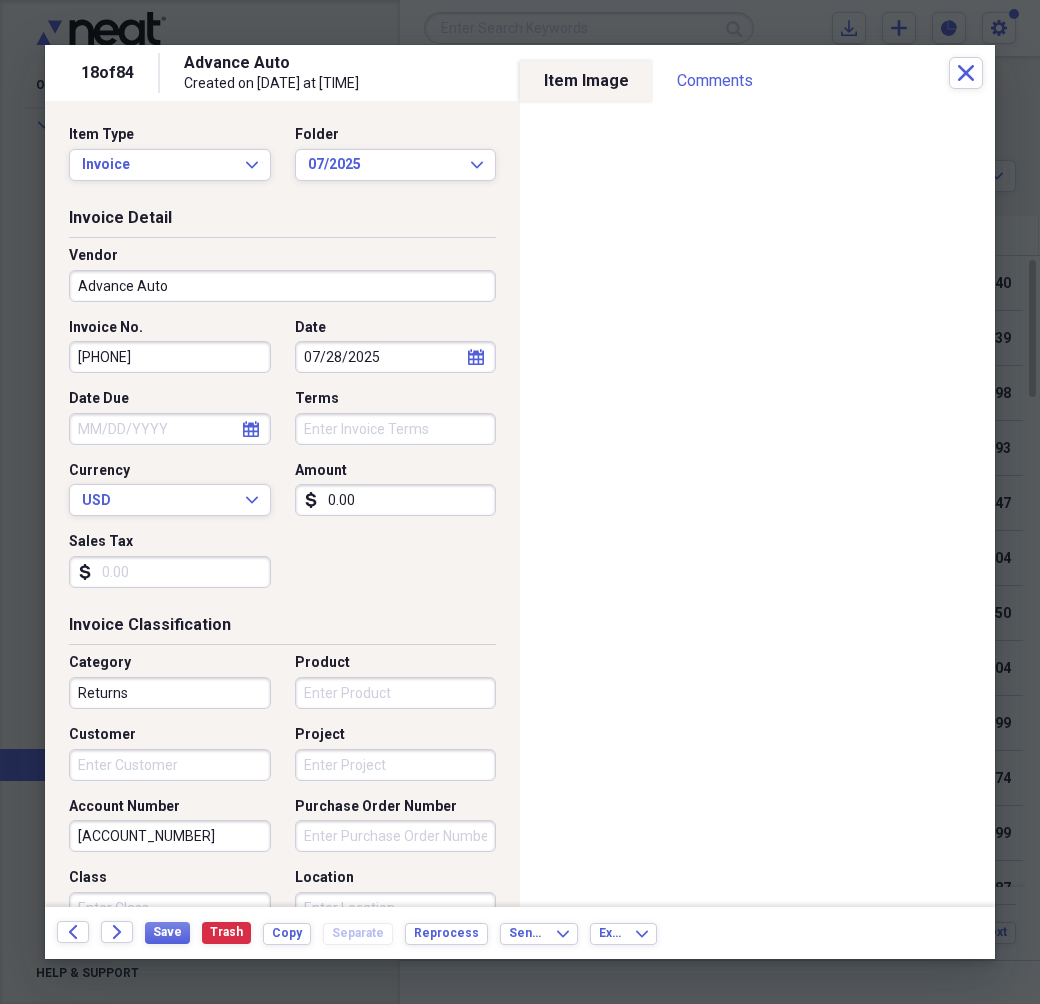 type on "[PHONE]" 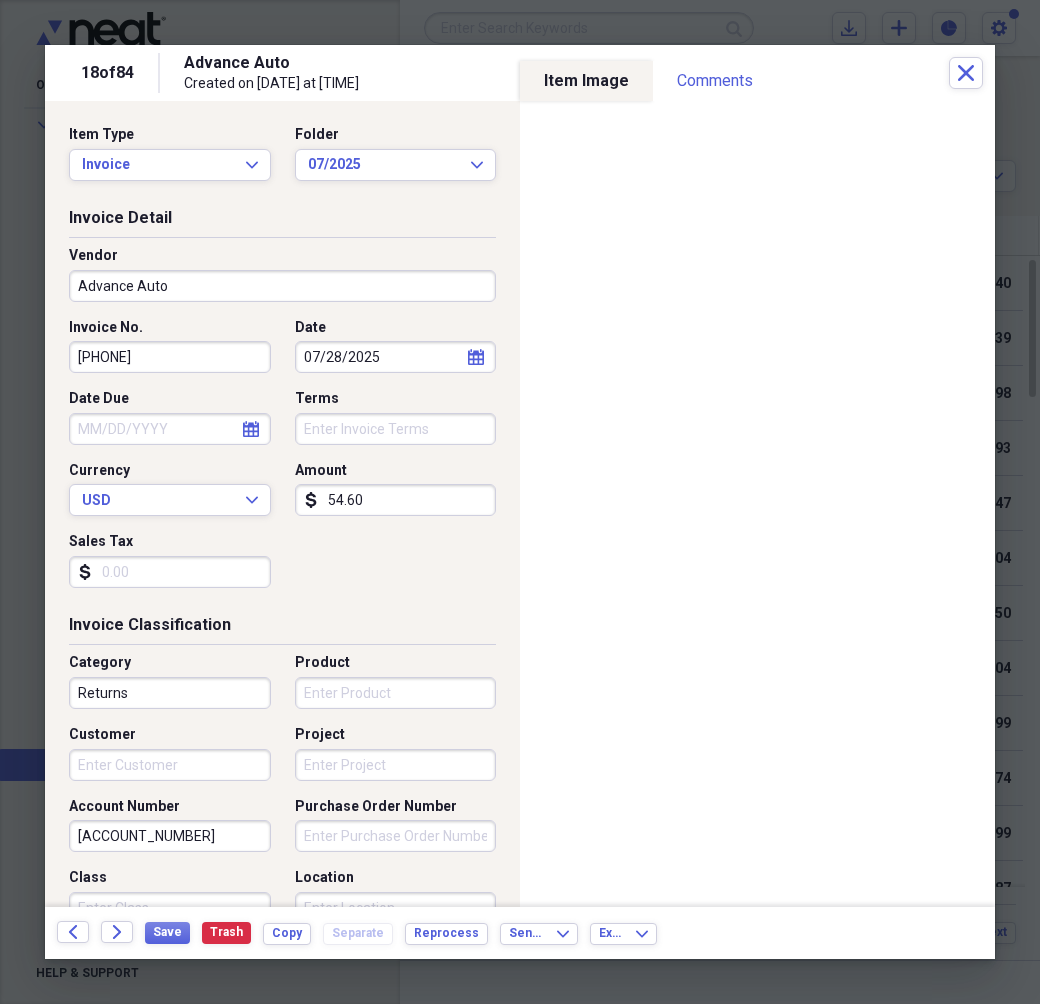 type on "54.60" 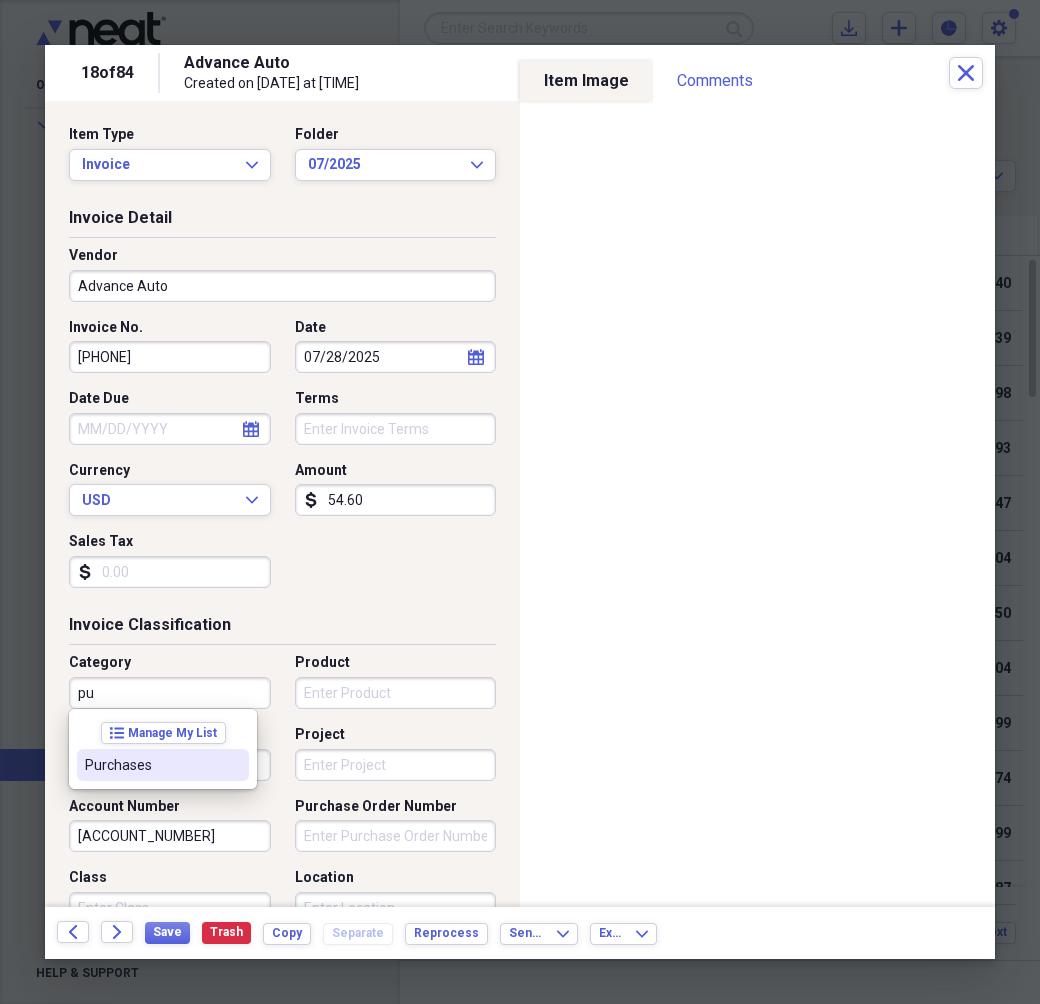 click on "Purchases" at bounding box center [151, 765] 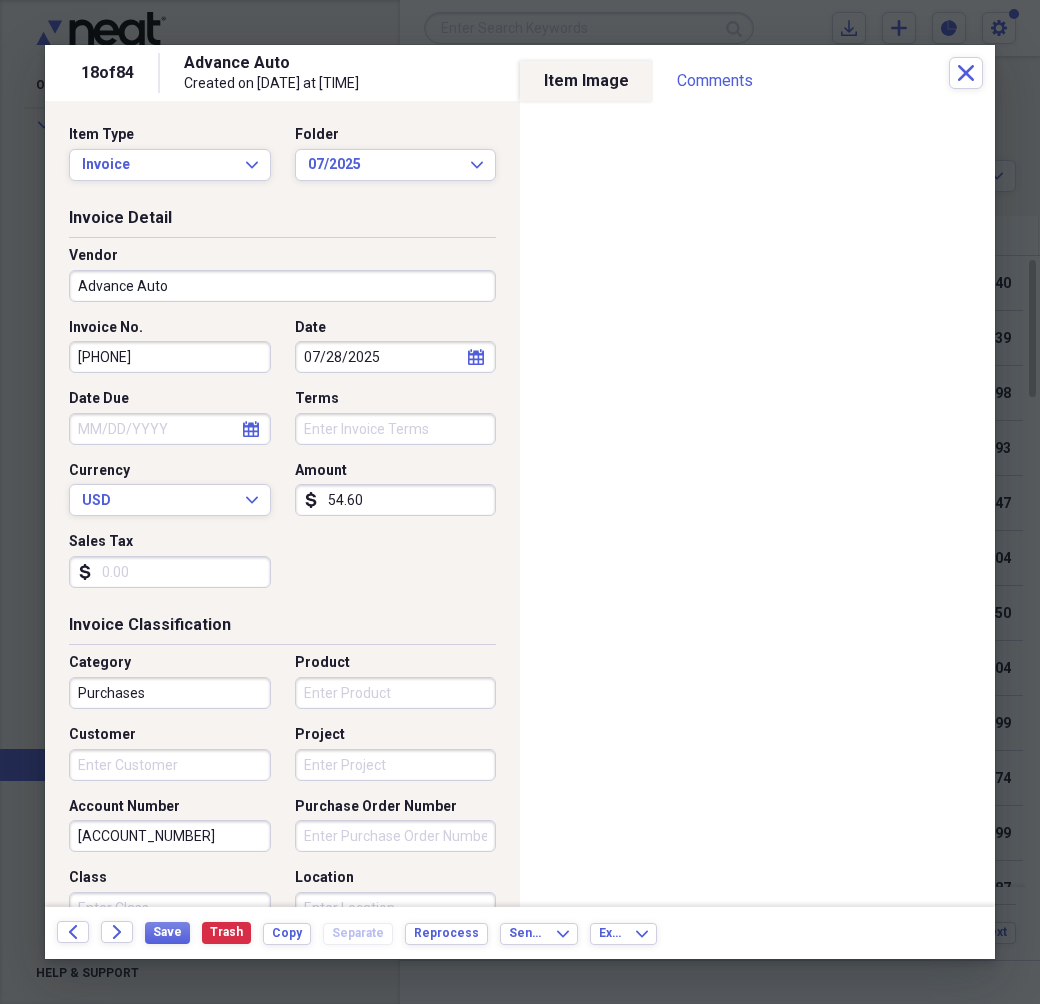 click on "Purchase Order Number" at bounding box center (396, 836) 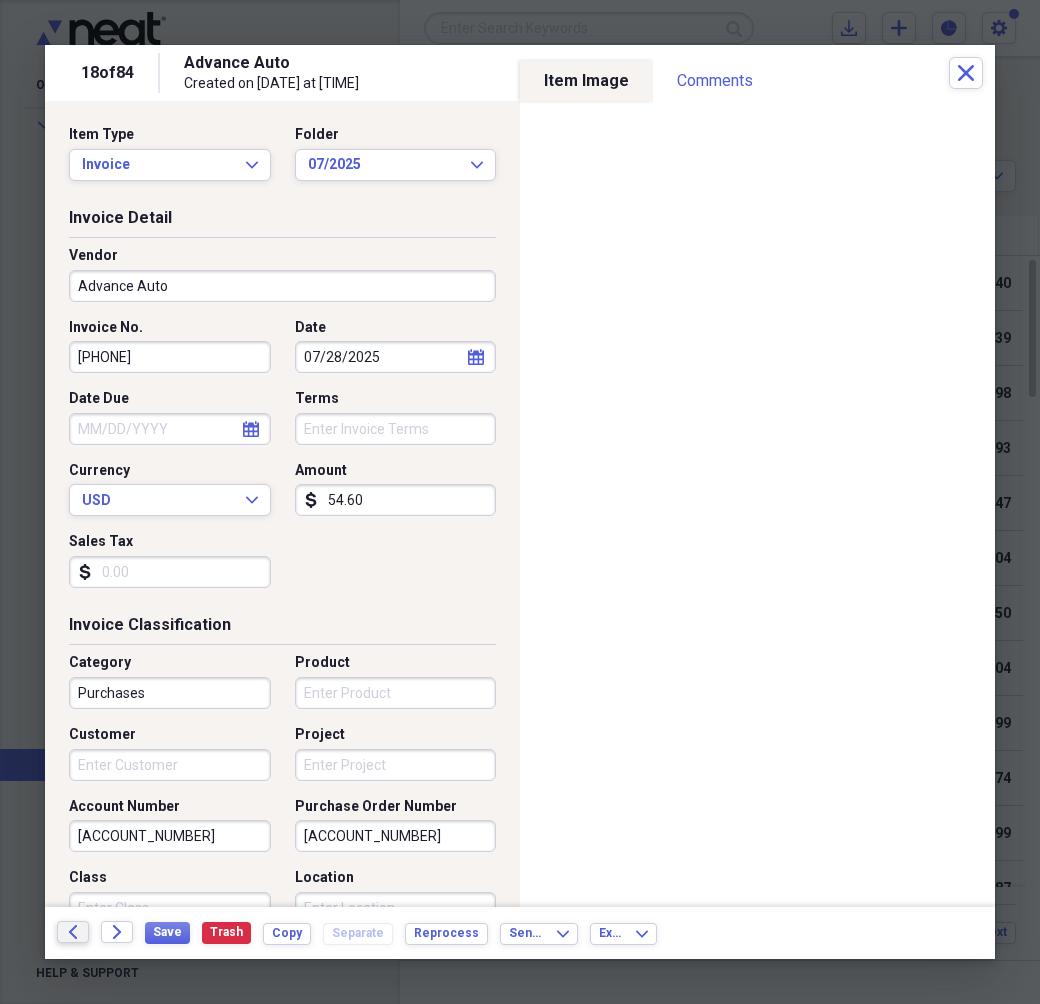 type on "[ACCOUNT_NUMBER]" 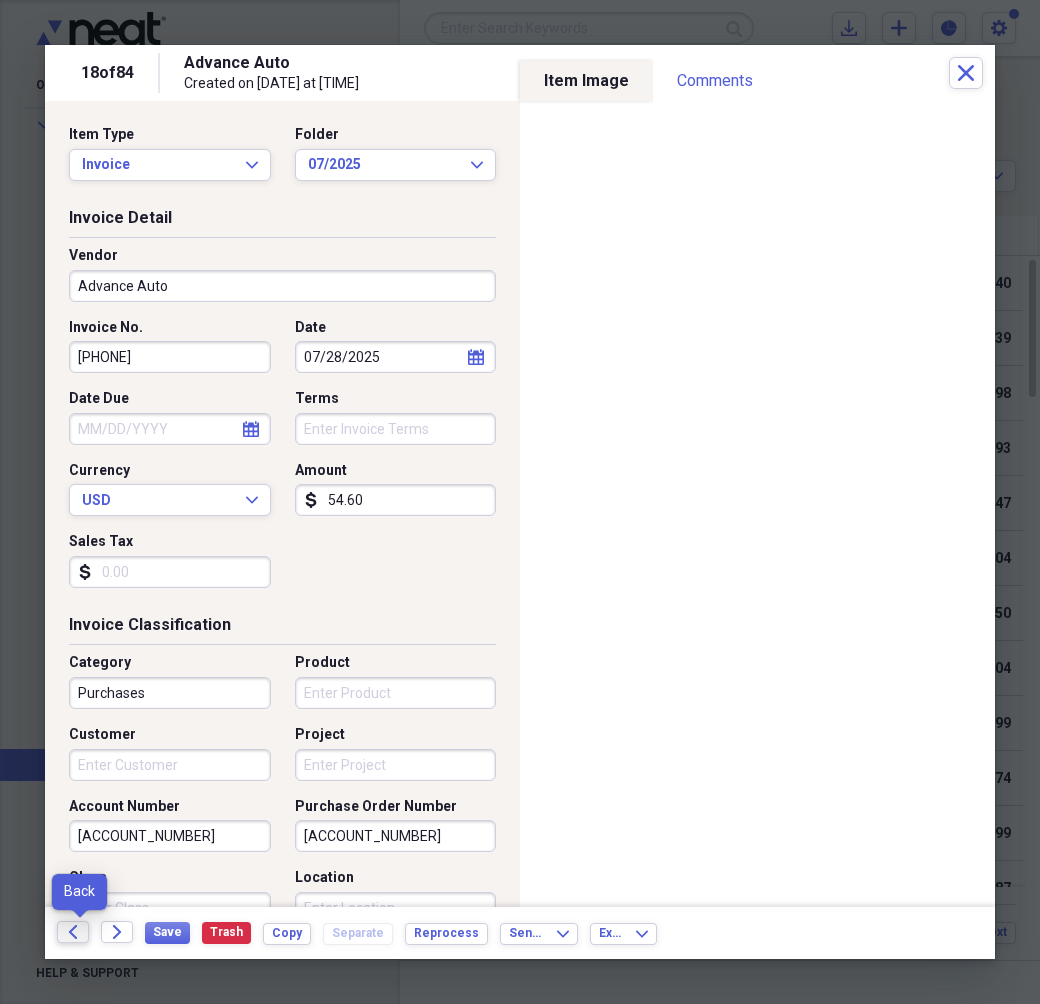 click 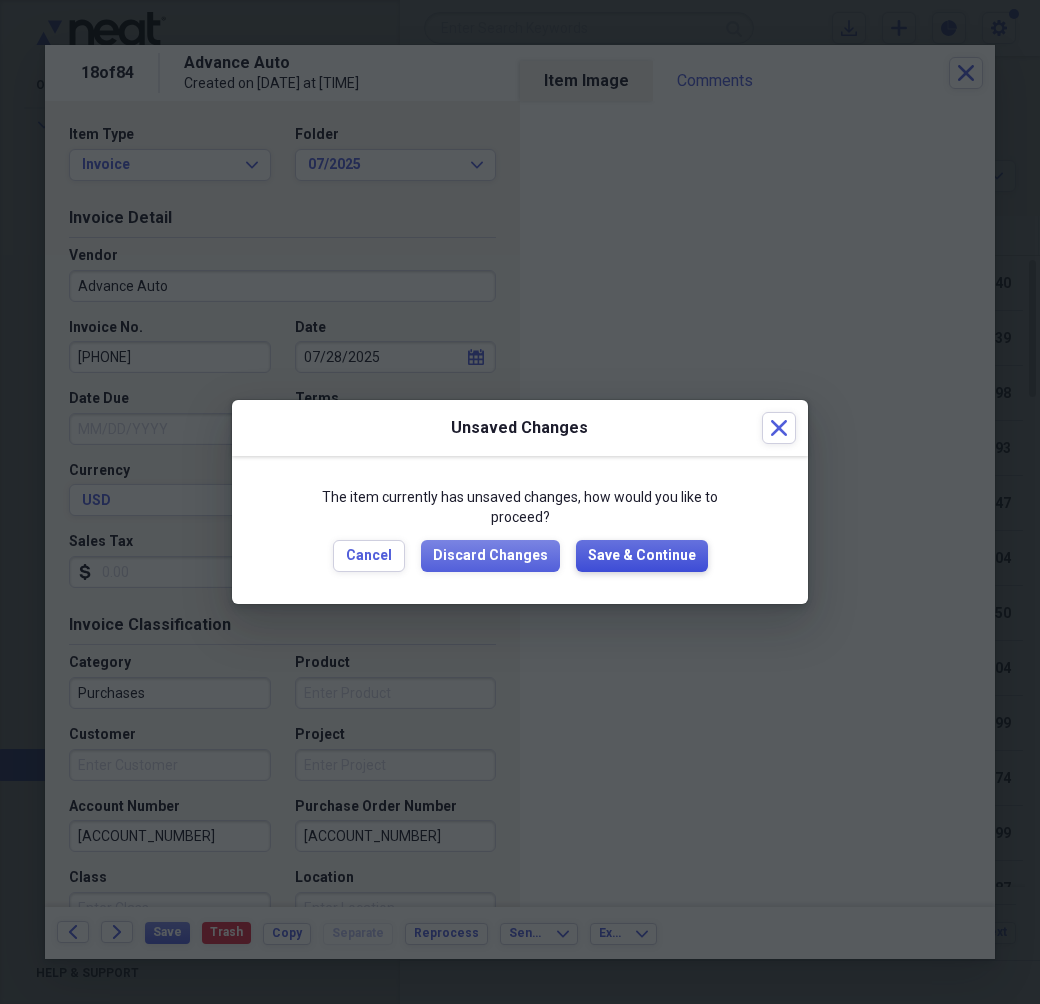 click on "Save & Continue" at bounding box center (642, 556) 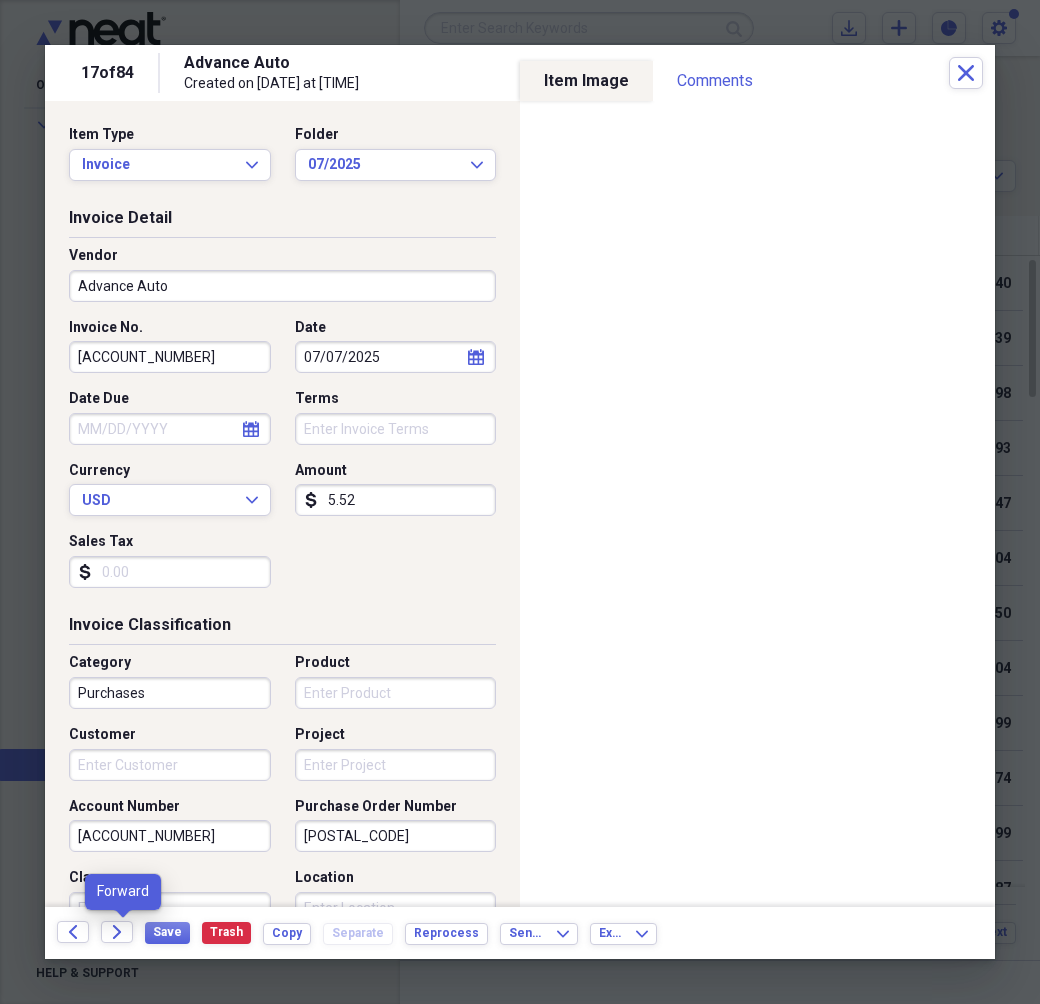 click on "Forward" at bounding box center [123, 933] 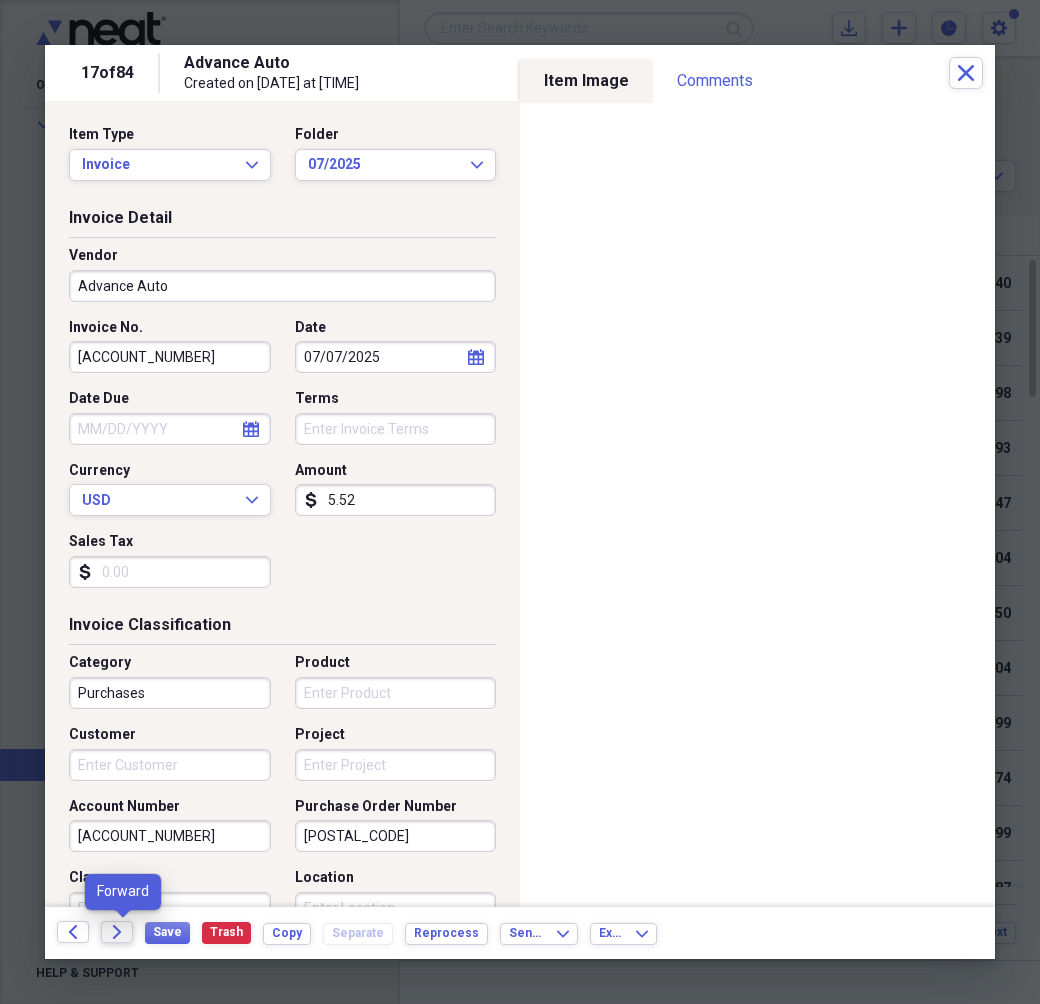 click on "Forward" at bounding box center [117, 932] 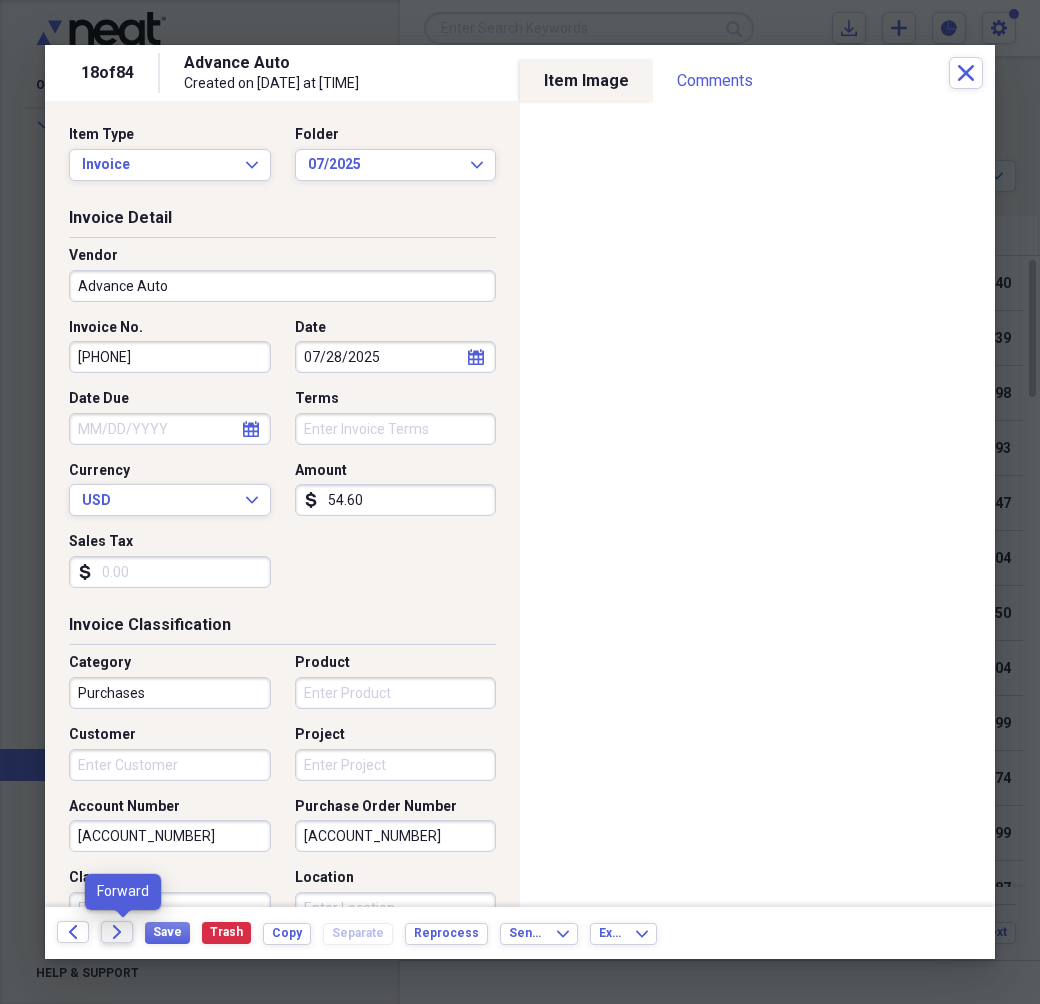 click on "Forward" 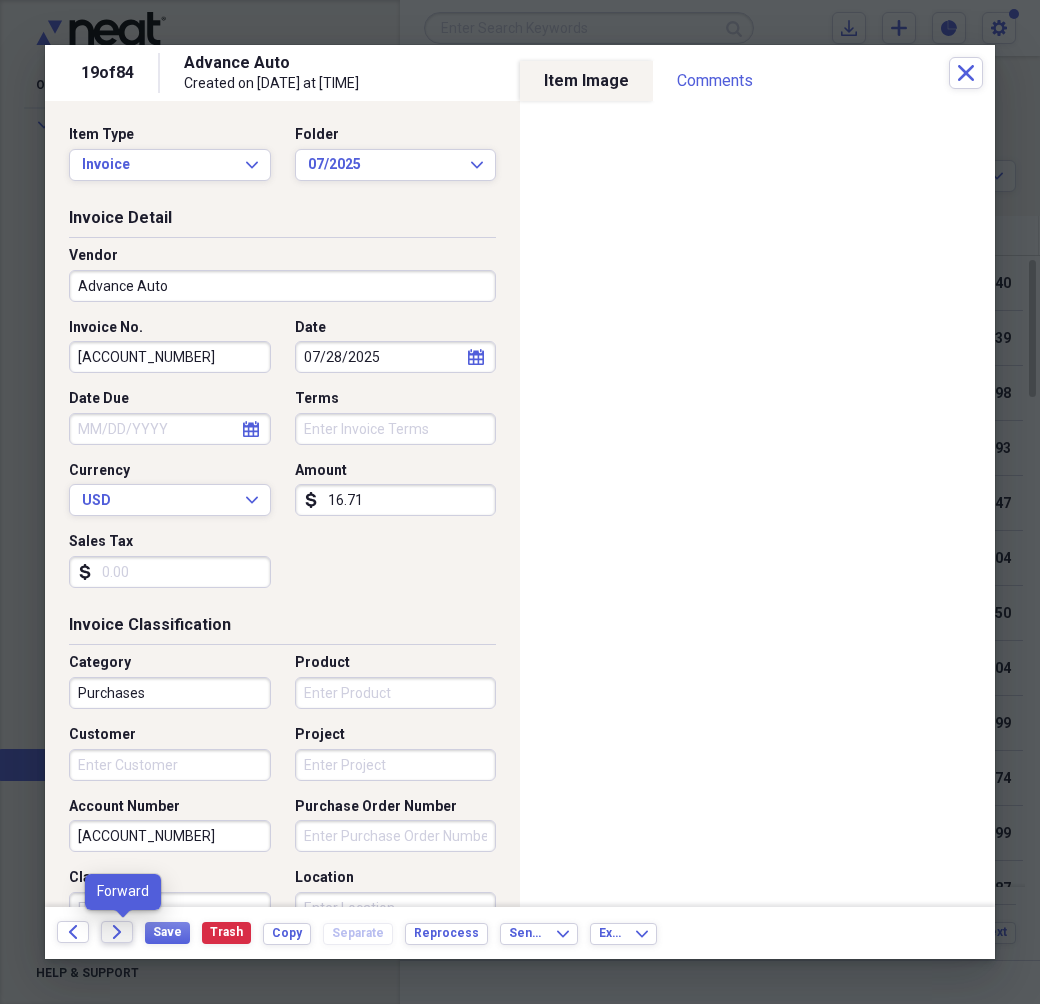 click on "Forward" at bounding box center (117, 932) 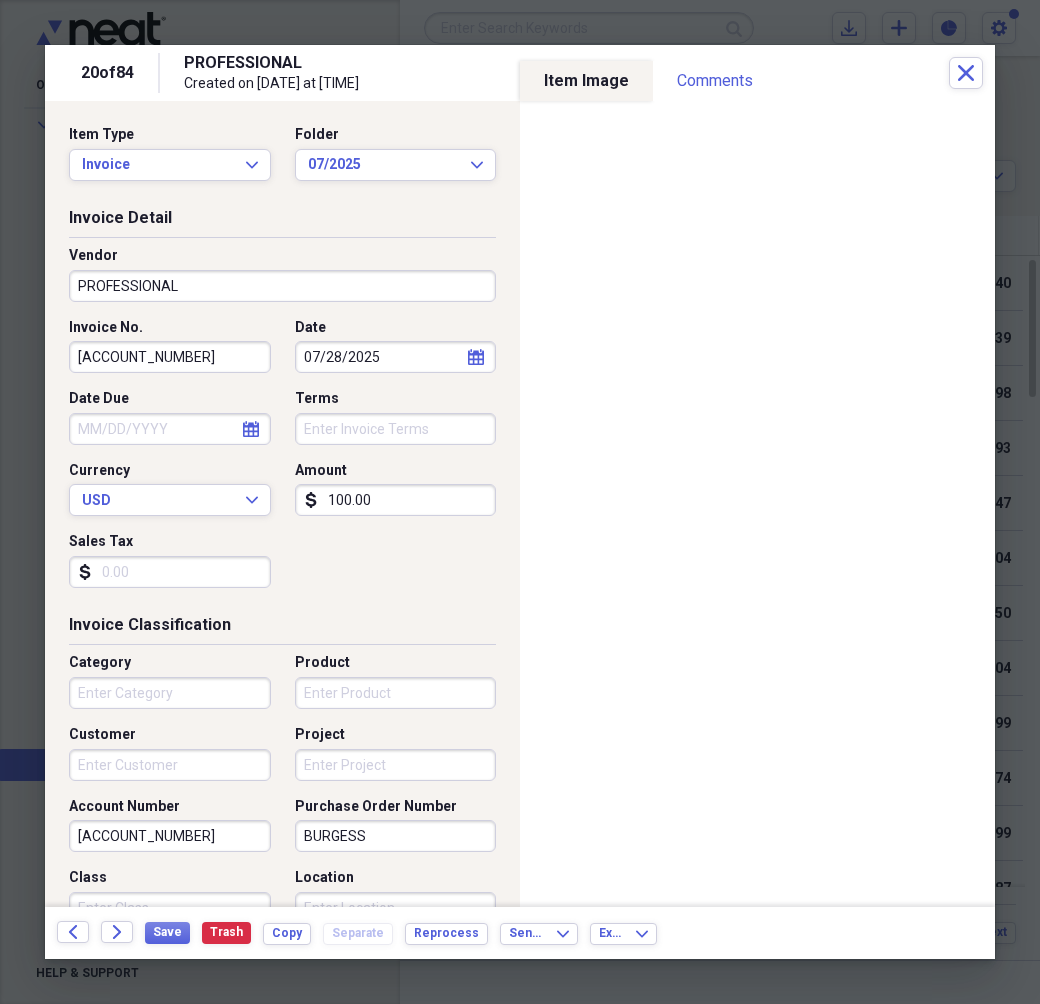 click on "PROFESSIONAL" at bounding box center (282, 286) 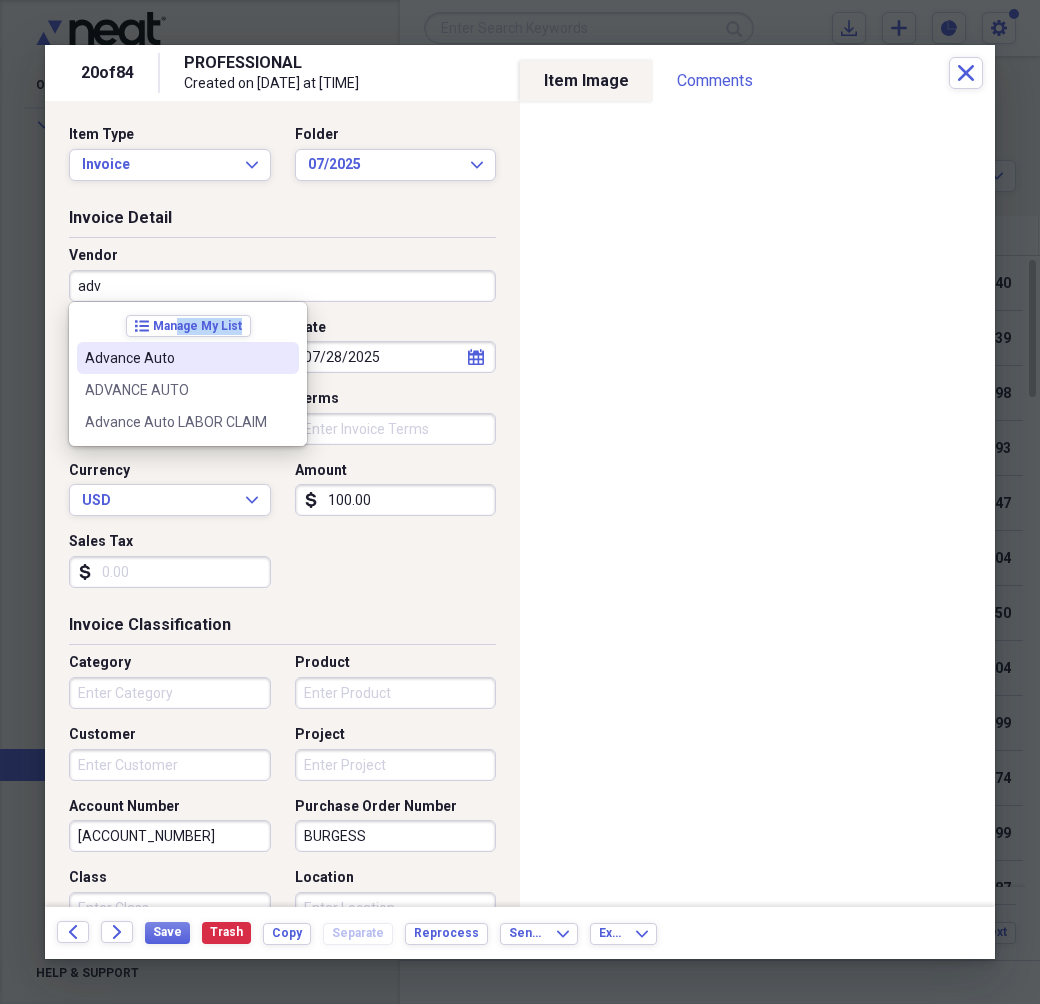 click on "list Manage My List Advance Auto ADVANCE AUTO Advance Auto LABOR CLAIM" at bounding box center [188, 374] 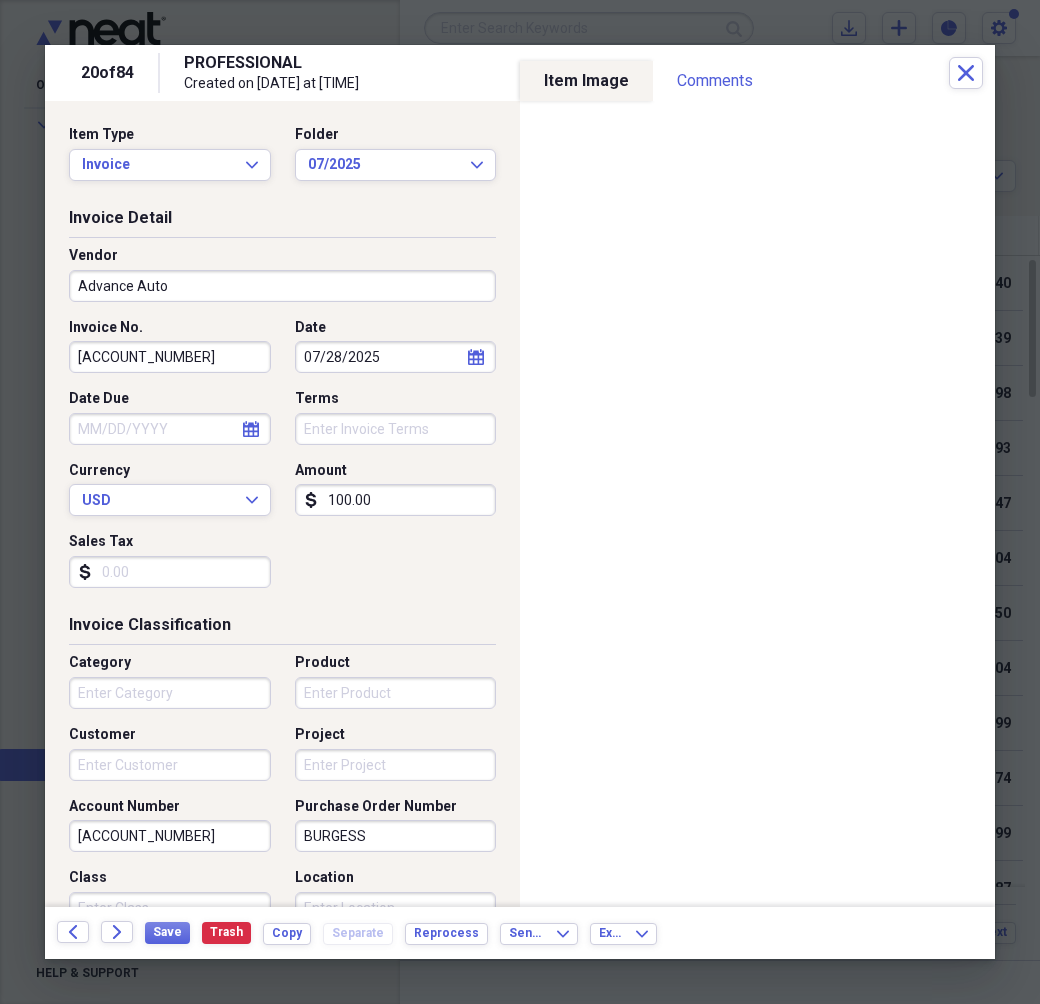 type on "Purchases" 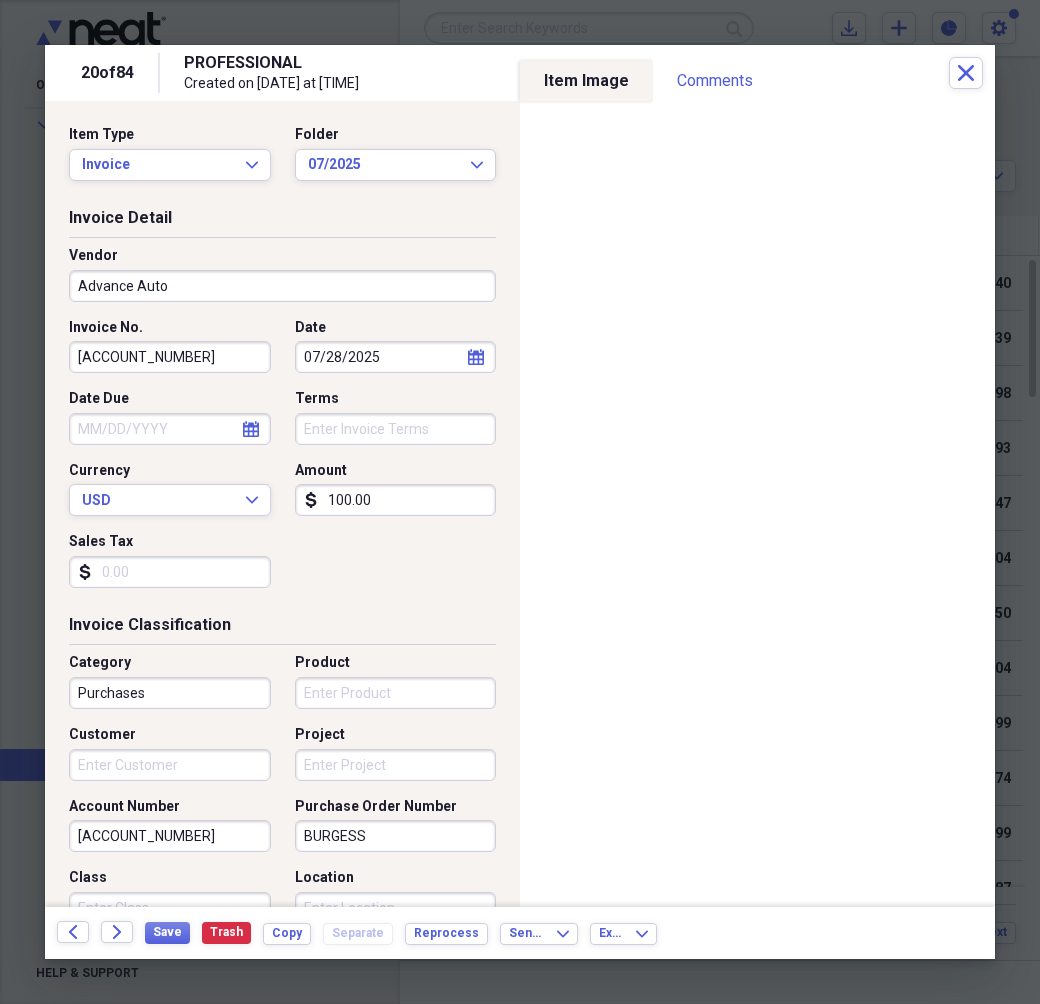 click on "[ACCOUNT_NUMBER]" at bounding box center [170, 357] 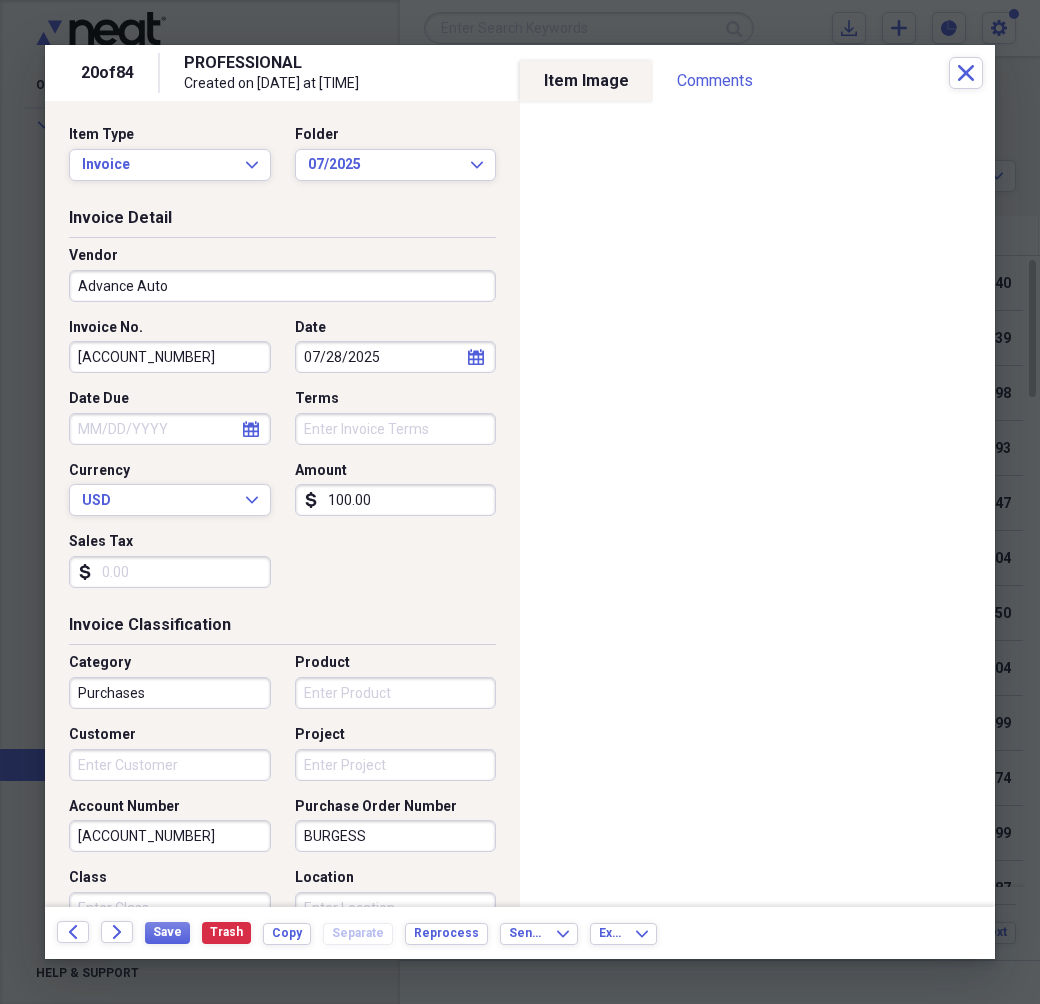 type on "[ACCOUNT_NUMBER]" 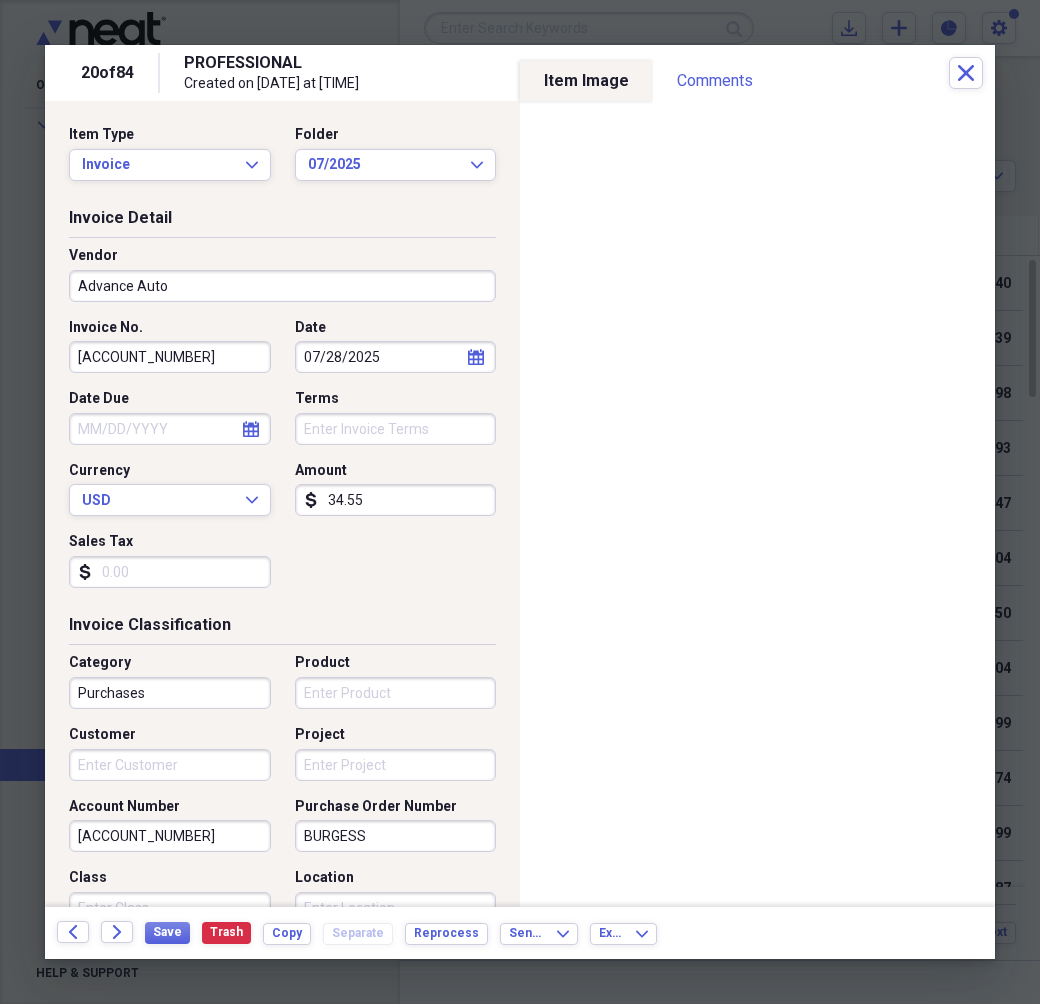 type on "34.55" 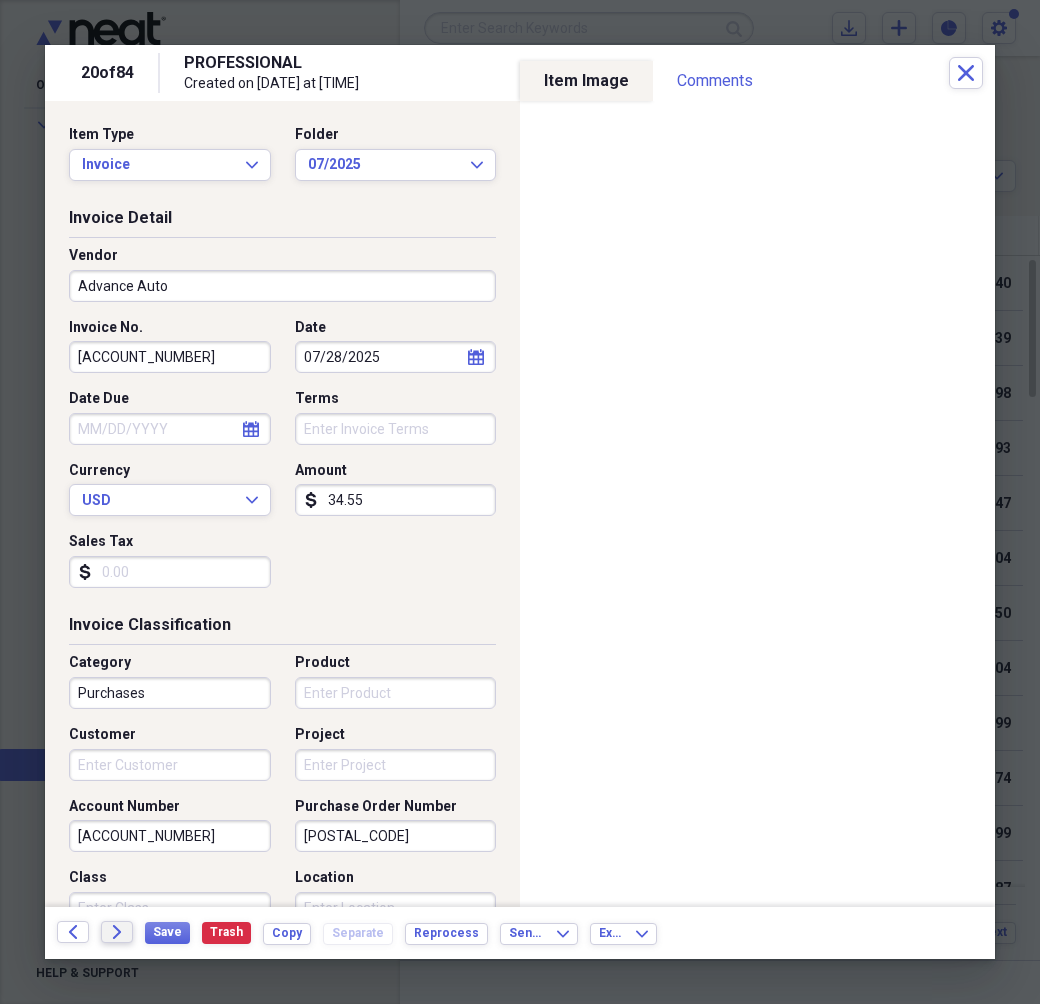 type on "[POSTAL_CODE]" 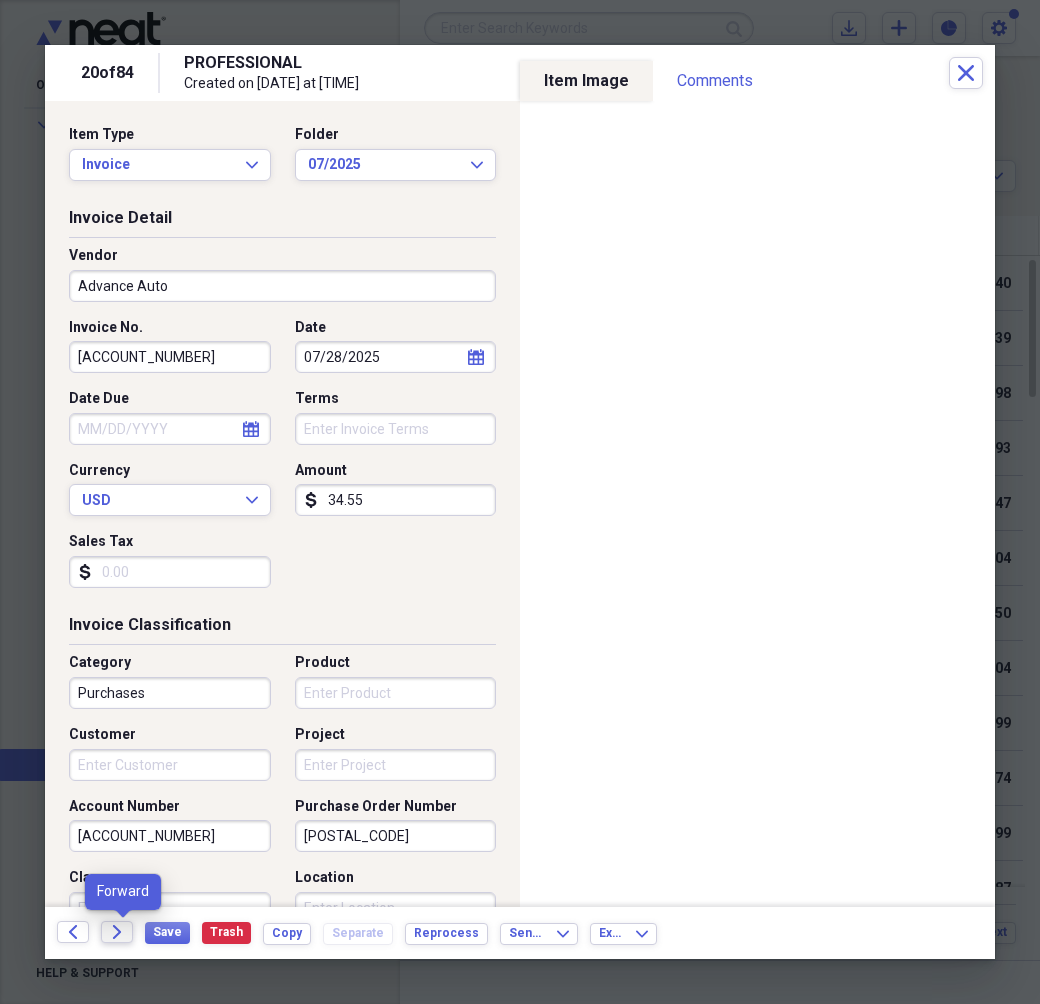 click on "Forward" 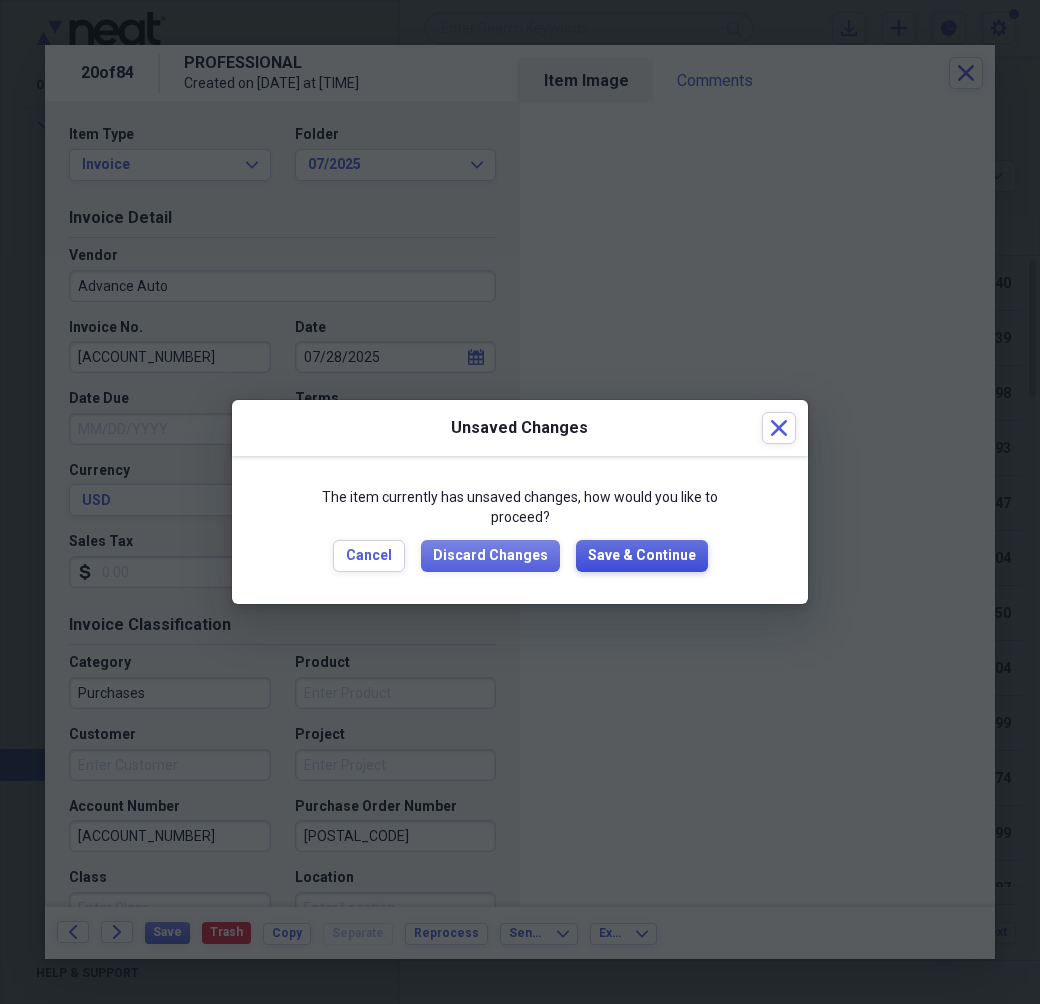 click on "Save & Continue" at bounding box center [642, 556] 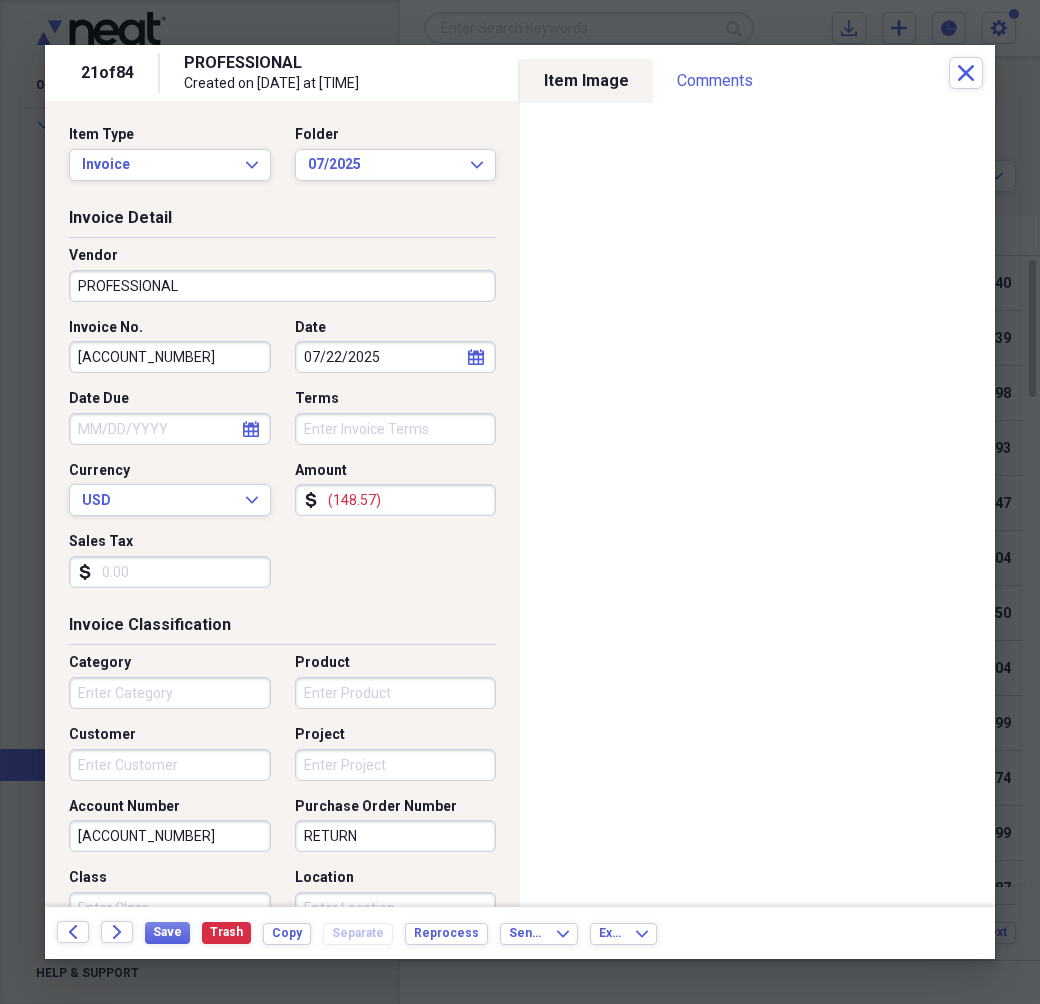 click on "PROFESSIONAL" at bounding box center [282, 286] 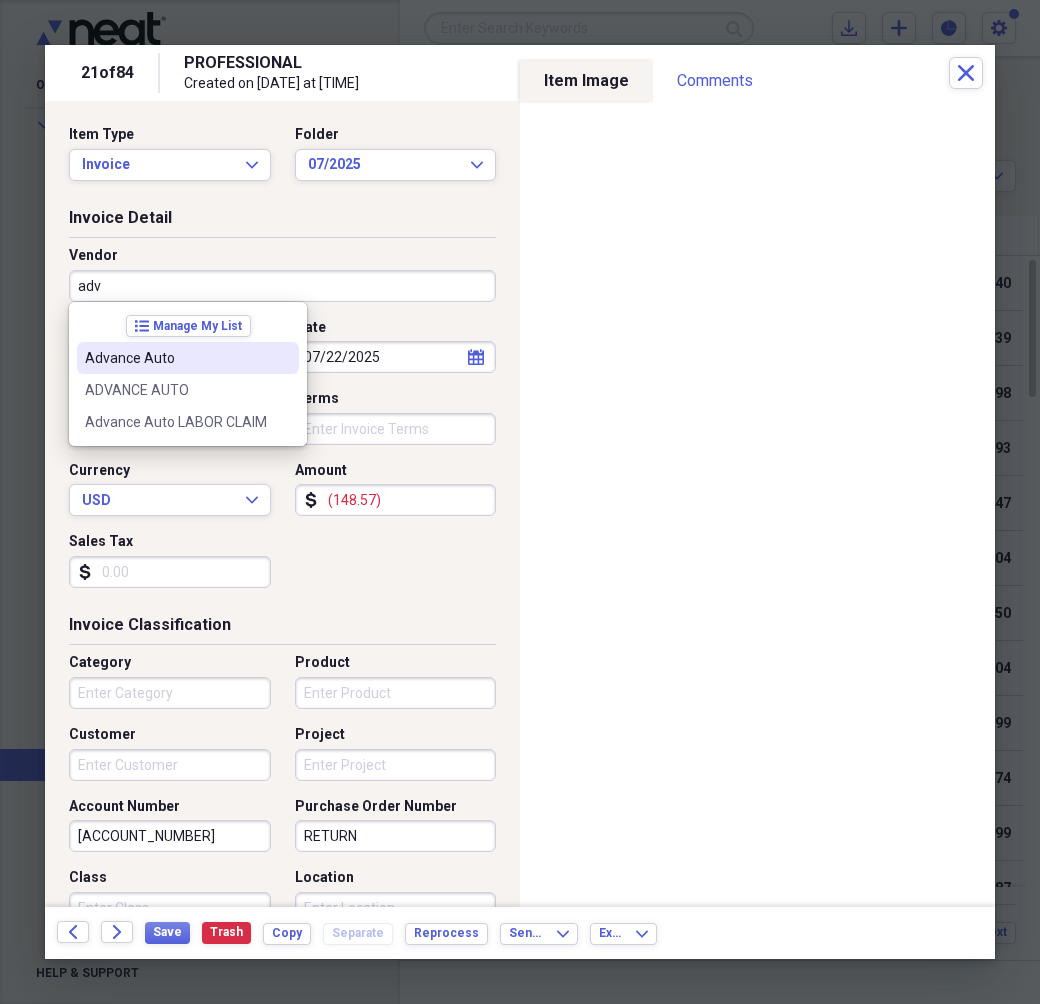 click on "Advance Auto" at bounding box center [188, 358] 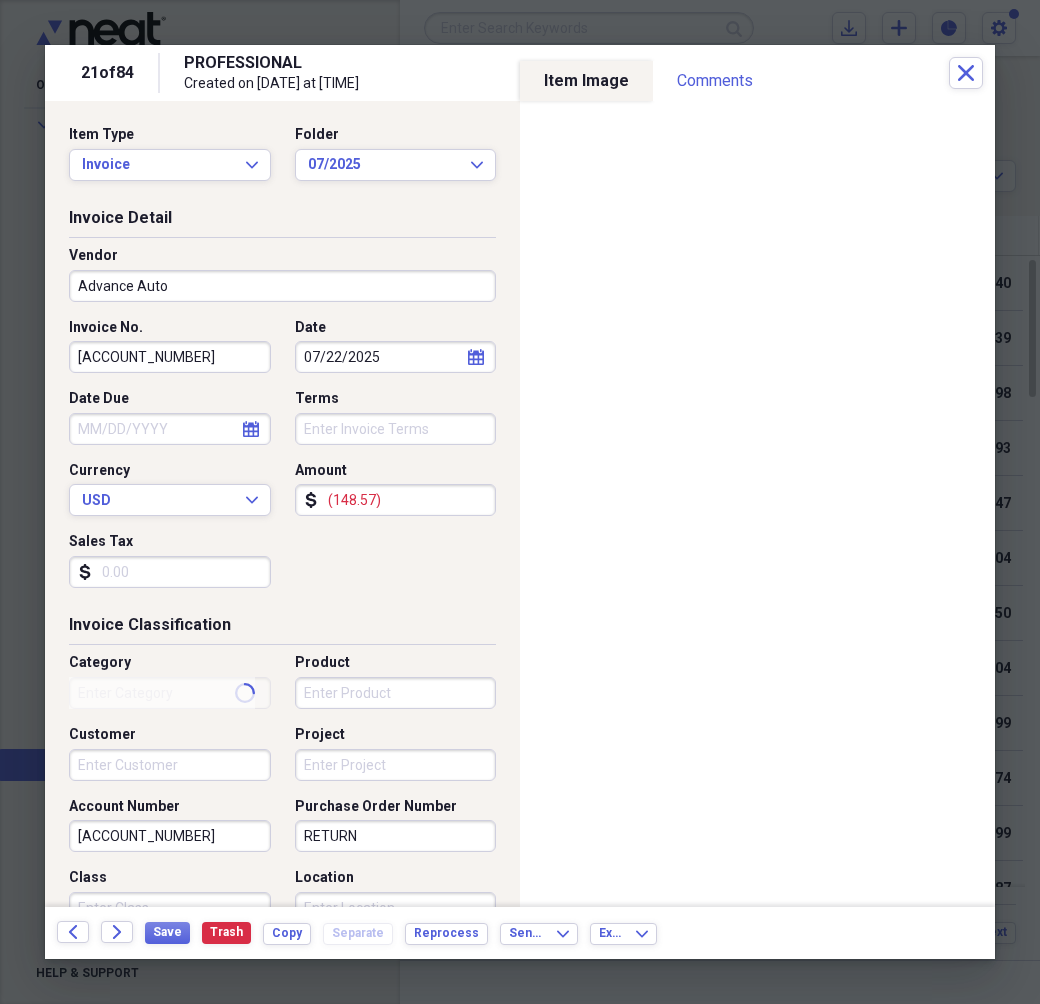 type on "Purchases" 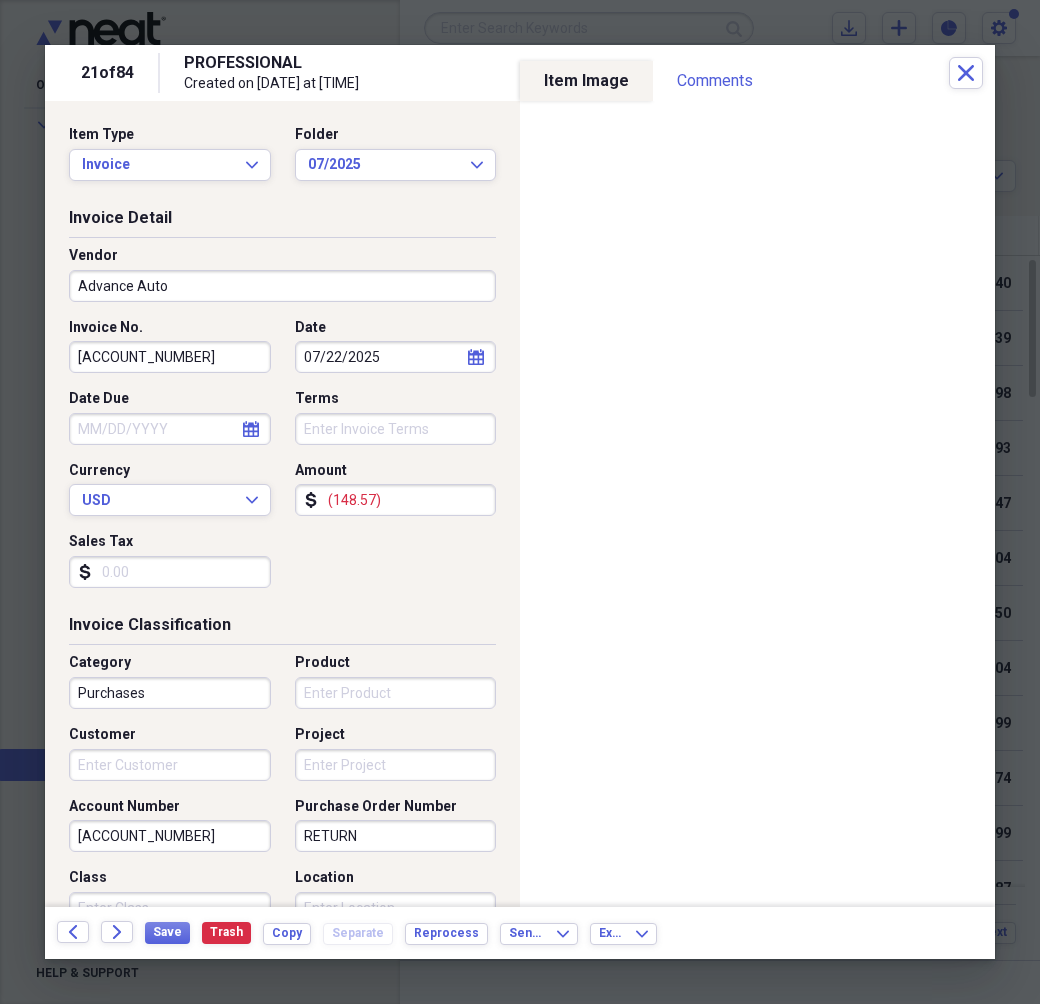 click on "[ACCOUNT_NUMBER]" at bounding box center (170, 357) 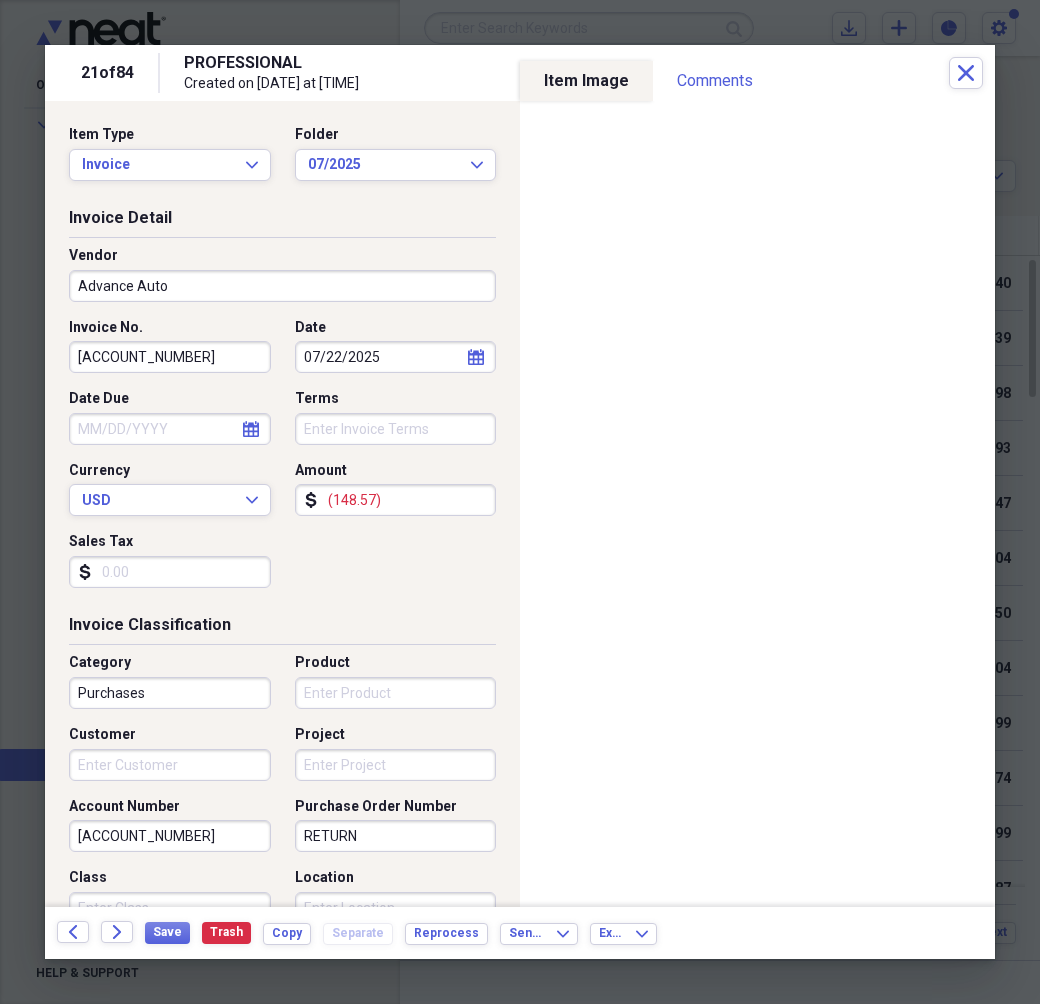 click on "[ACCOUNT_NUMBER]" at bounding box center (170, 357) 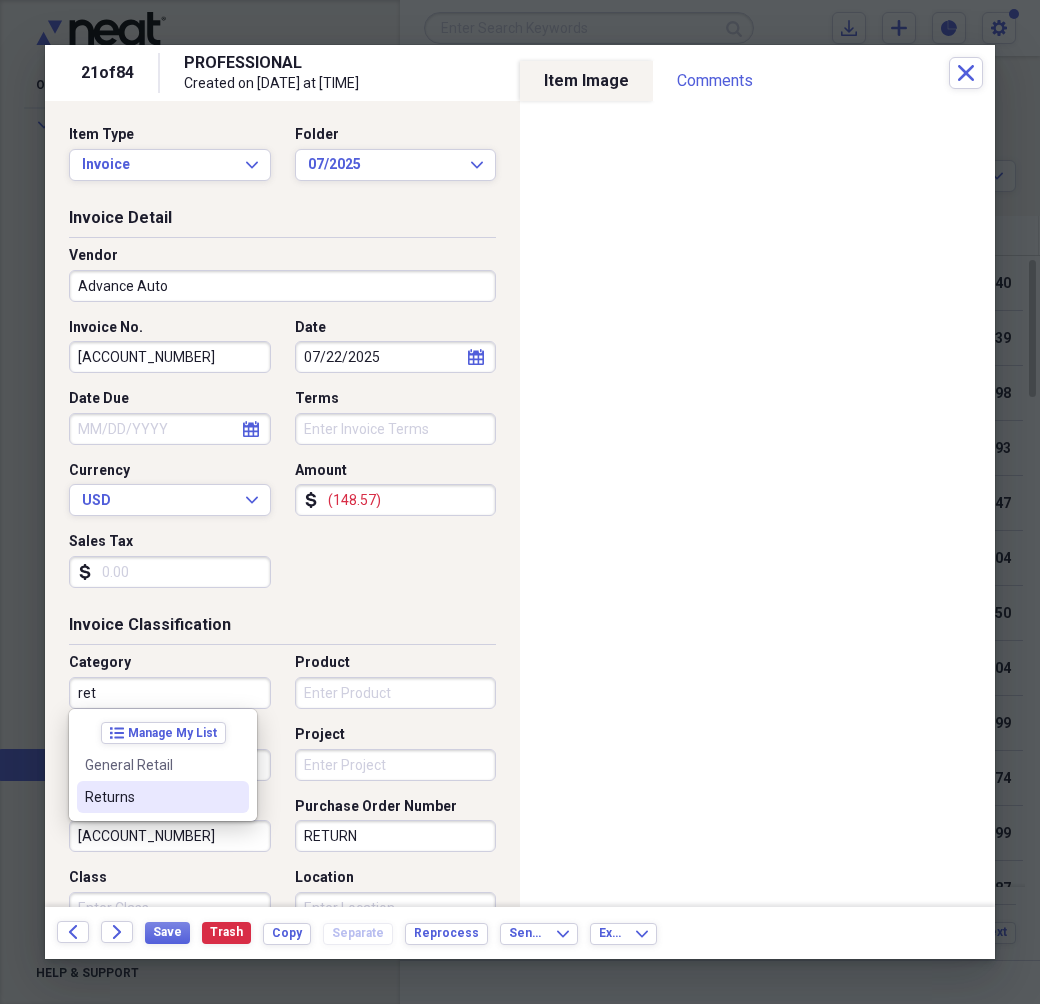 click on "Returns" at bounding box center [151, 797] 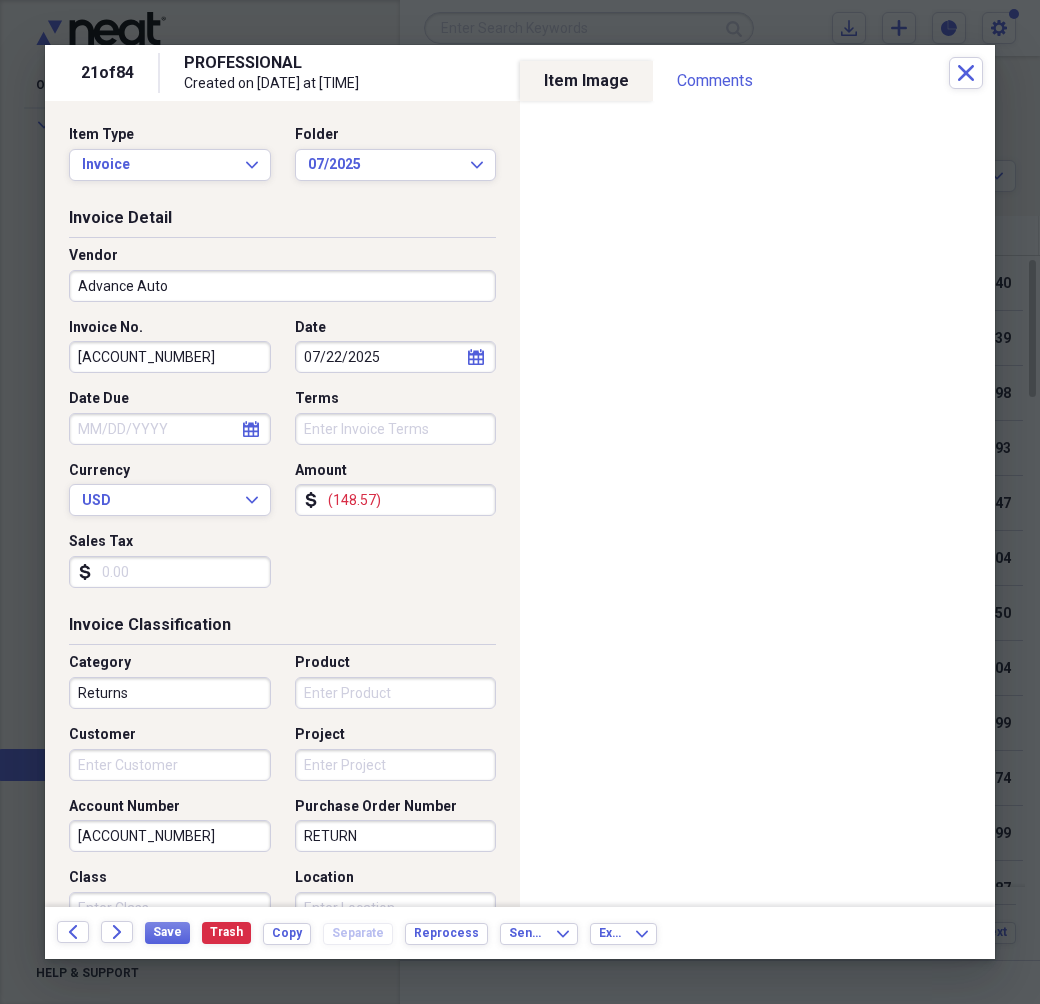 click on "RETURN" at bounding box center [396, 836] 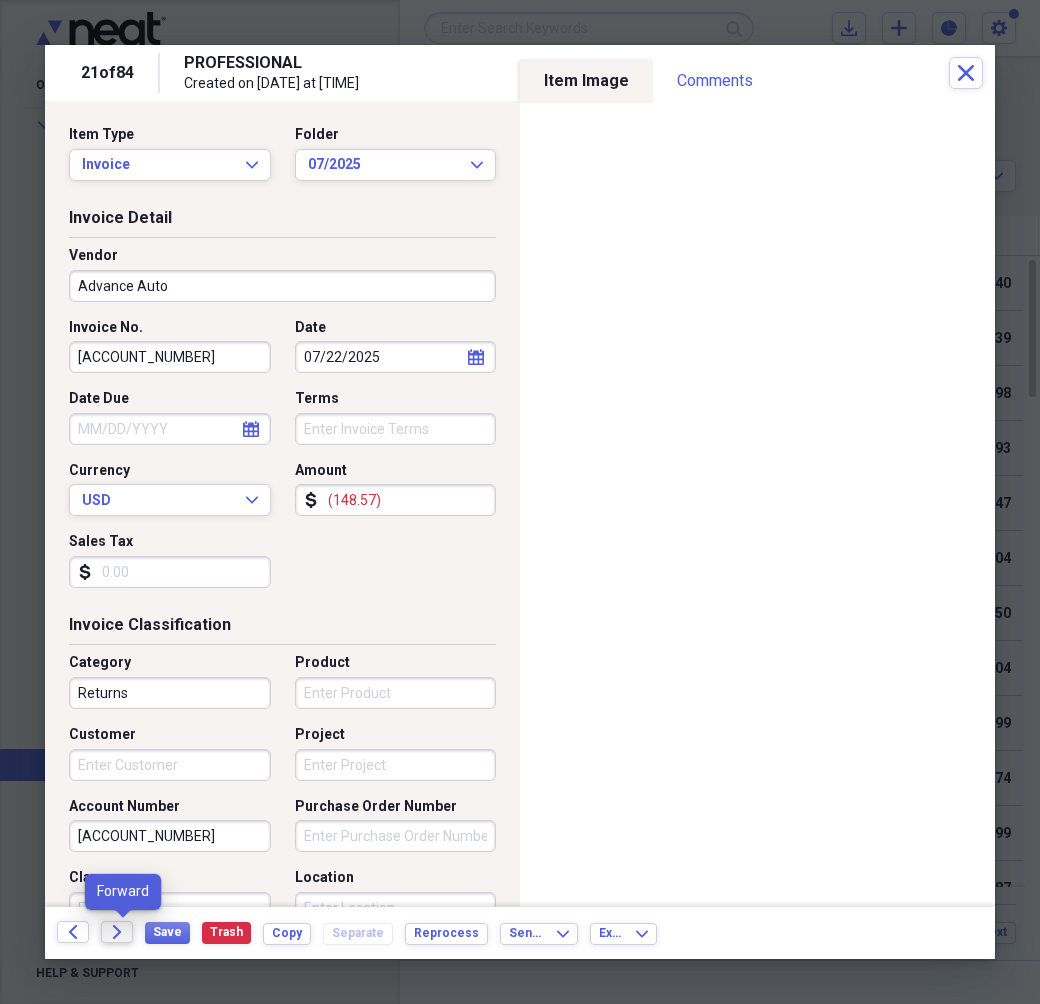 type 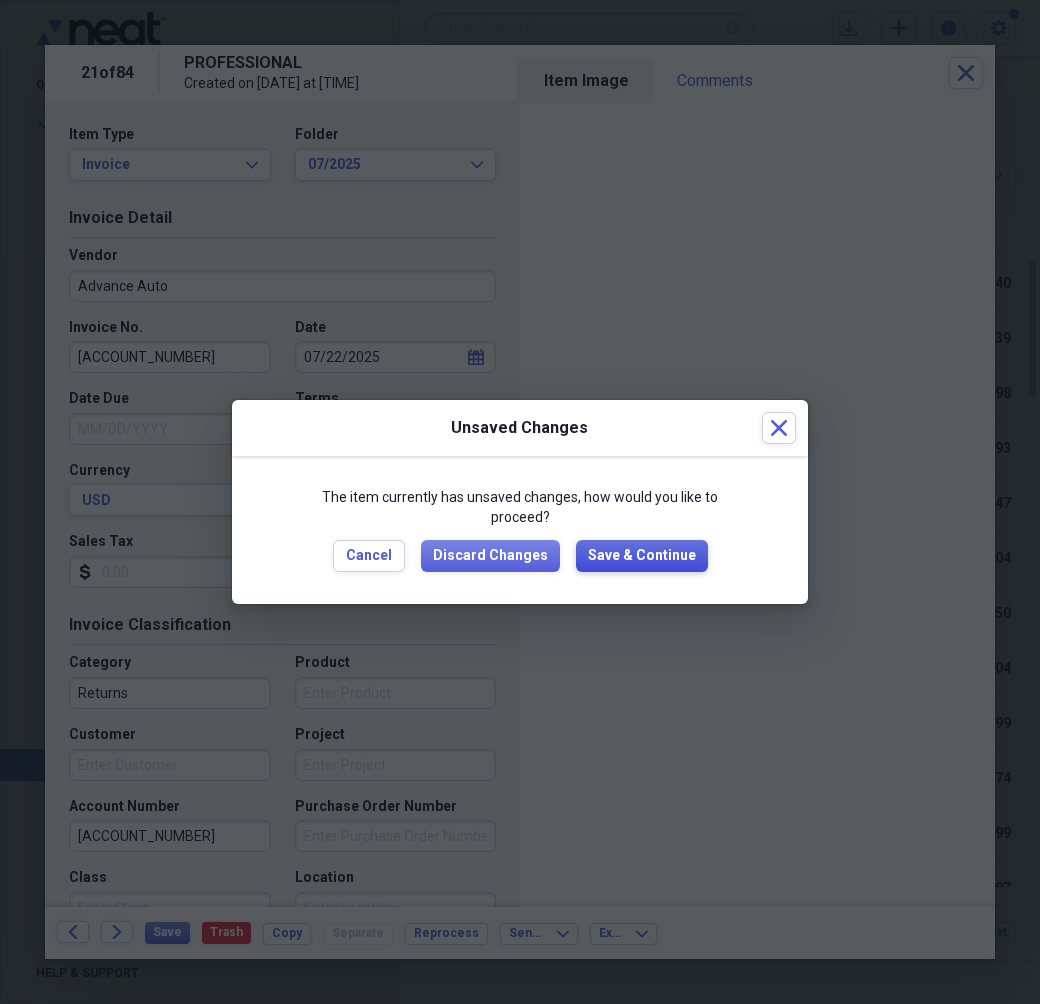 click on "Save & Continue" at bounding box center (642, 556) 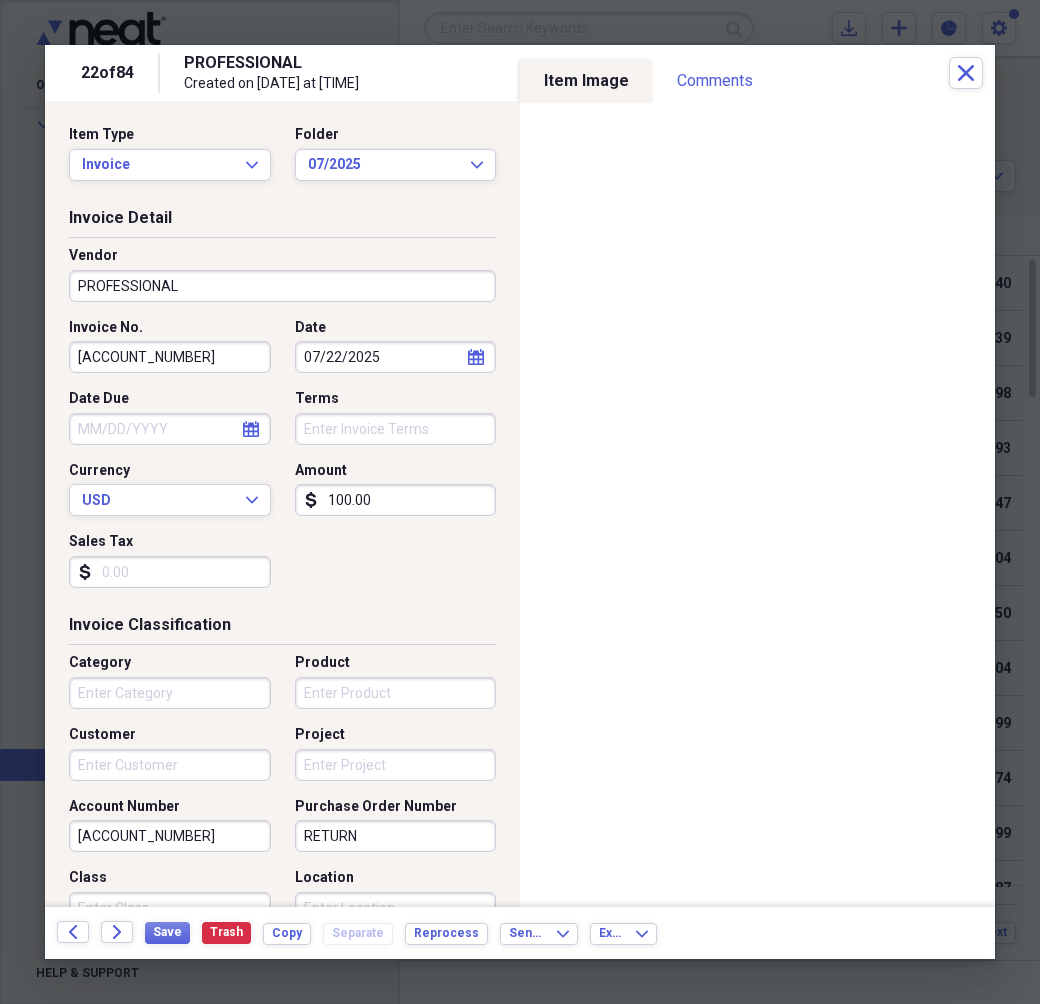 click on "PROFESSIONAL" at bounding box center [282, 286] 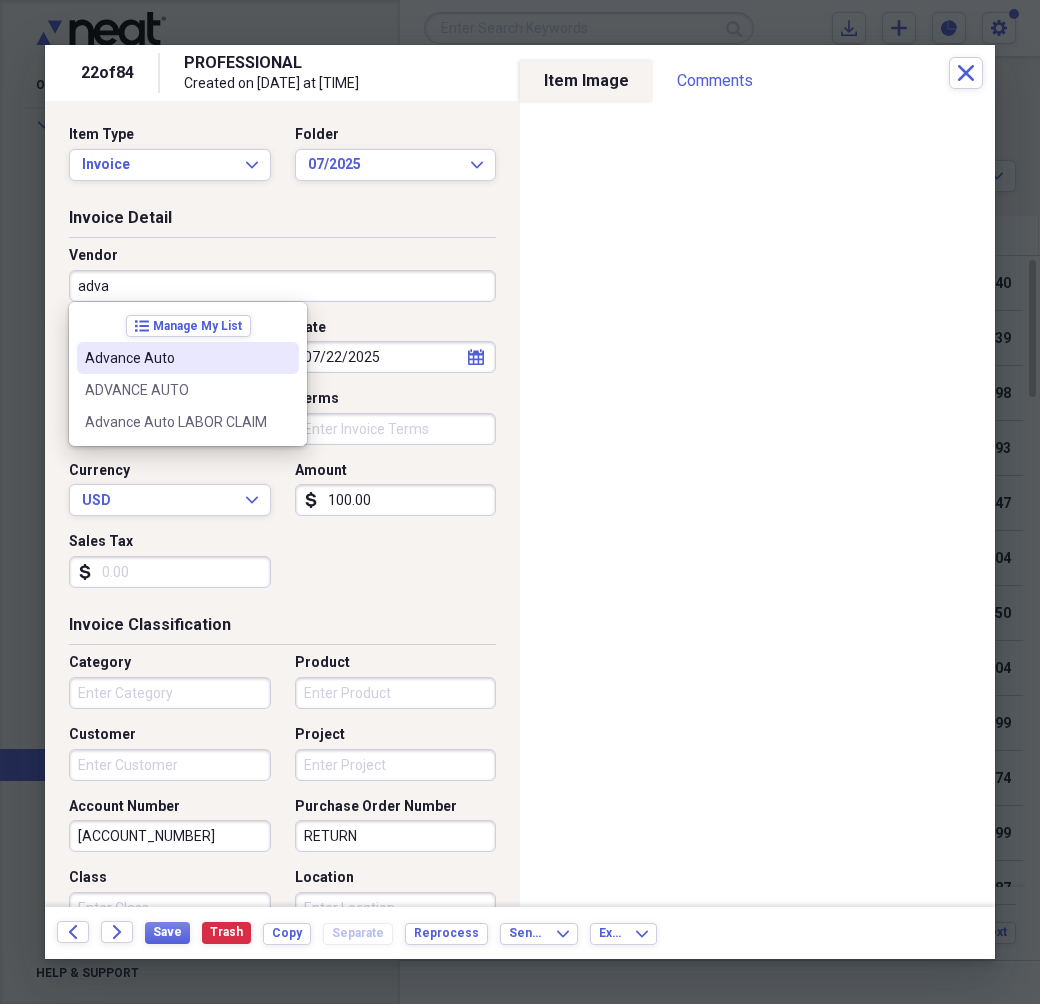 click on "Advance Auto" at bounding box center [176, 358] 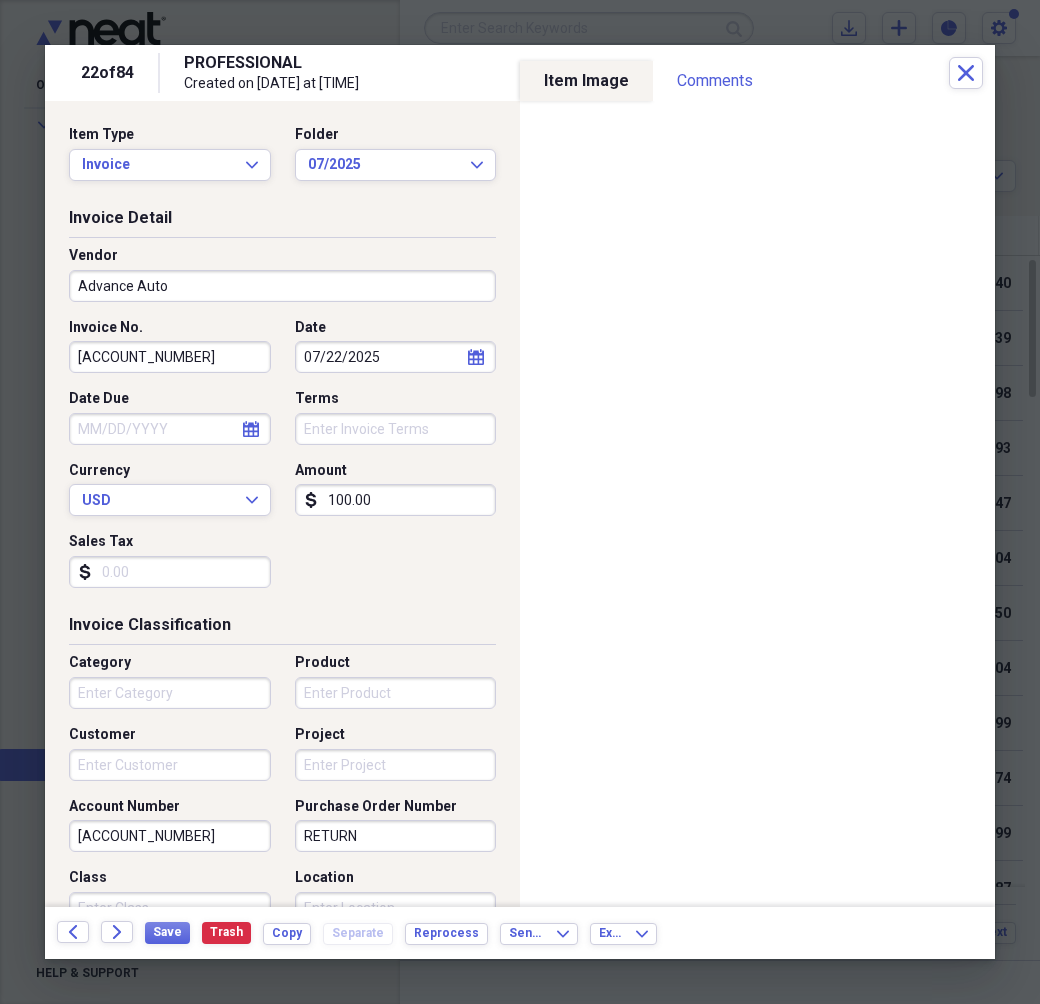 type on "Purchases" 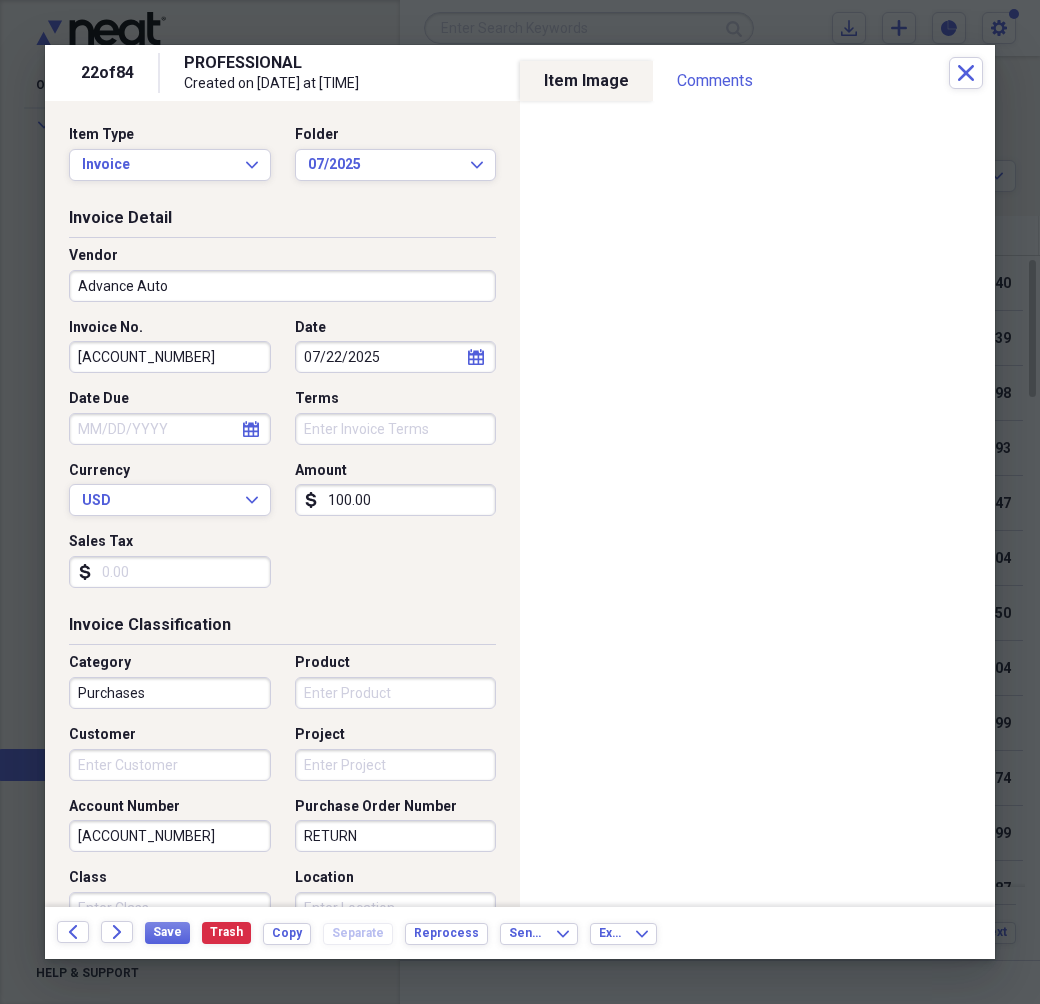 click on "[ACCOUNT_NUMBER]" at bounding box center [170, 357] 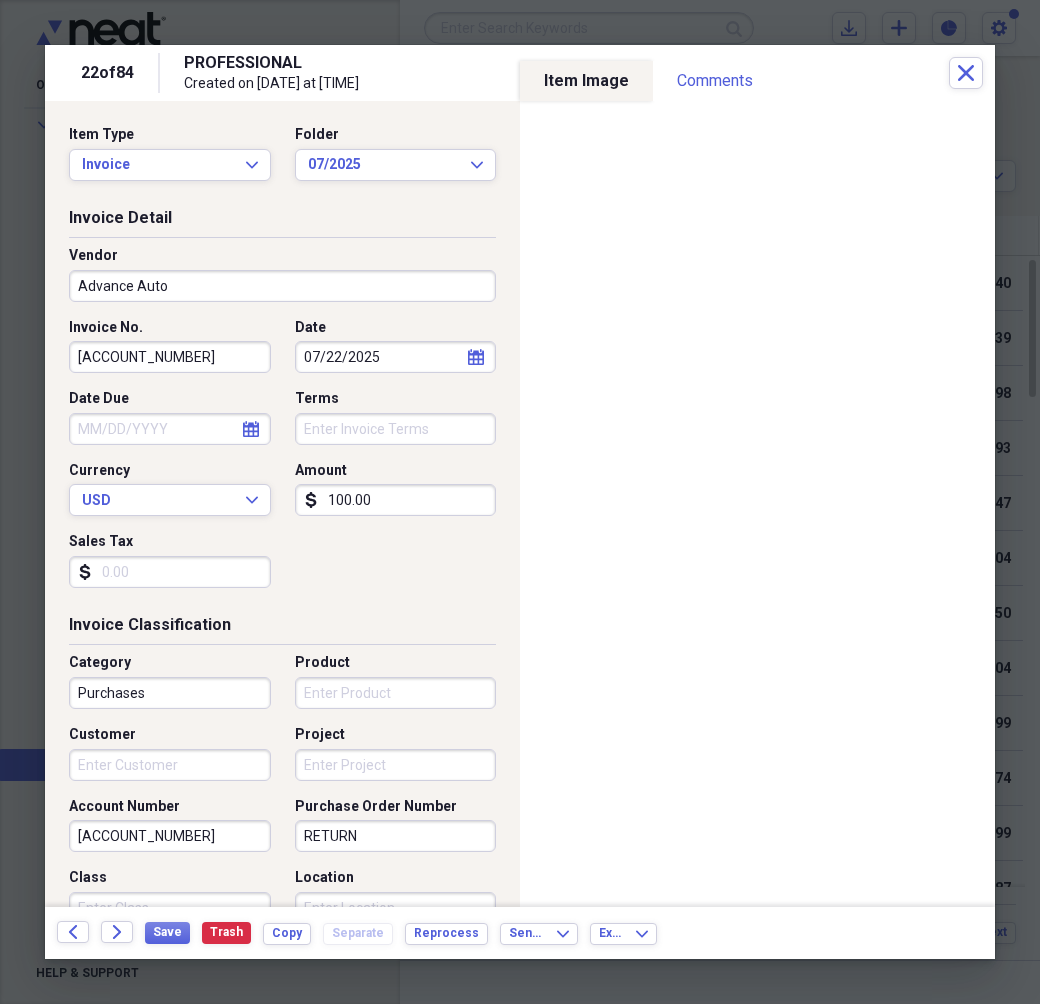 type on "[ACCOUNT_NUMBER]" 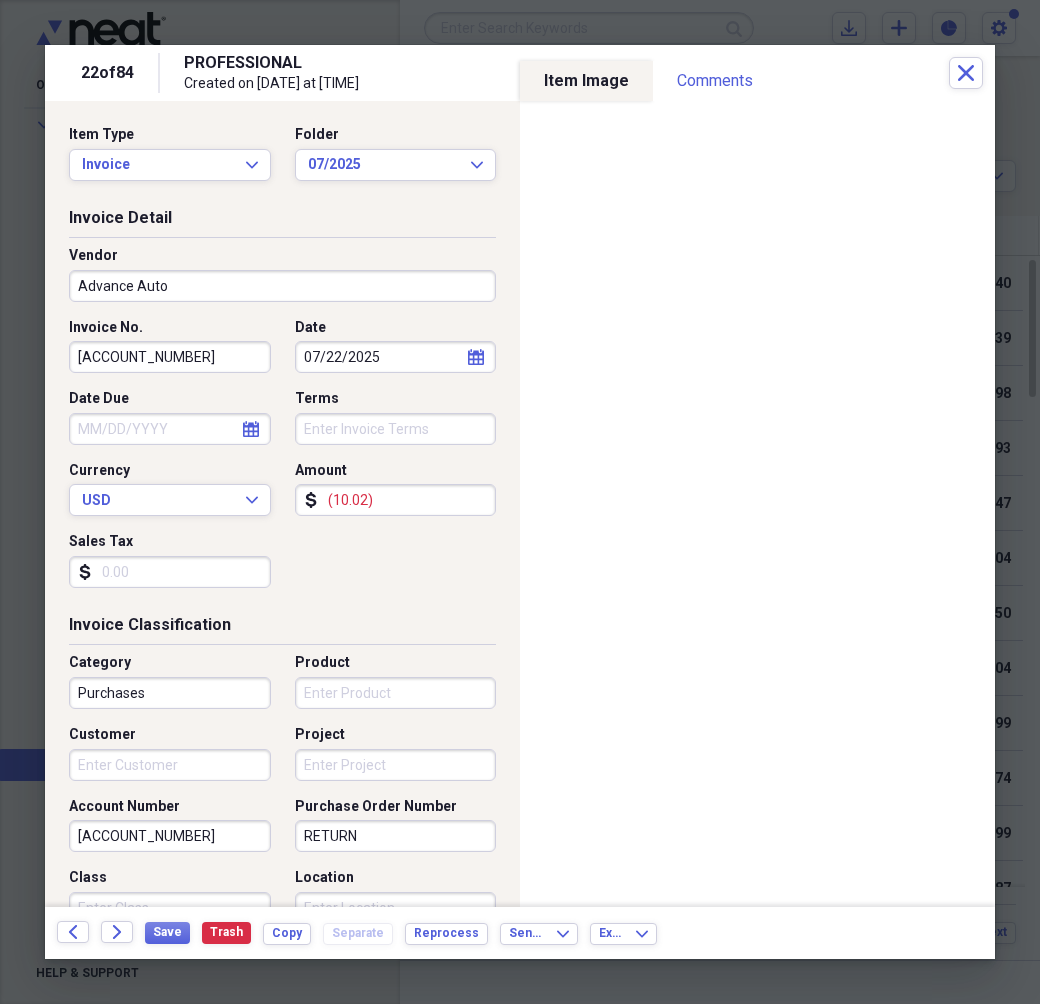 type on "(10.02)" 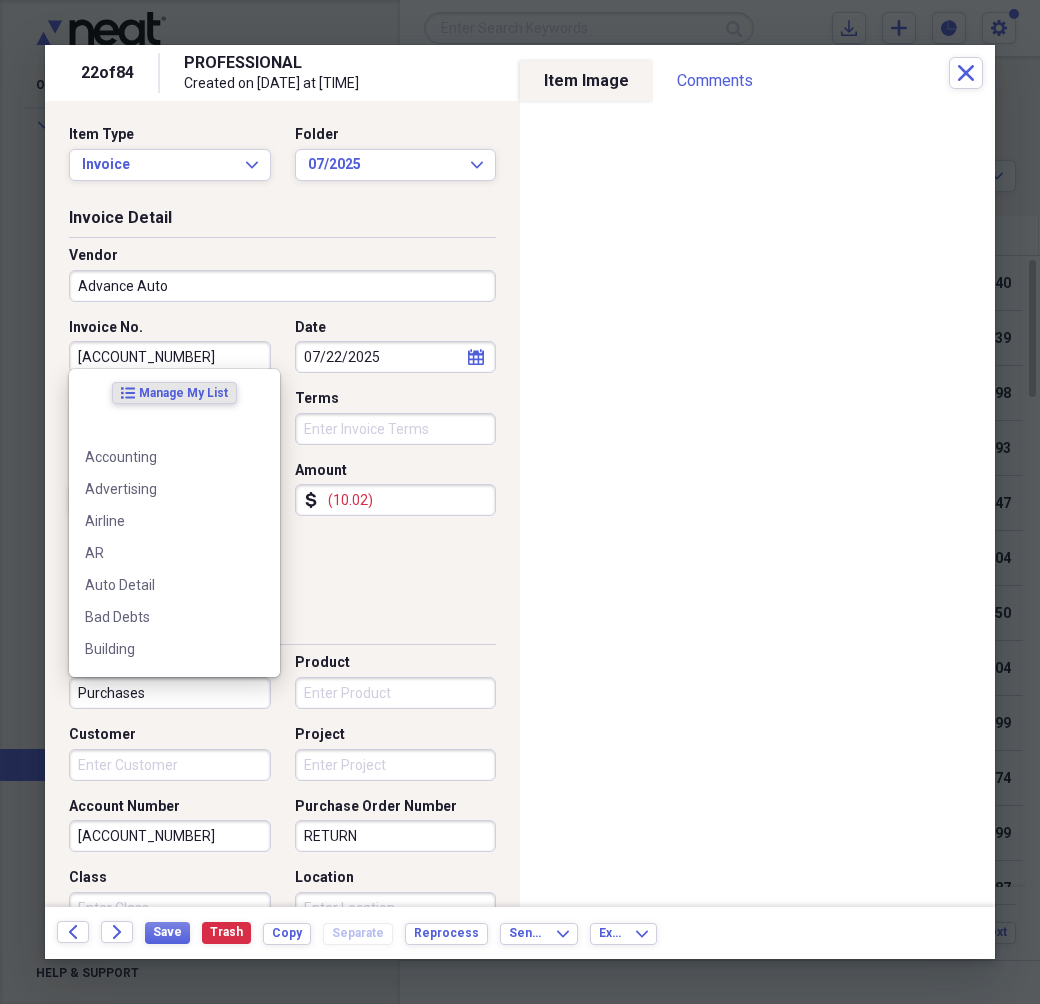 click on "Purchases" at bounding box center (170, 693) 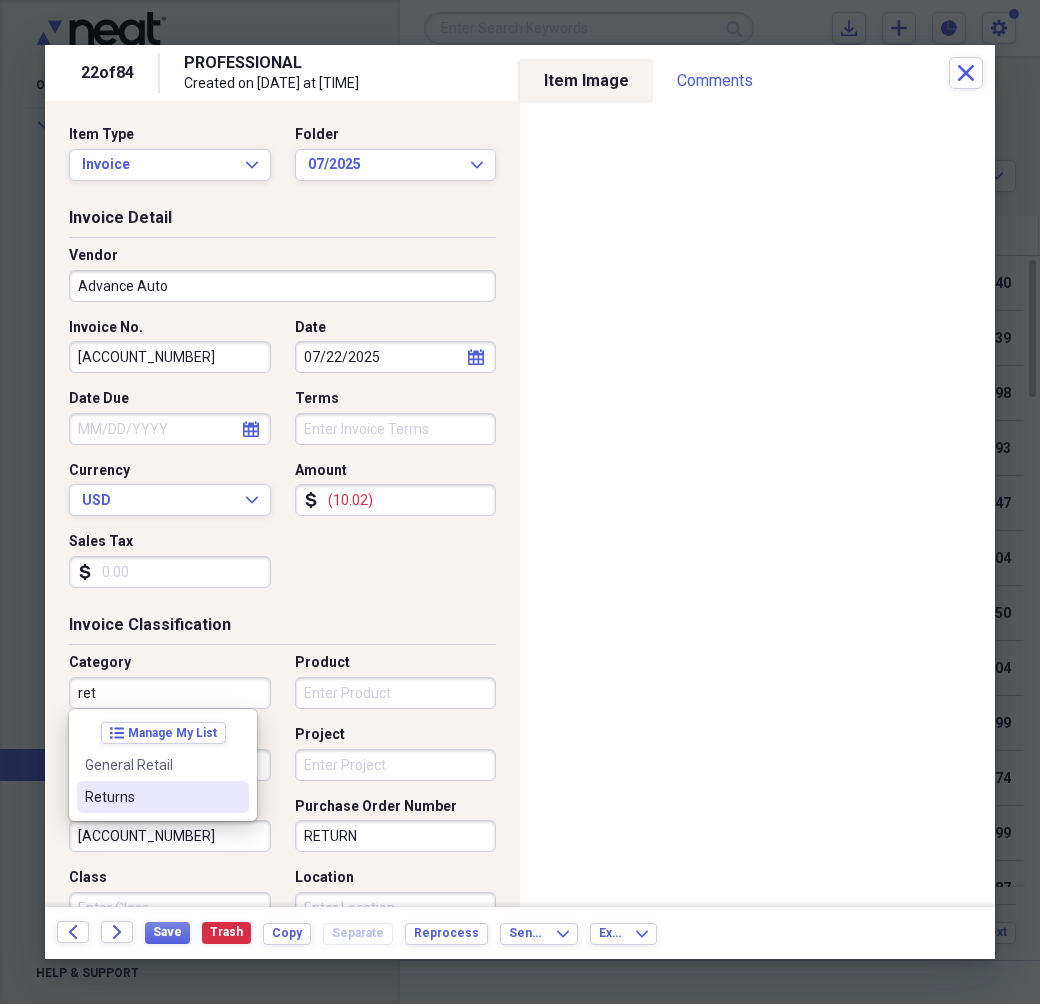 click on "Returns" at bounding box center [163, 797] 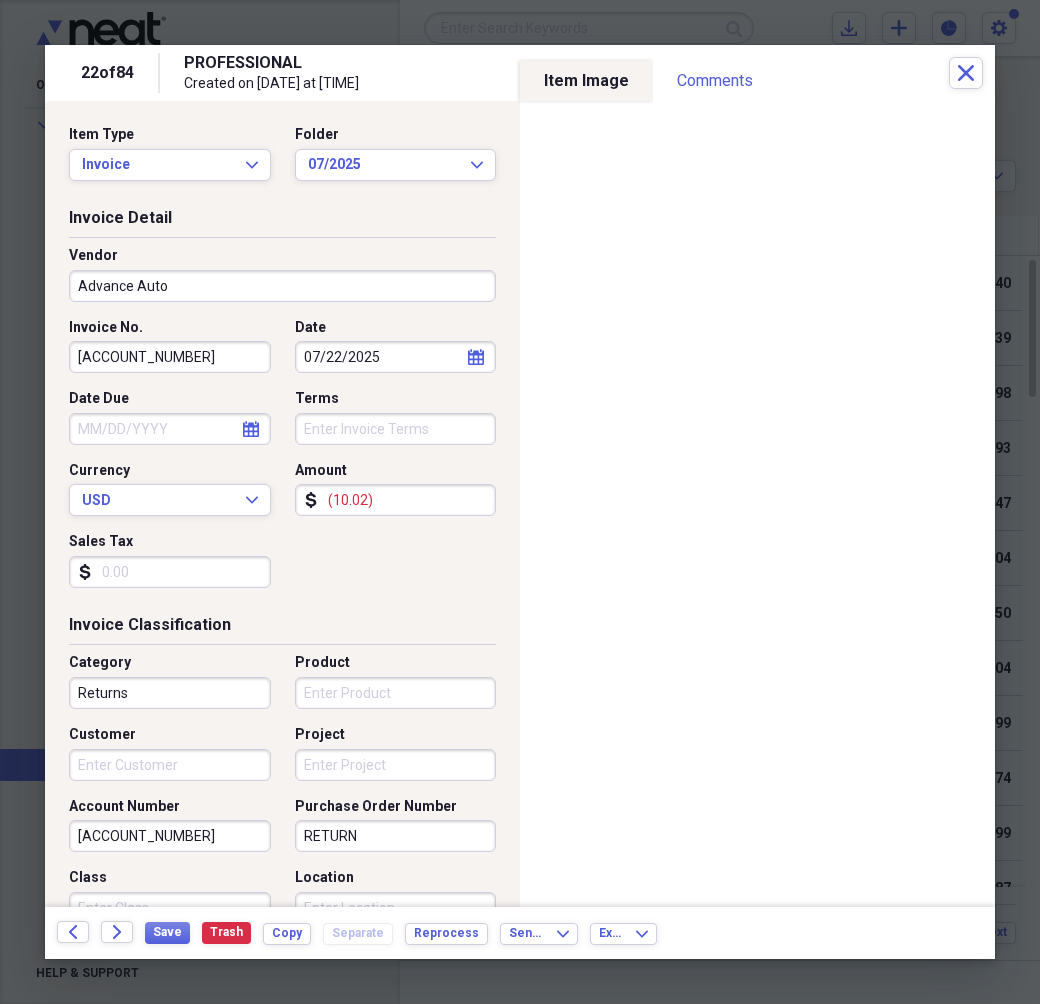 click on "RETURN" at bounding box center [396, 836] 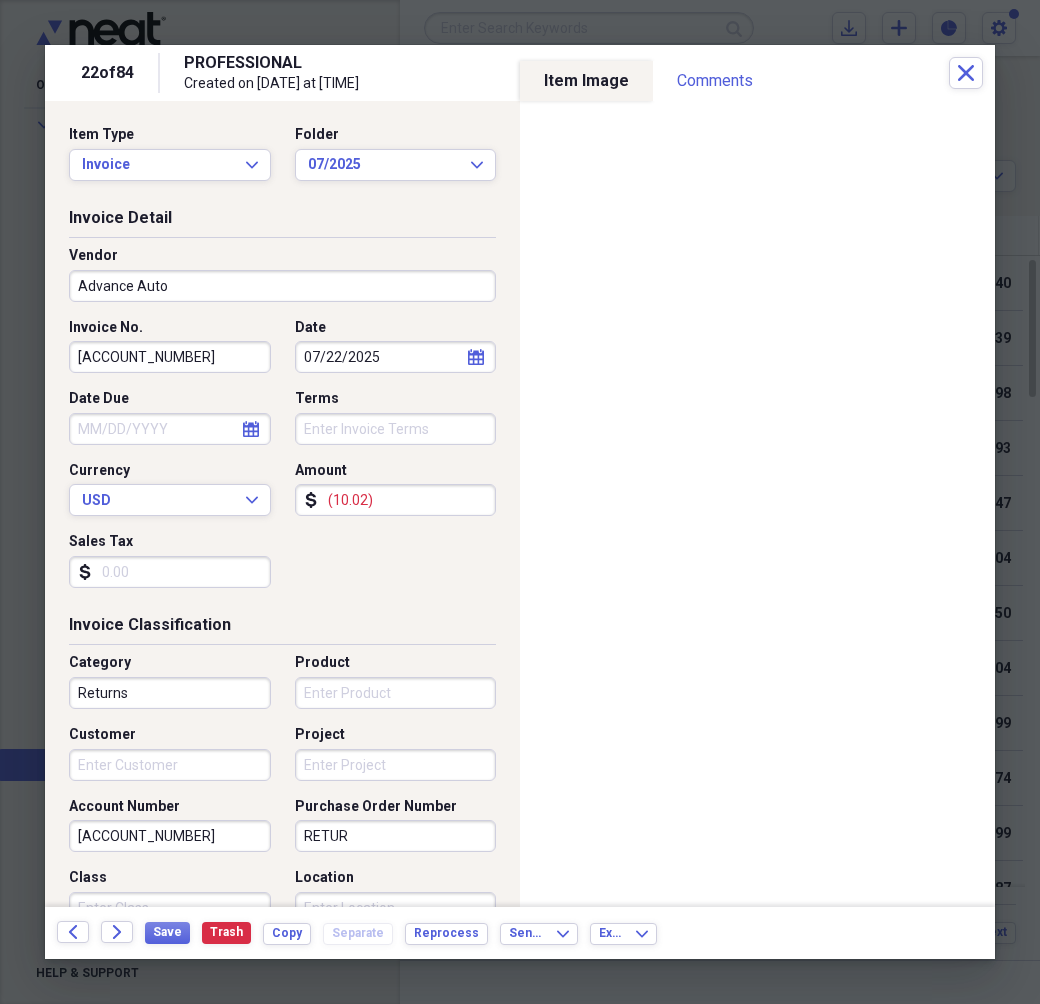 drag, startPoint x: 351, startPoint y: 832, endPoint x: 111, endPoint y: 829, distance: 240.01875 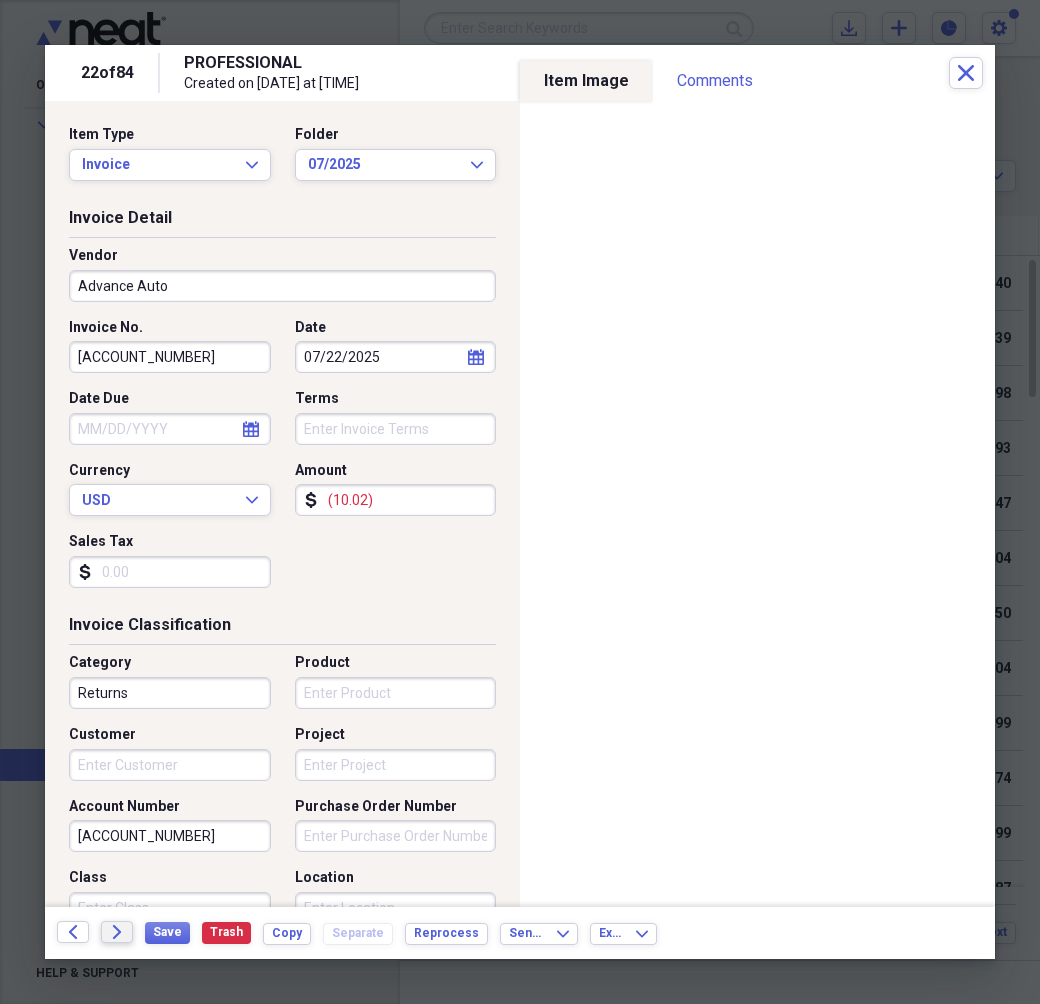 type 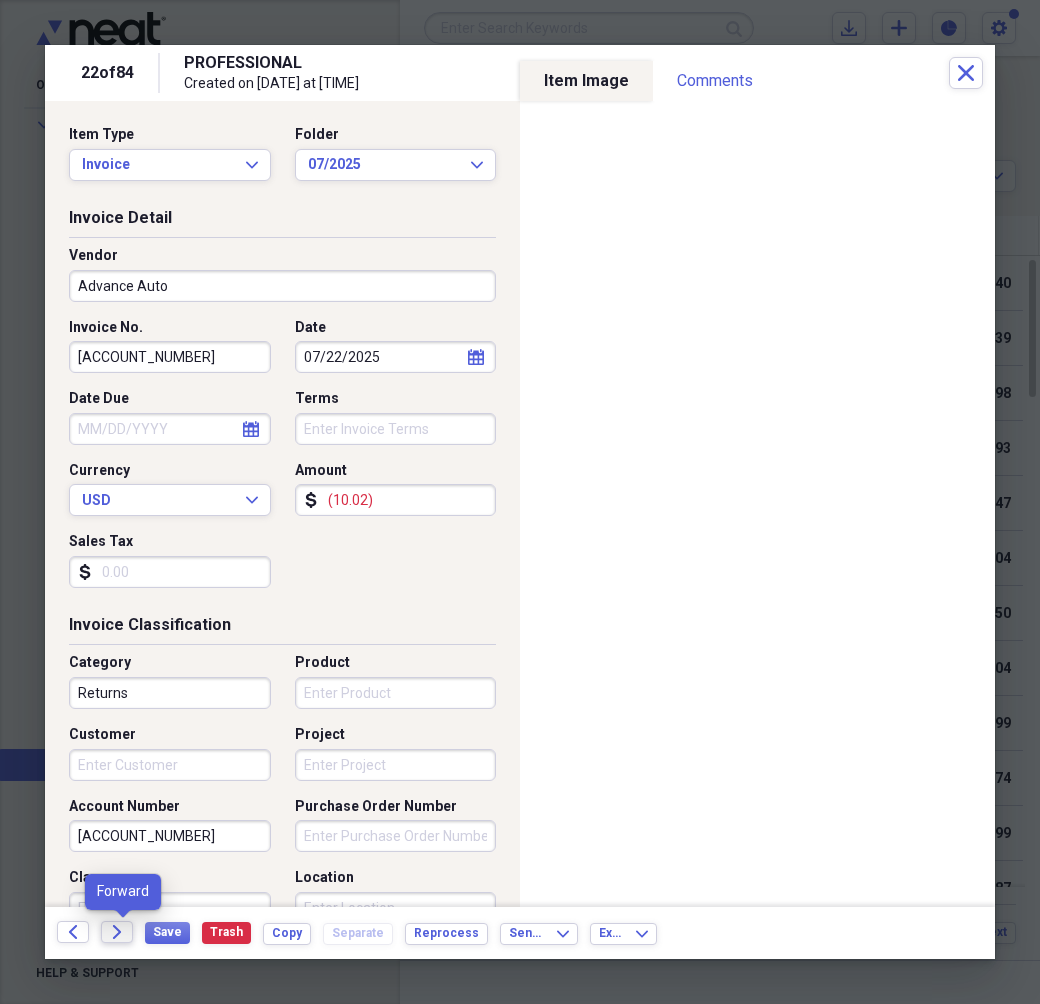 click on "Forward" 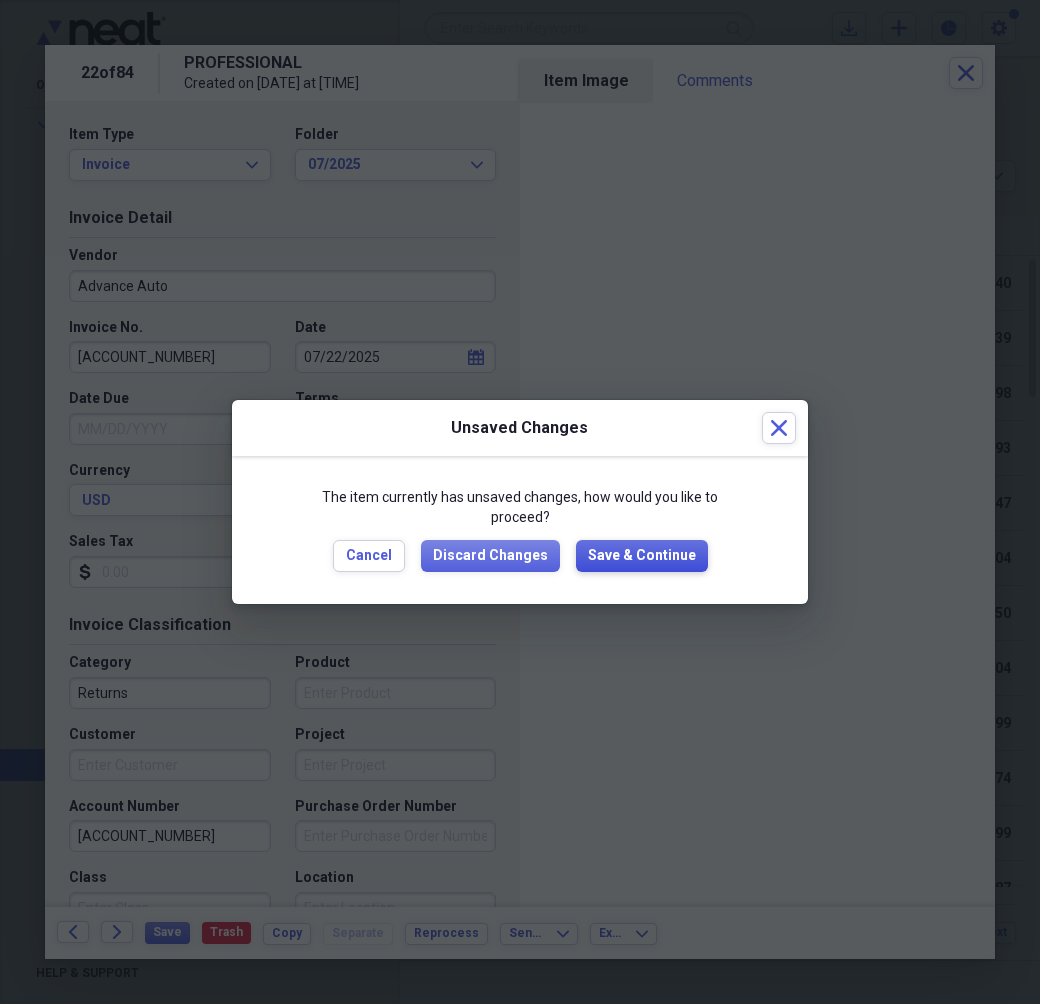 click on "Save & Continue" at bounding box center (642, 556) 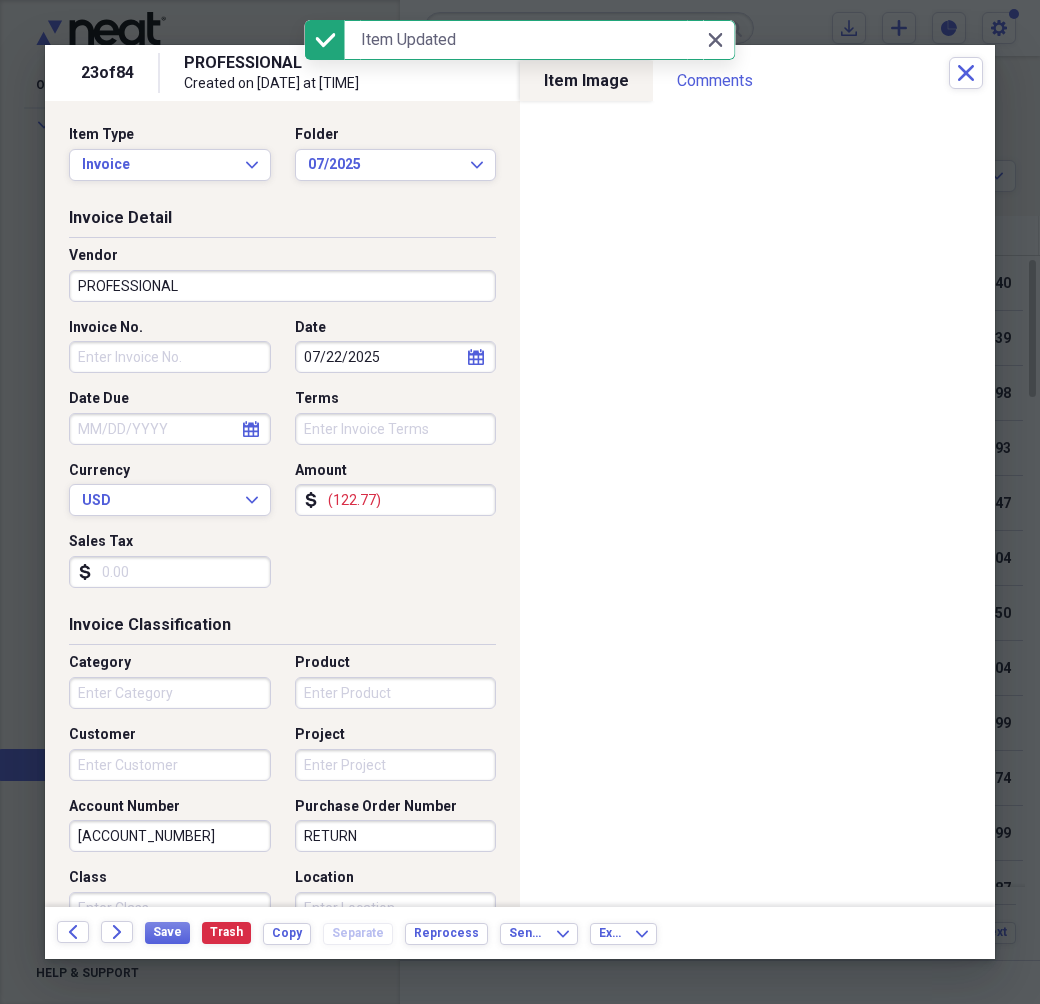 click on "PROFESSIONAL" at bounding box center (282, 286) 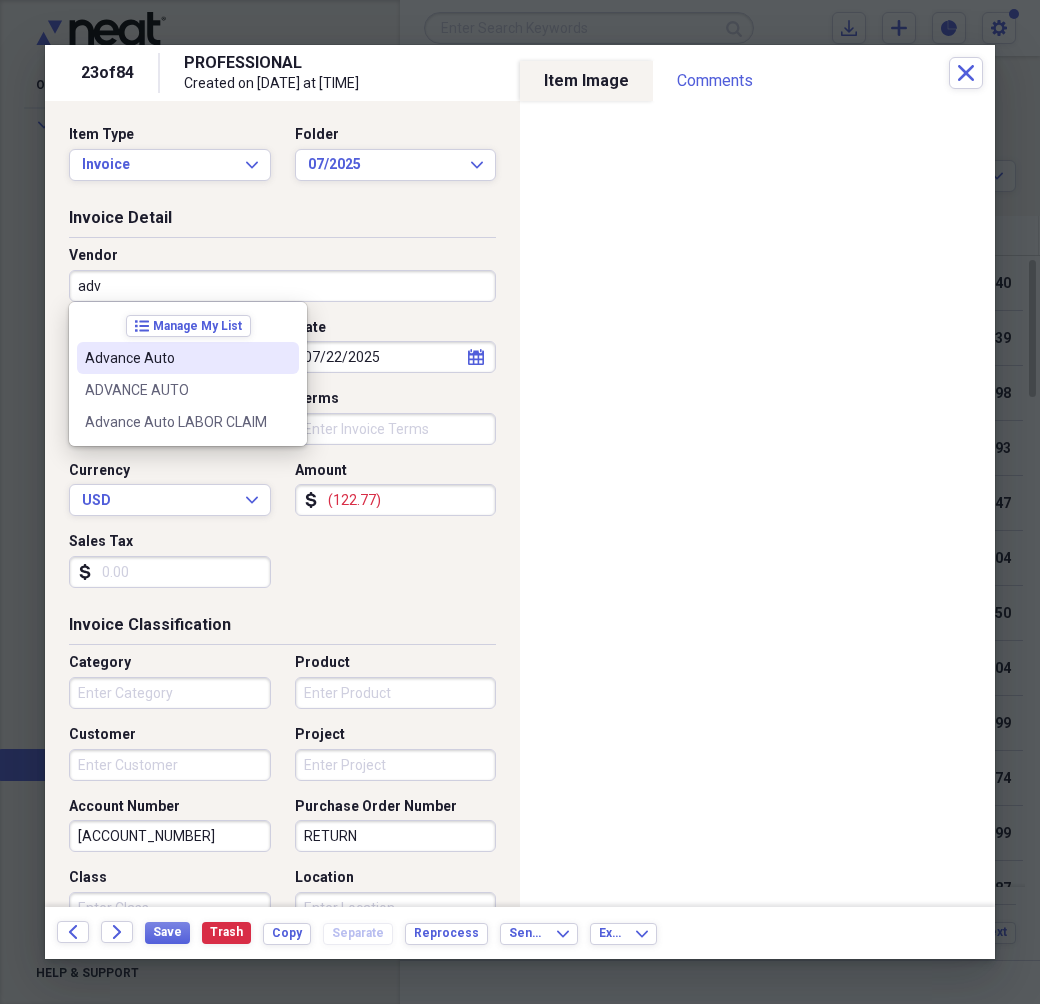 click on "Advance Auto" at bounding box center [188, 358] 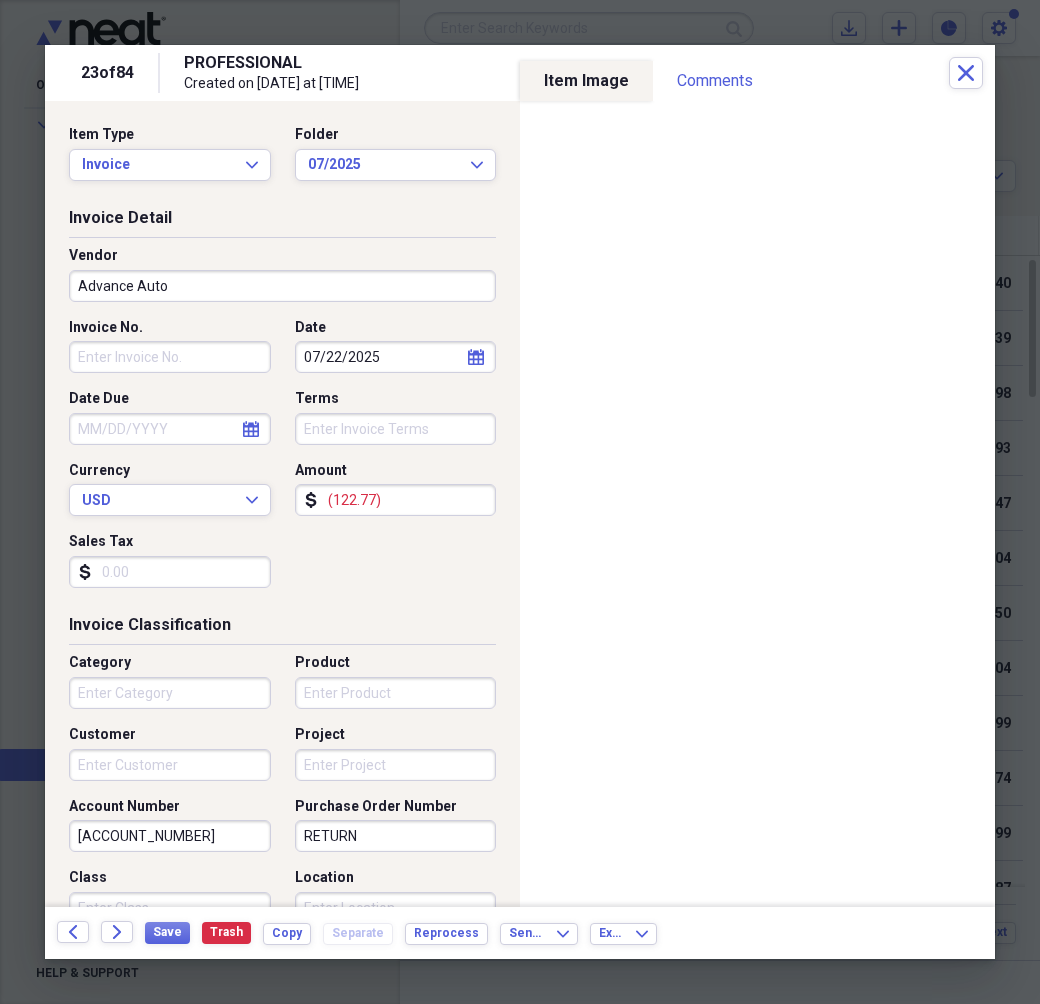 type on "Purchases" 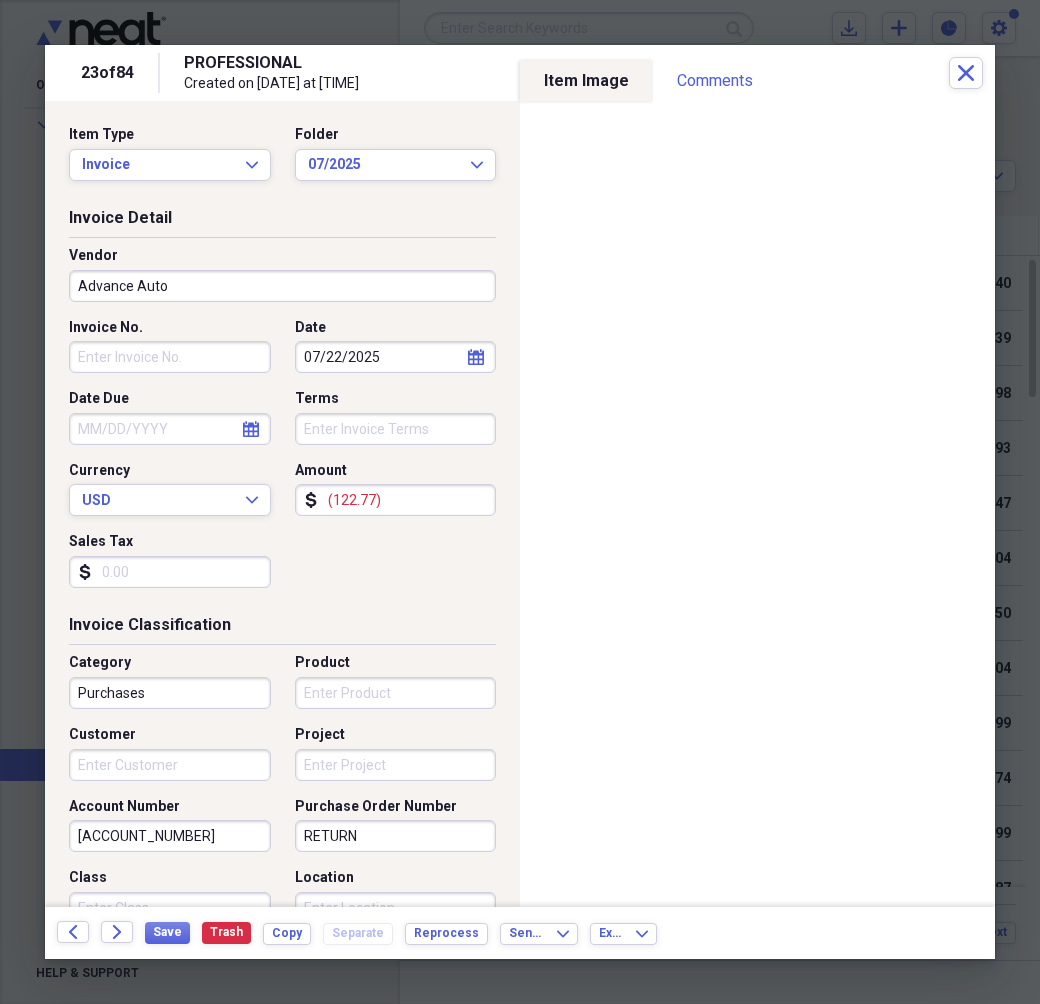 click on "Invoice No." at bounding box center (170, 357) 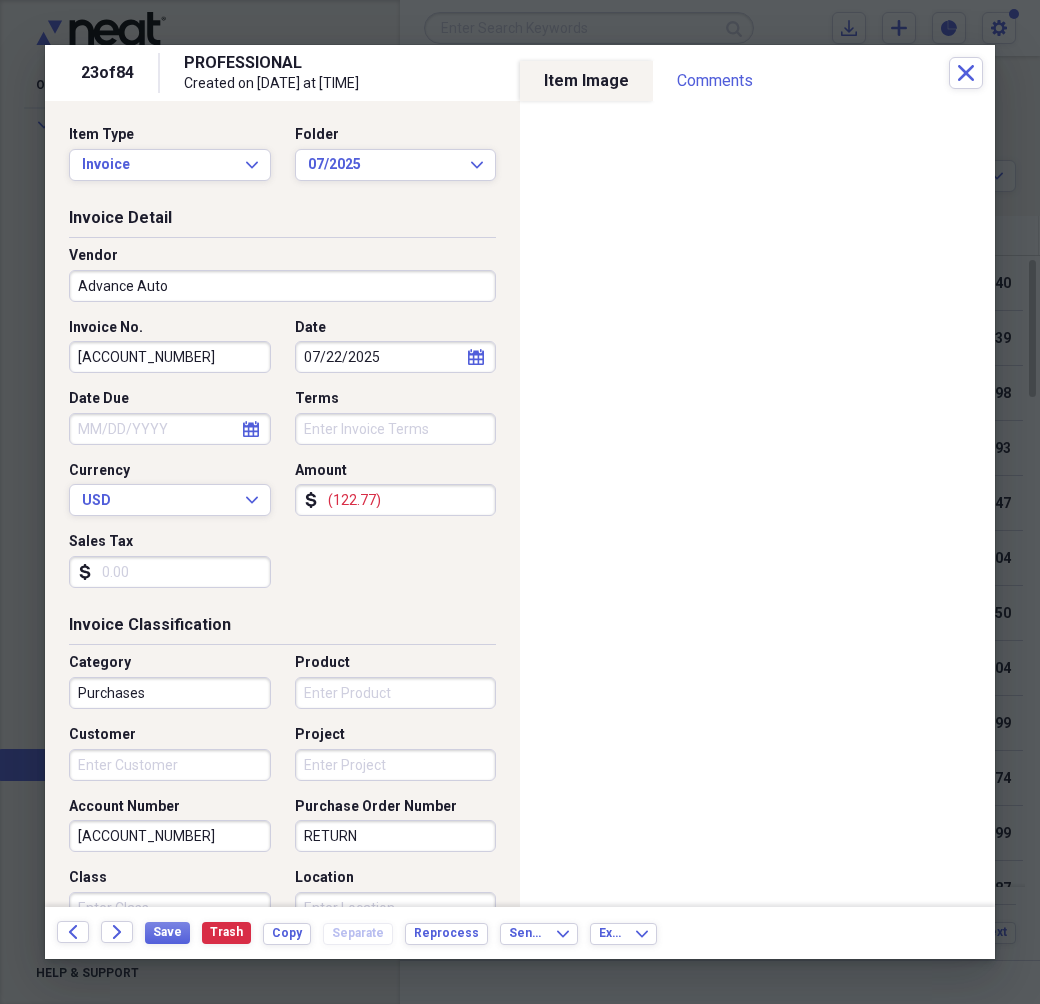 type on "[ACCOUNT_NUMBER]" 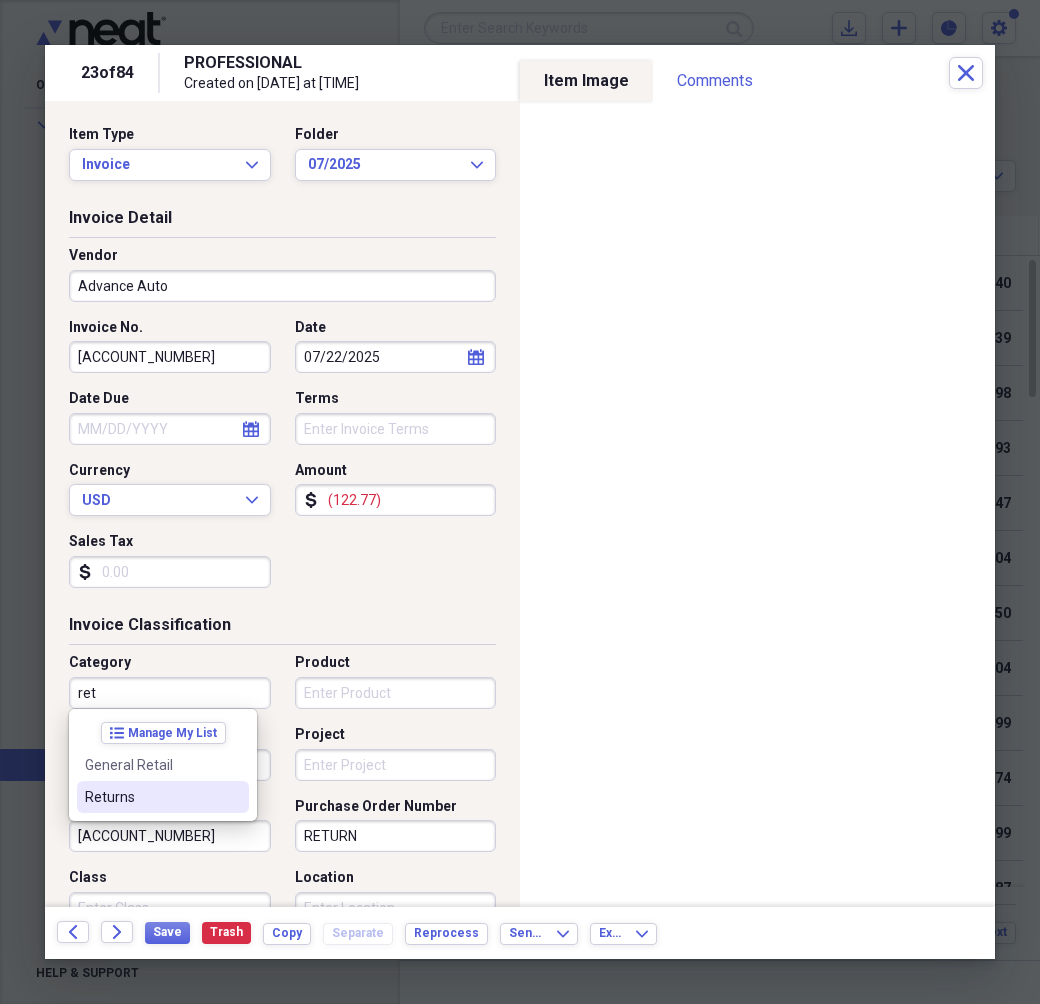 click on "Returns" at bounding box center [151, 797] 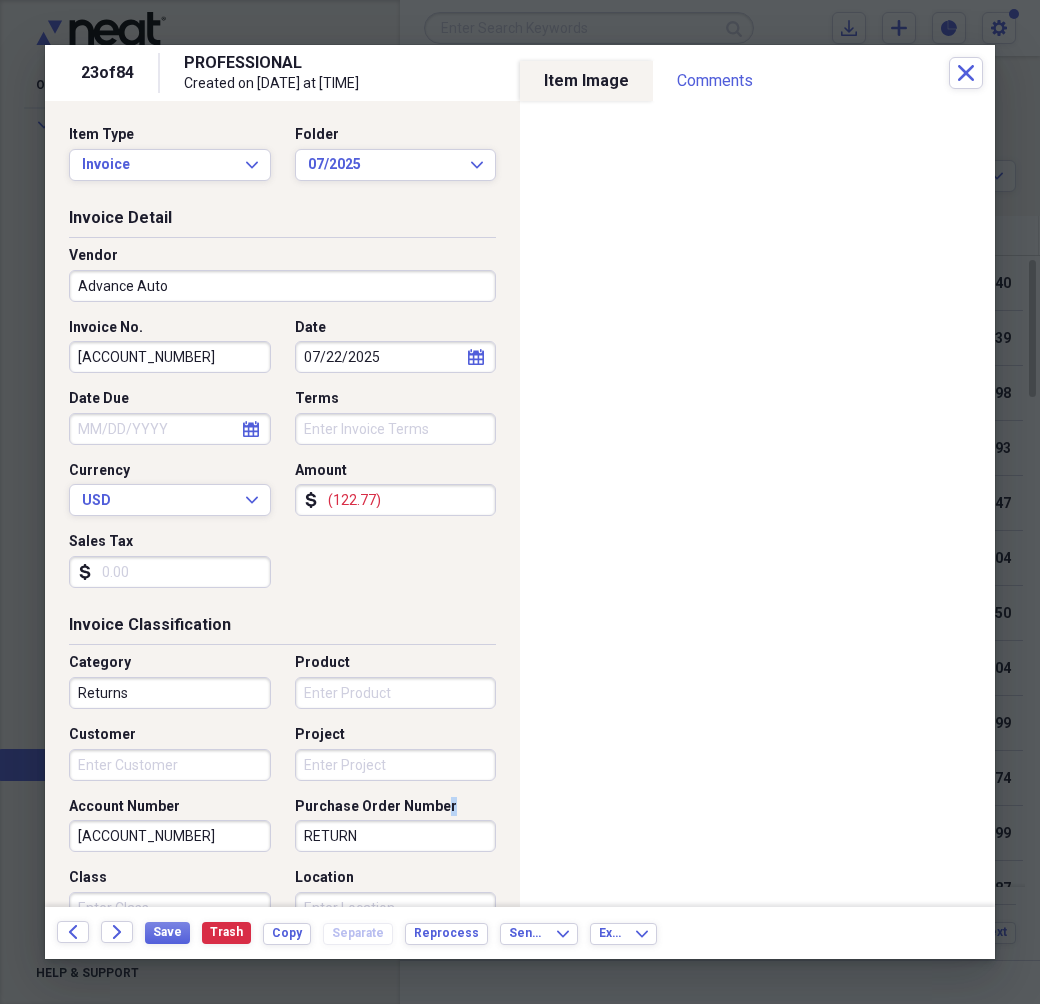 drag, startPoint x: 436, startPoint y: 815, endPoint x: 330, endPoint y: 836, distance: 108.060165 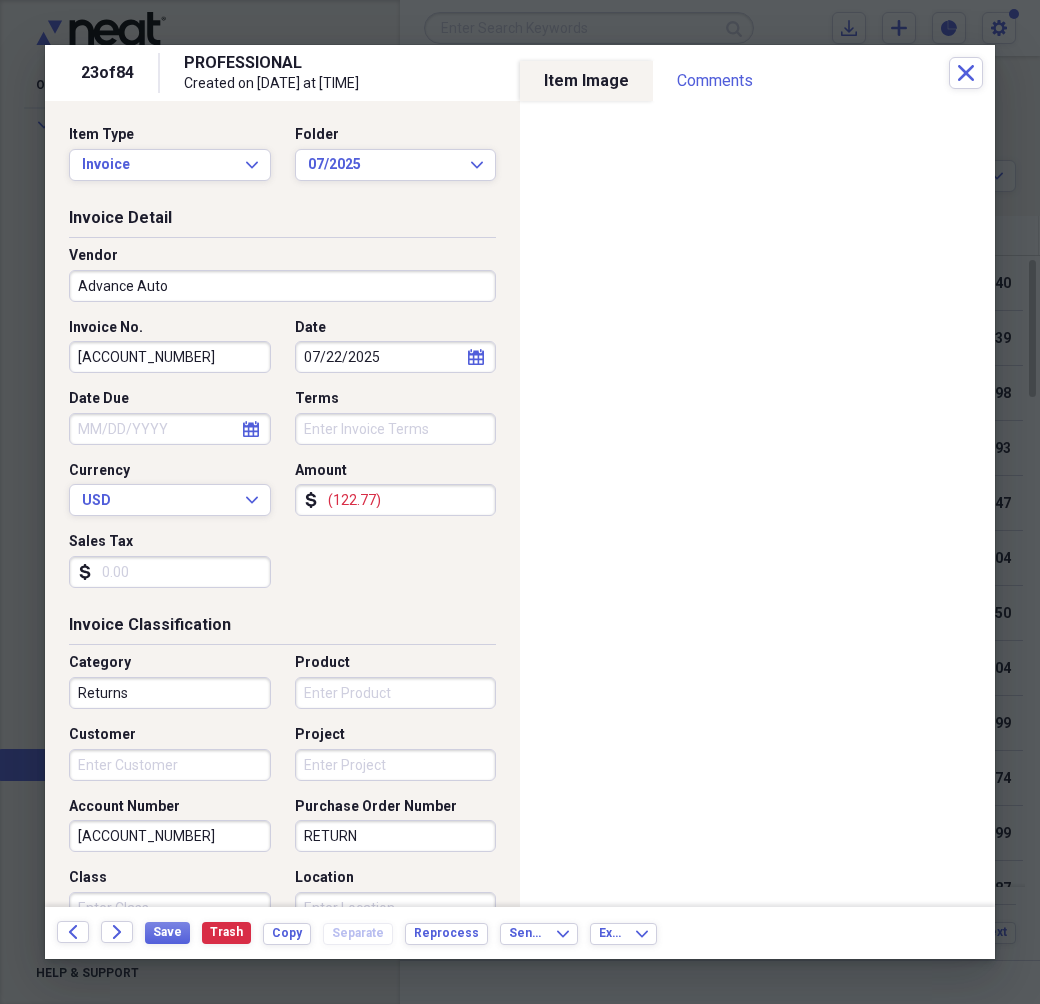 click on "RETURN" at bounding box center [396, 836] 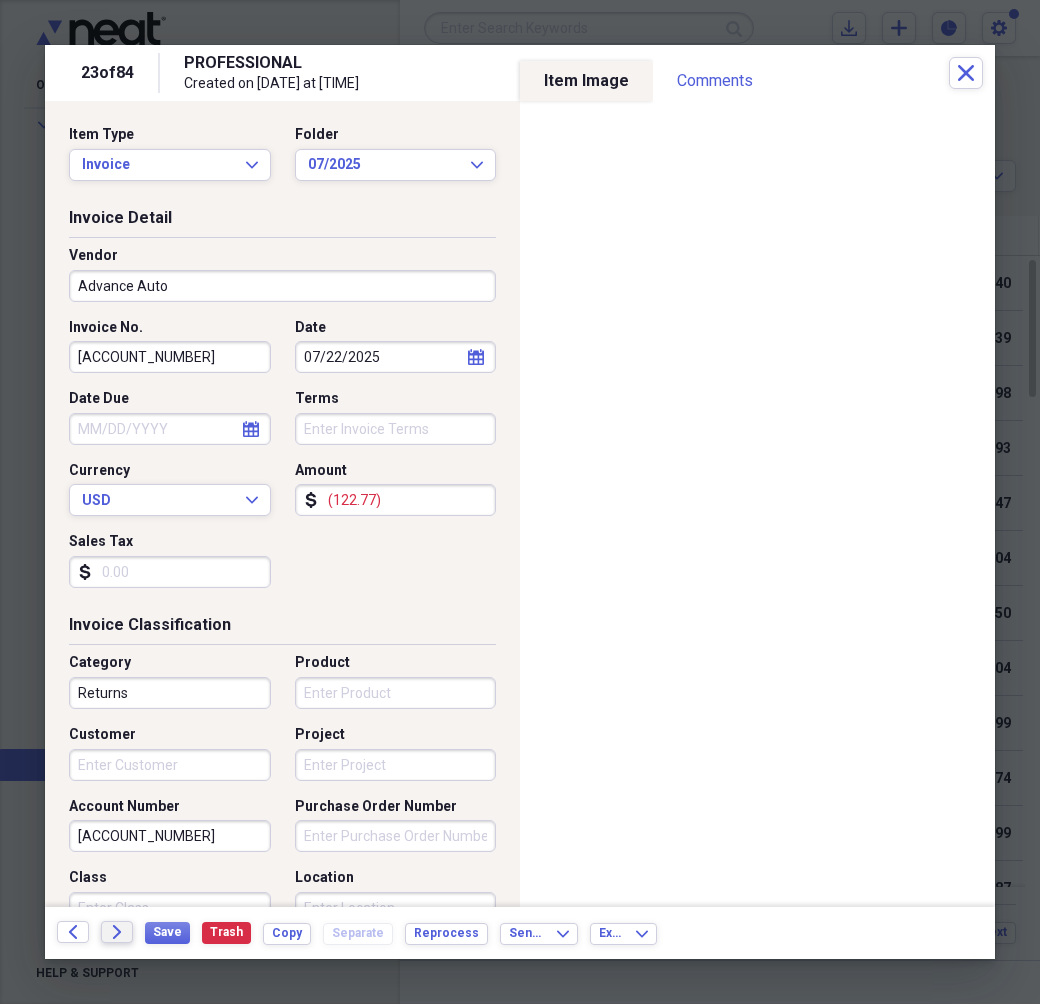 type 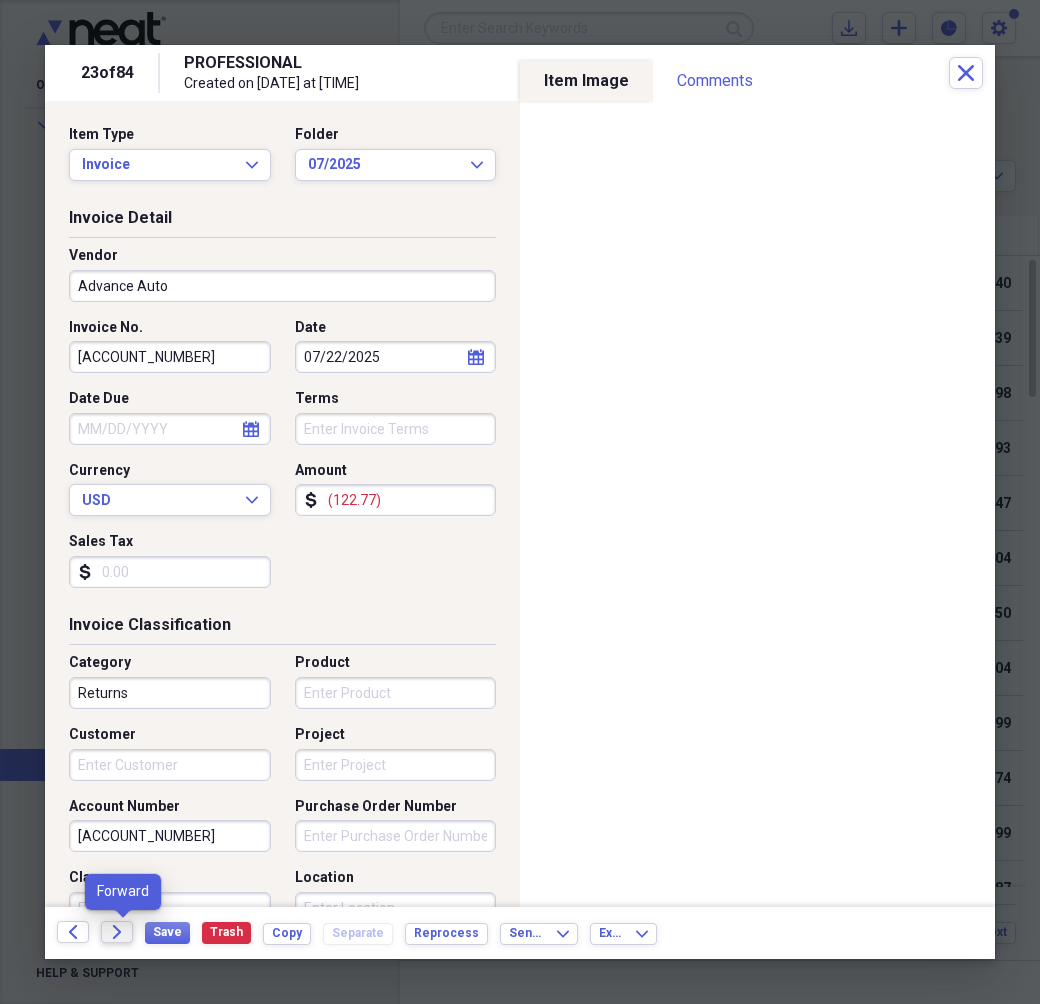click on "Forward" 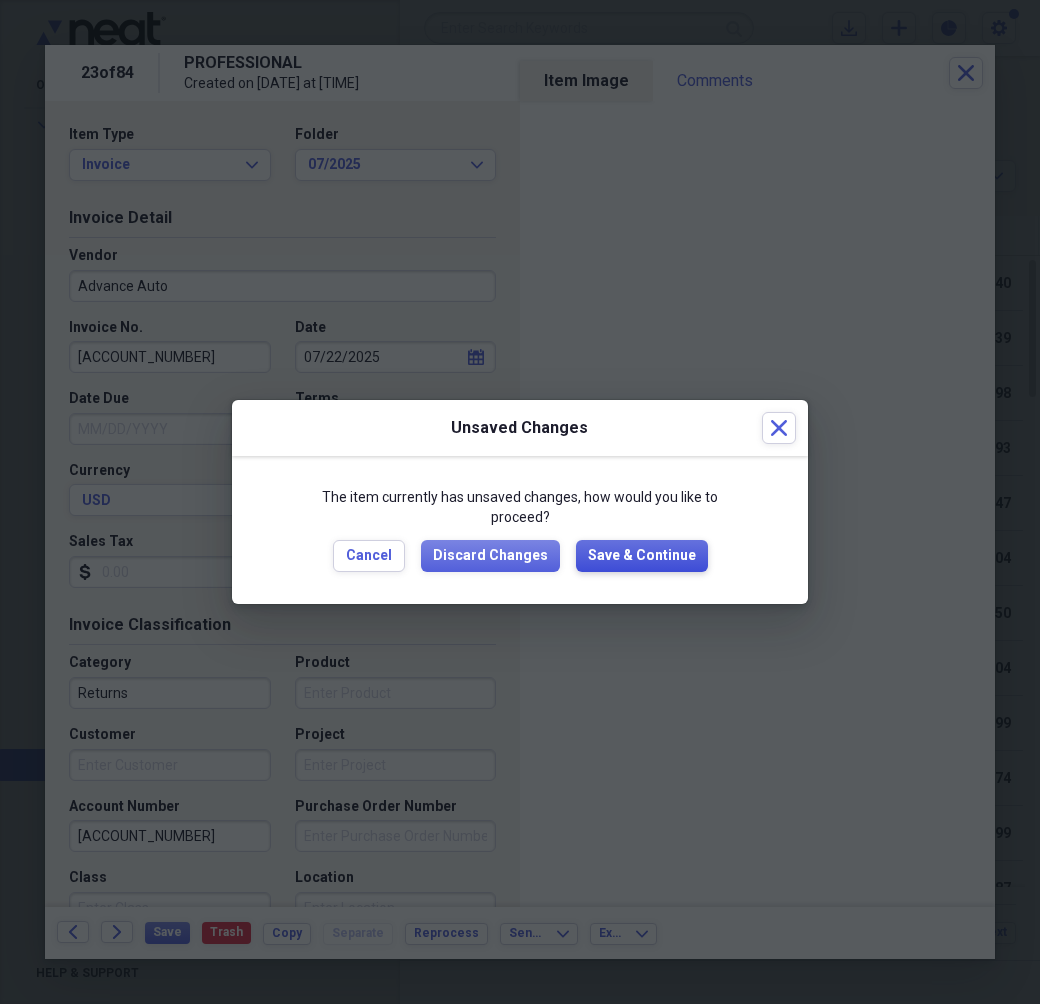 click on "Save & Continue" at bounding box center [642, 556] 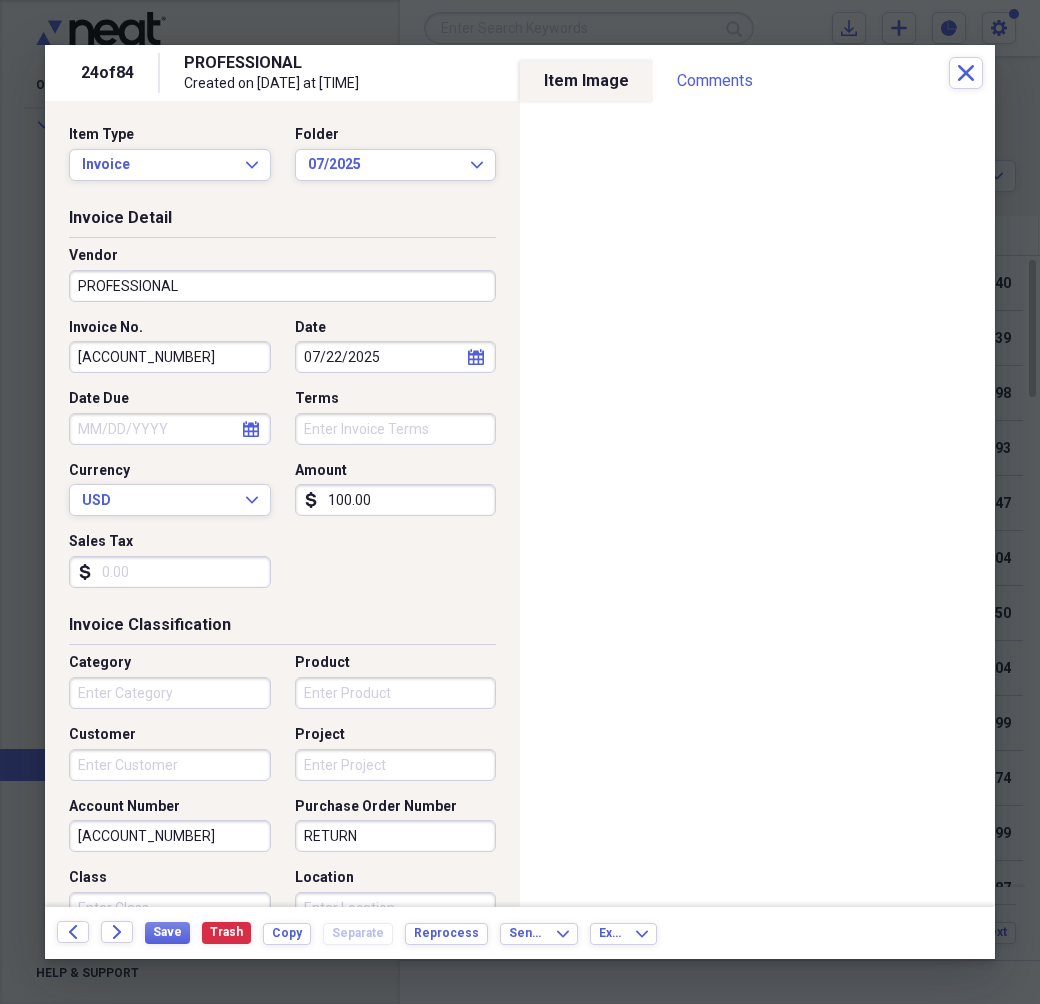 click on "PROFESSIONAL" at bounding box center [282, 286] 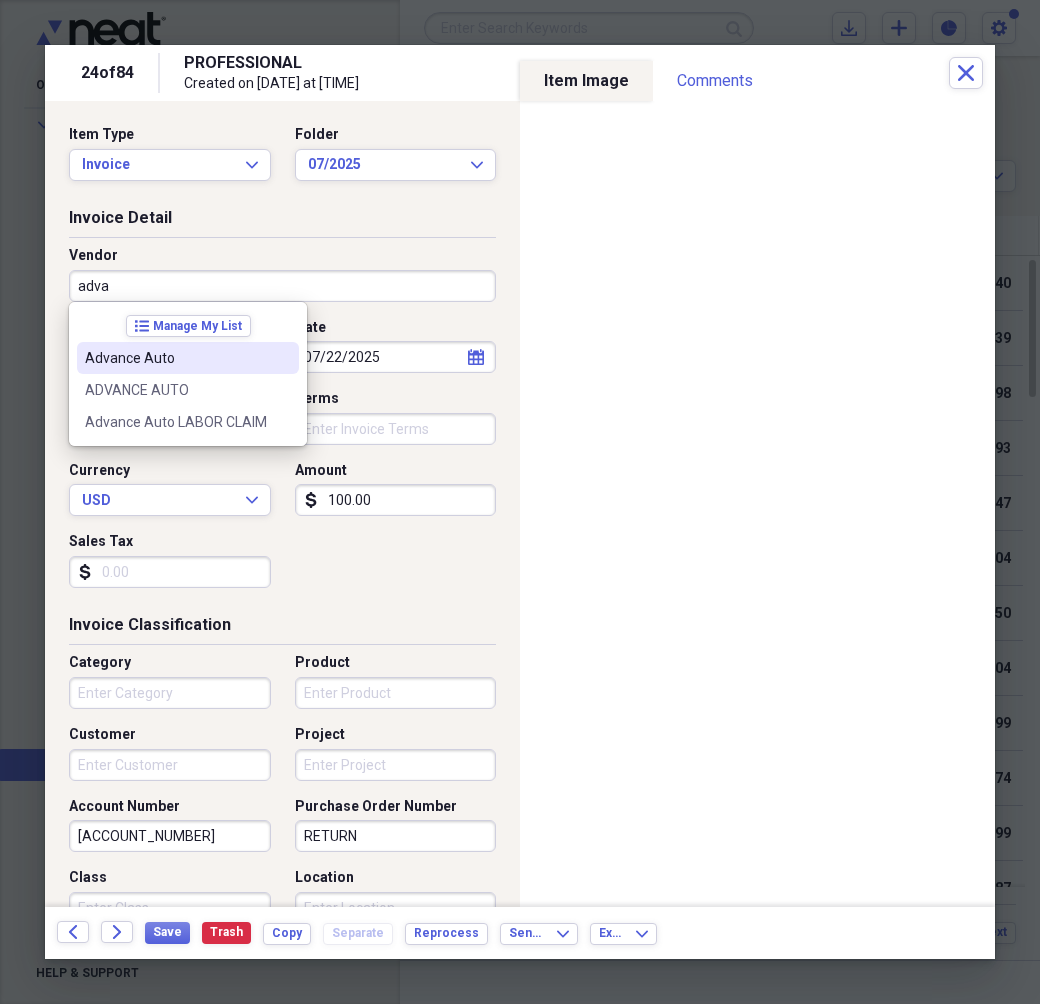 click on "Advance Auto" at bounding box center (176, 358) 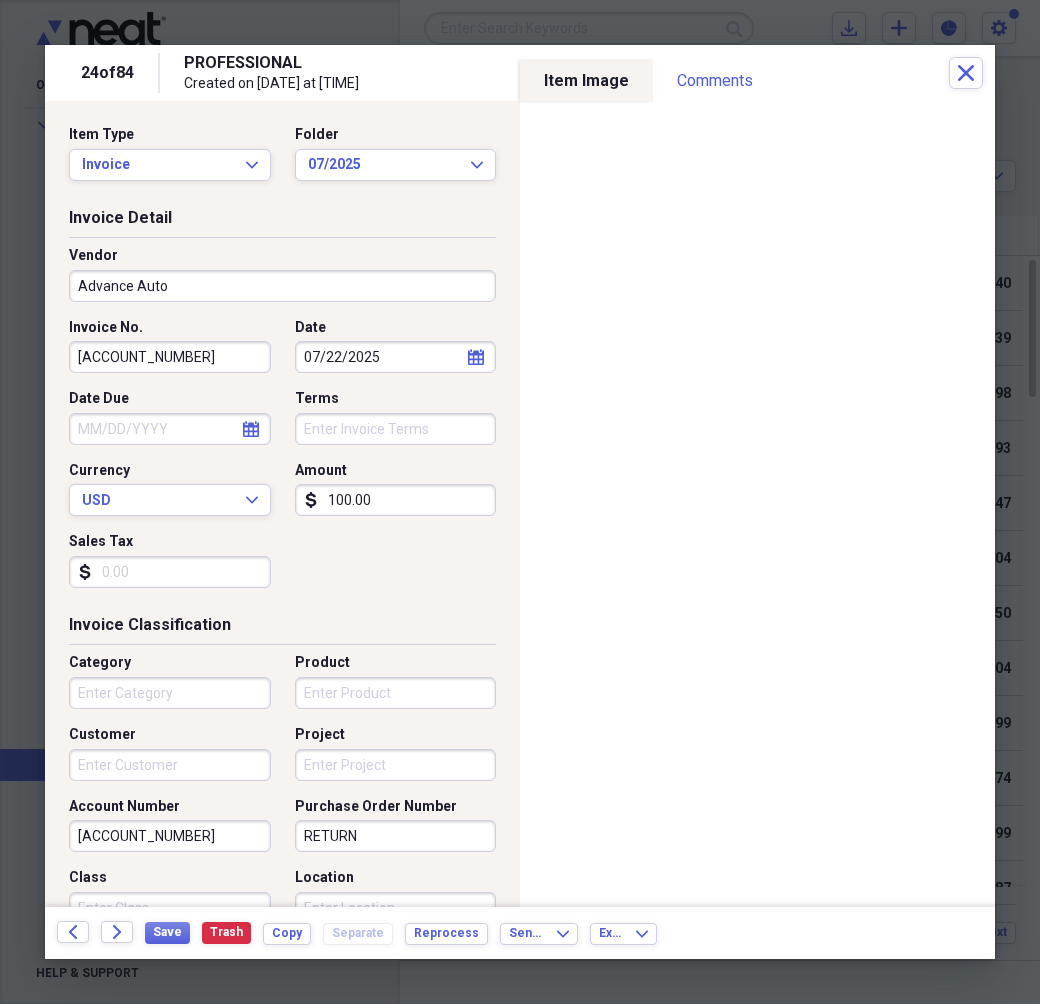 type on "Purchases" 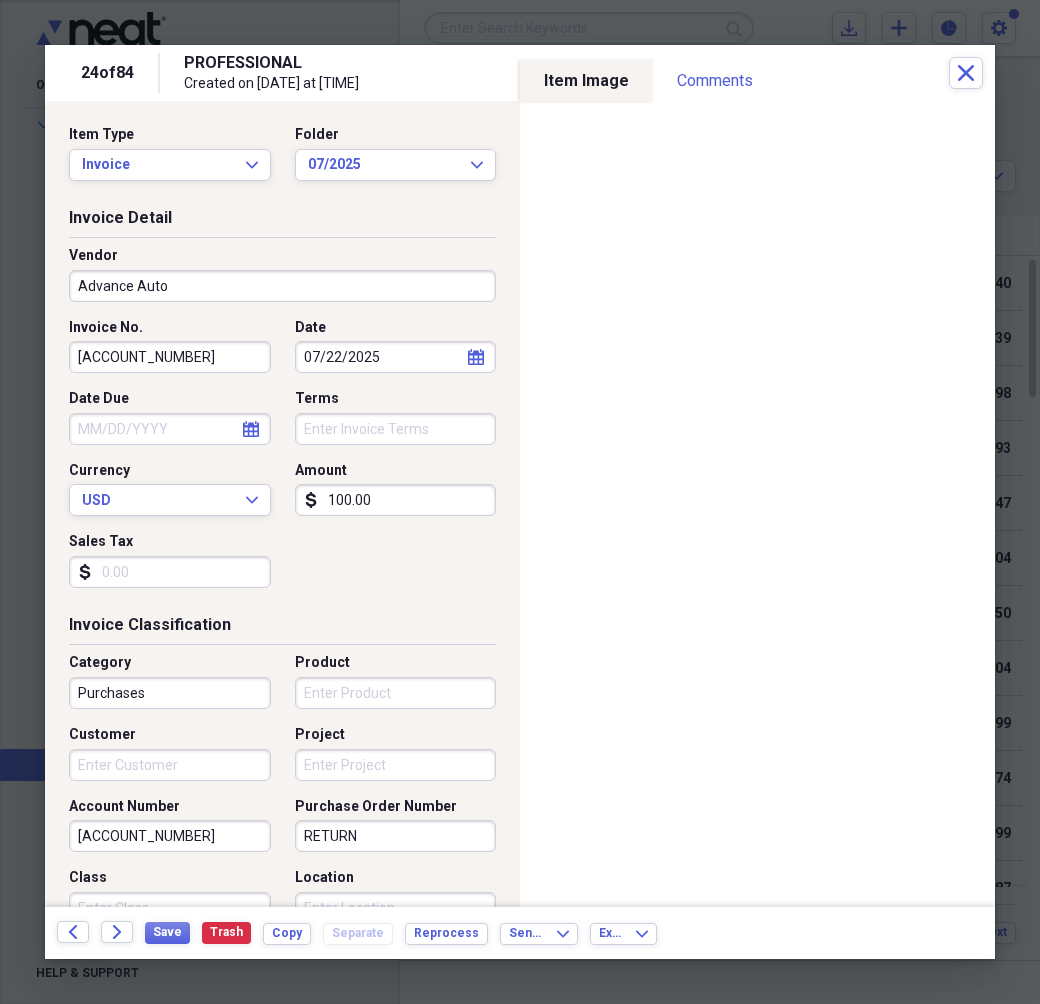 click on "[ACCOUNT_NUMBER]" at bounding box center (170, 357) 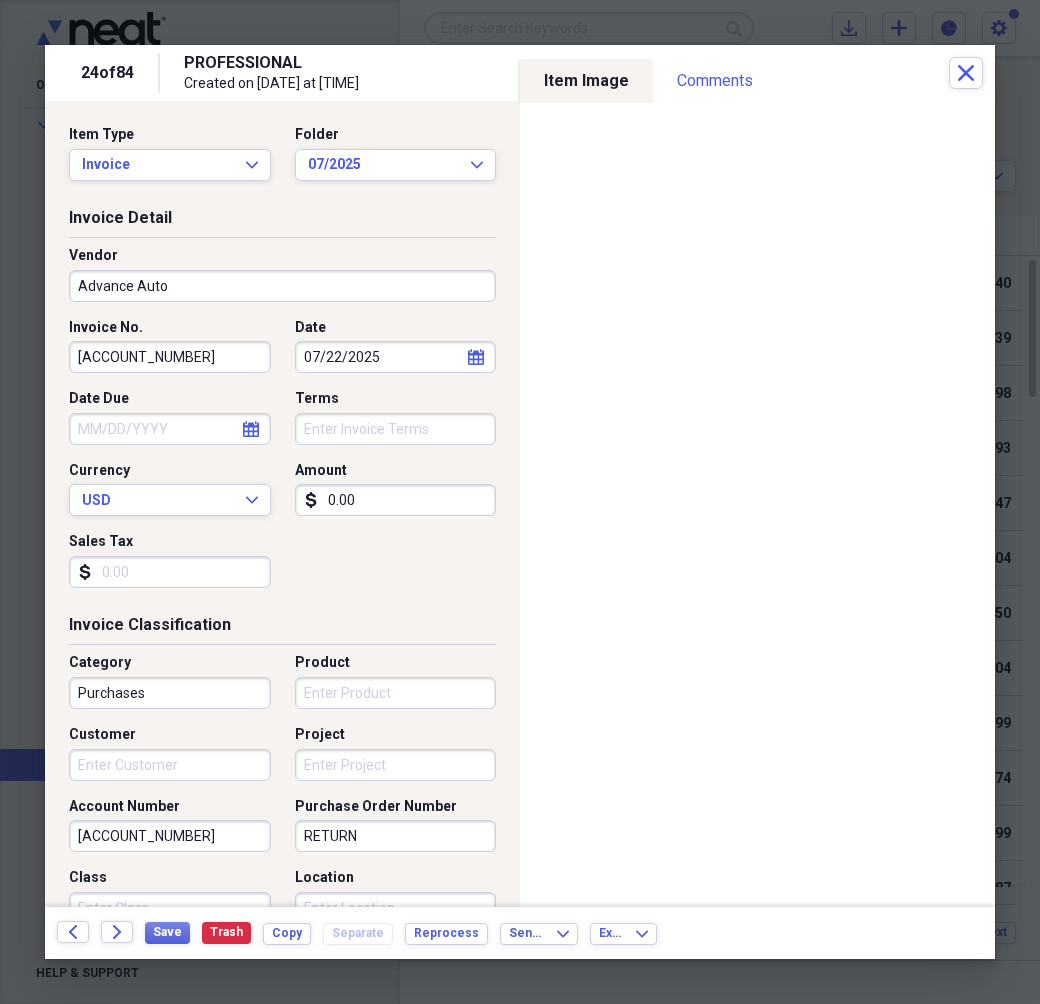 type on "0.00" 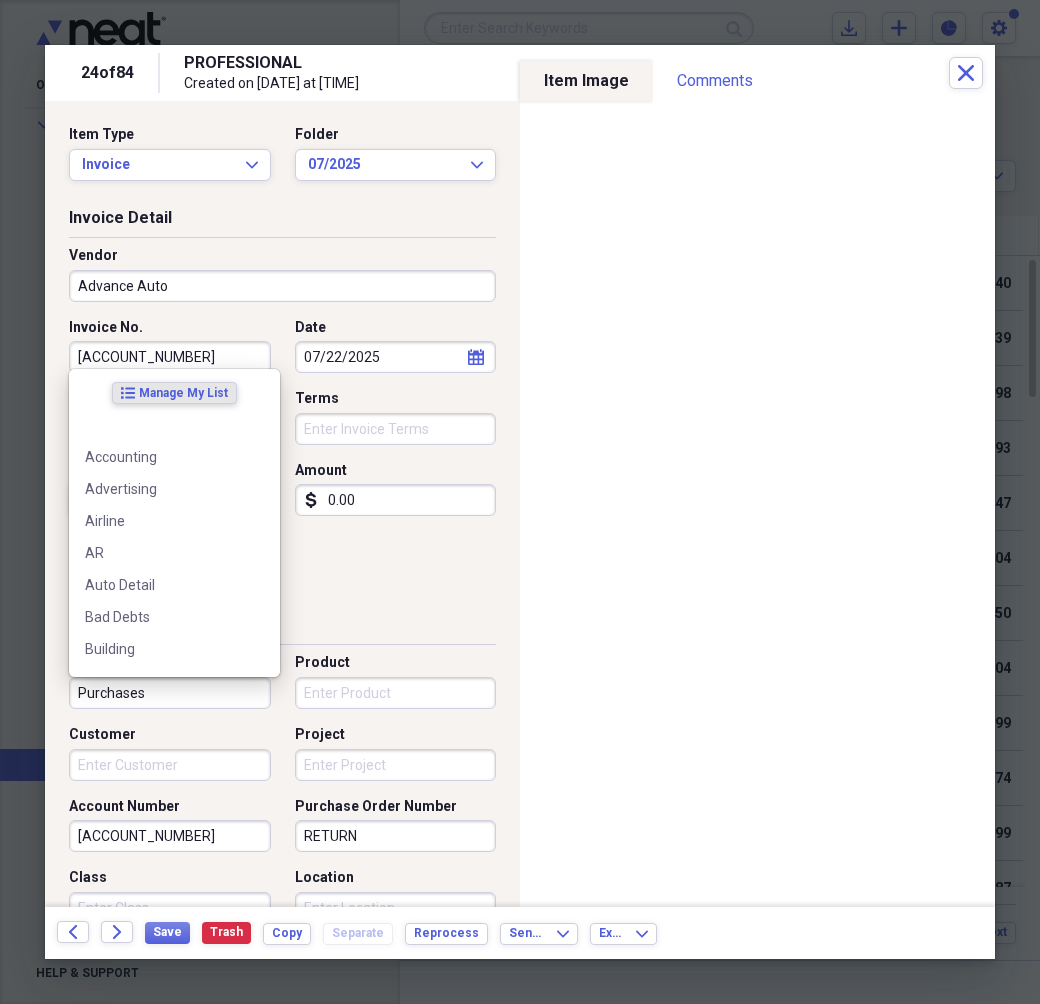 click on "Purchases" at bounding box center (170, 693) 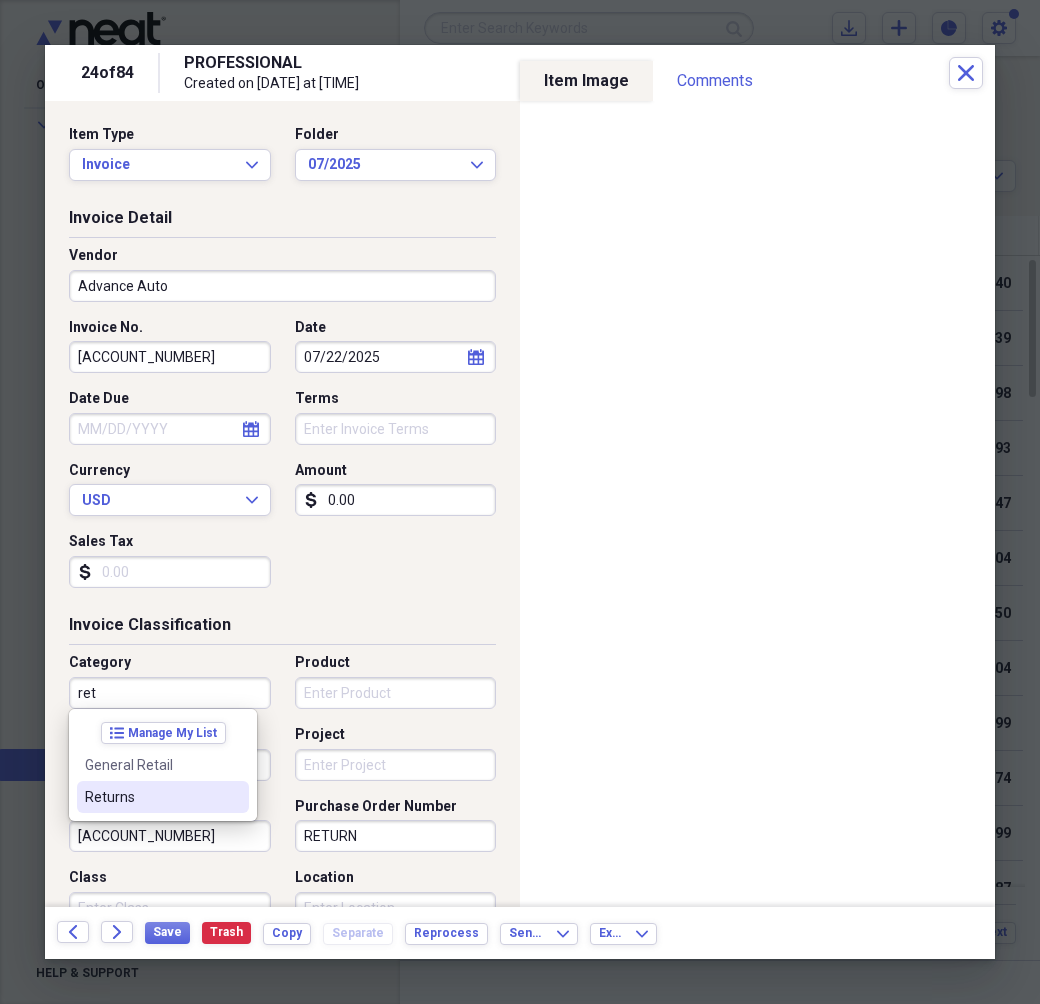 click on "Returns" at bounding box center (151, 797) 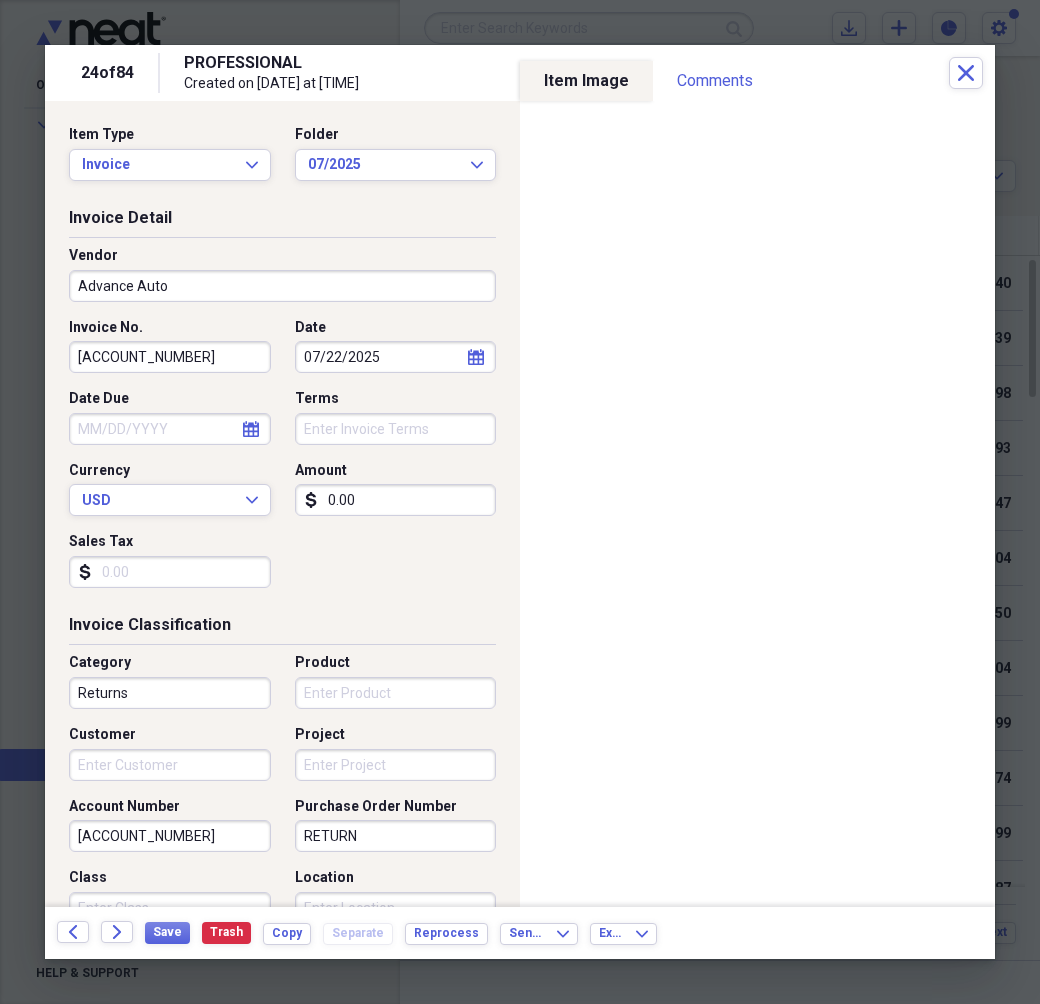 drag, startPoint x: 368, startPoint y: 835, endPoint x: 244, endPoint y: 838, distance: 124.036285 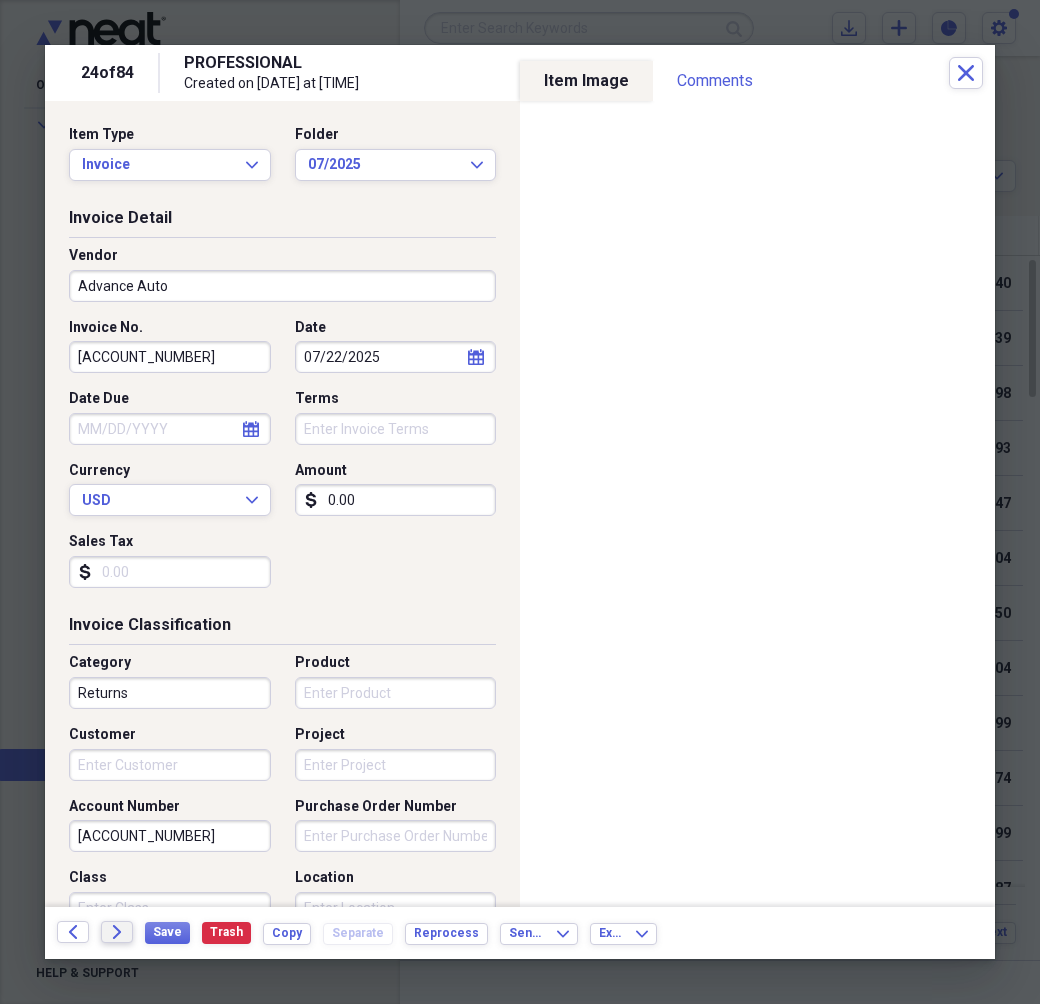 type 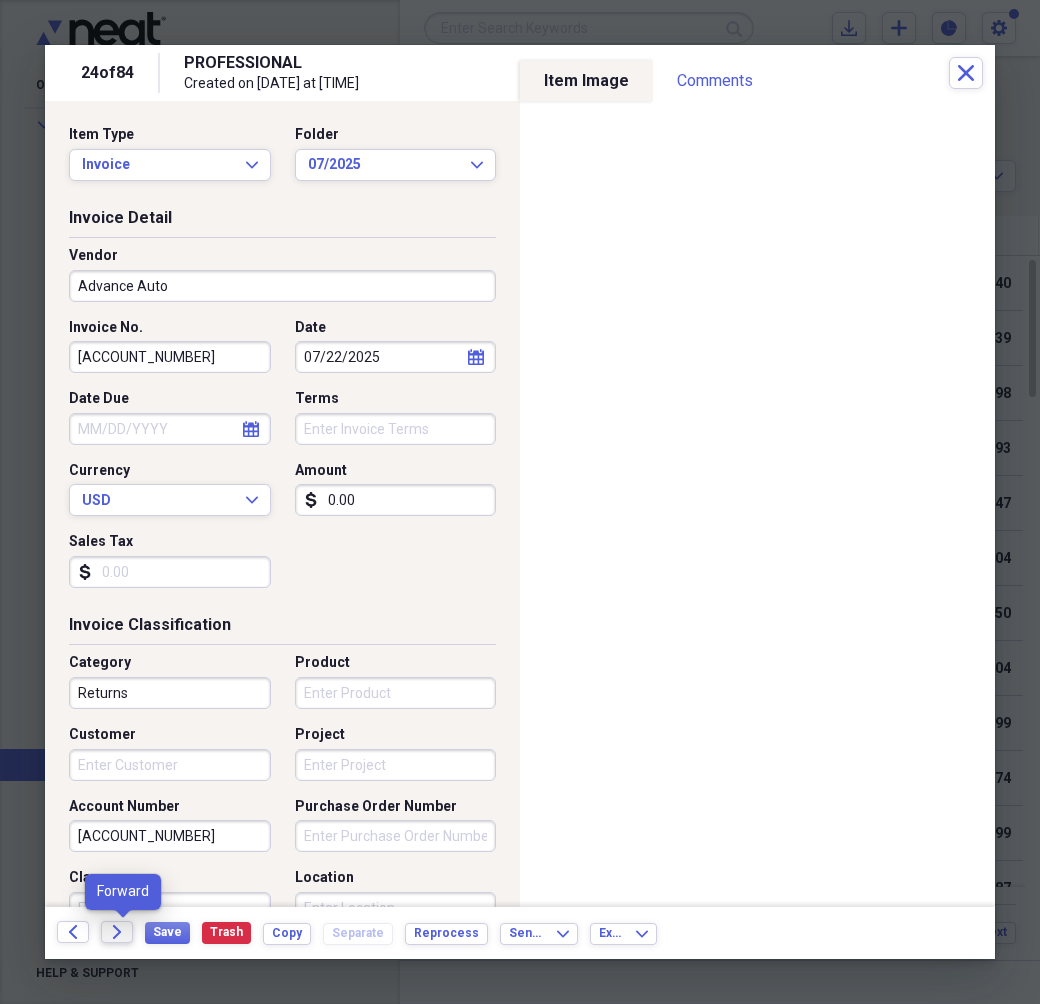 click on "Forward" 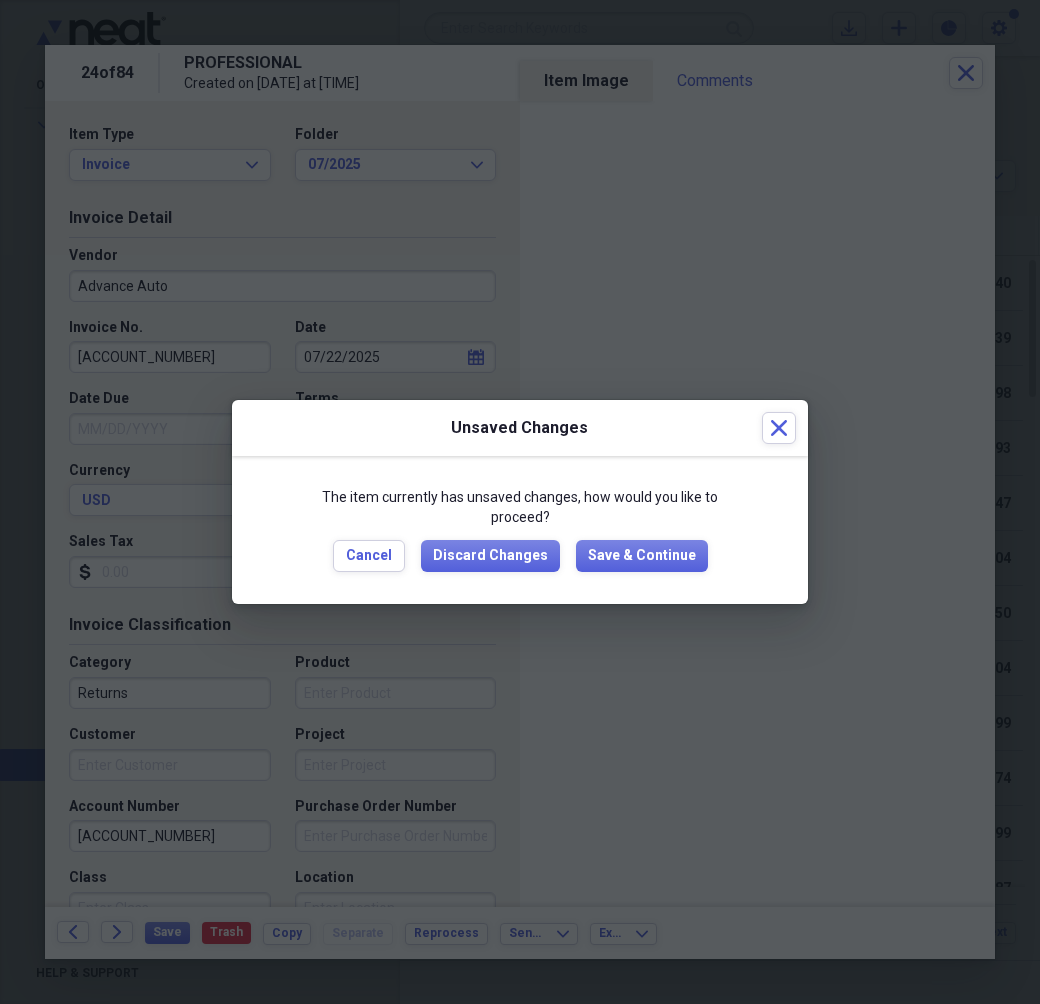 click on "The item currently has unsaved changes, how would you like to proceed? Cancel Discard Changes Save & Continue" at bounding box center (520, 529) 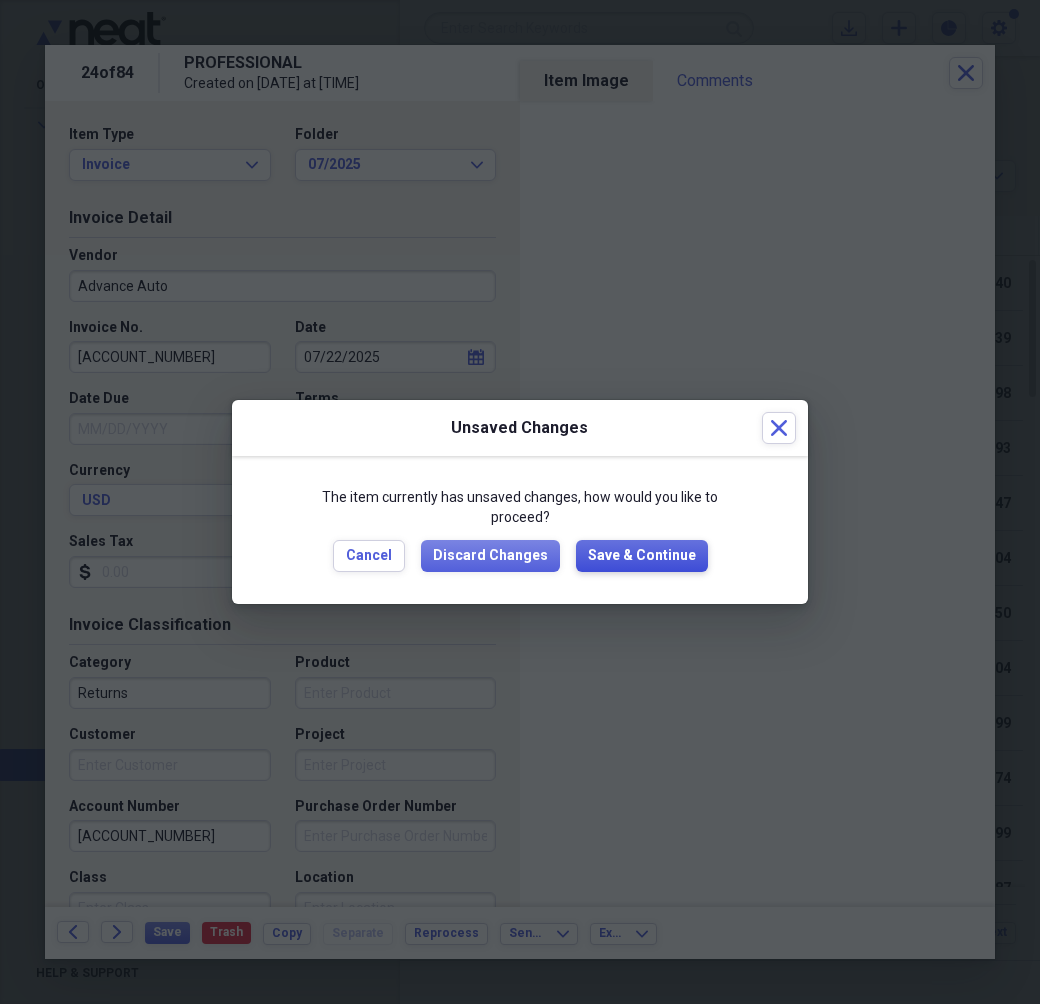 click on "Save & Continue" at bounding box center (642, 556) 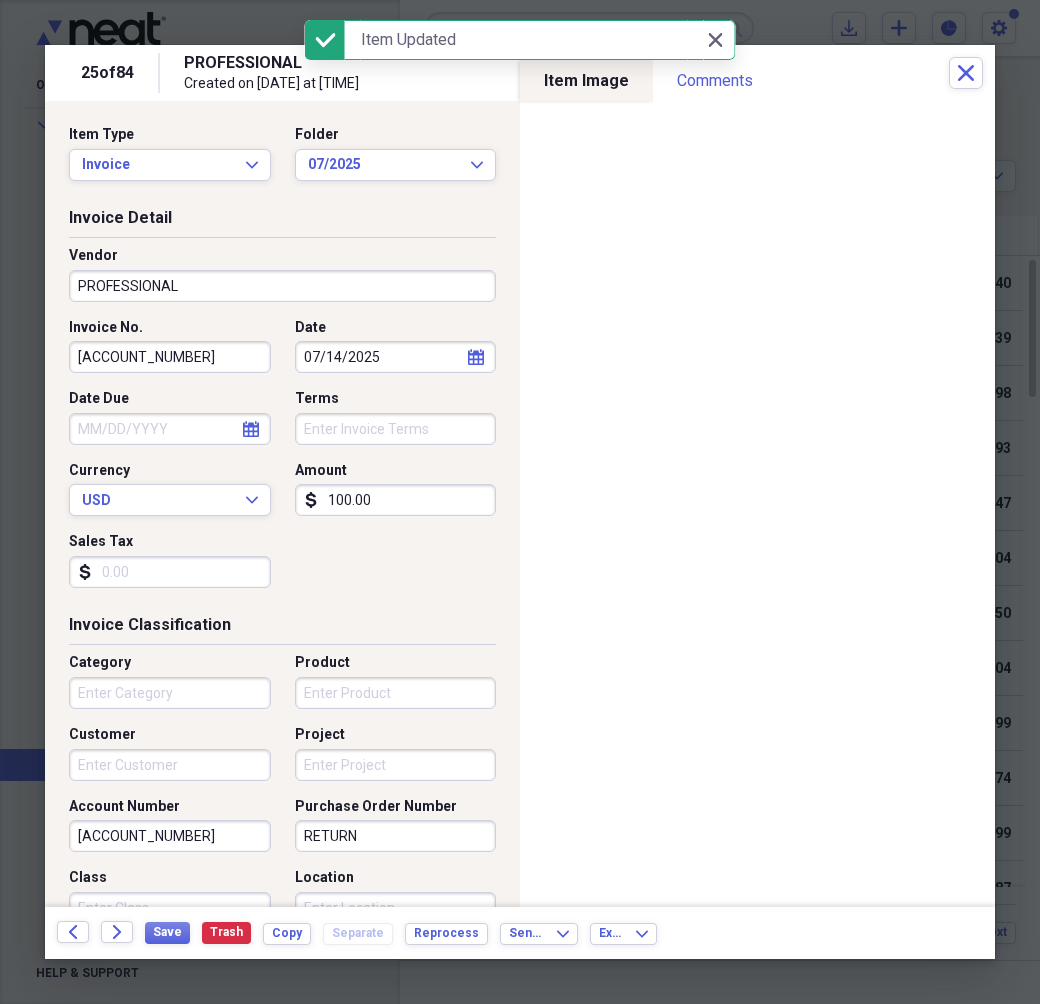 click on "PROFESSIONAL" at bounding box center (282, 286) 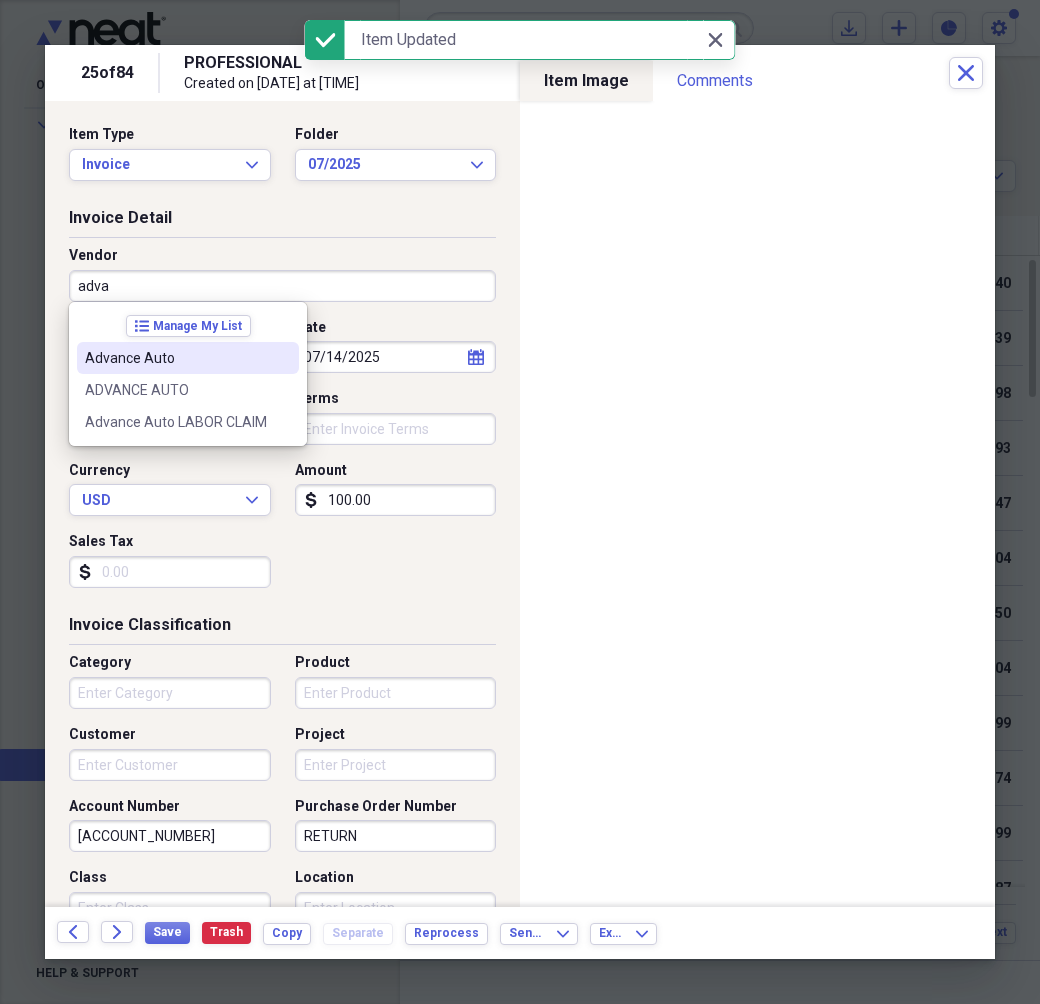 click on "Advance Auto" at bounding box center (188, 358) 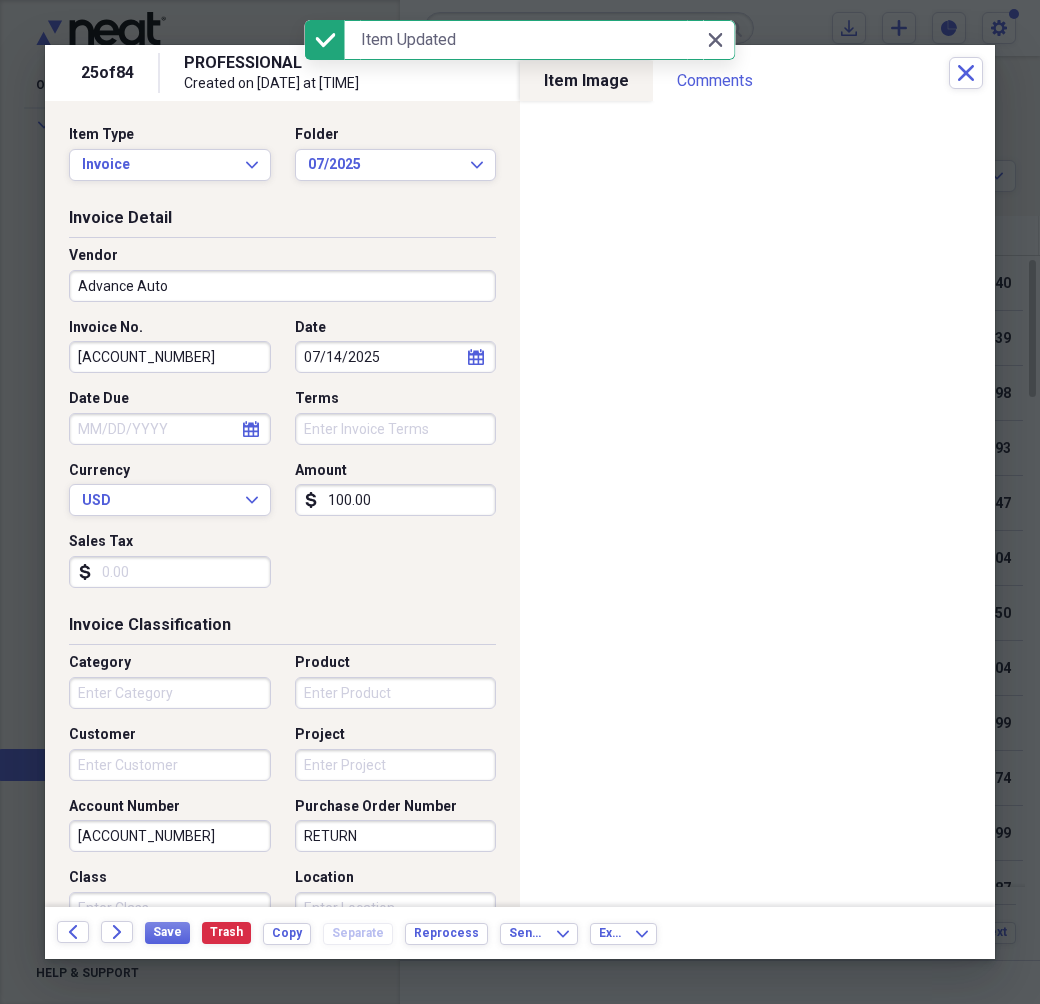 click on "[ACCOUNT_NUMBER]" at bounding box center (170, 357) 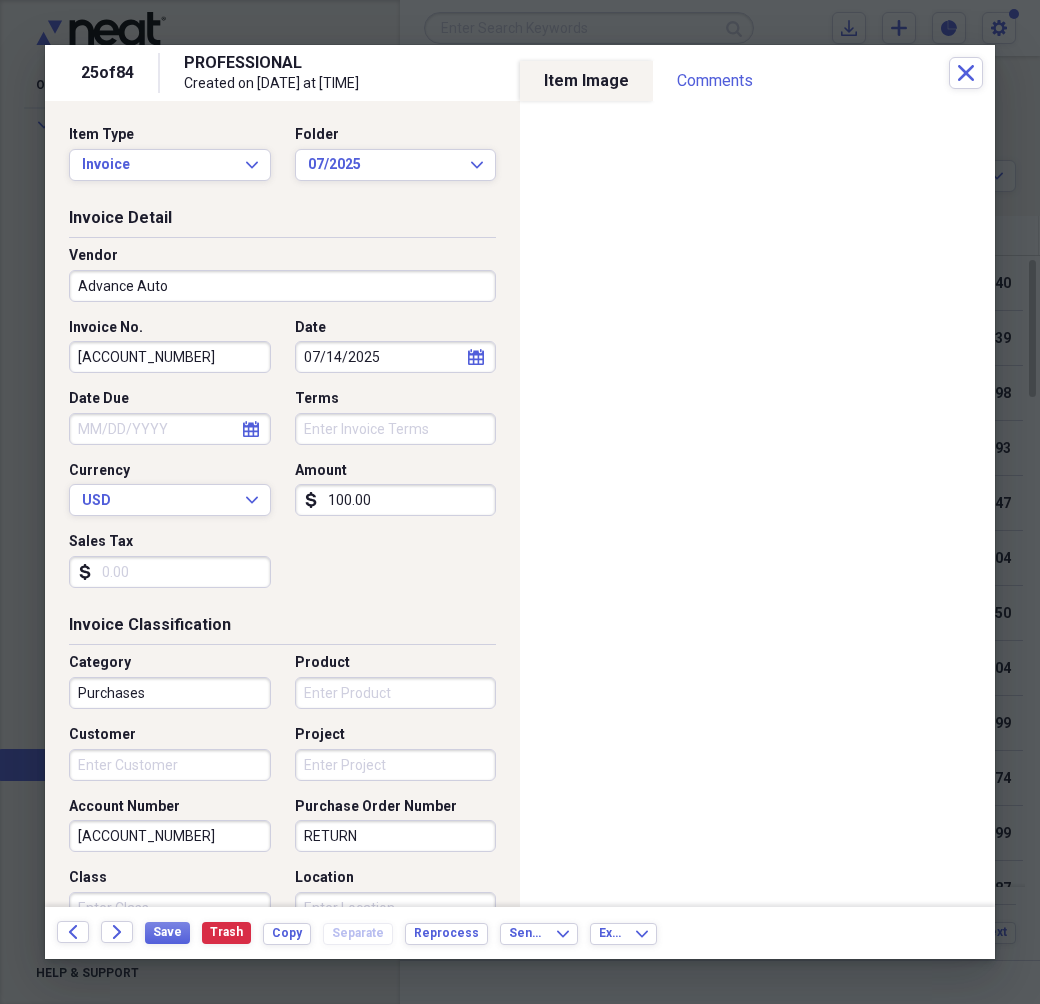 type on "[ACCOUNT_NUMBER]" 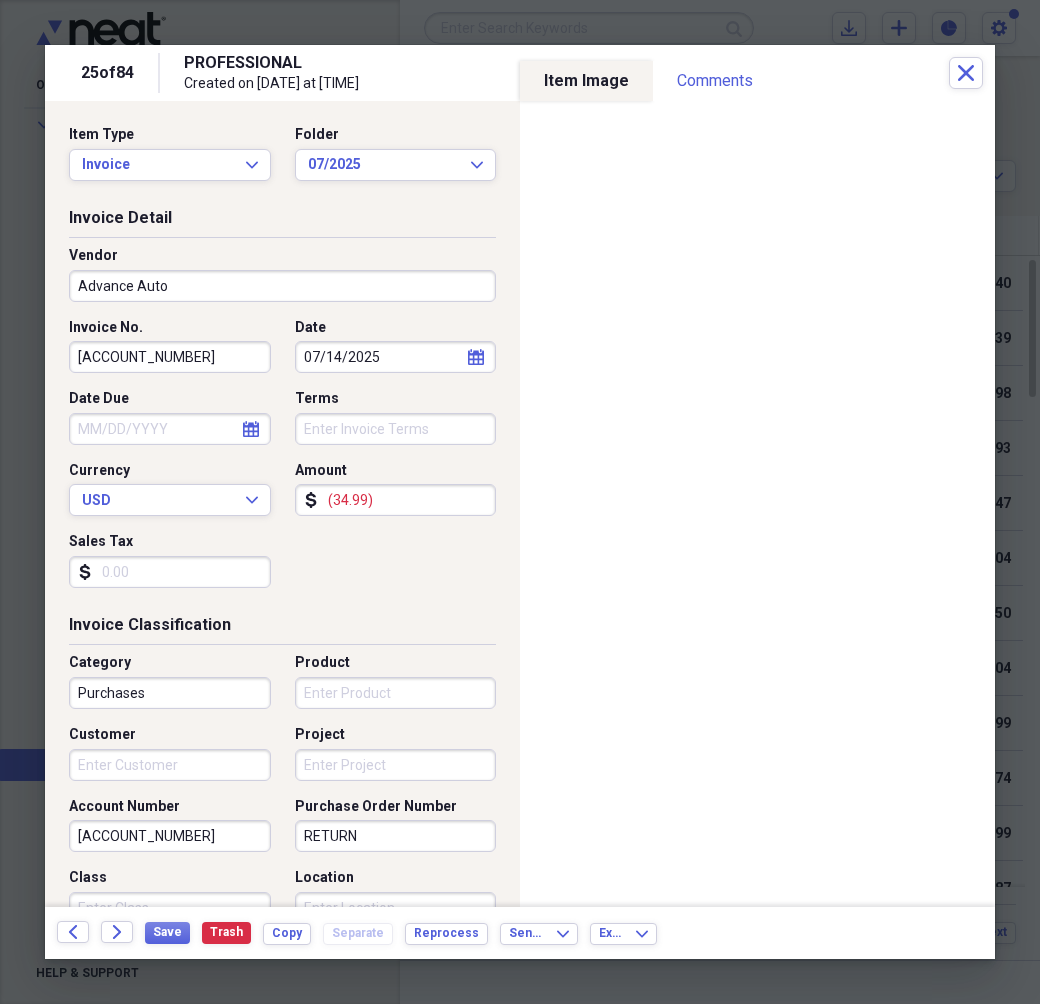 type on "(34.99)" 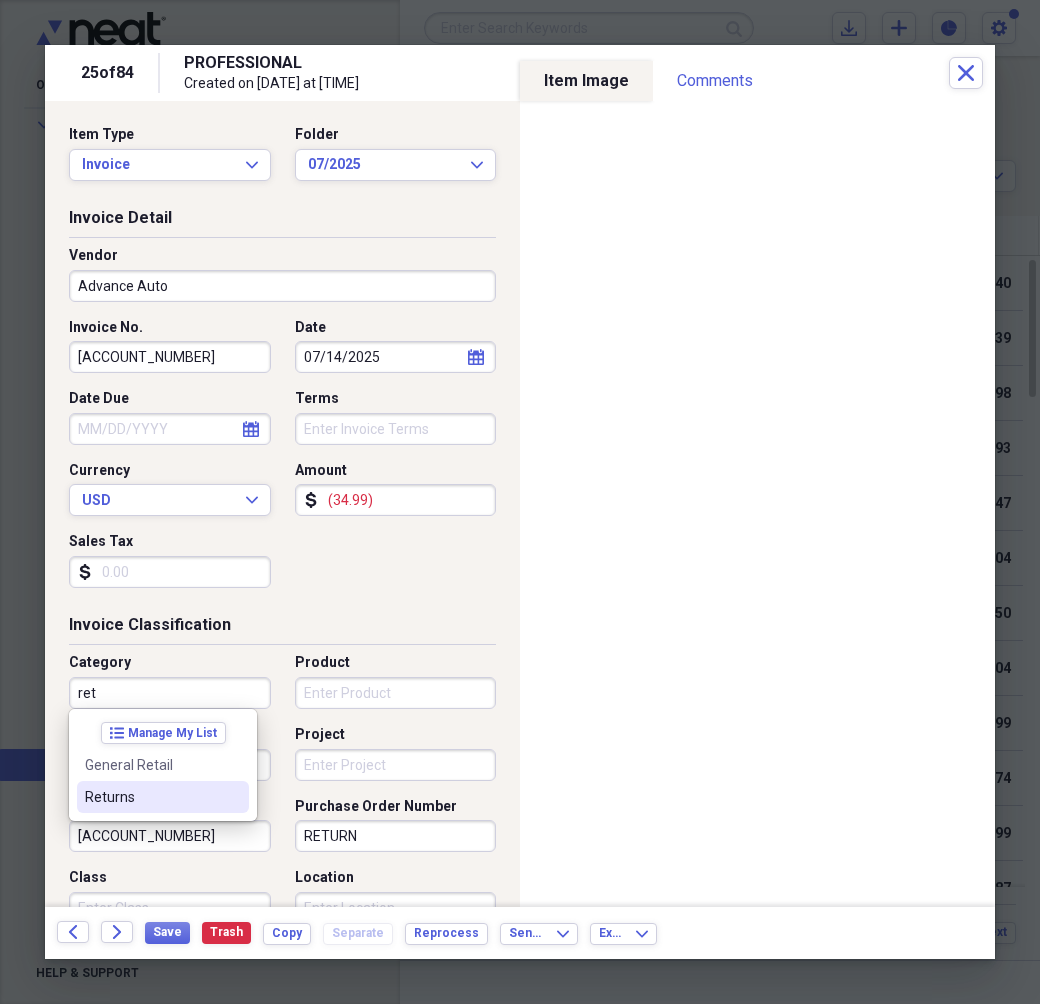click on "Returns" at bounding box center [163, 797] 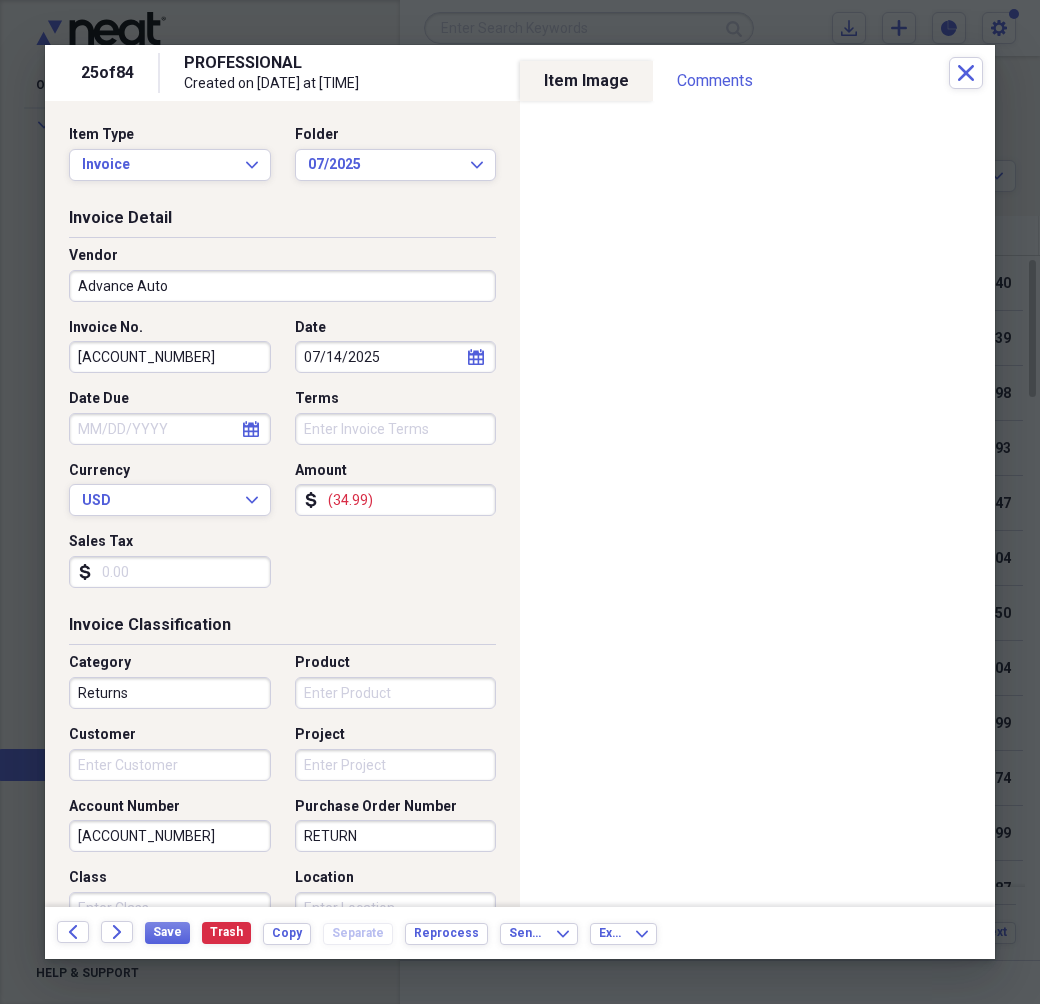 drag, startPoint x: 285, startPoint y: 836, endPoint x: 125, endPoint y: 825, distance: 160.37769 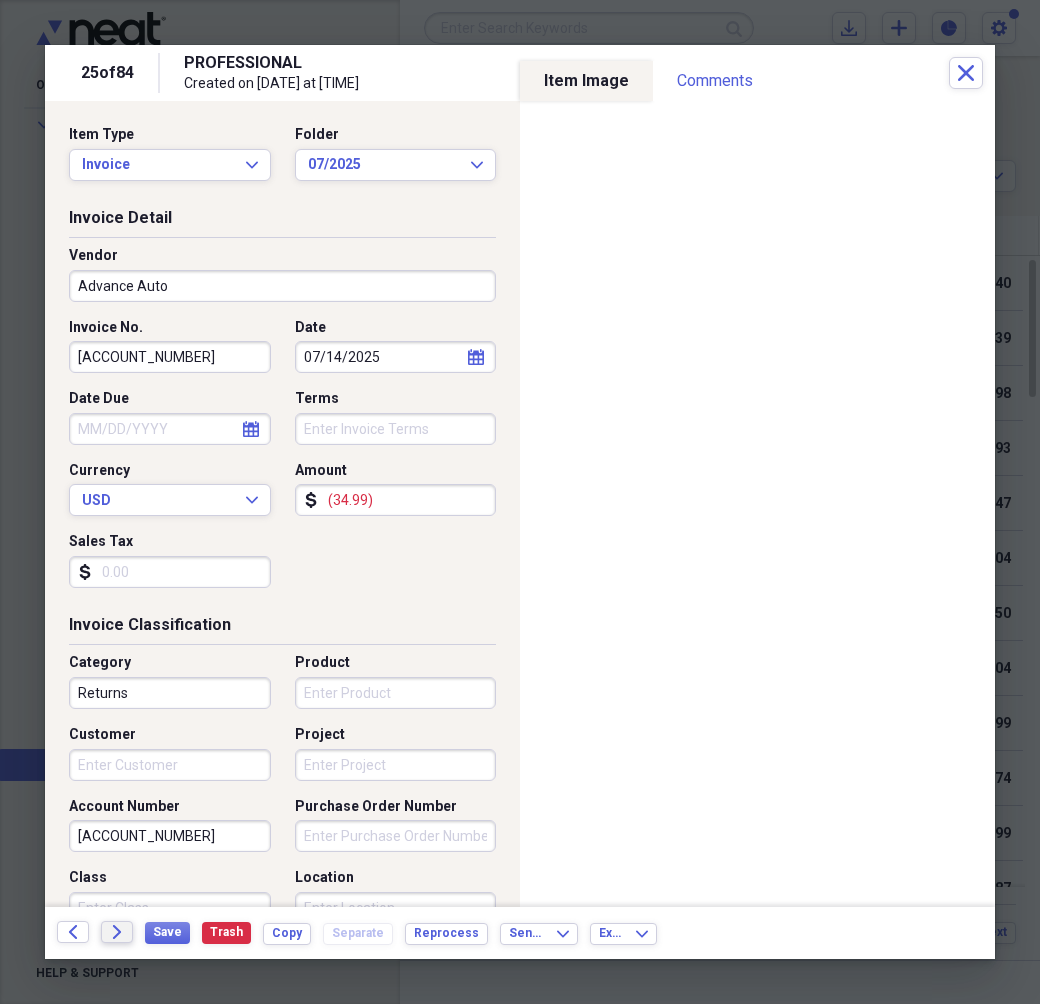 type 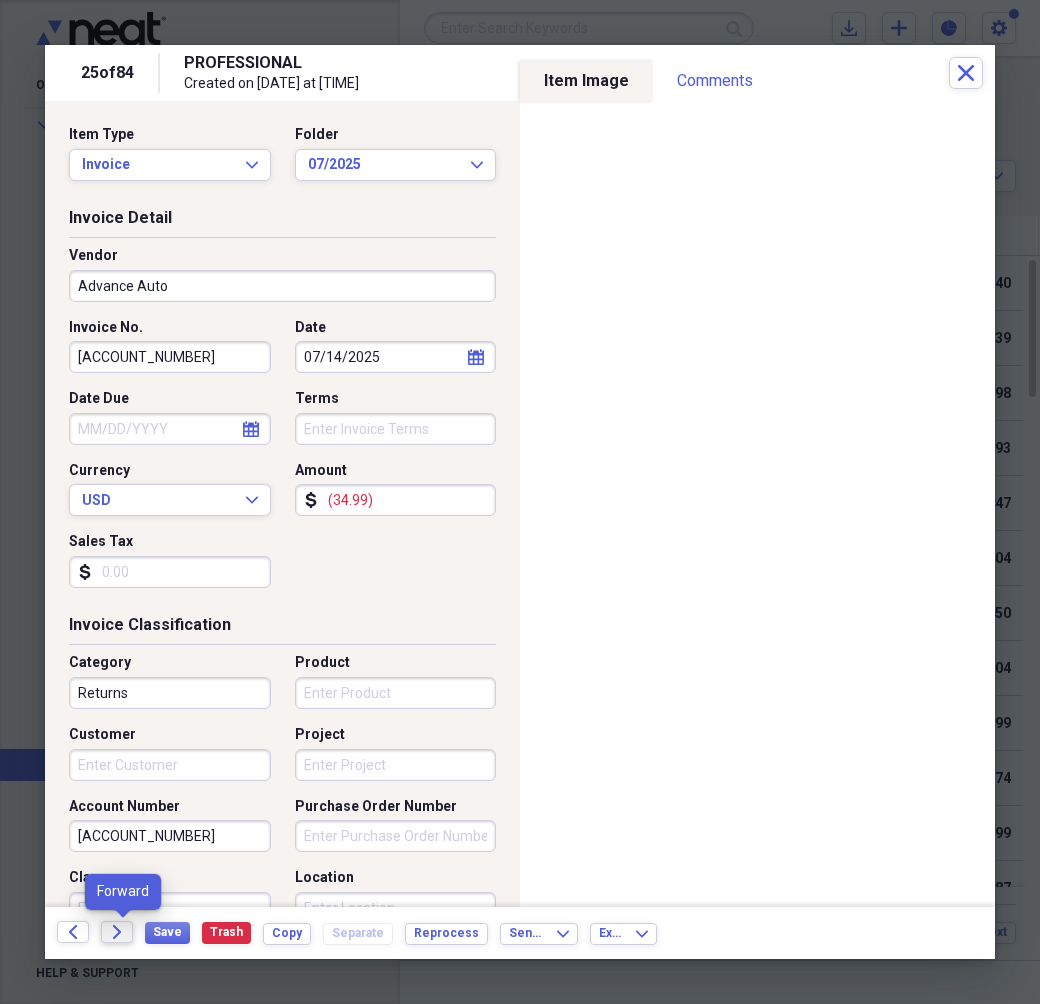 click 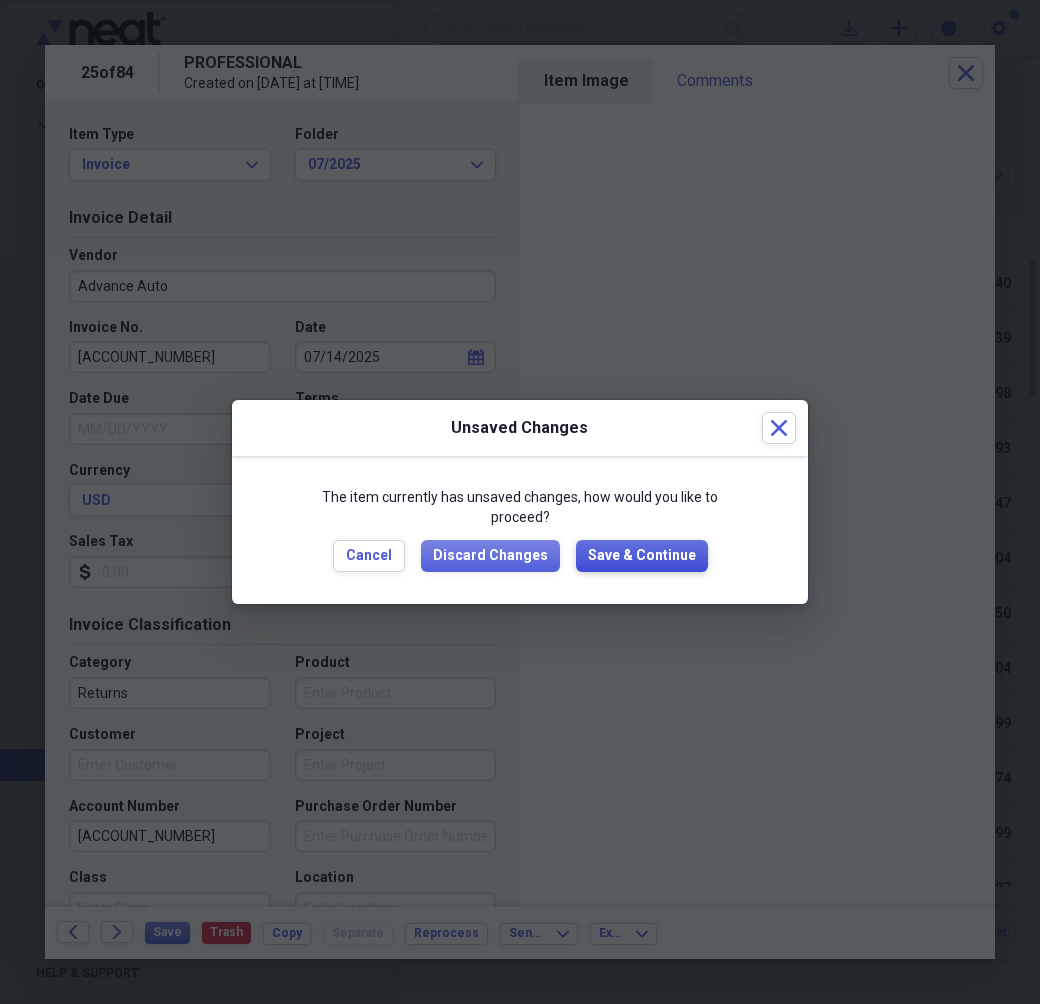 click on "Save & Continue" at bounding box center (642, 556) 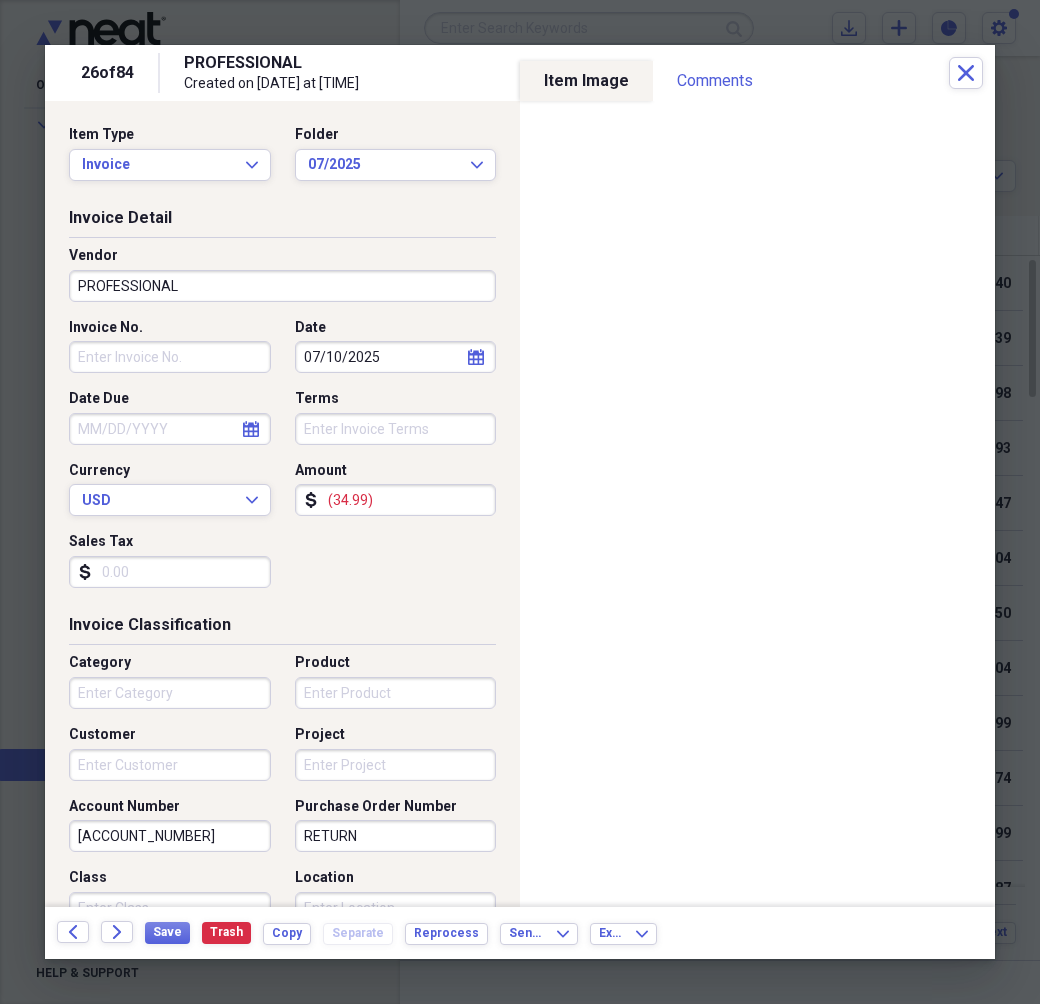 click on "PROFESSIONAL" at bounding box center [282, 286] 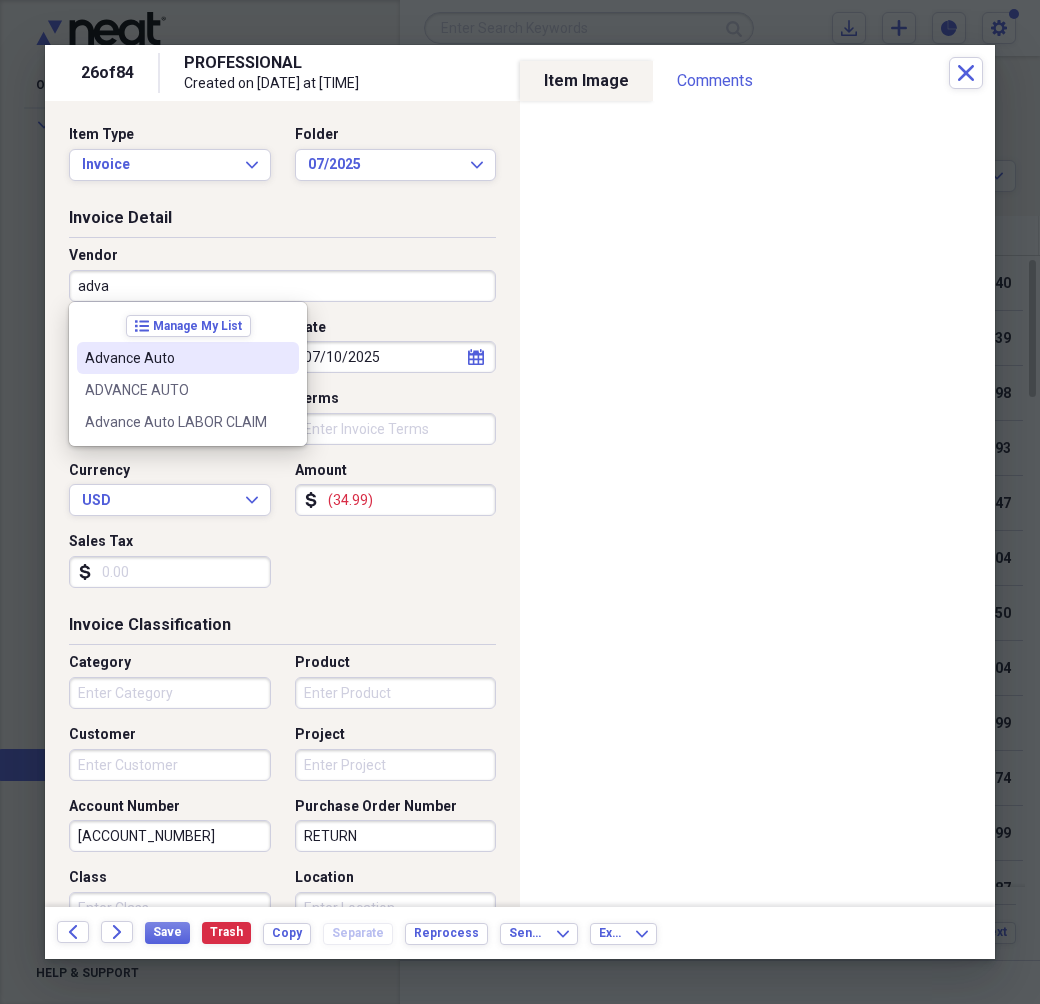 click on "Advance Auto" at bounding box center [176, 358] 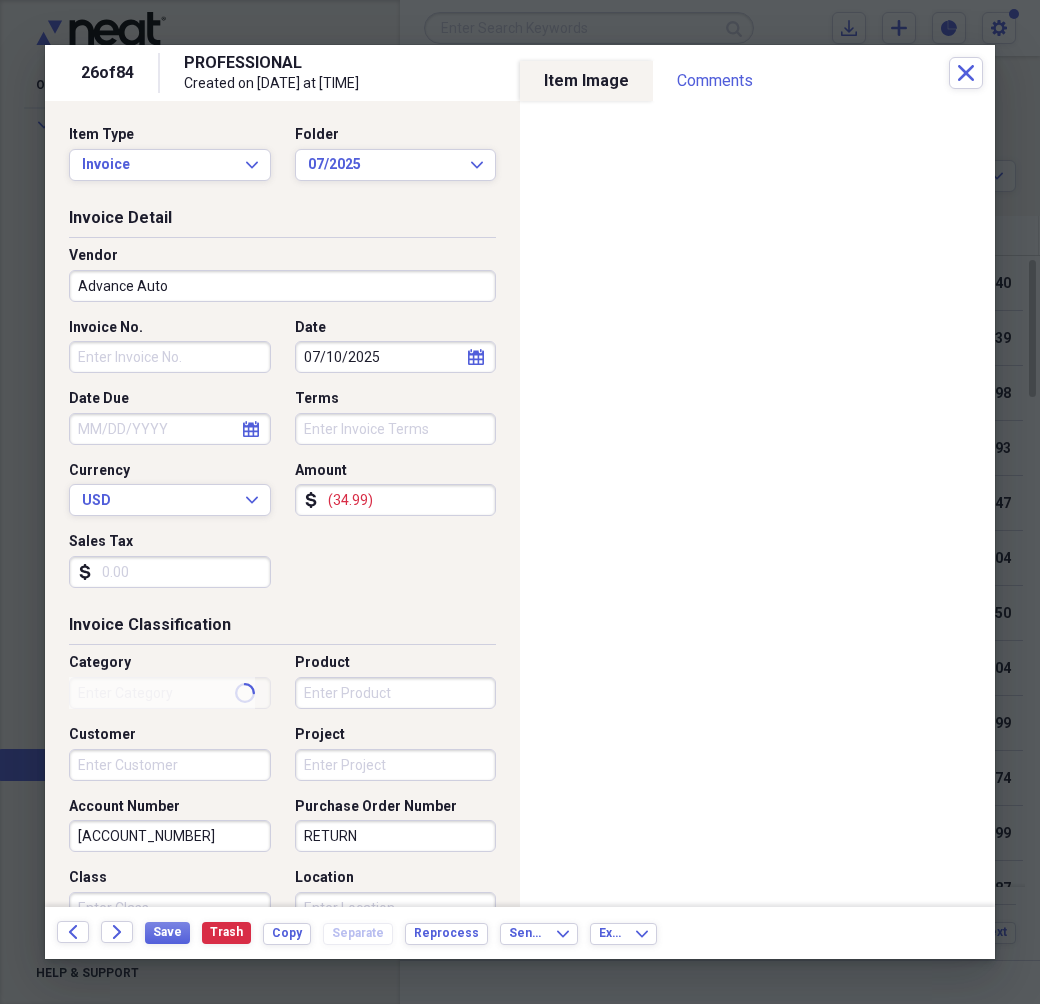 type on "Purchases" 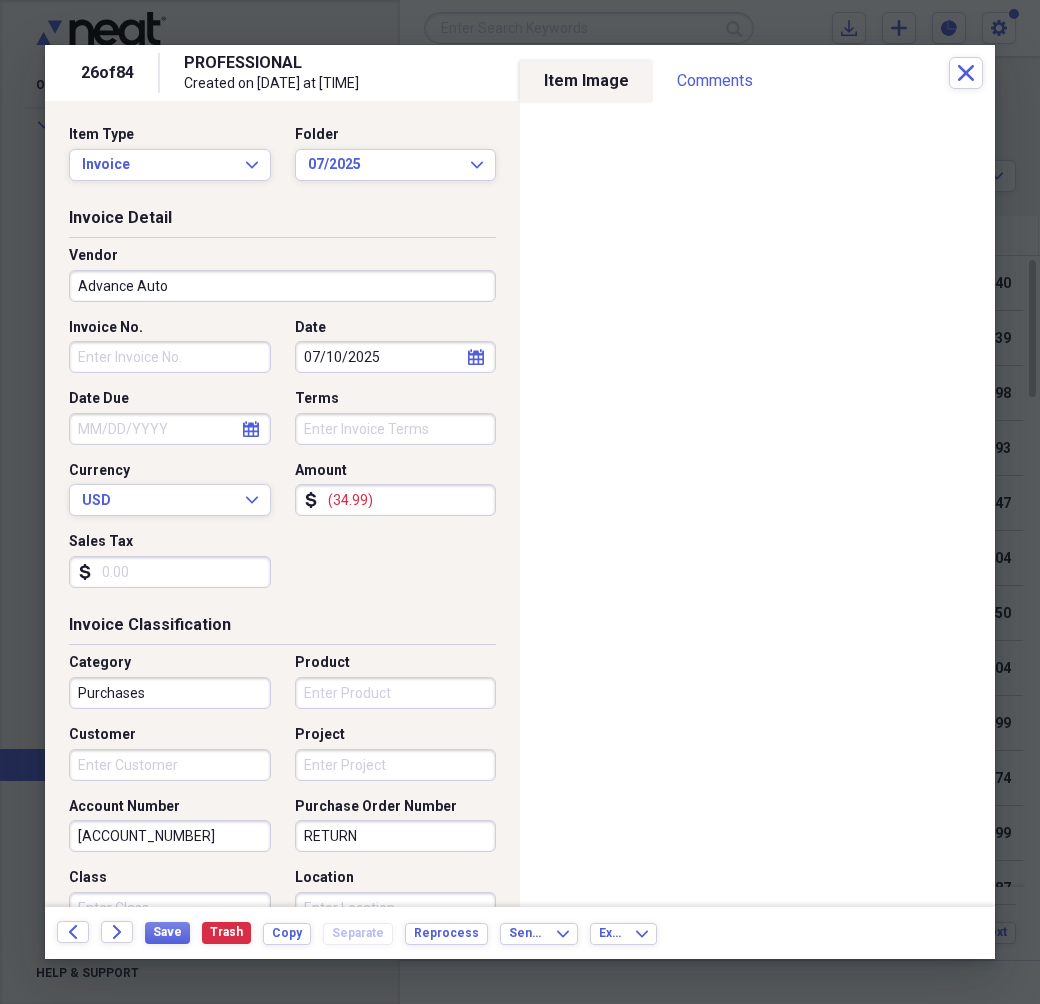 click on "Invoice No." at bounding box center (170, 357) 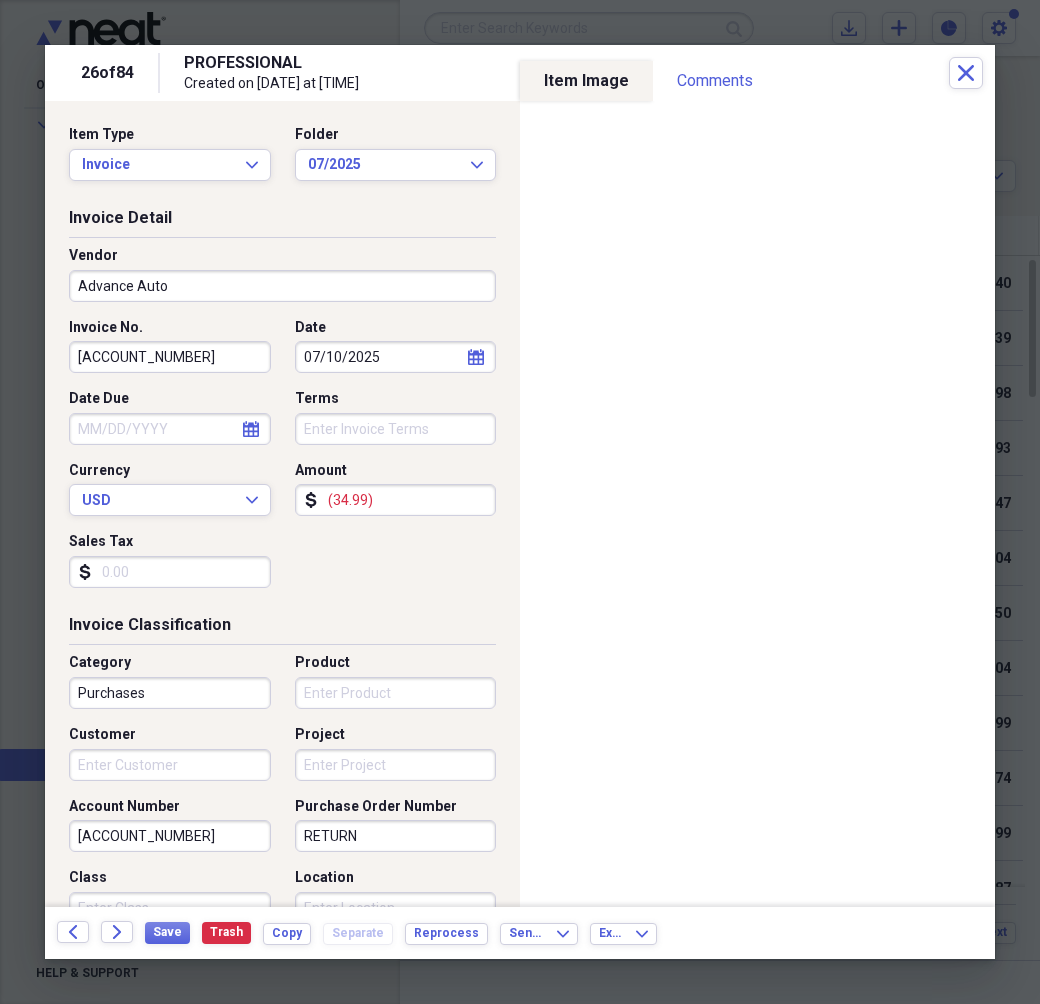type on "[ACCOUNT_NUMBER]" 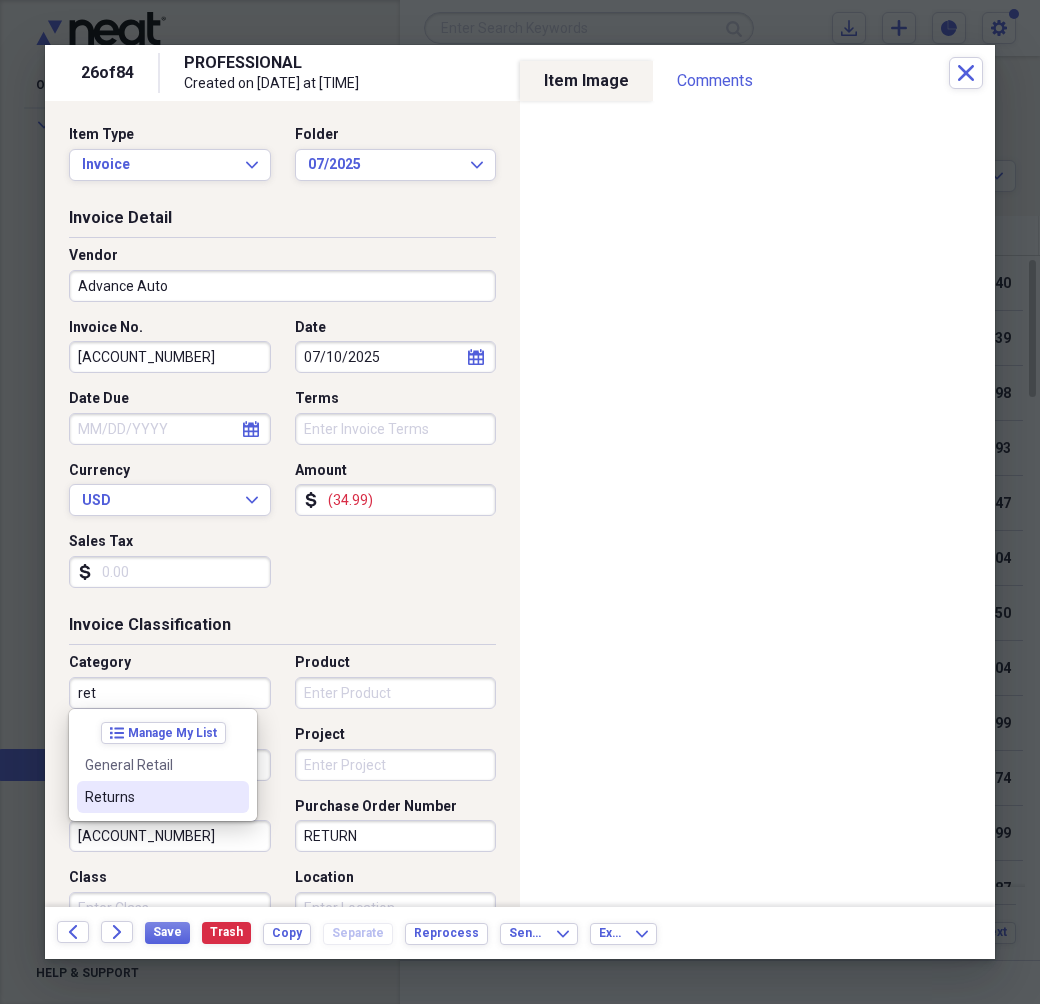 click on "Returns" at bounding box center (151, 797) 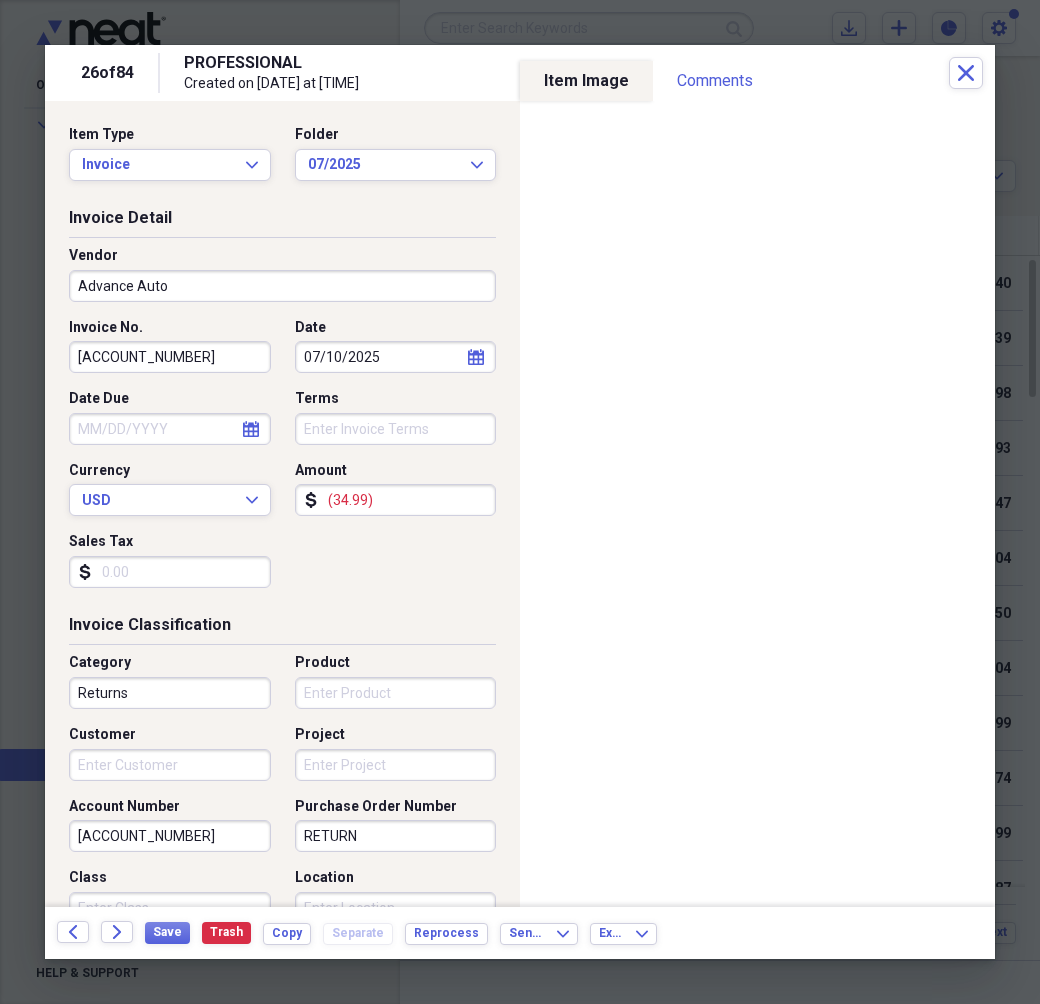 drag, startPoint x: 399, startPoint y: 842, endPoint x: 223, endPoint y: 836, distance: 176.10225 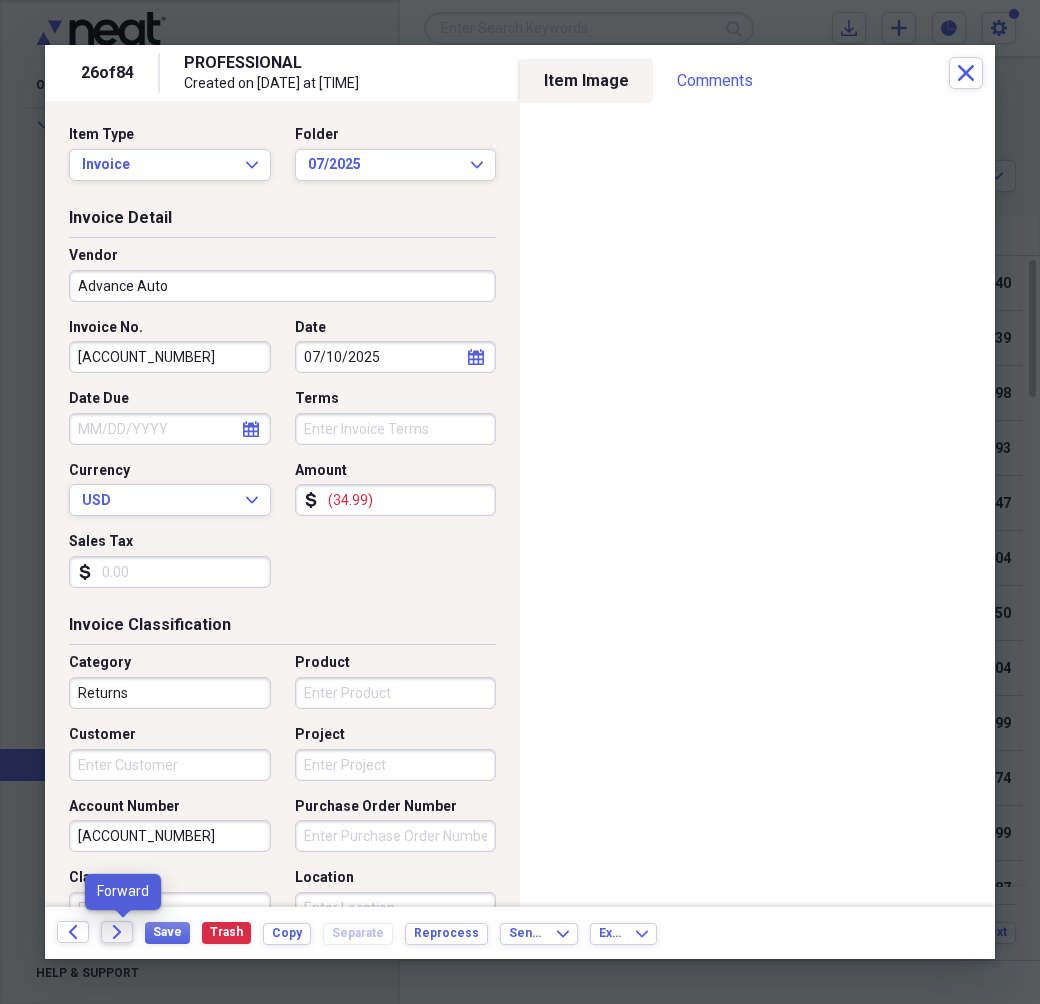 type 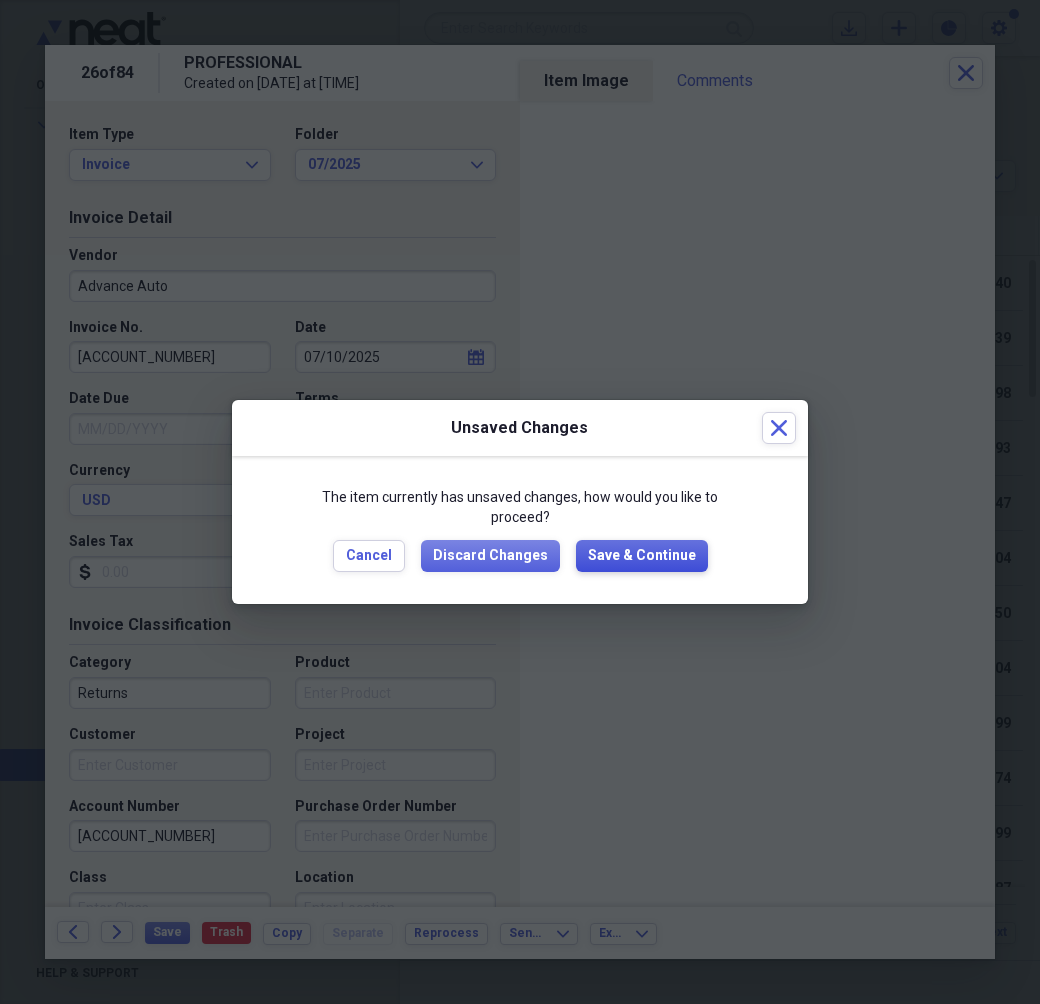 click on "Save & Continue" at bounding box center [642, 556] 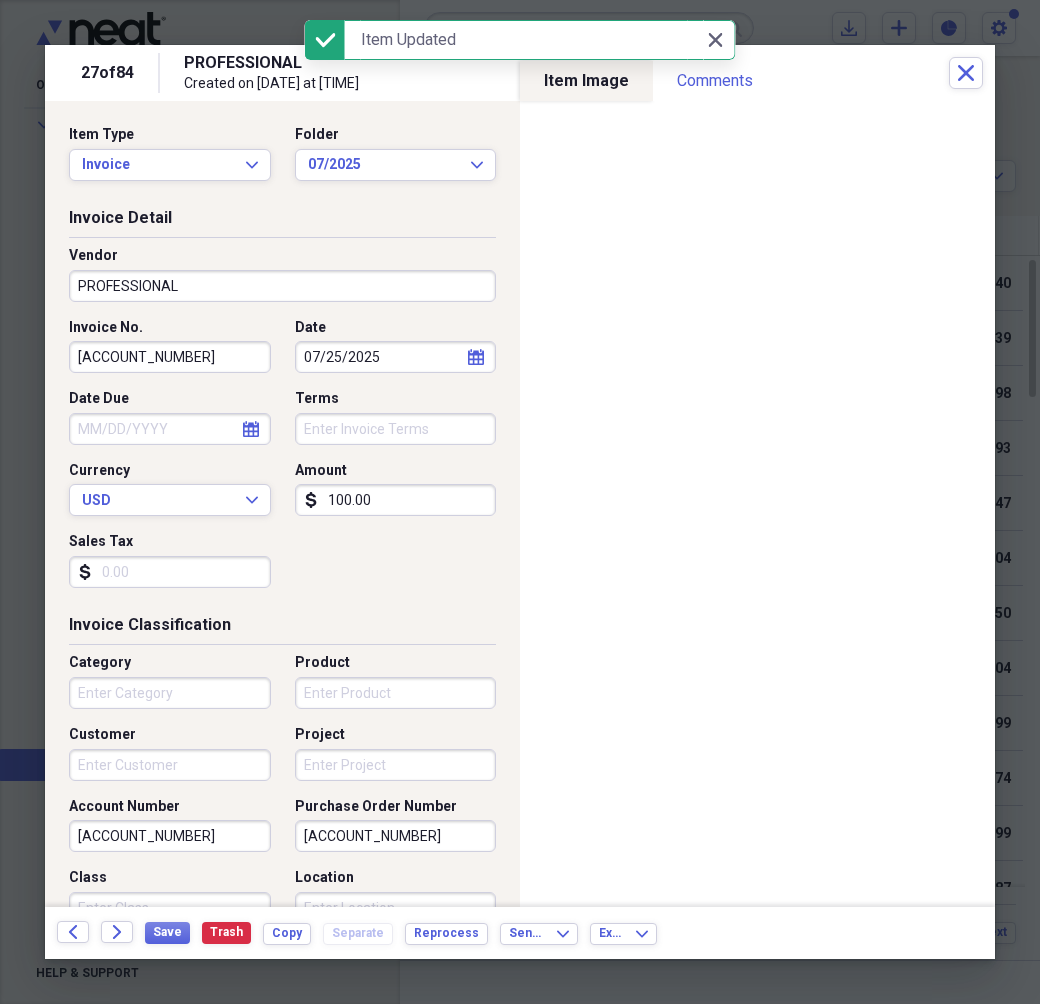 click on "PROFESSIONAL" at bounding box center [282, 286] 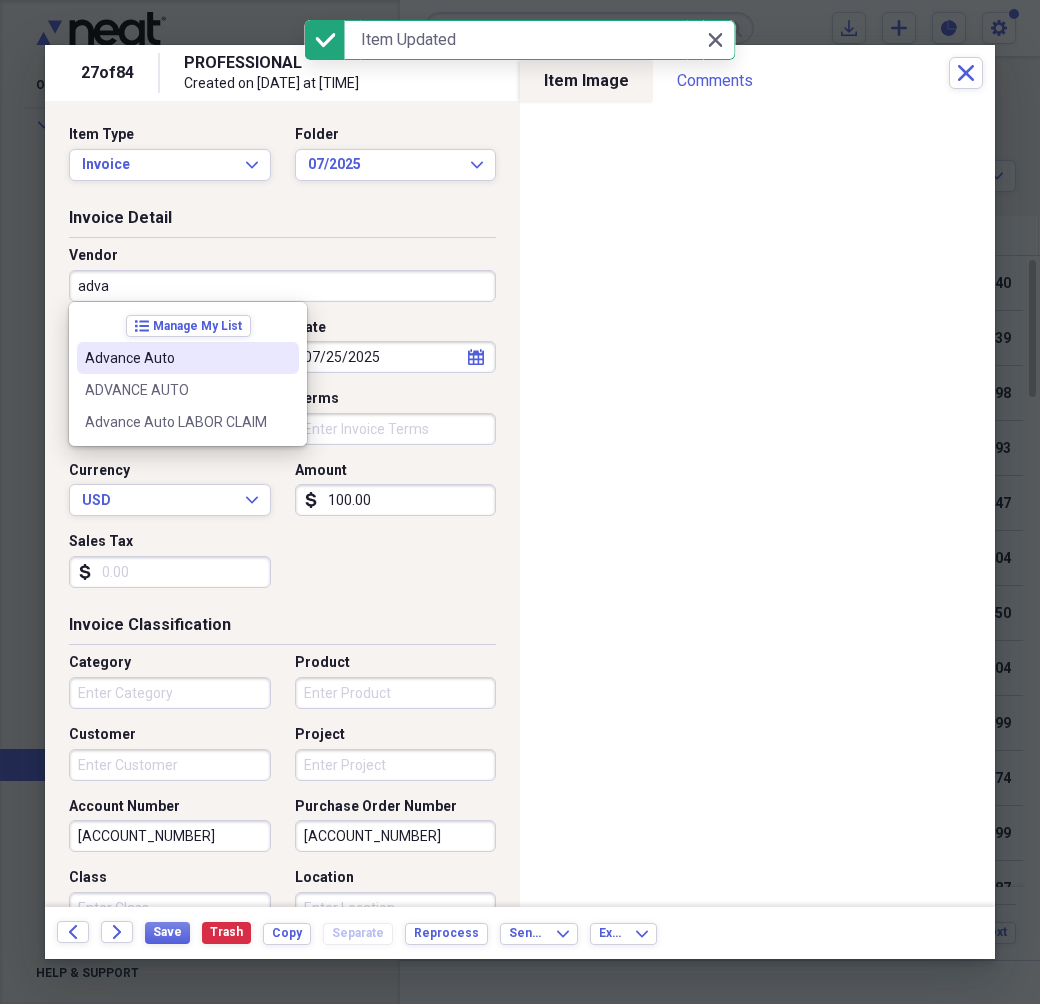 click on "Advance Auto" at bounding box center [176, 358] 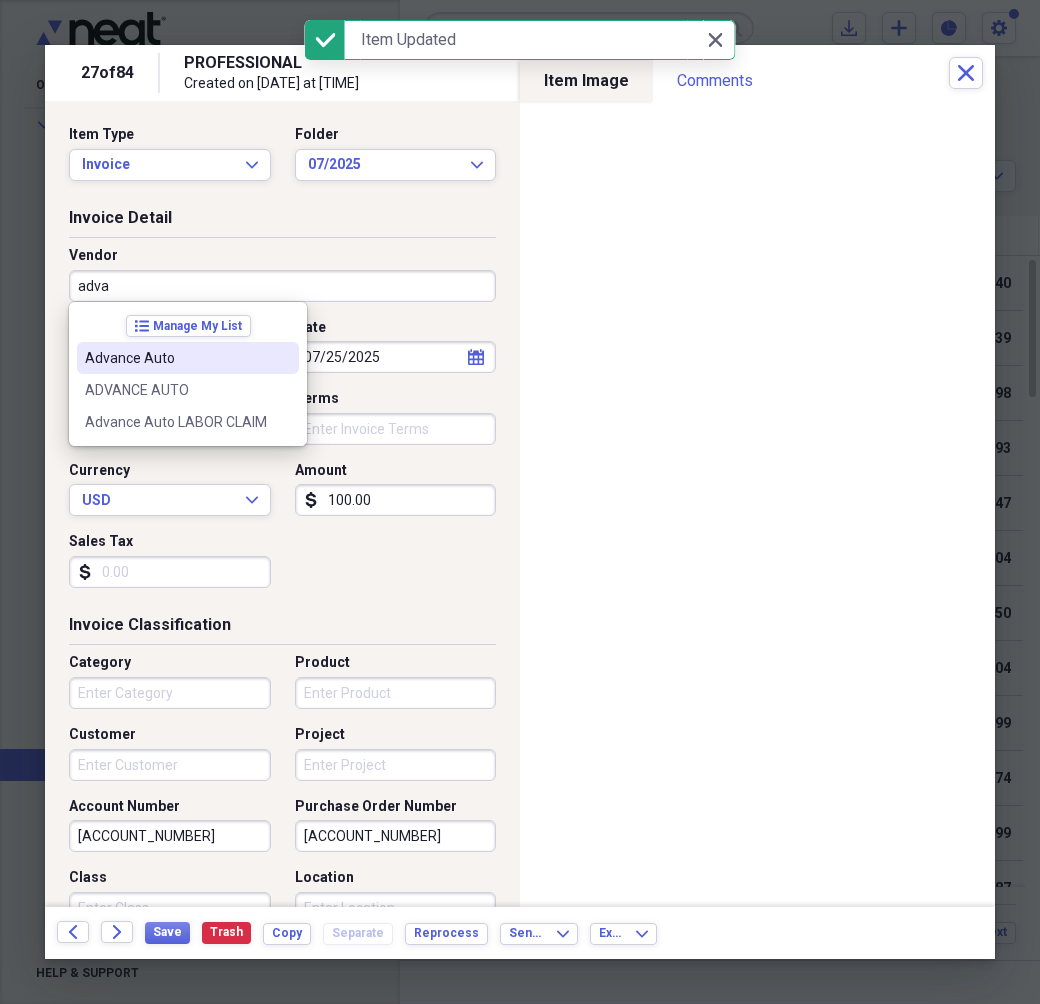type on "Advance Auto" 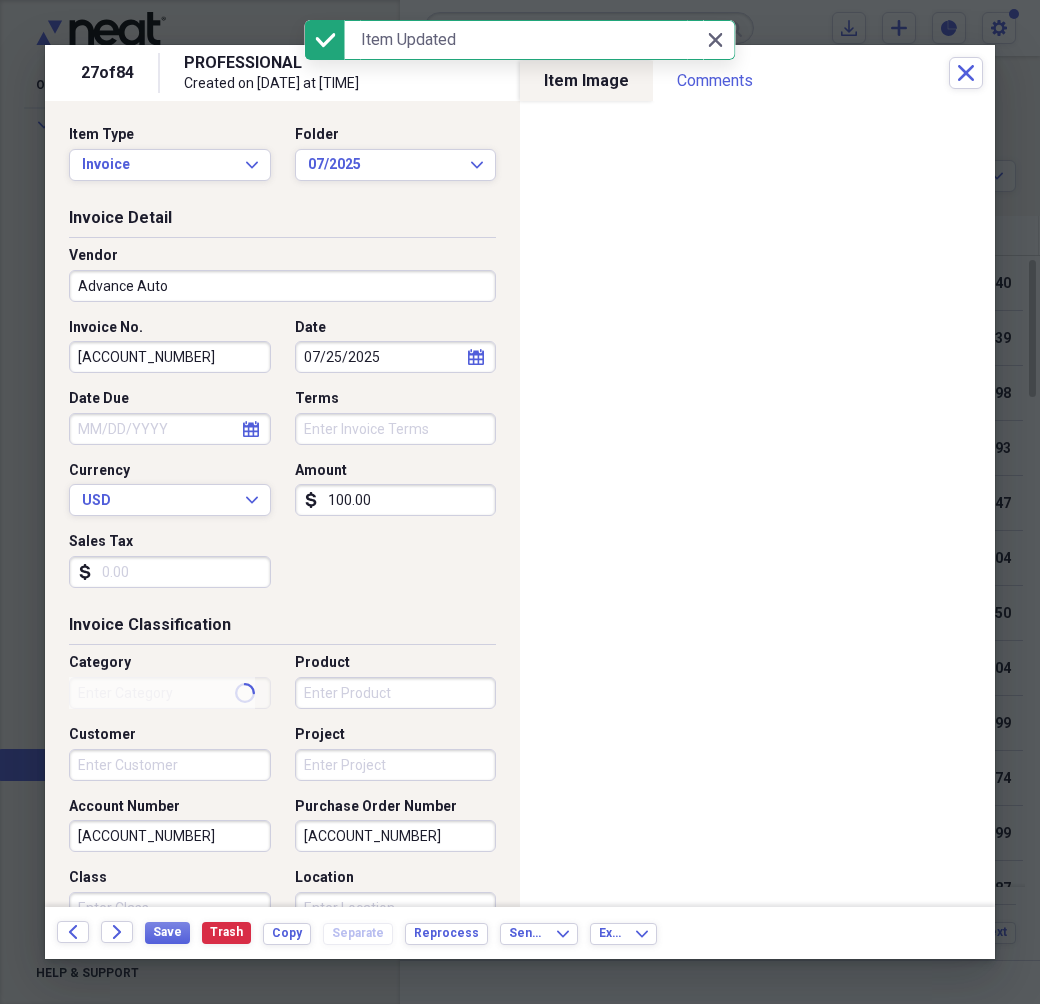 type on "Purchases" 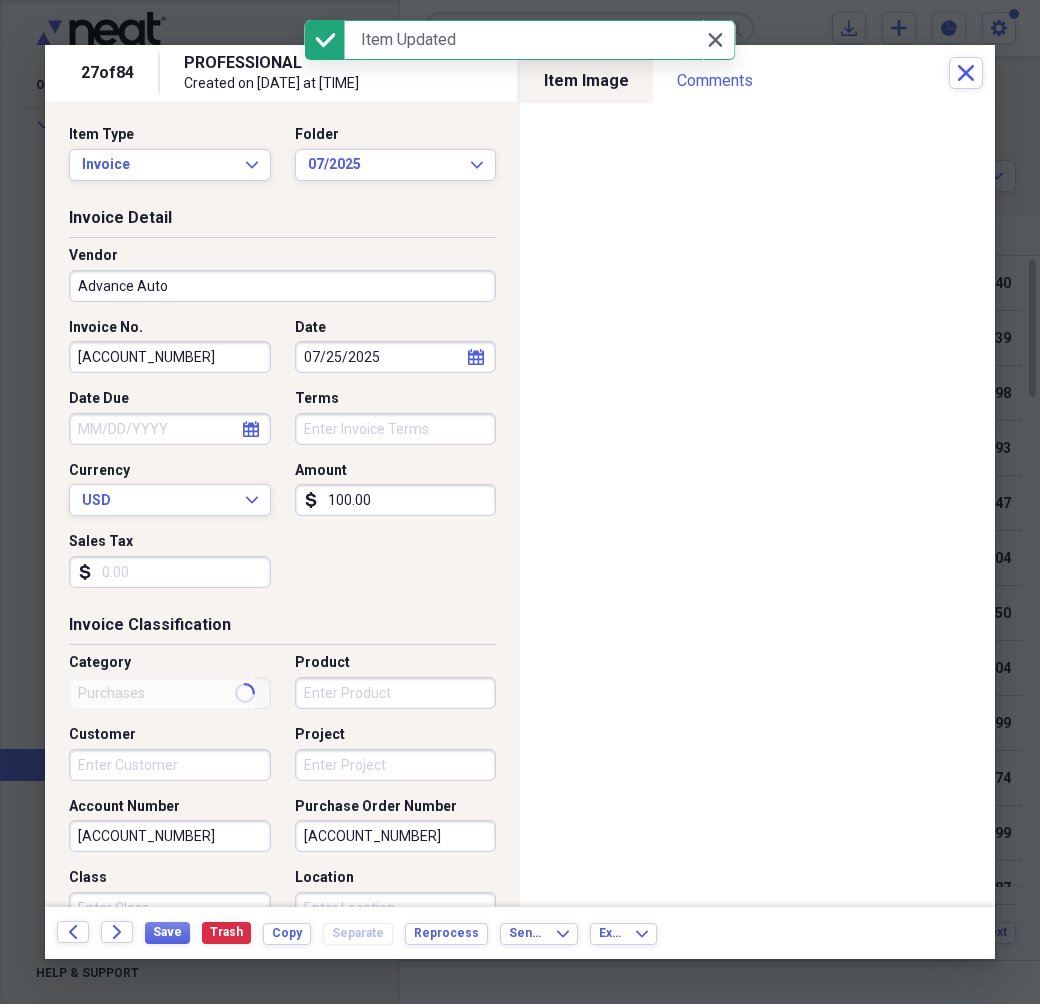 click on "[ACCOUNT_NUMBER]" at bounding box center (170, 357) 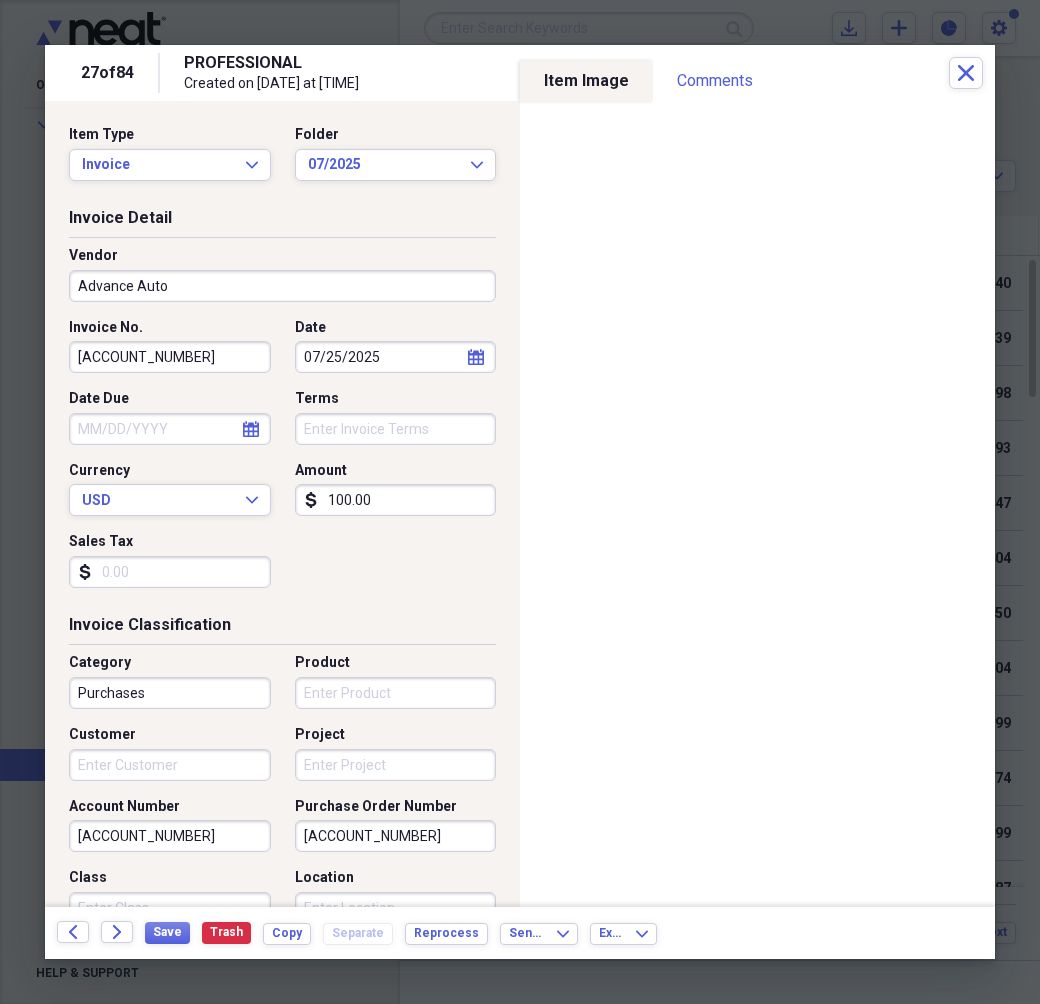 type on "[ACCOUNT_NUMBER]" 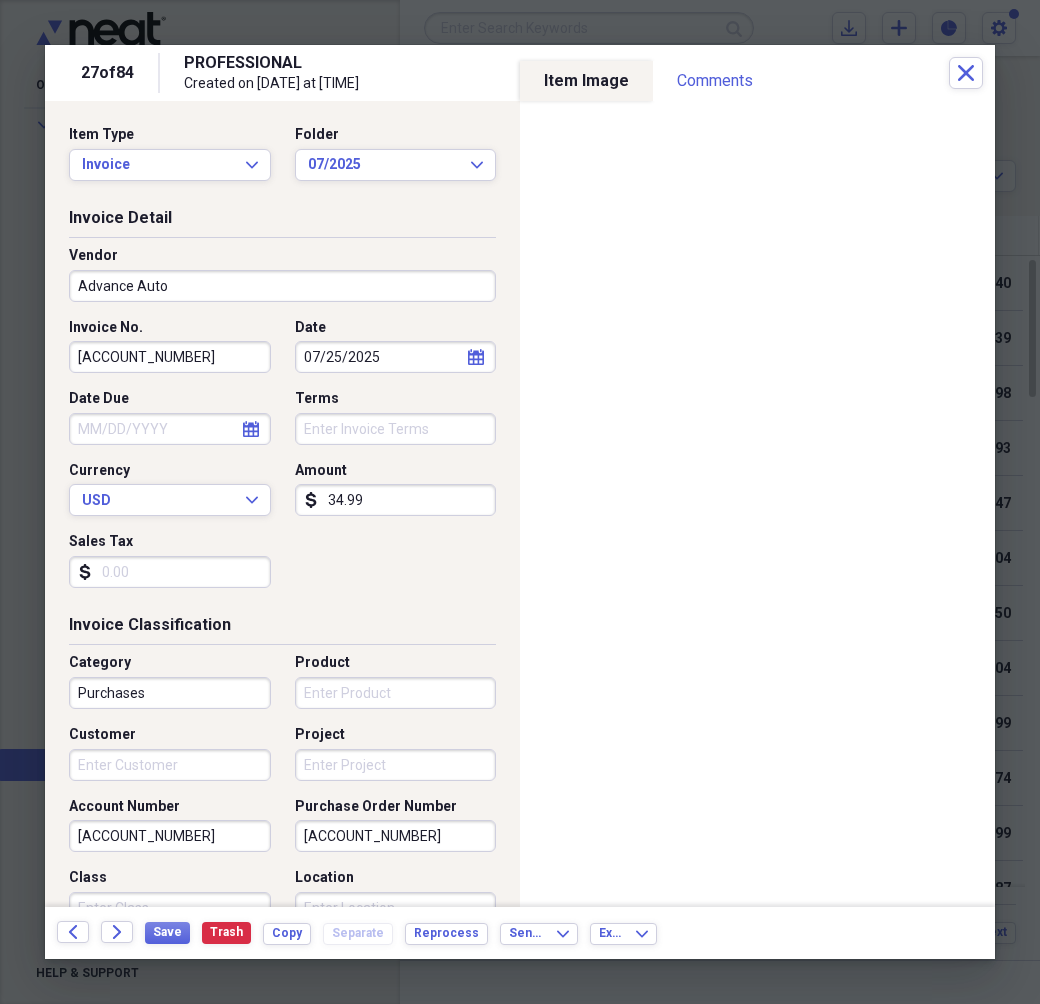 type on "34.99" 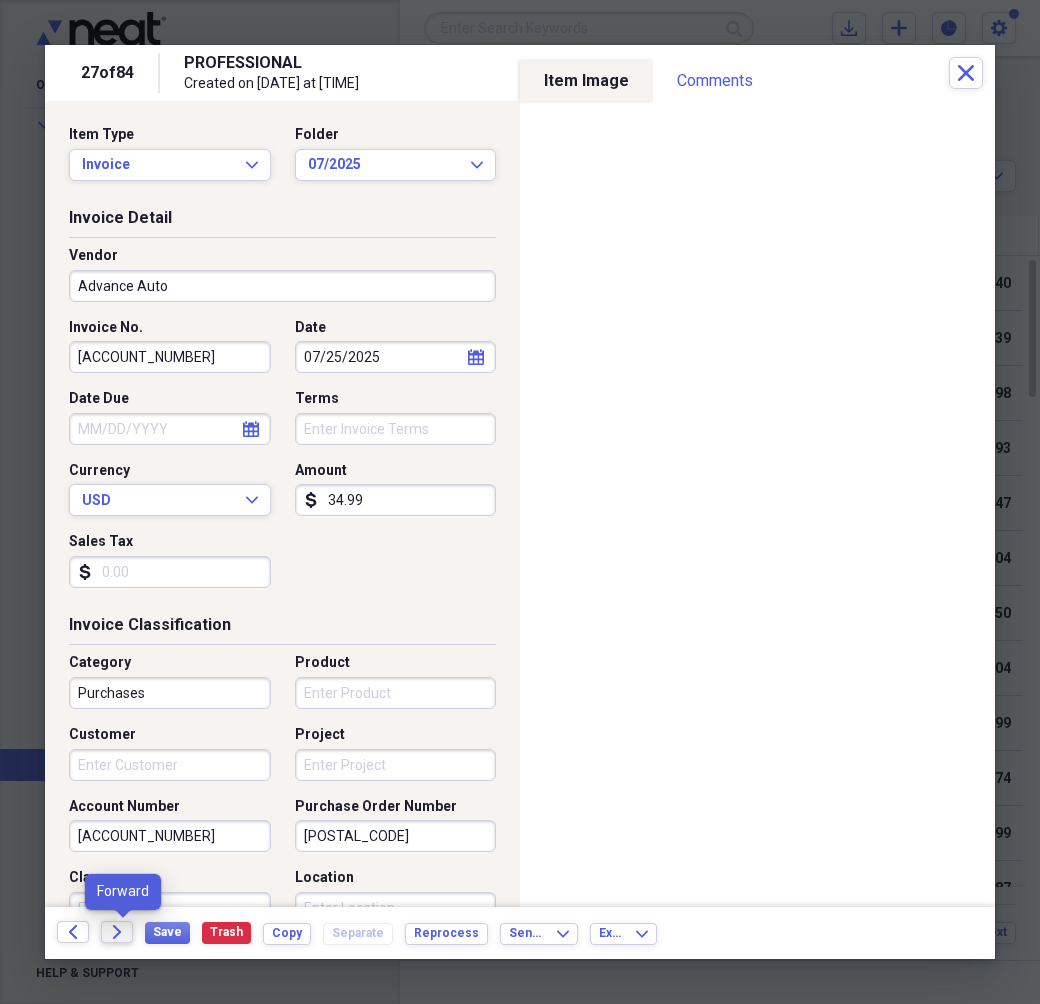 type on "[POSTAL_CODE]" 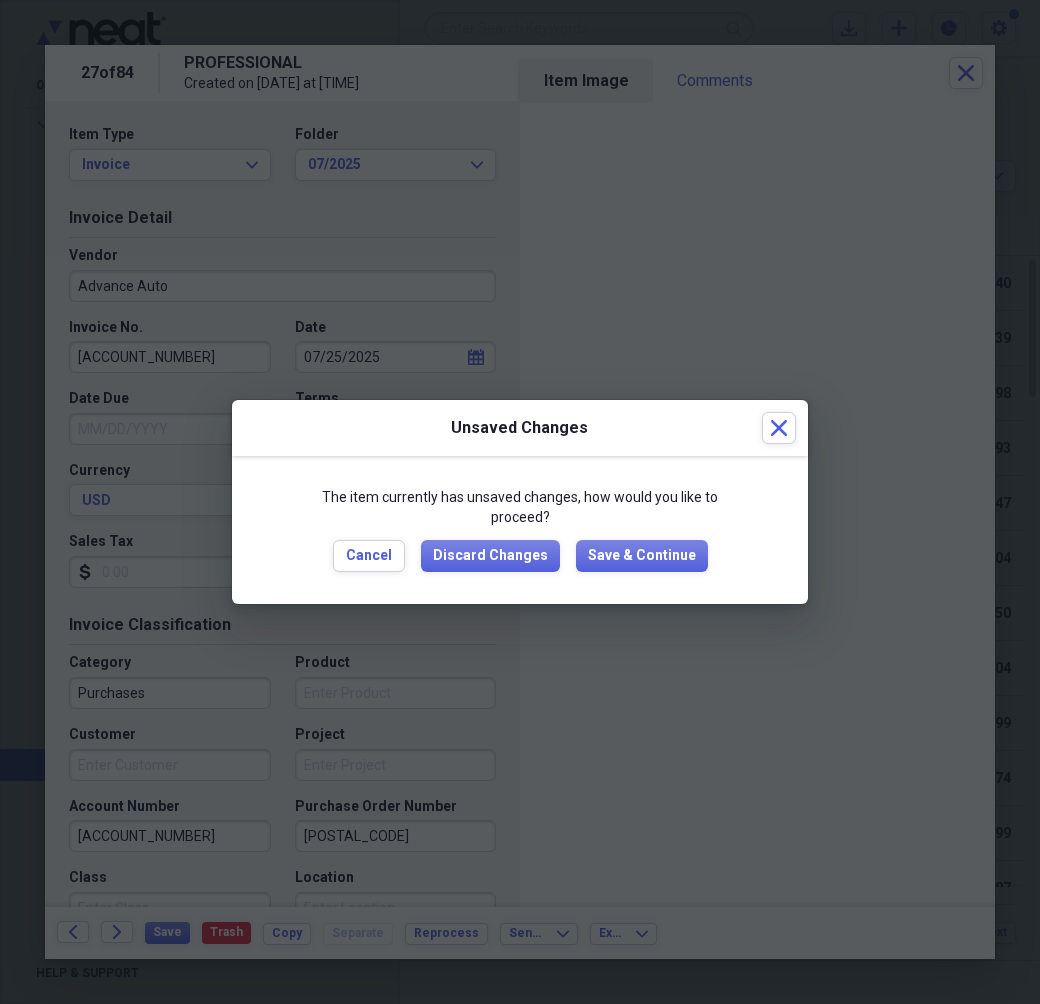 click on "The item currently has unsaved changes, how would you like to proceed? Cancel Discard Changes Save & Continue" at bounding box center [520, 529] 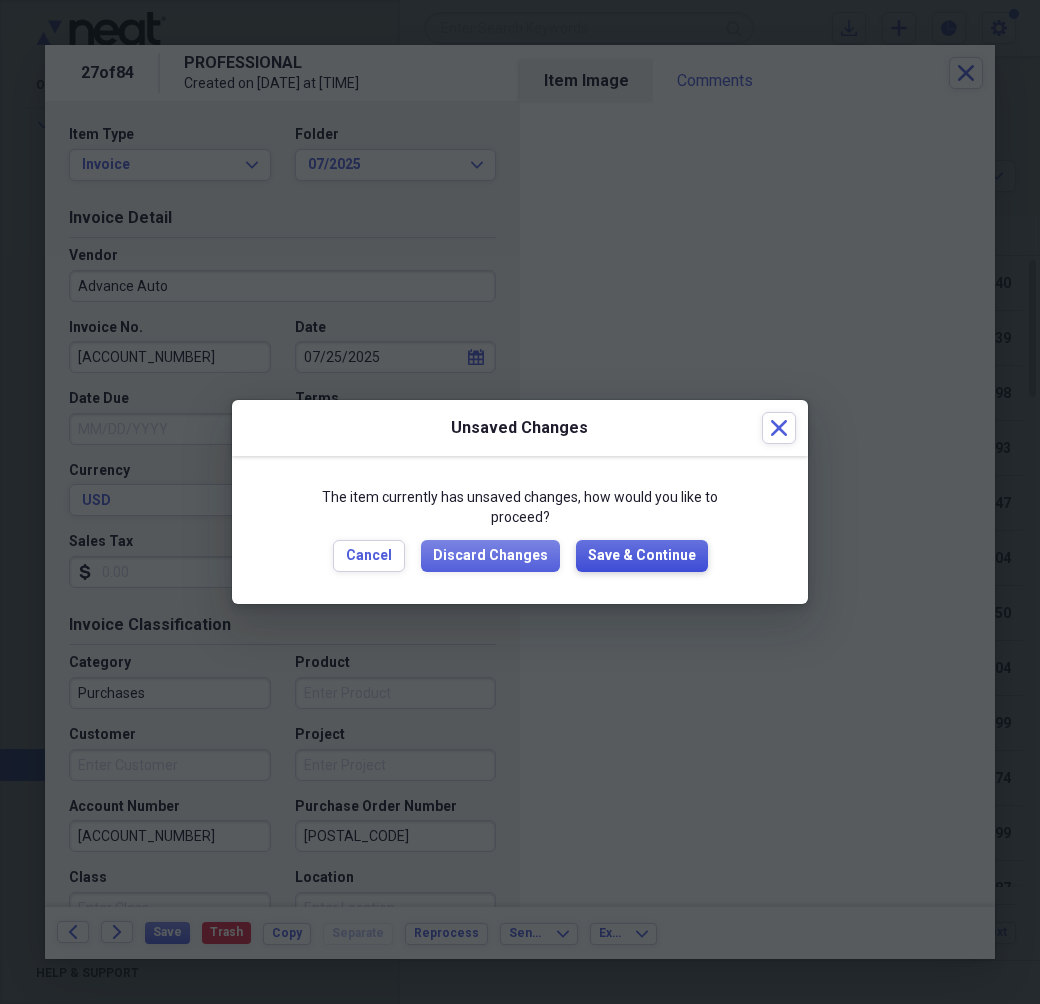 click on "Save & Continue" at bounding box center (642, 556) 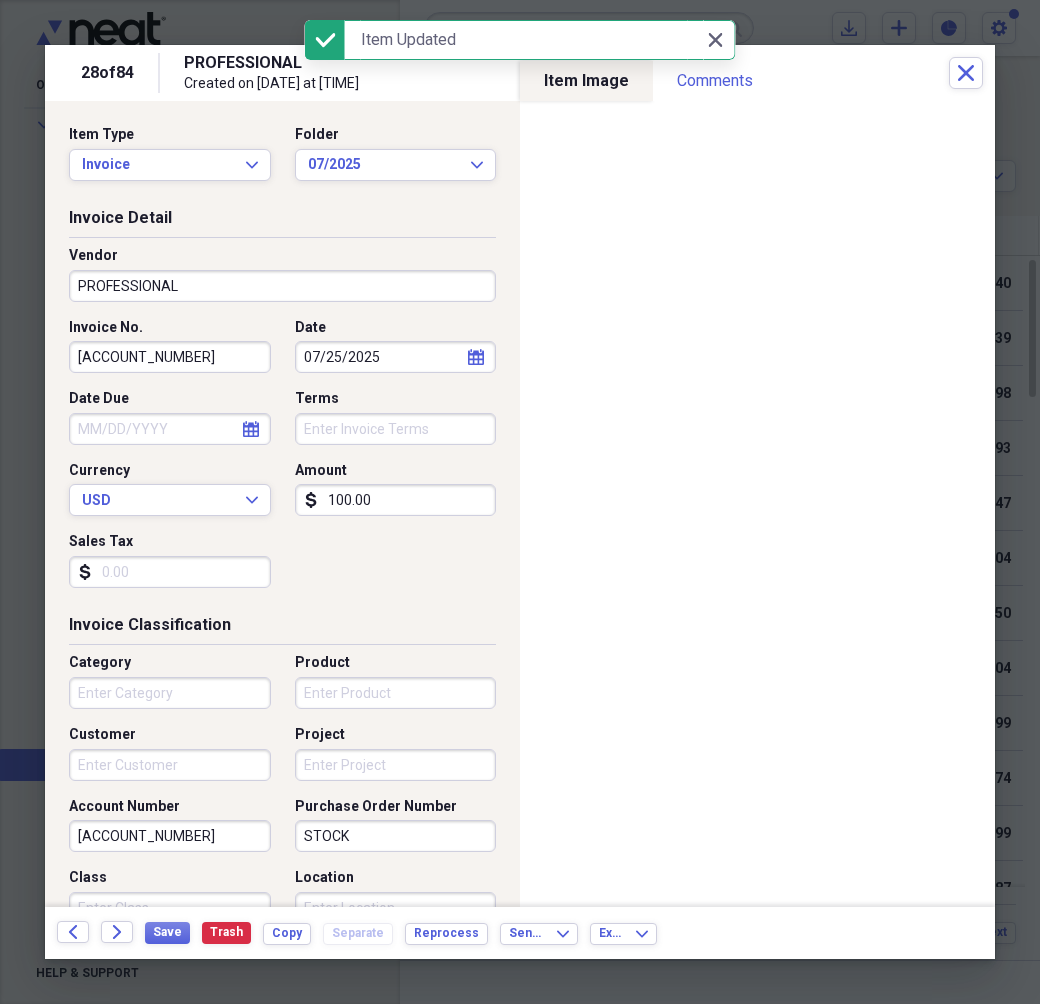 click on "PROFESSIONAL" at bounding box center [282, 286] 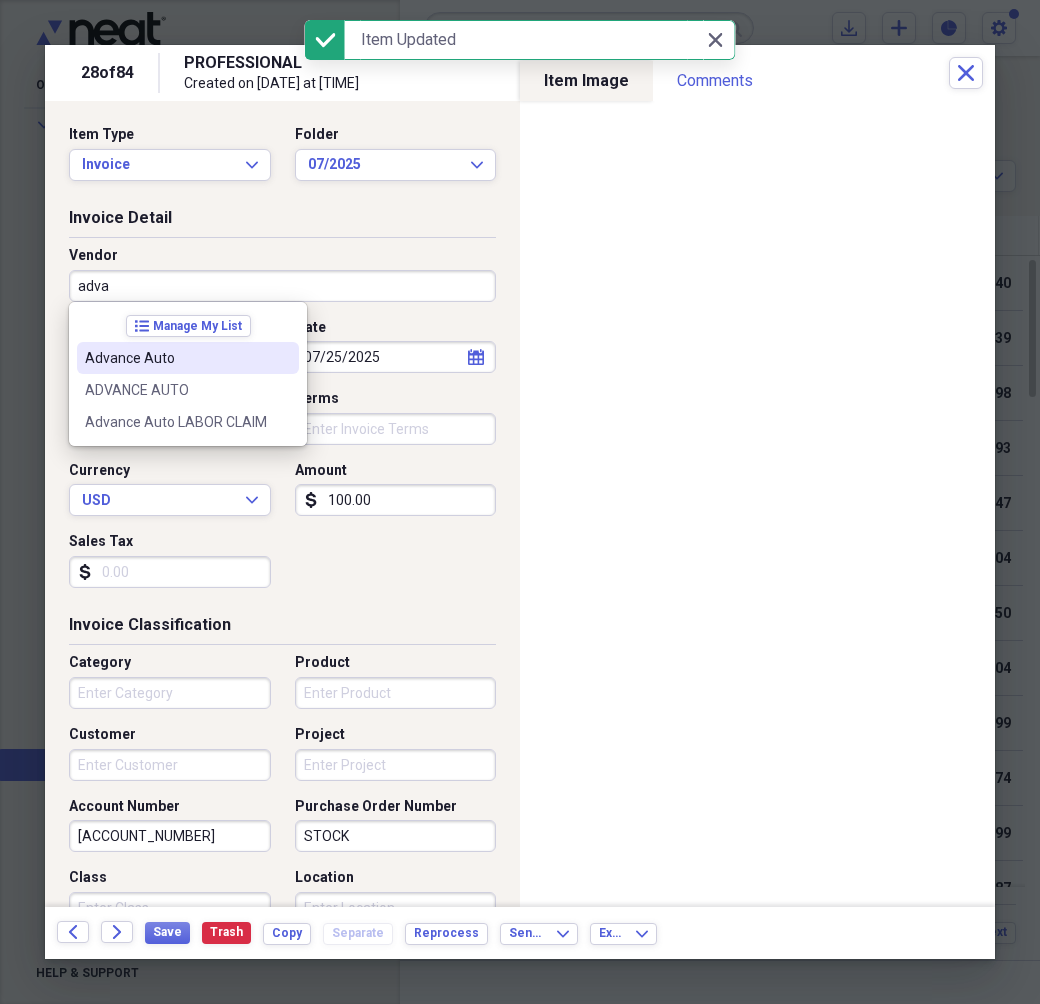 click on "Advance Auto" at bounding box center (176, 358) 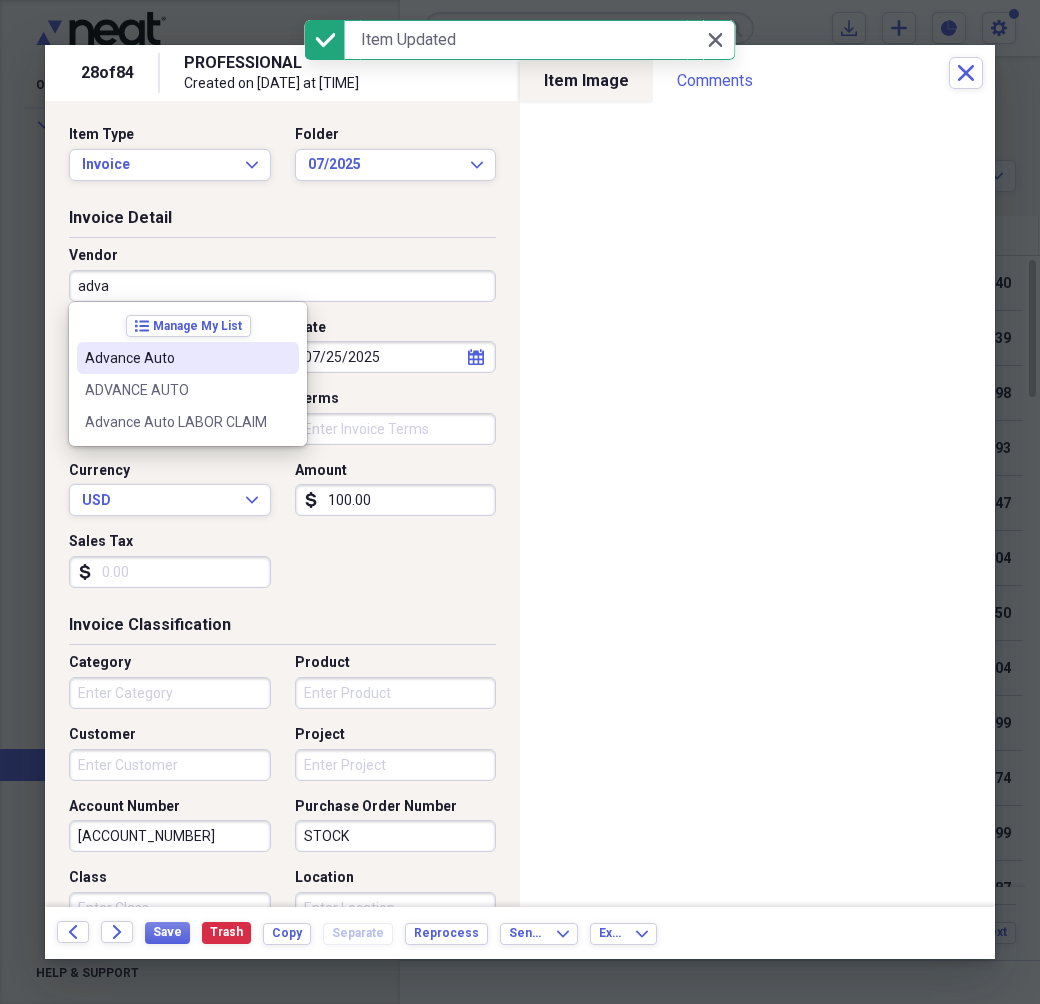 type on "Advance Auto" 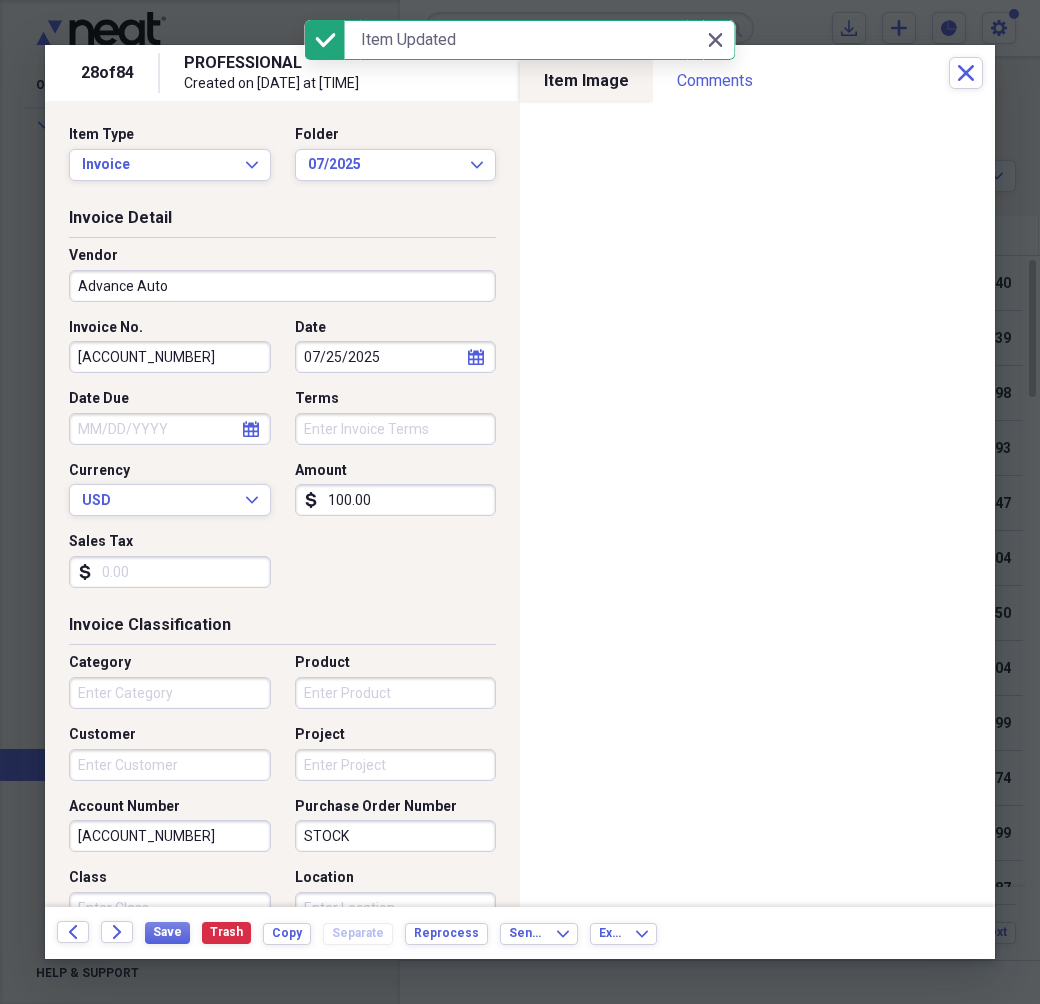 type on "Purchases" 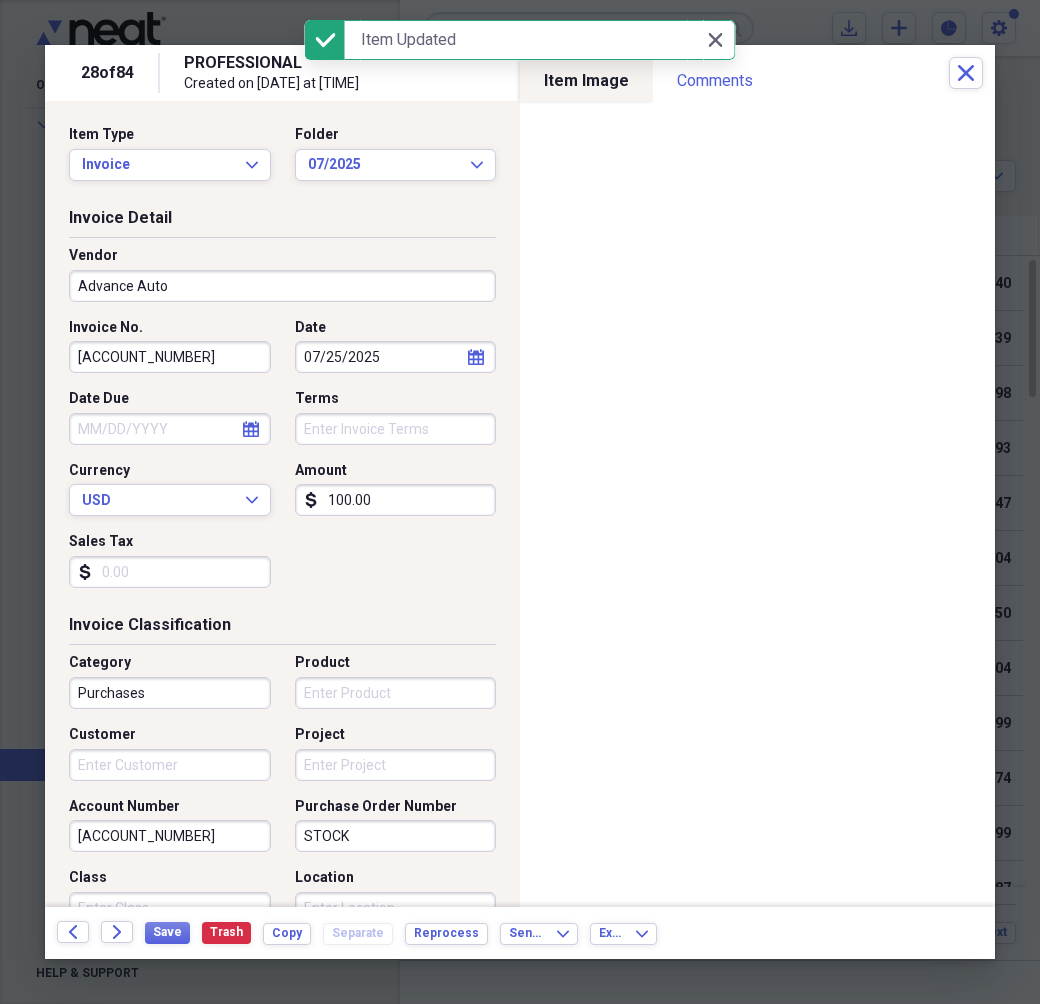 click on "[ACCOUNT_NUMBER]" at bounding box center (170, 357) 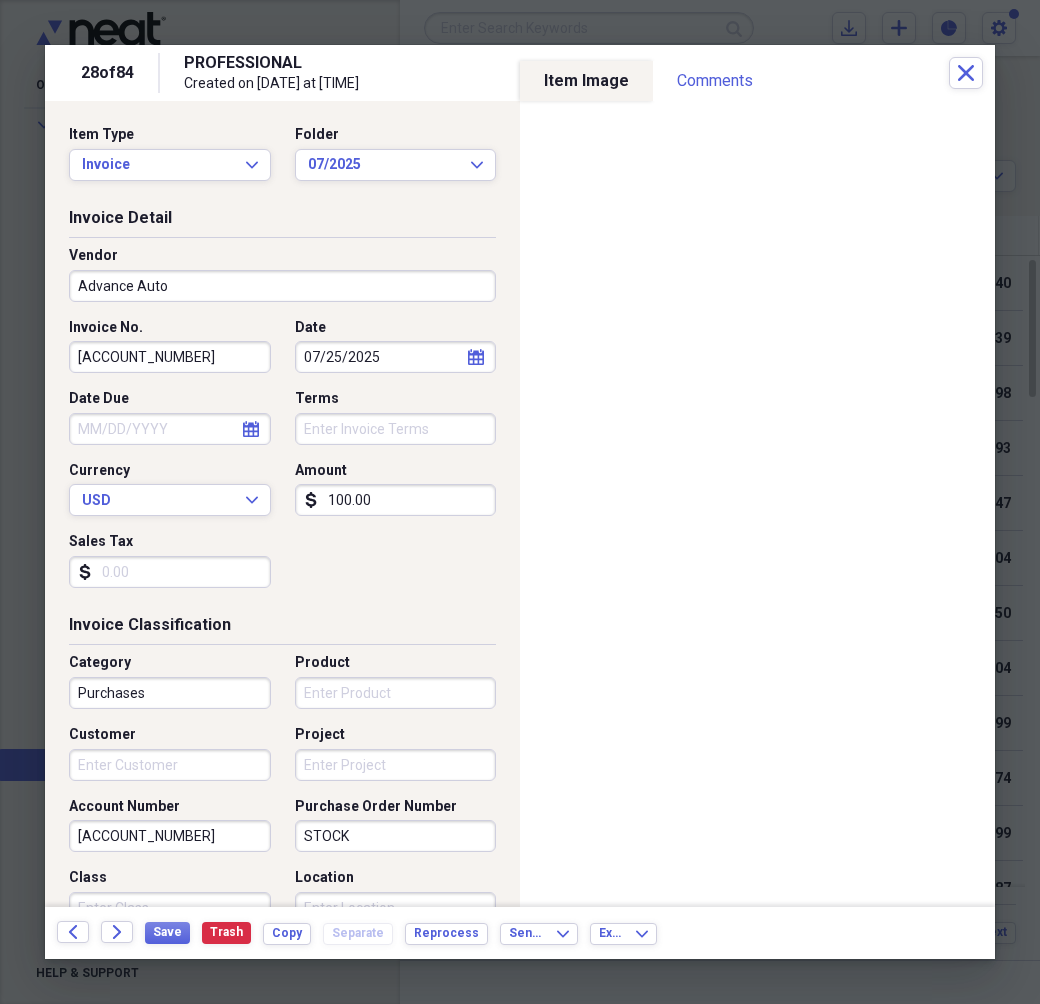 type on "[ACCOUNT_NUMBER]" 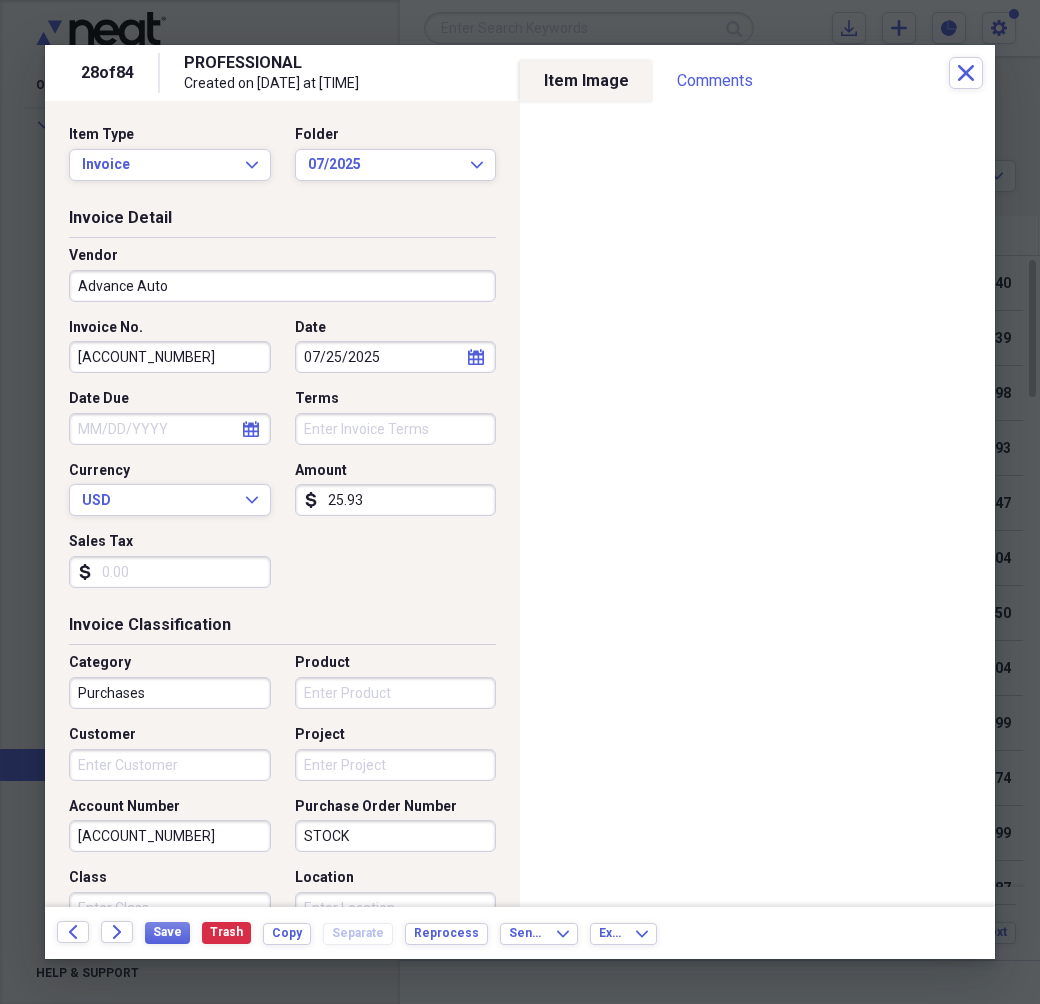 type on "25.93" 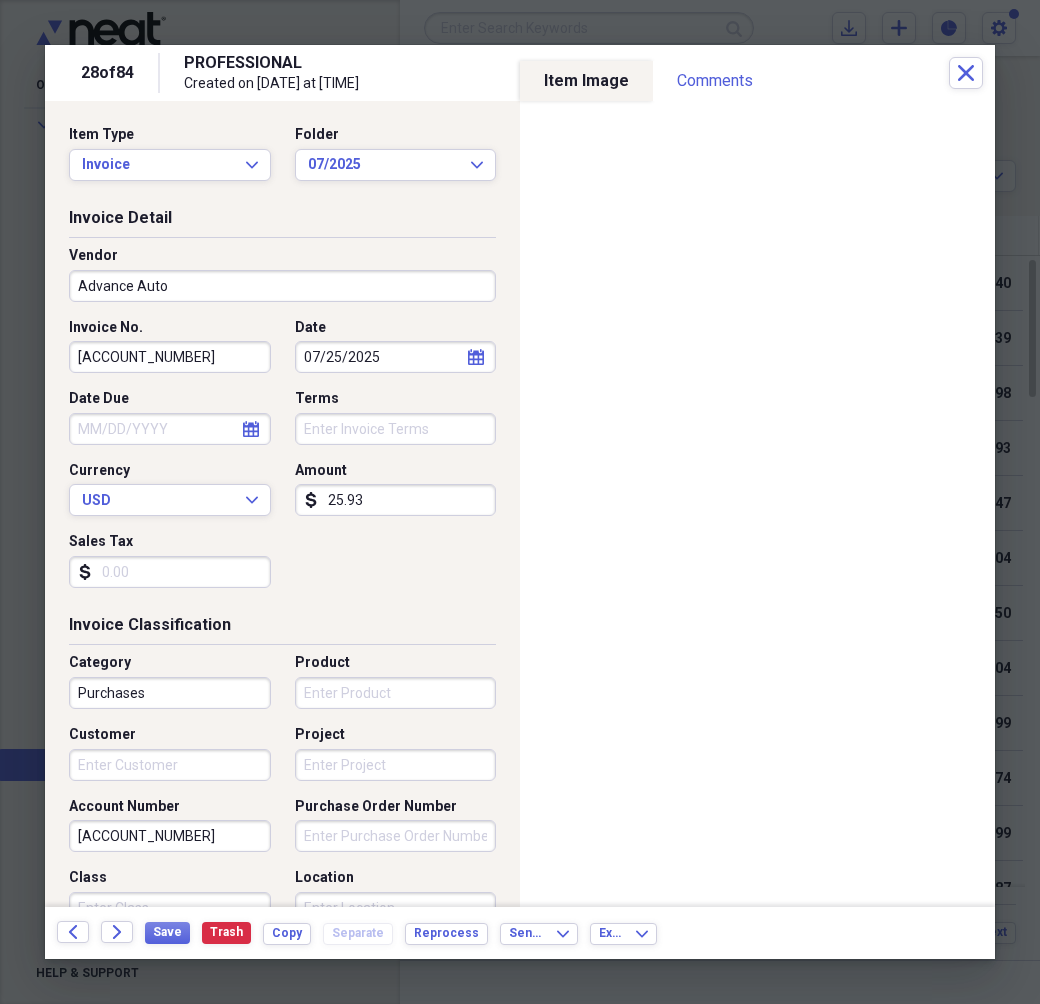 click on "Purchase Order Number" at bounding box center [396, 836] 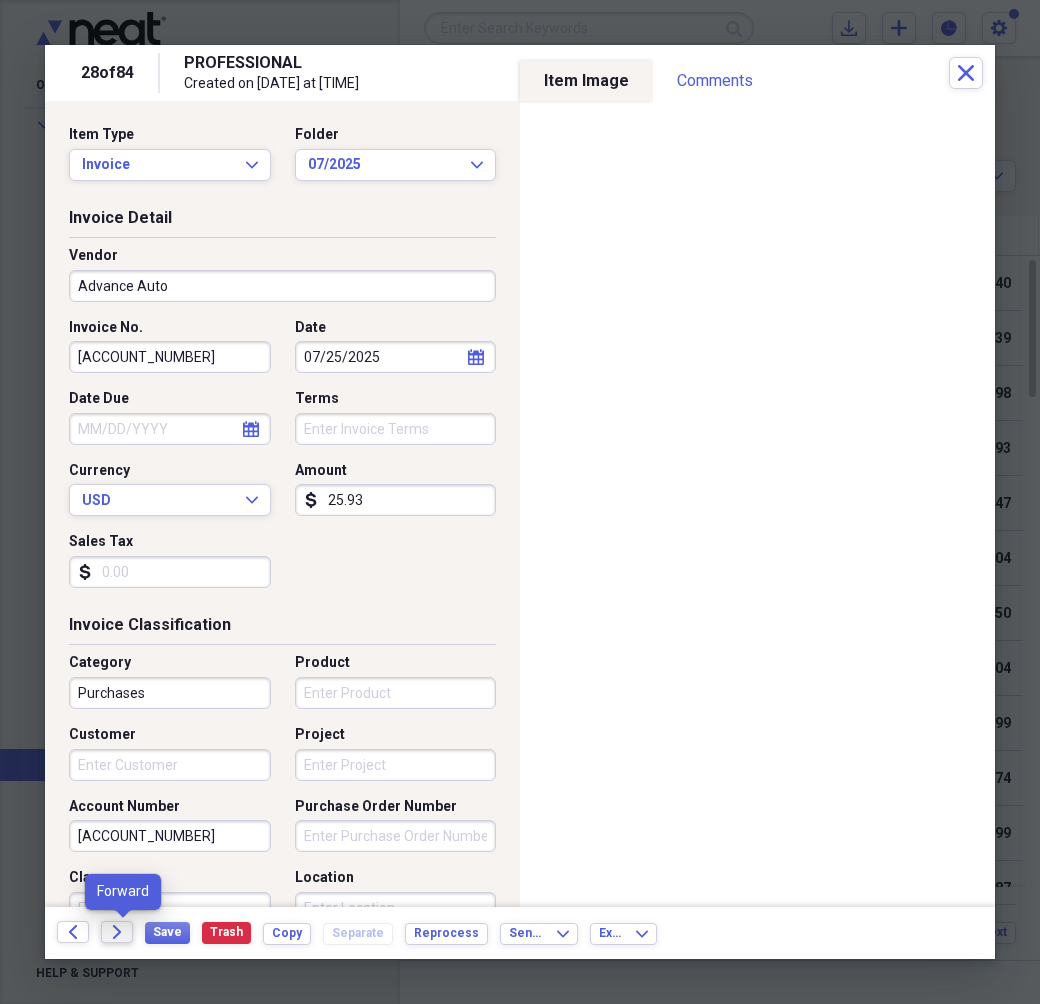 type 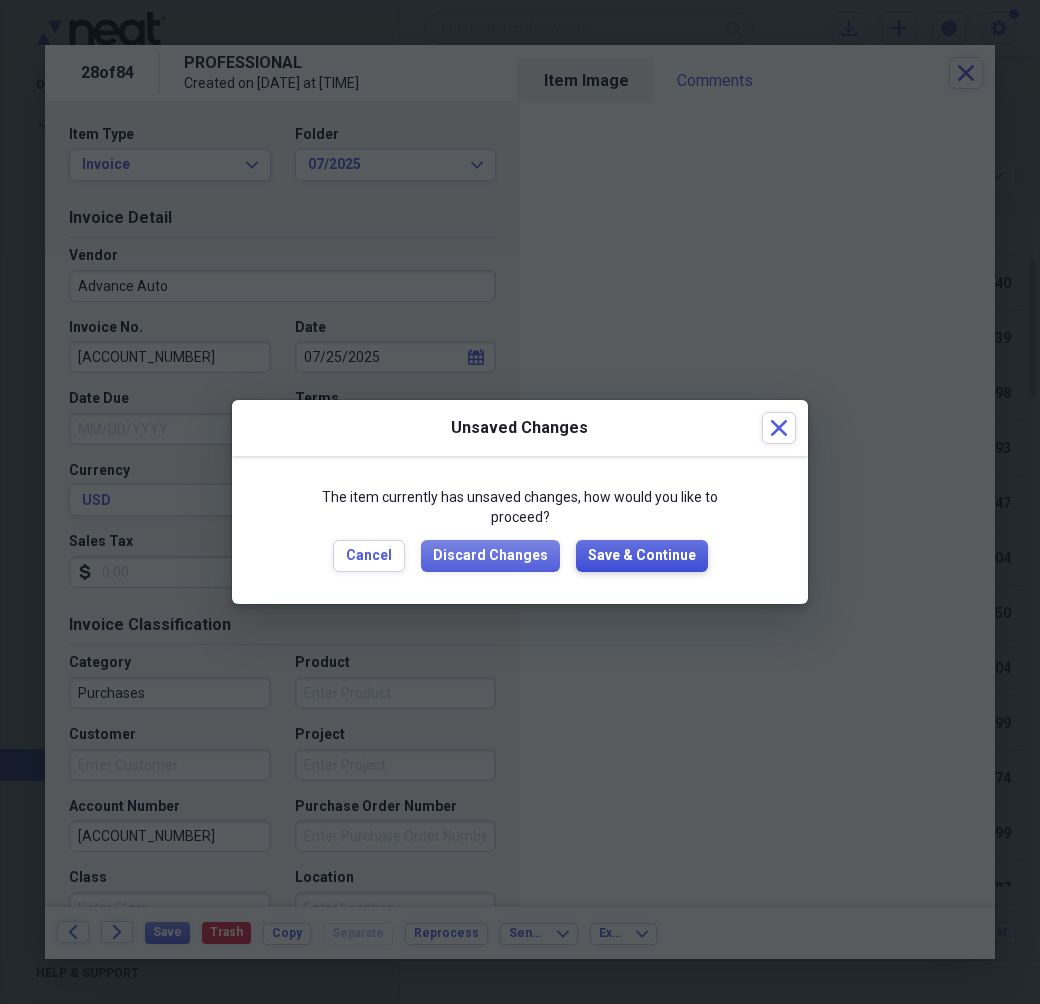 click on "Save & Continue" at bounding box center (642, 556) 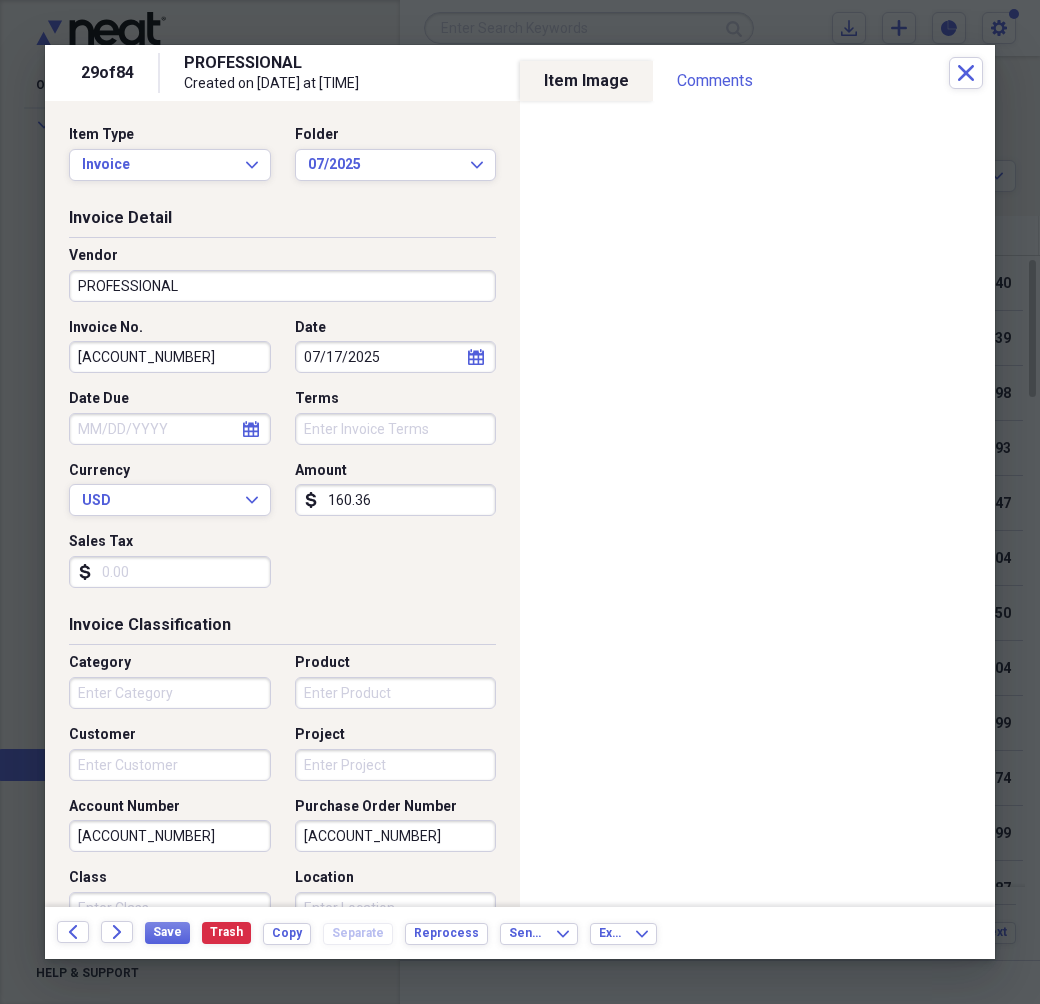 click on "PROFESSIONAL" at bounding box center (282, 286) 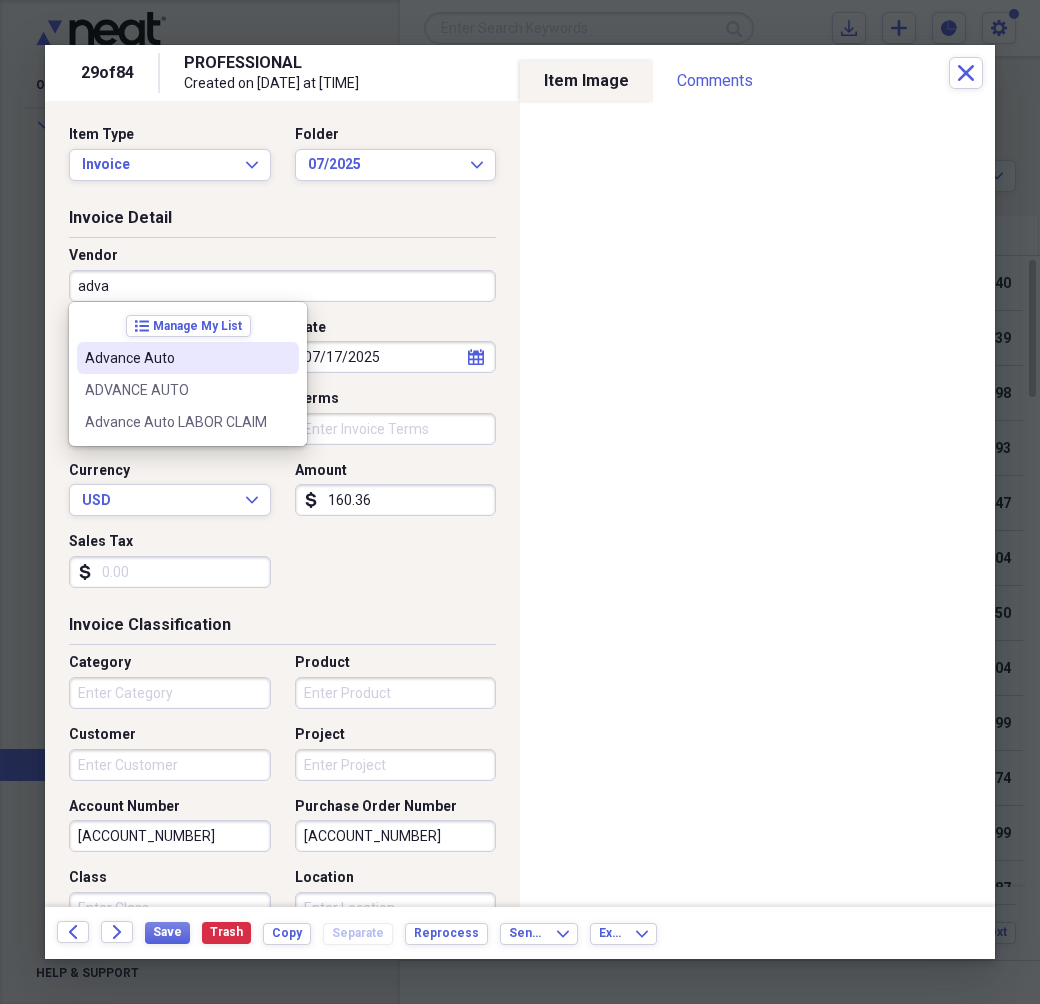 click on "Advance Auto" at bounding box center [176, 358] 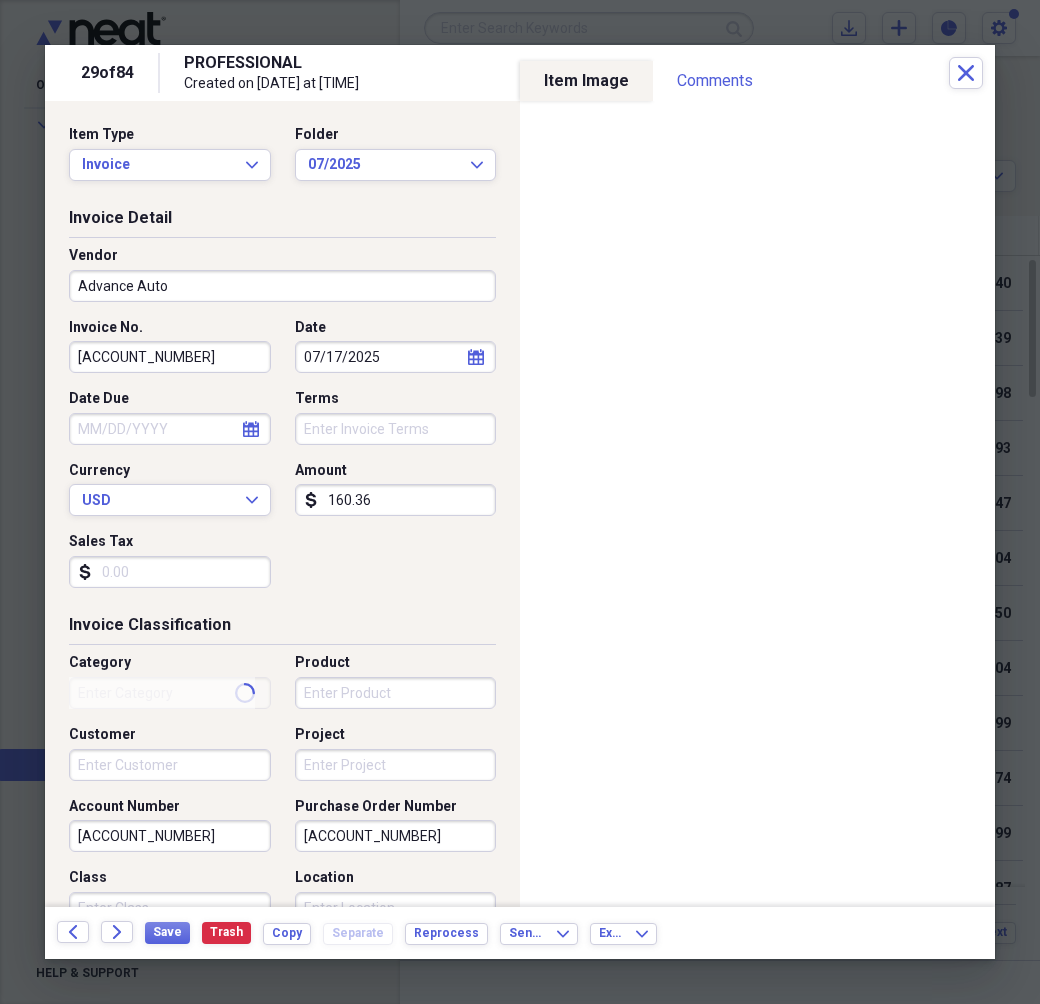 type on "Purchases" 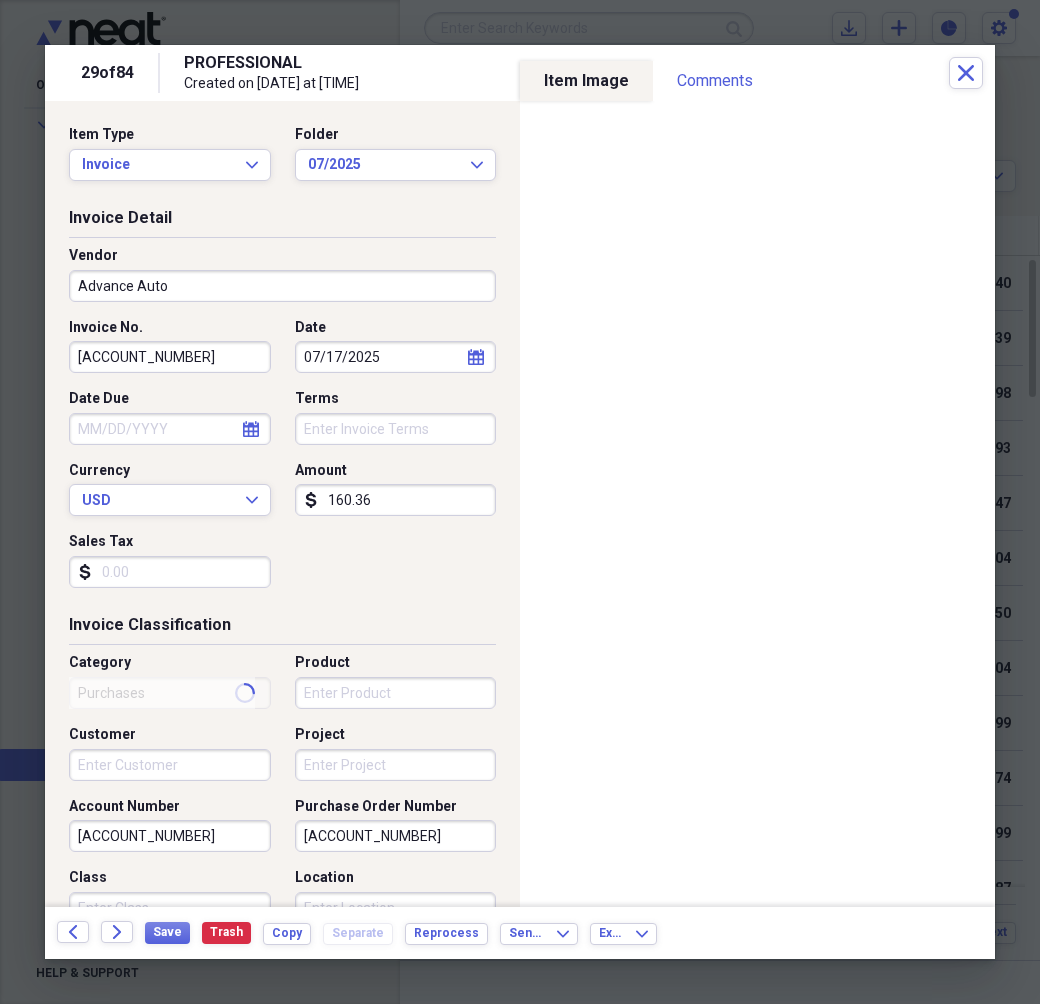 click on "[ACCOUNT_NUMBER]" at bounding box center (170, 357) 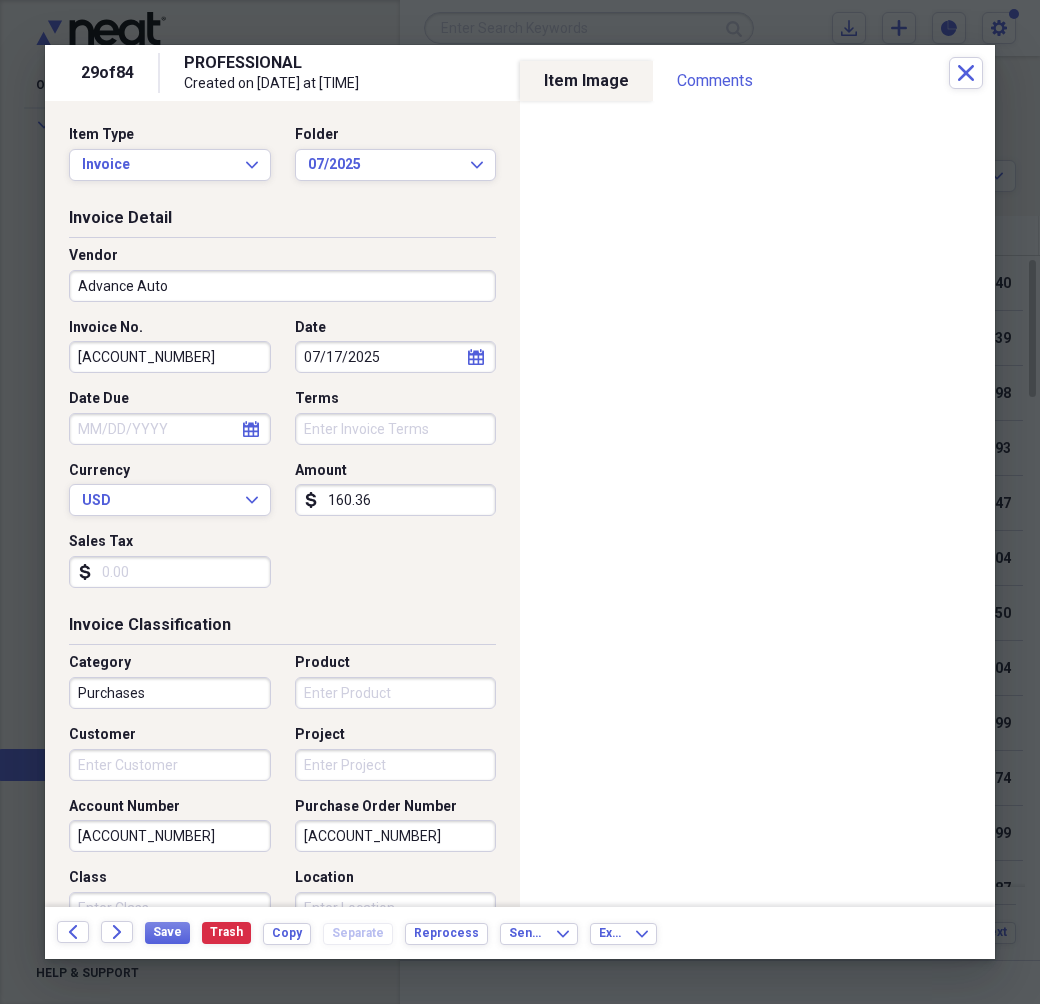 type on "[ACCOUNT_NUMBER]" 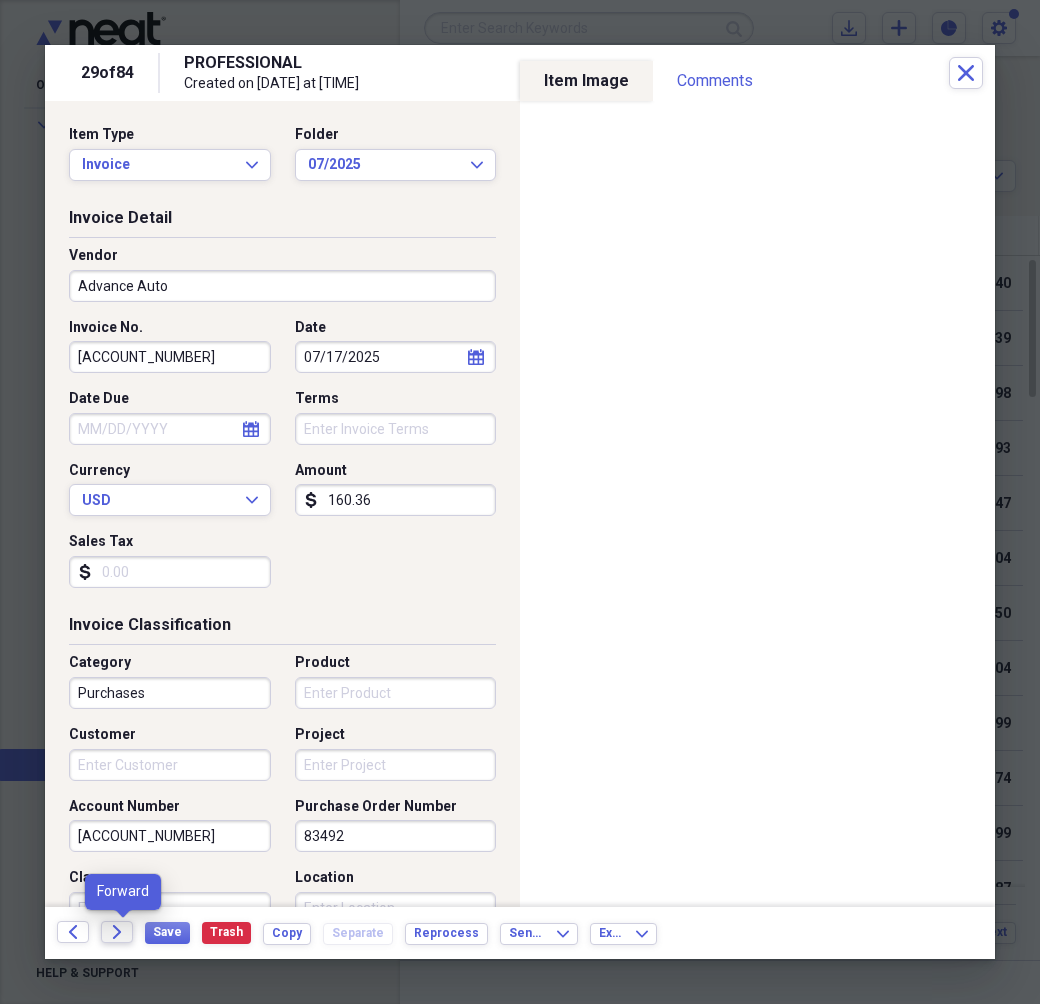 type on "83492" 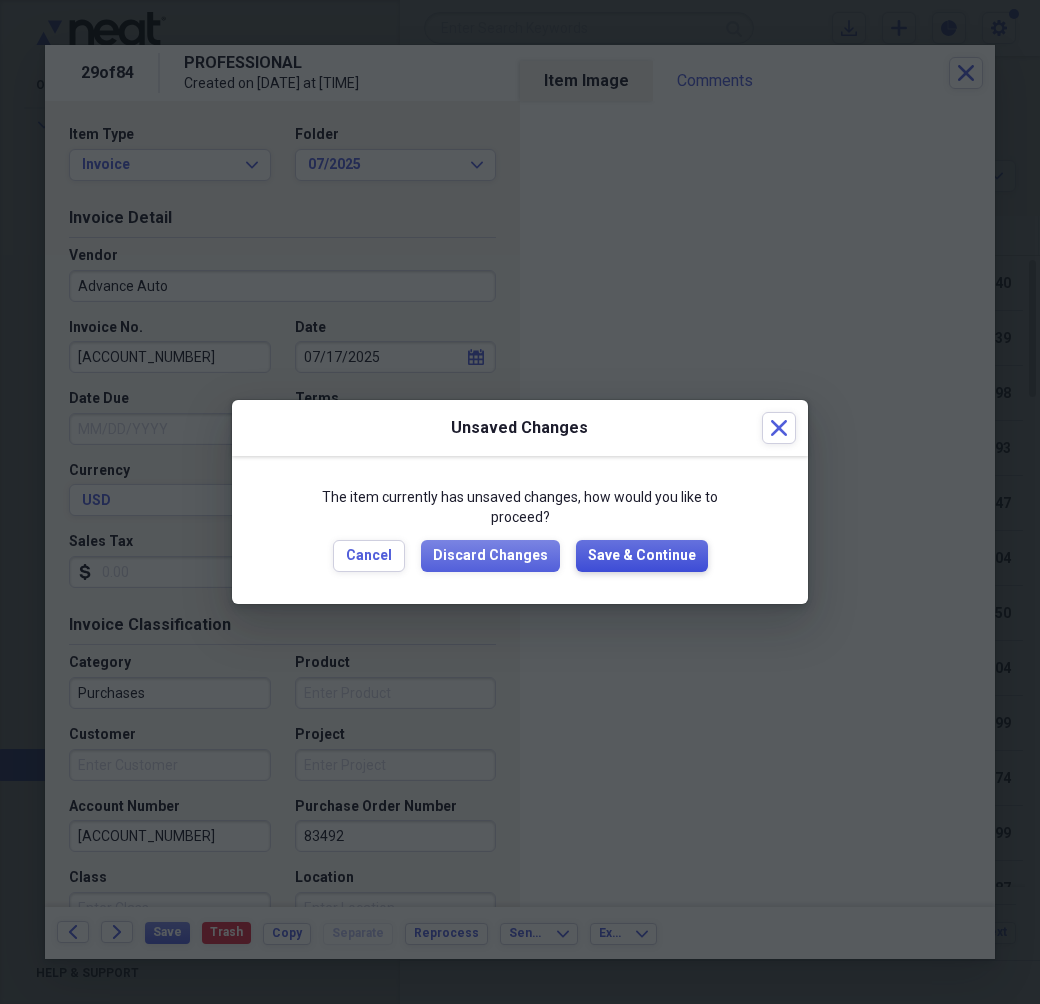 click on "Save & Continue" at bounding box center (642, 556) 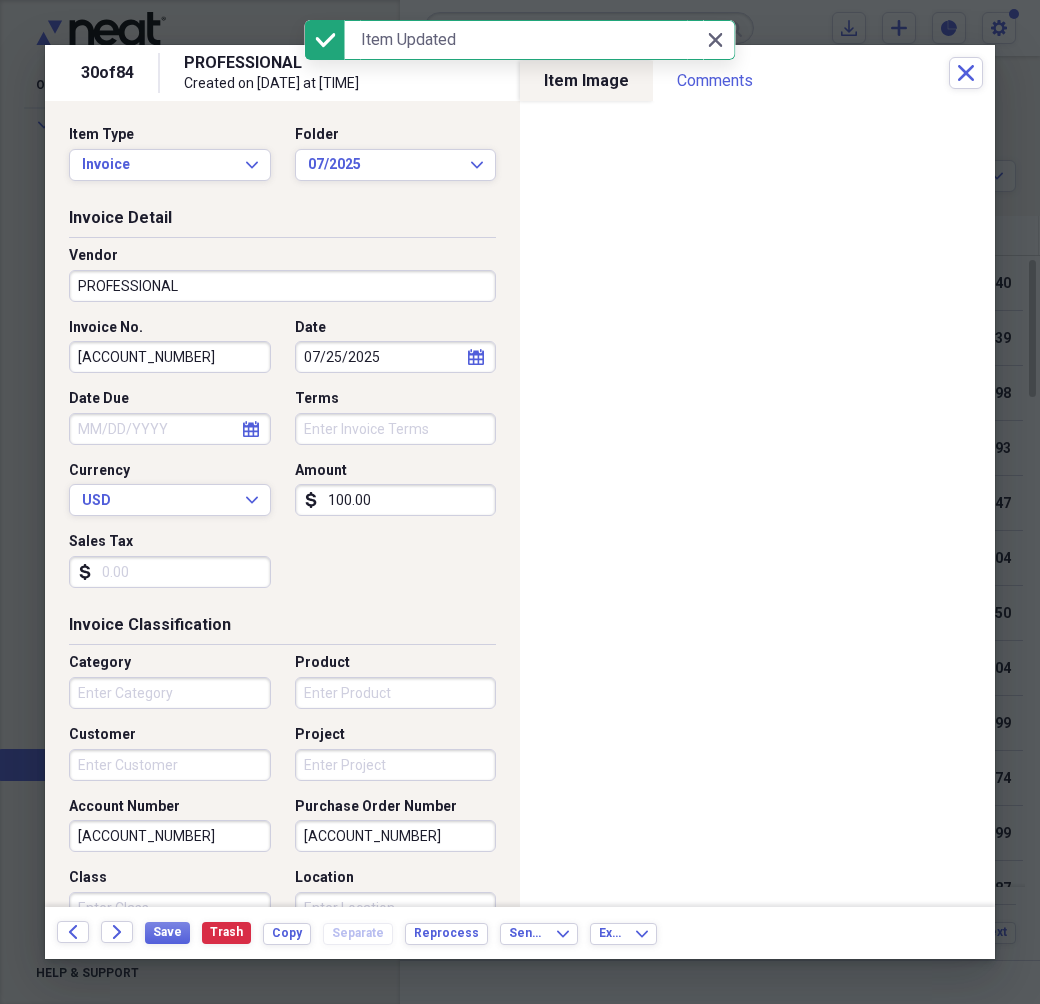 click on "PROFESSIONAL" at bounding box center [282, 286] 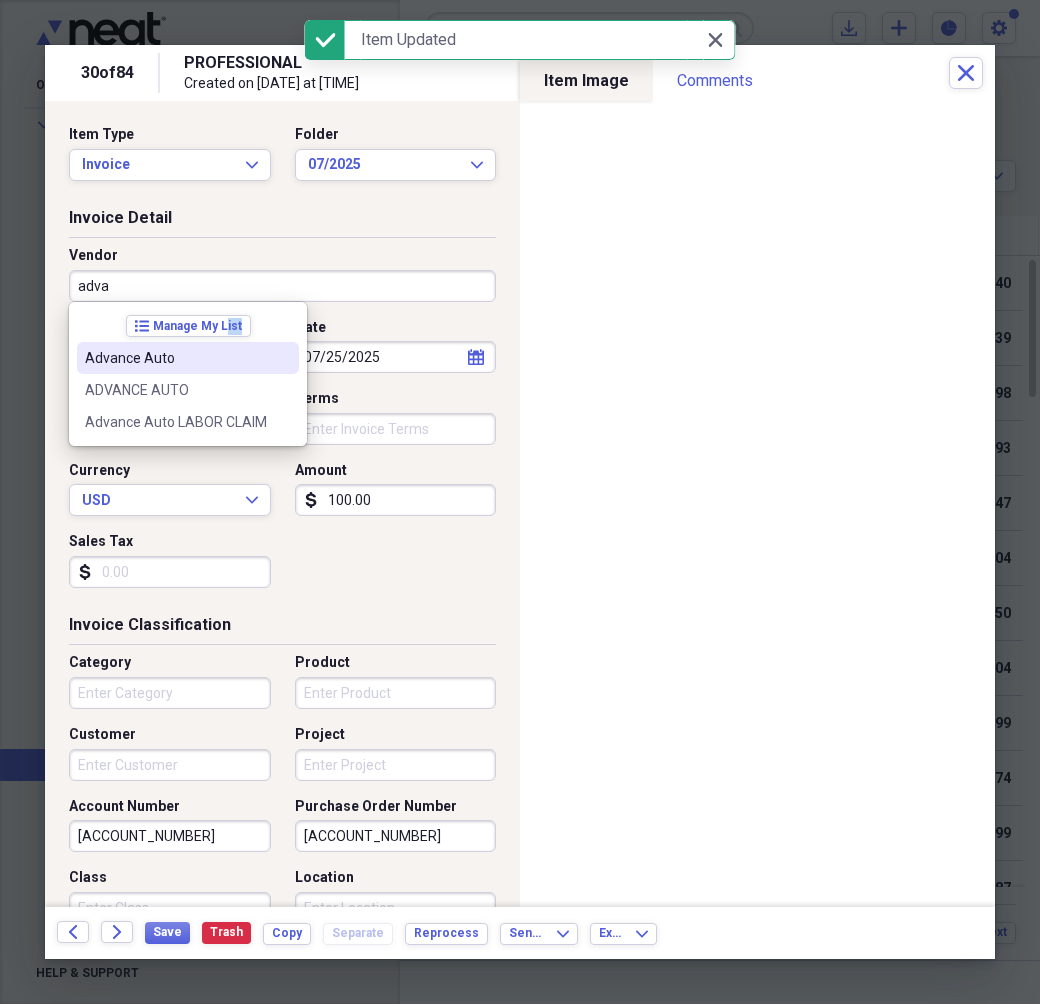 drag, startPoint x: 224, startPoint y: 340, endPoint x: 232, endPoint y: 373, distance: 33.955853 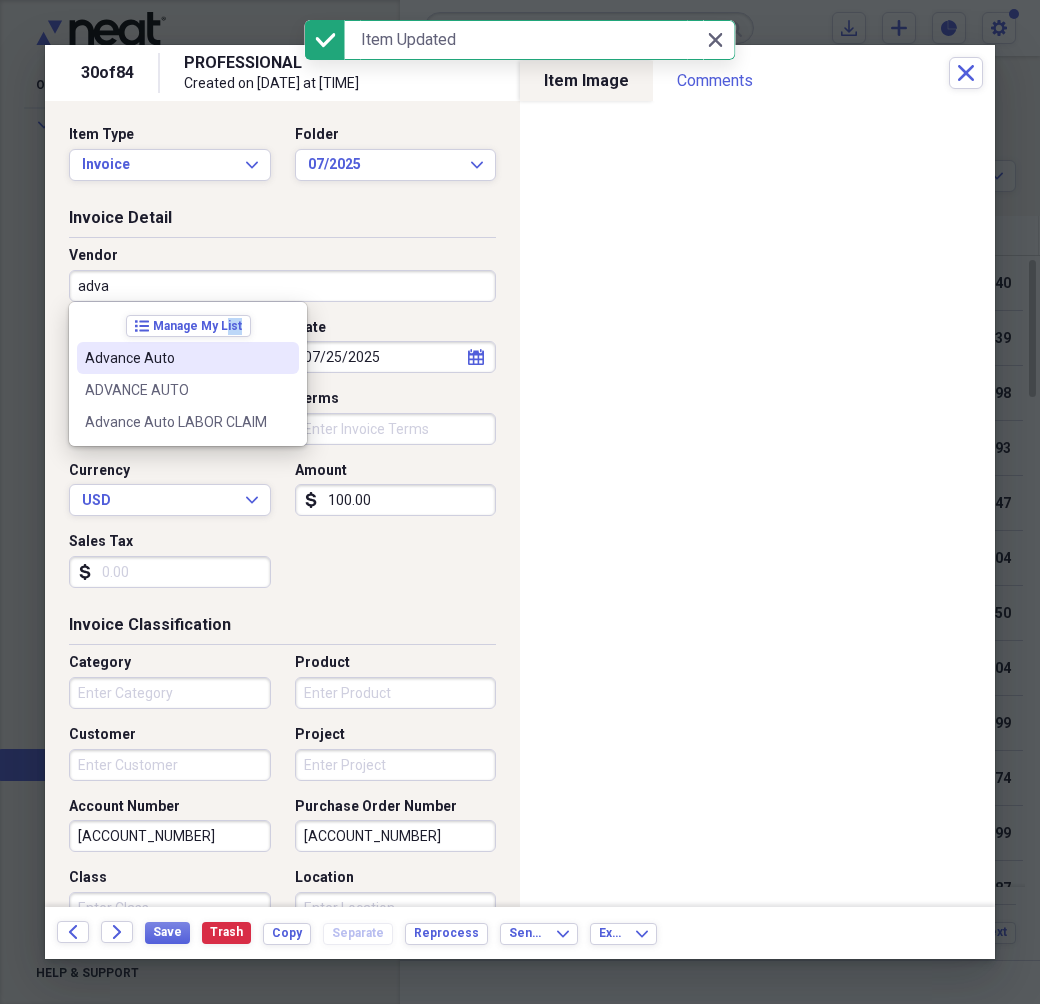 click on "list Manage My List Advance Auto ADVANCE AUTO Advance Auto LABOR CLAIM" at bounding box center (188, 374) 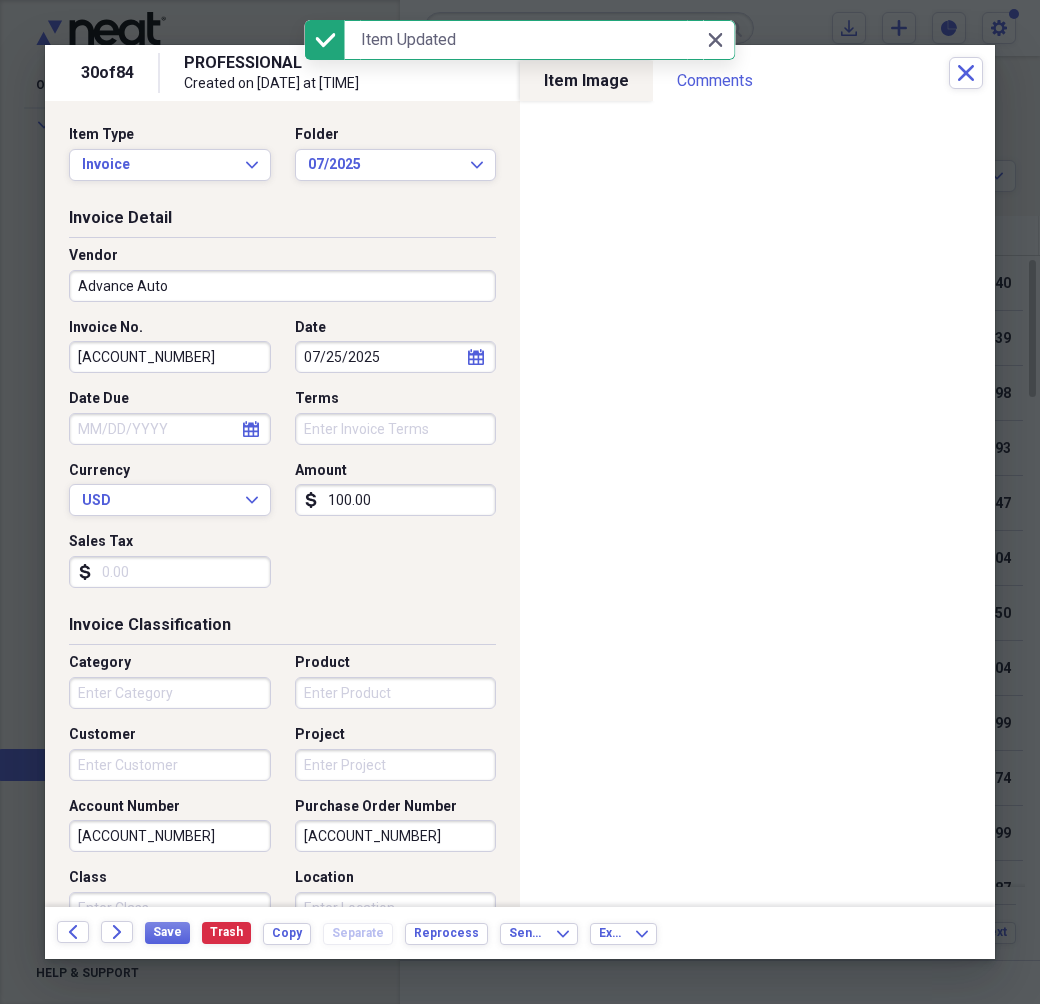 type on "Purchases" 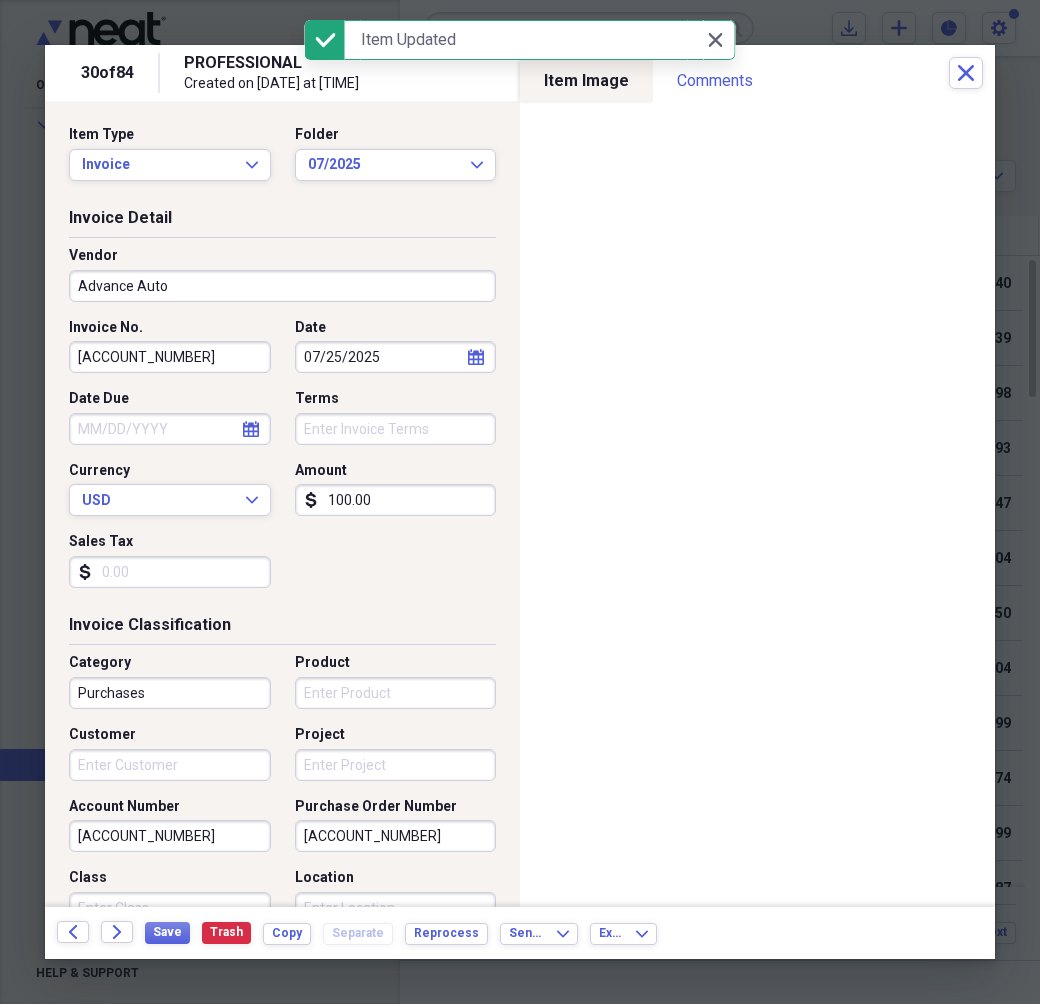 click on "[ACCOUNT_NUMBER]" at bounding box center (170, 357) 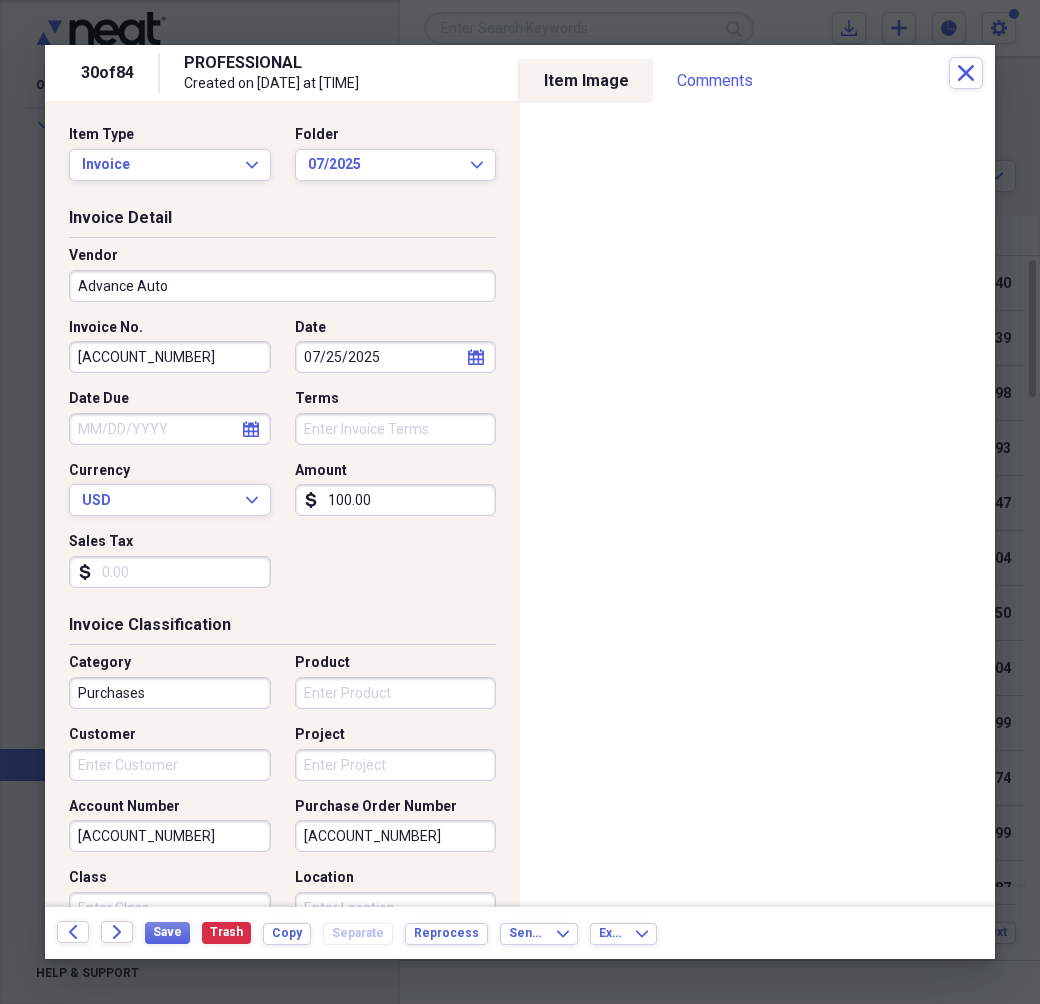 type on "[ACCOUNT_NUMBER]" 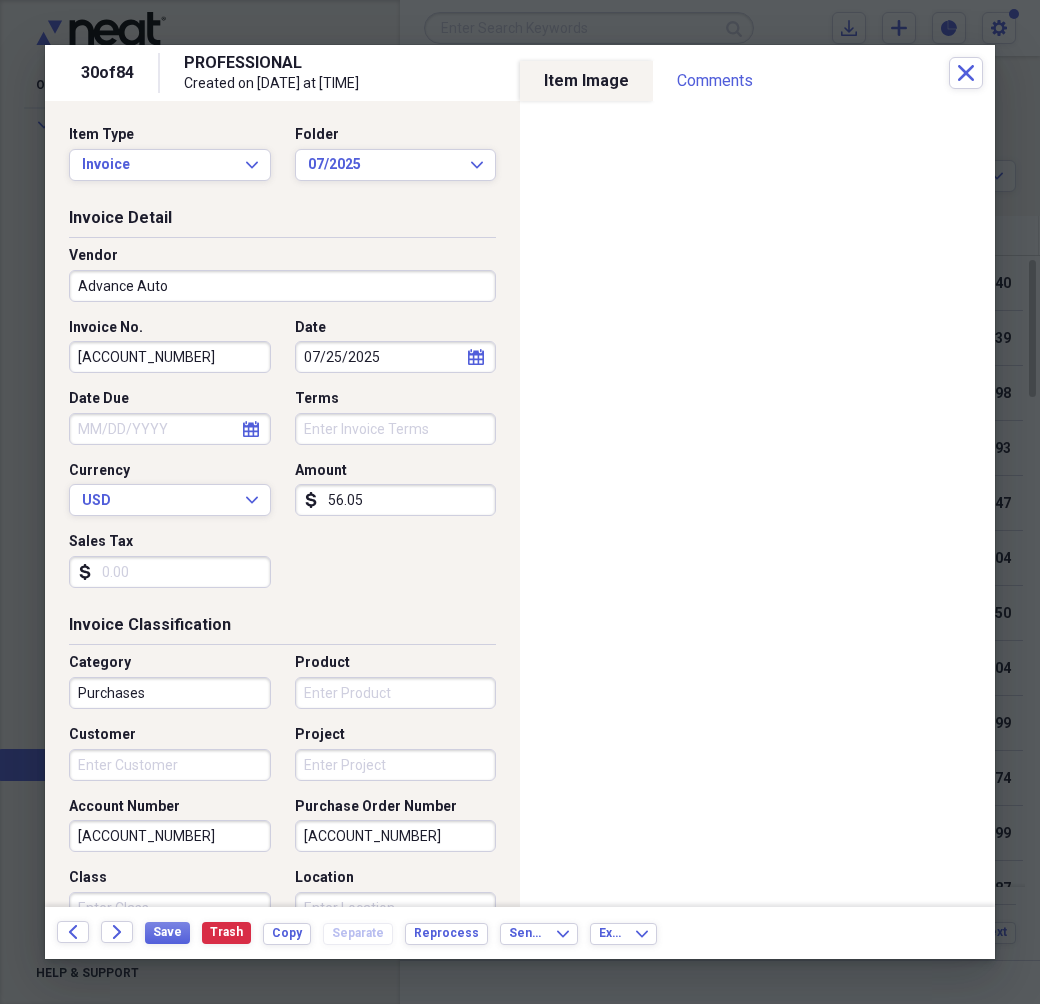 type on "56.05" 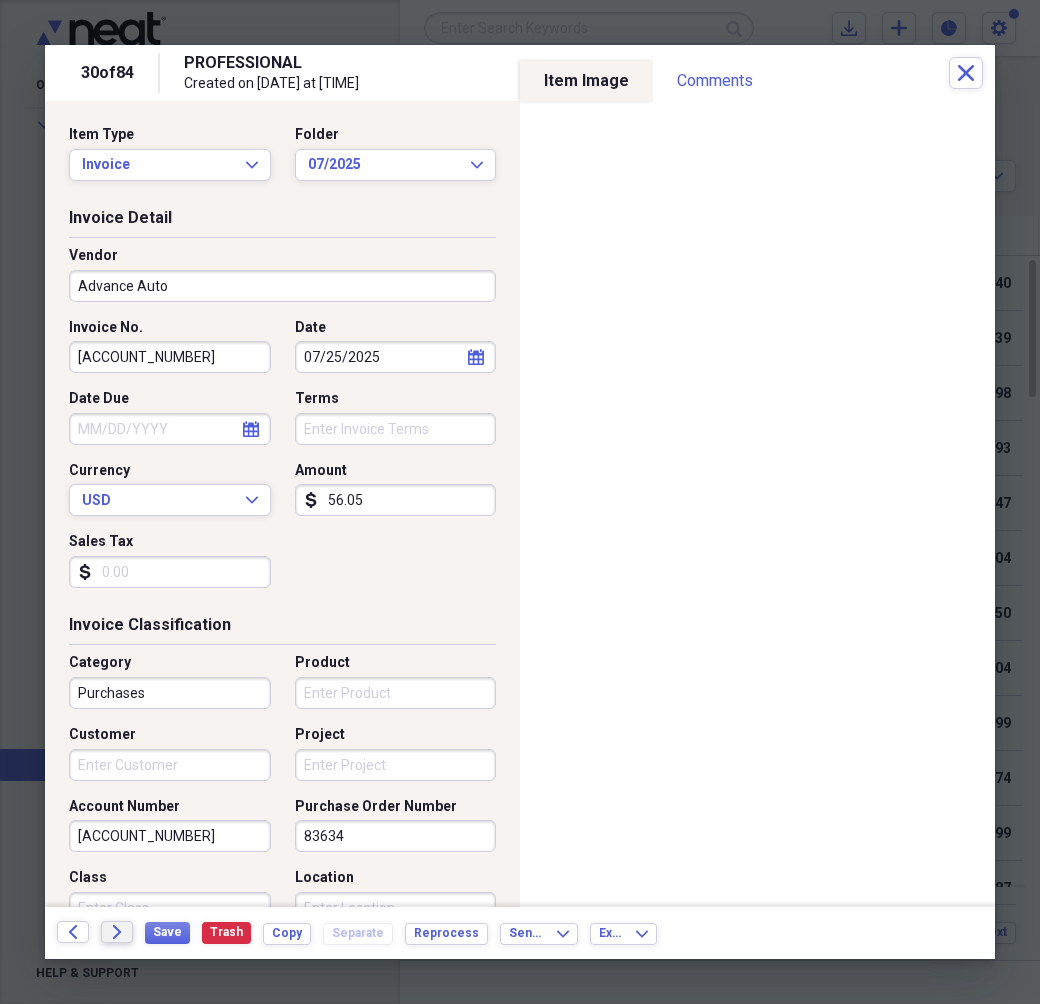 type on "83634" 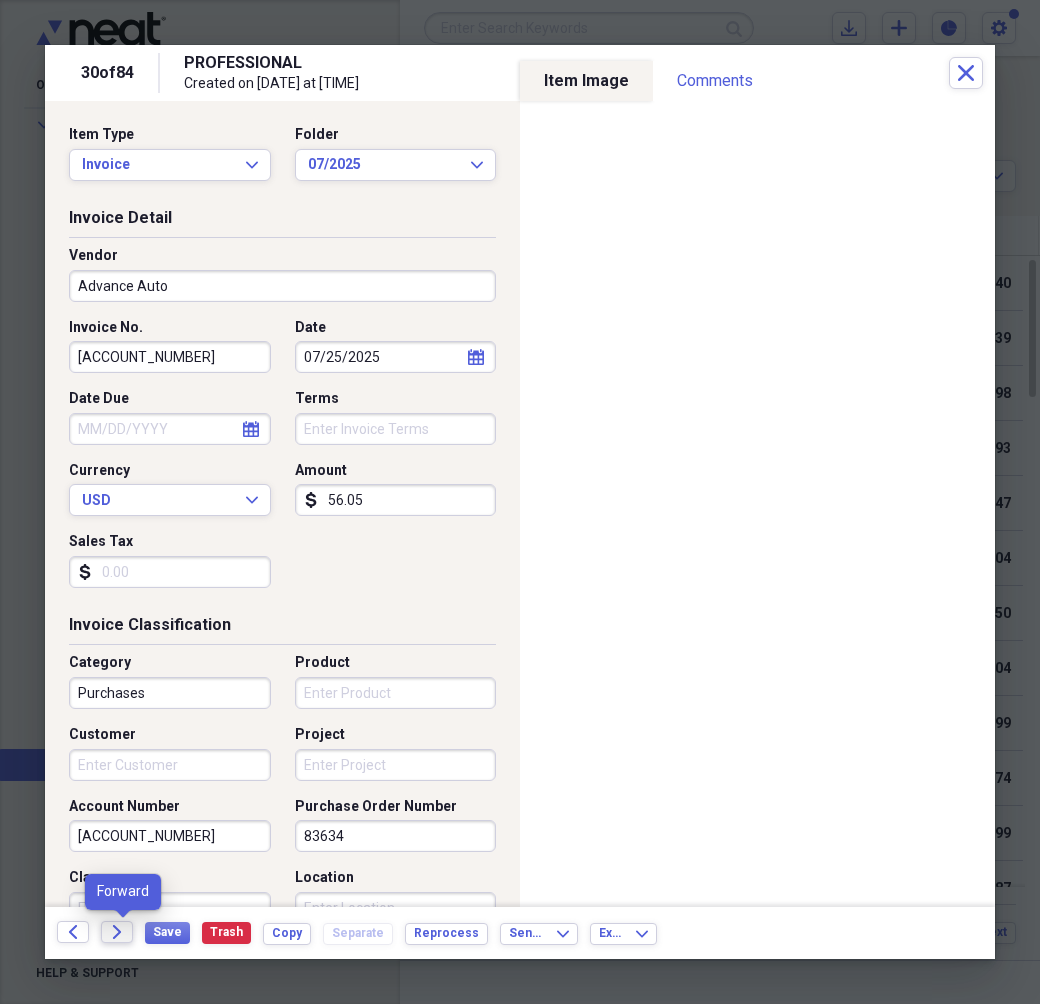 click 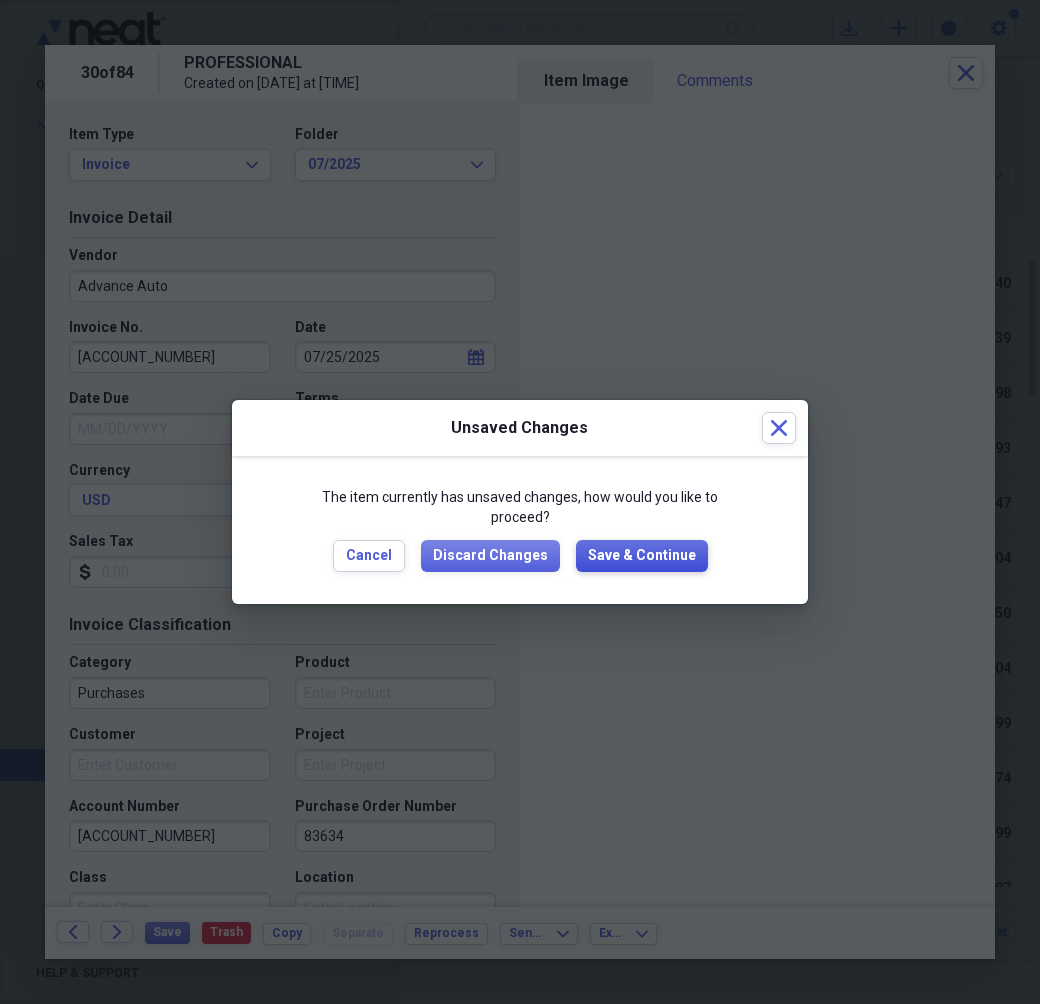 click on "Save & Continue" at bounding box center [642, 556] 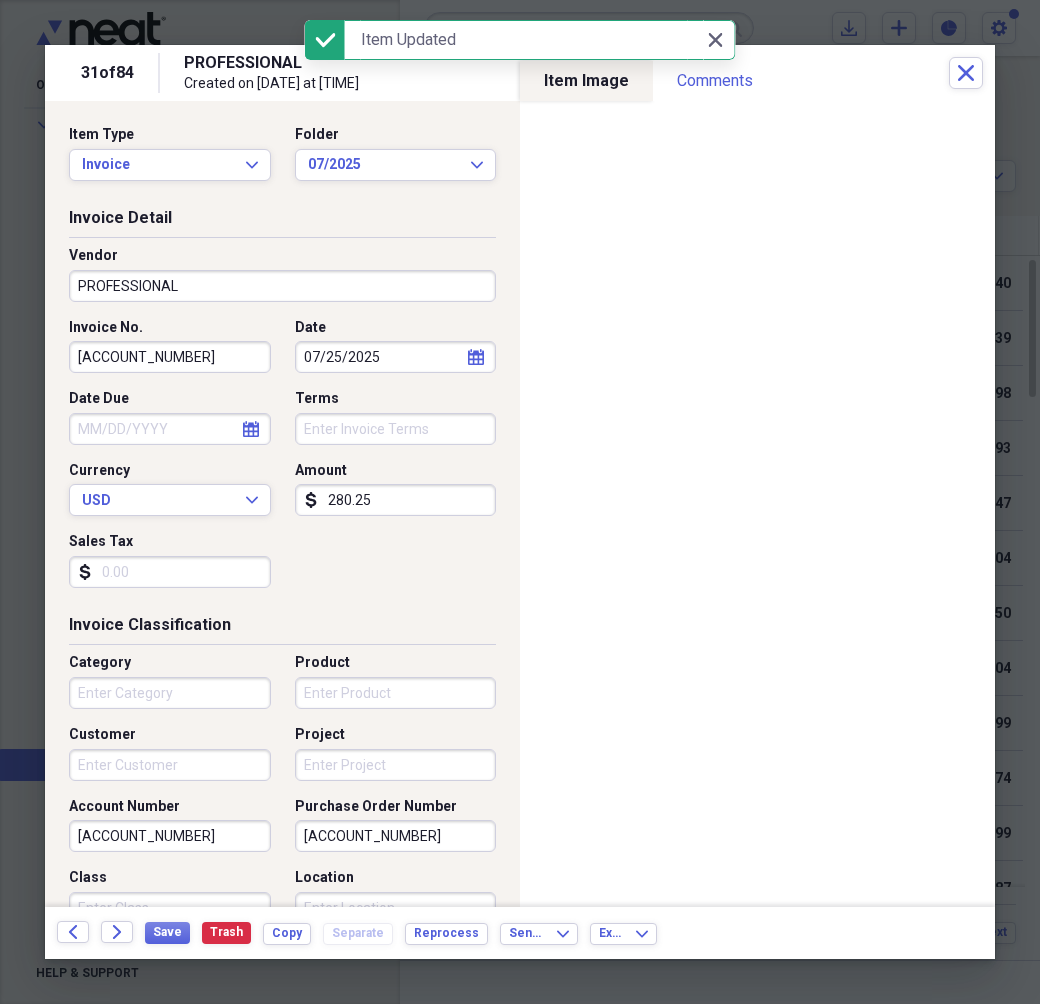 click on "PROFESSIONAL" at bounding box center (282, 286) 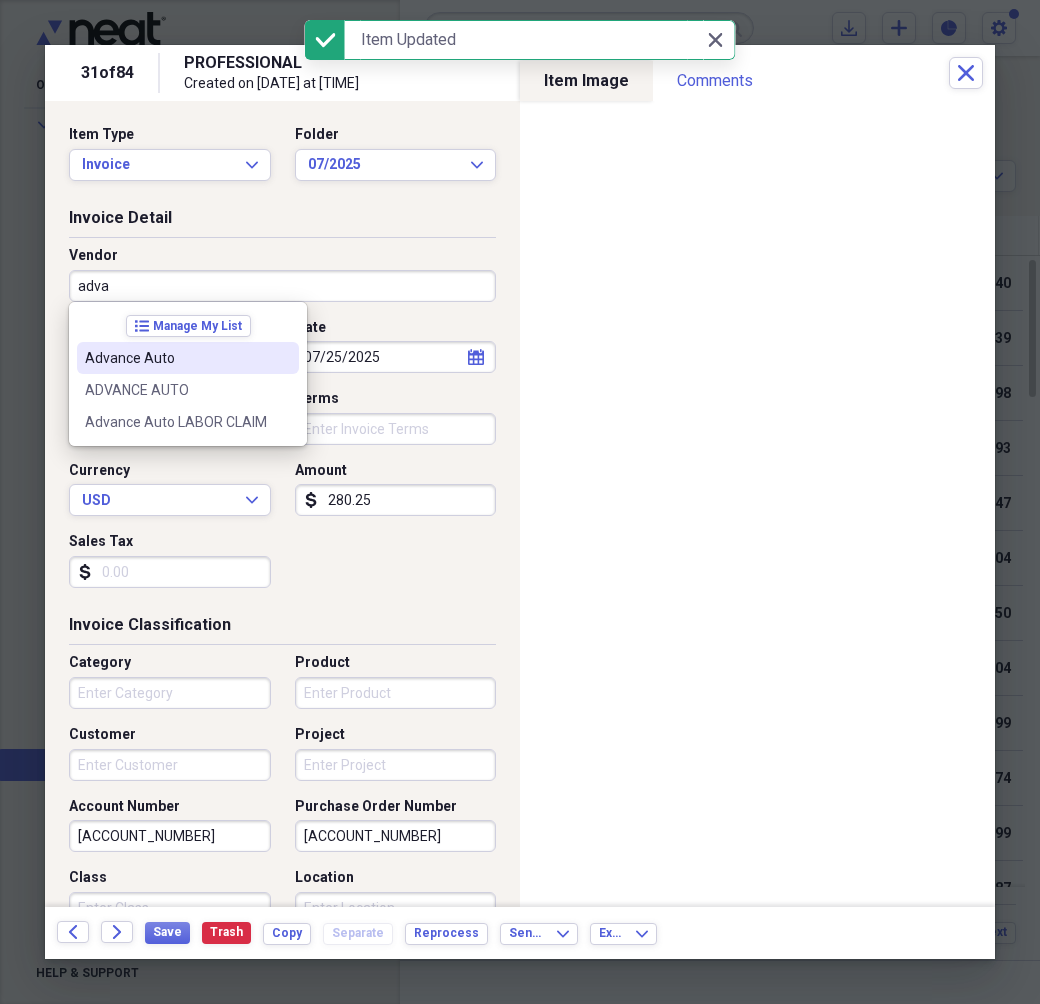 click on "Advance Auto" at bounding box center [176, 358] 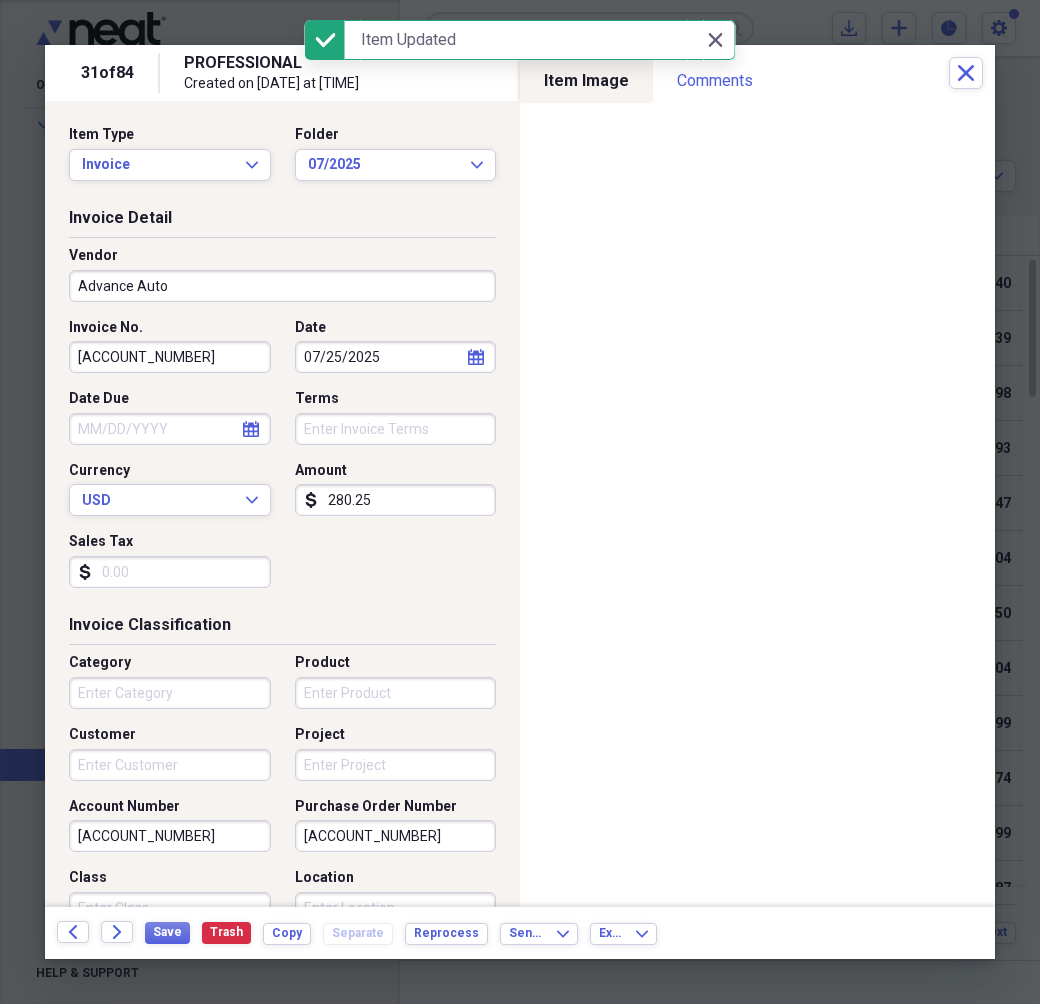 type on "Purchases" 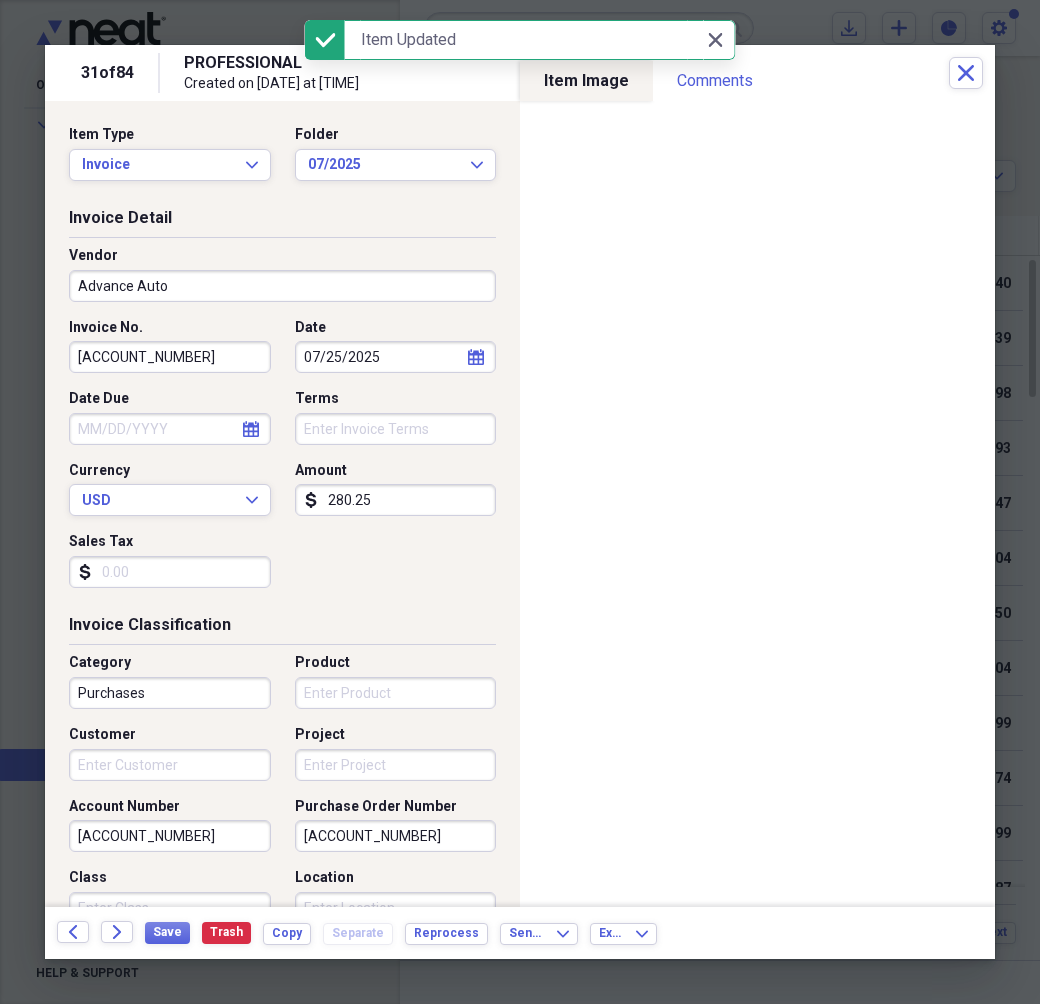click on "[ACCOUNT_NUMBER]" at bounding box center (170, 357) 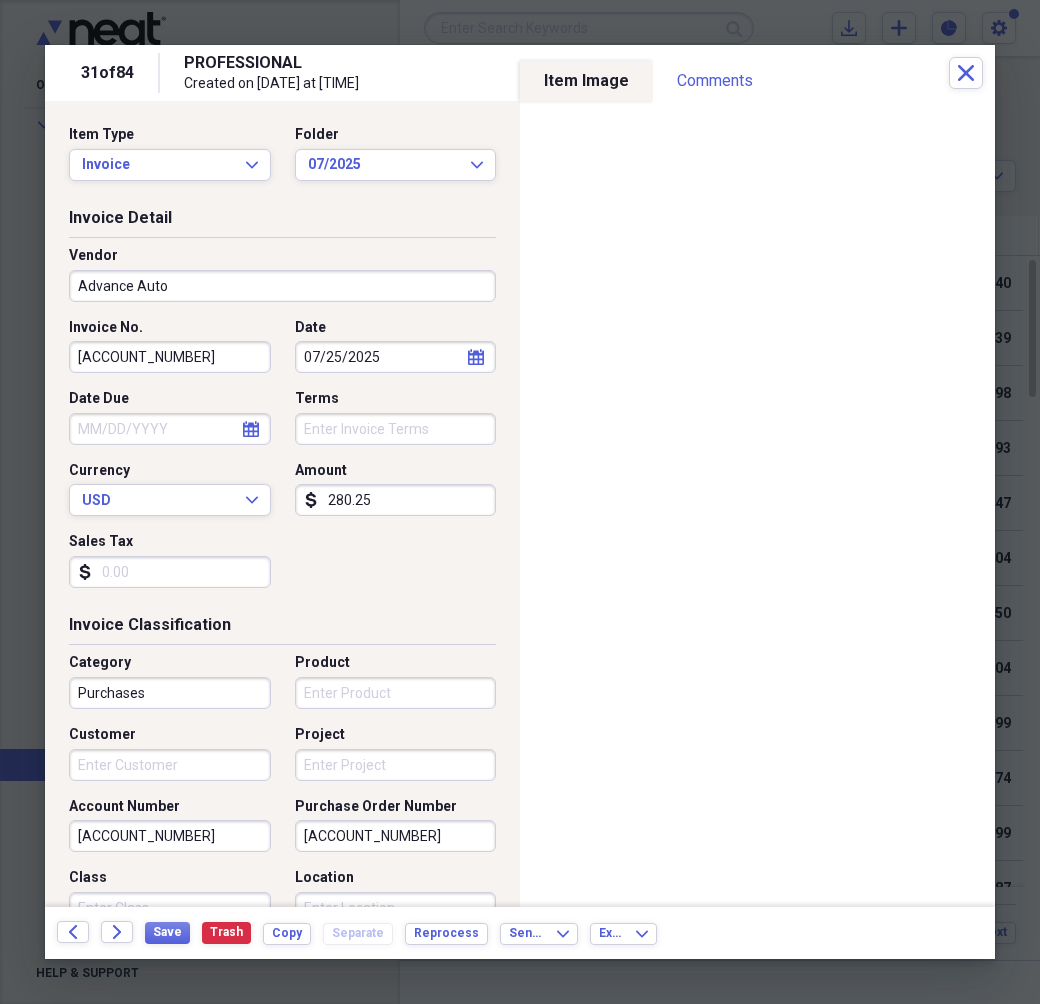 type on "[ACCOUNT_NUMBER]" 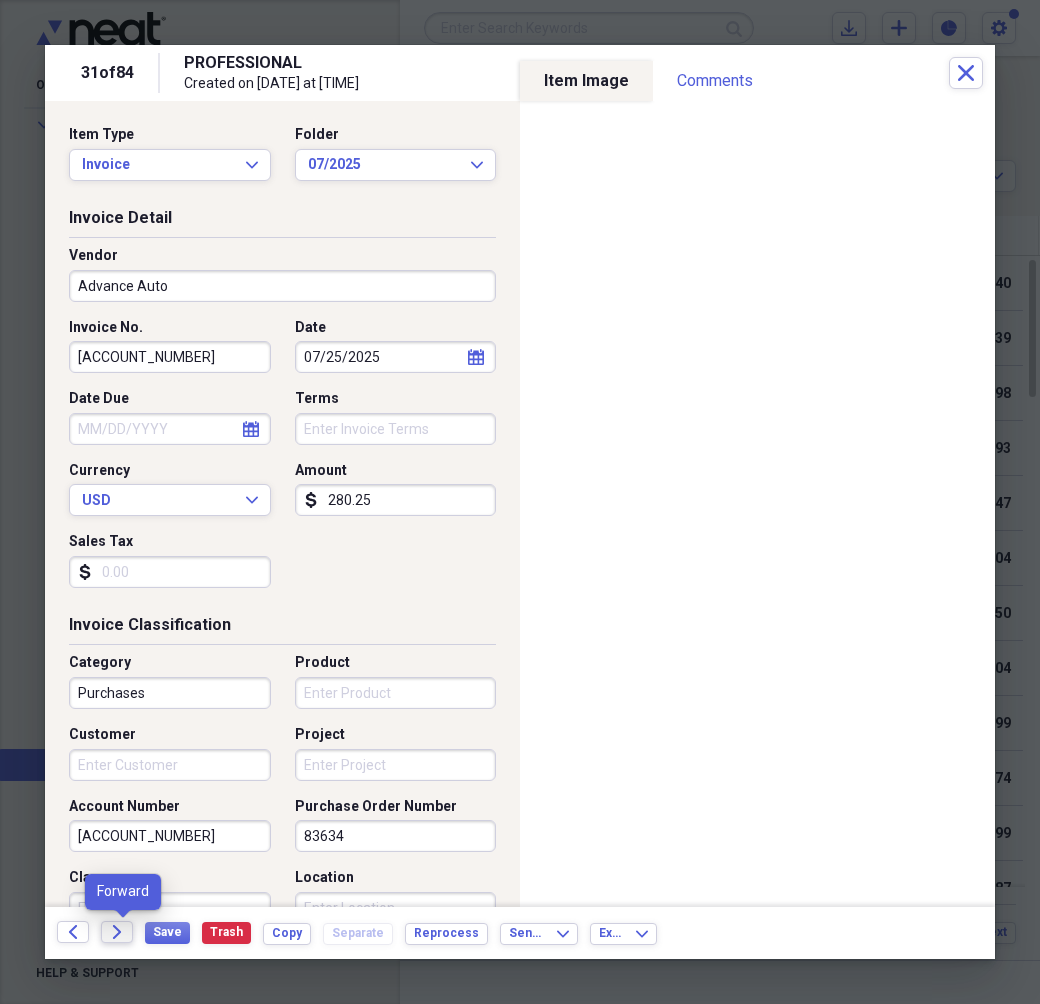 type on "83634" 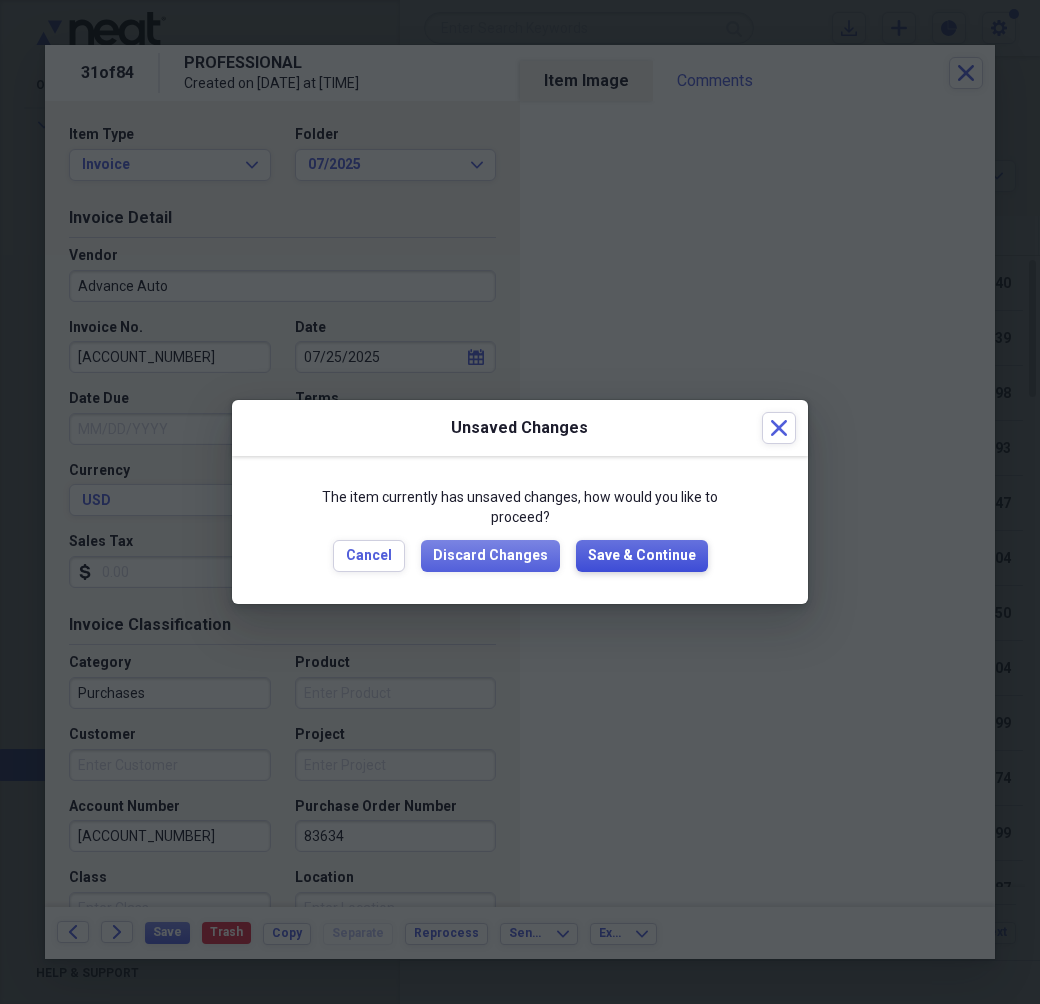 click on "Save & Continue" at bounding box center (642, 556) 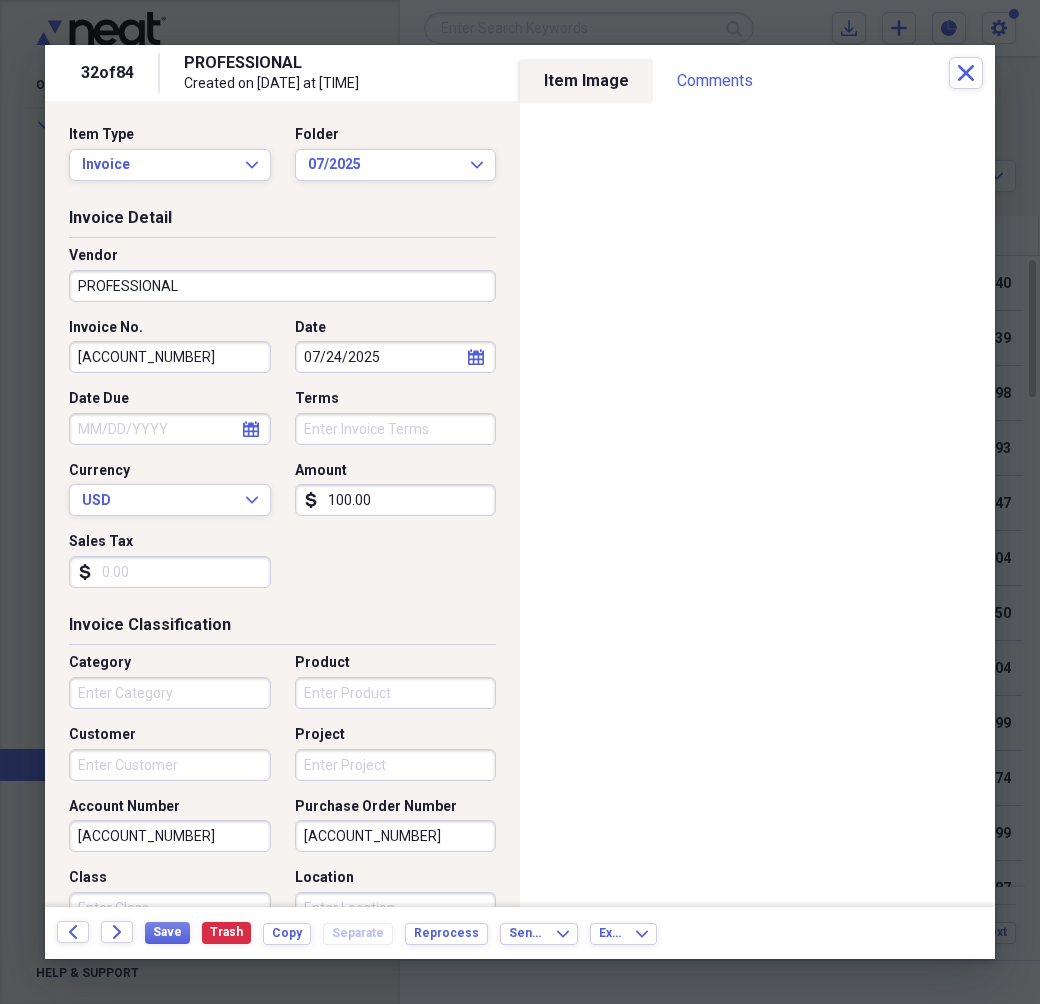 click on "PROFESSIONAL" at bounding box center [282, 286] 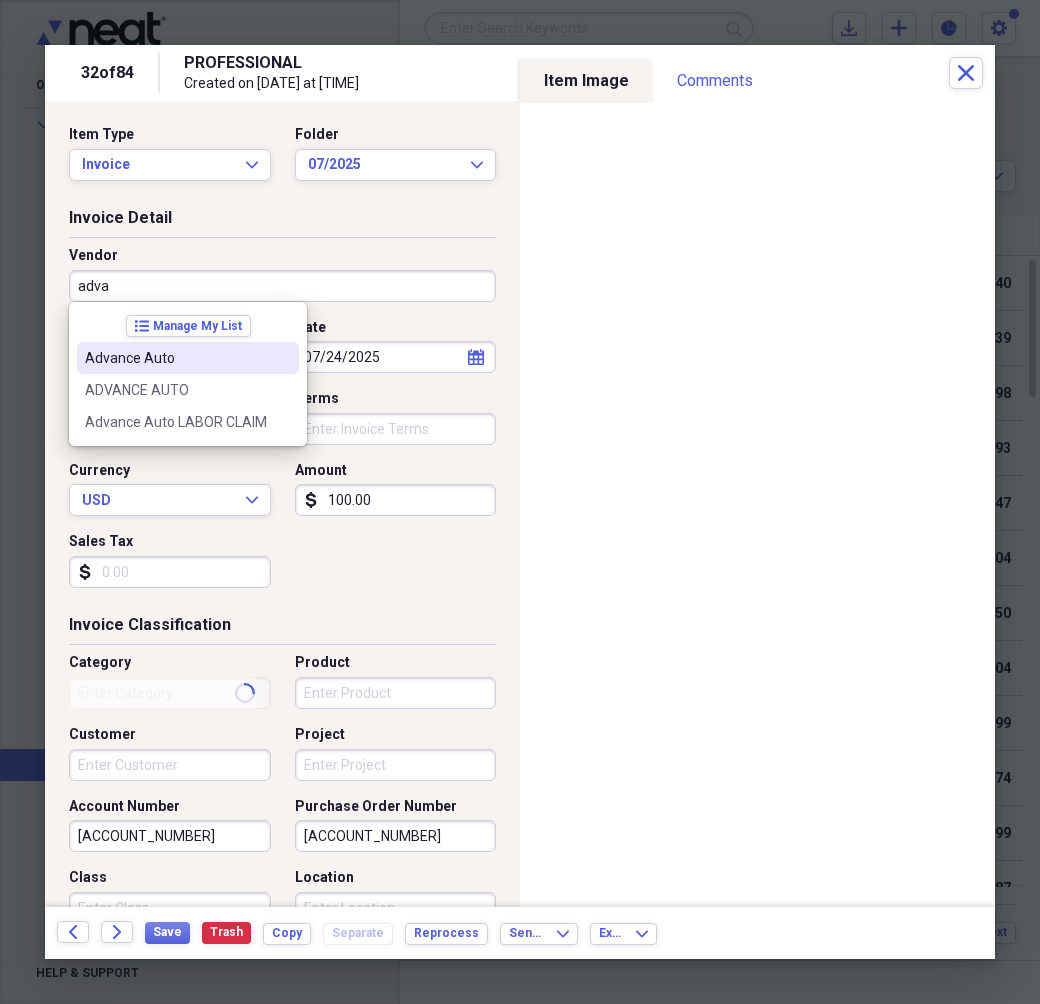 click on "Advance Auto" at bounding box center [176, 358] 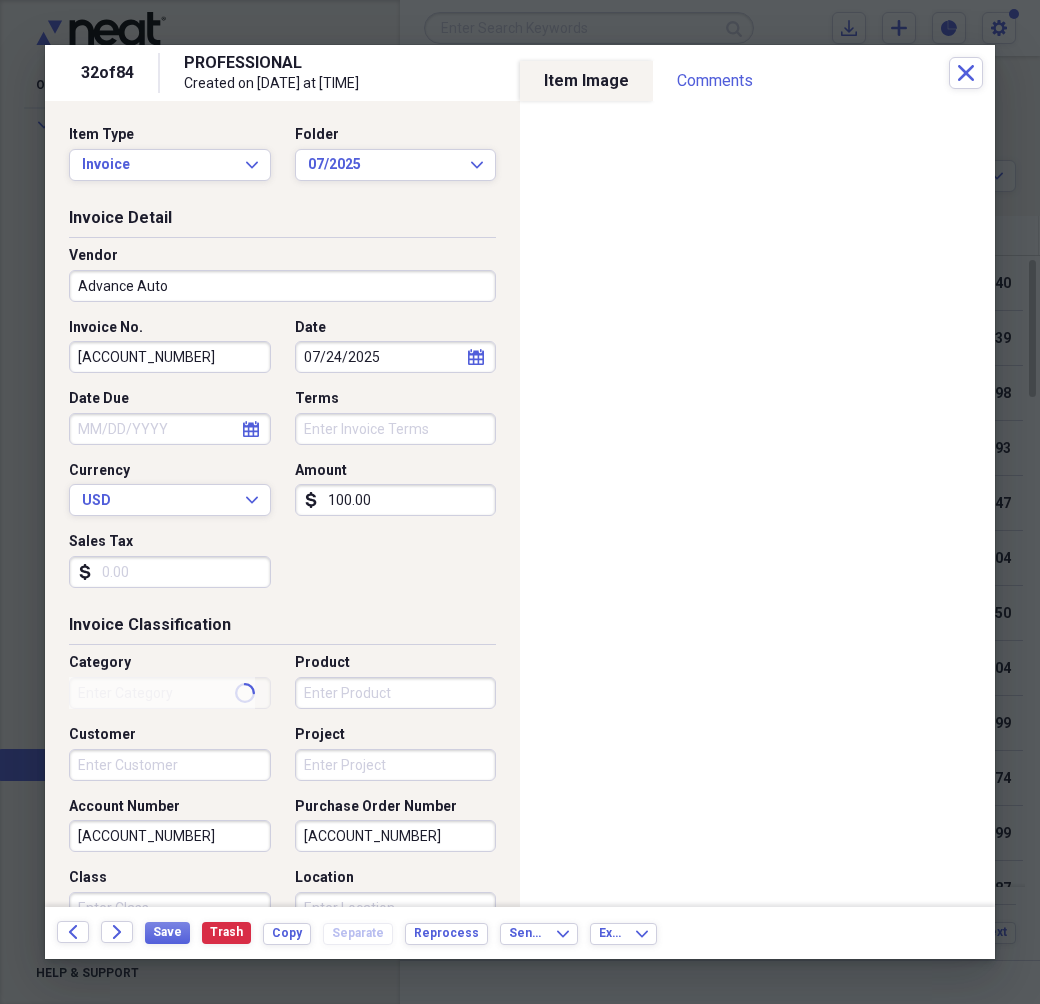 type on "Purchases" 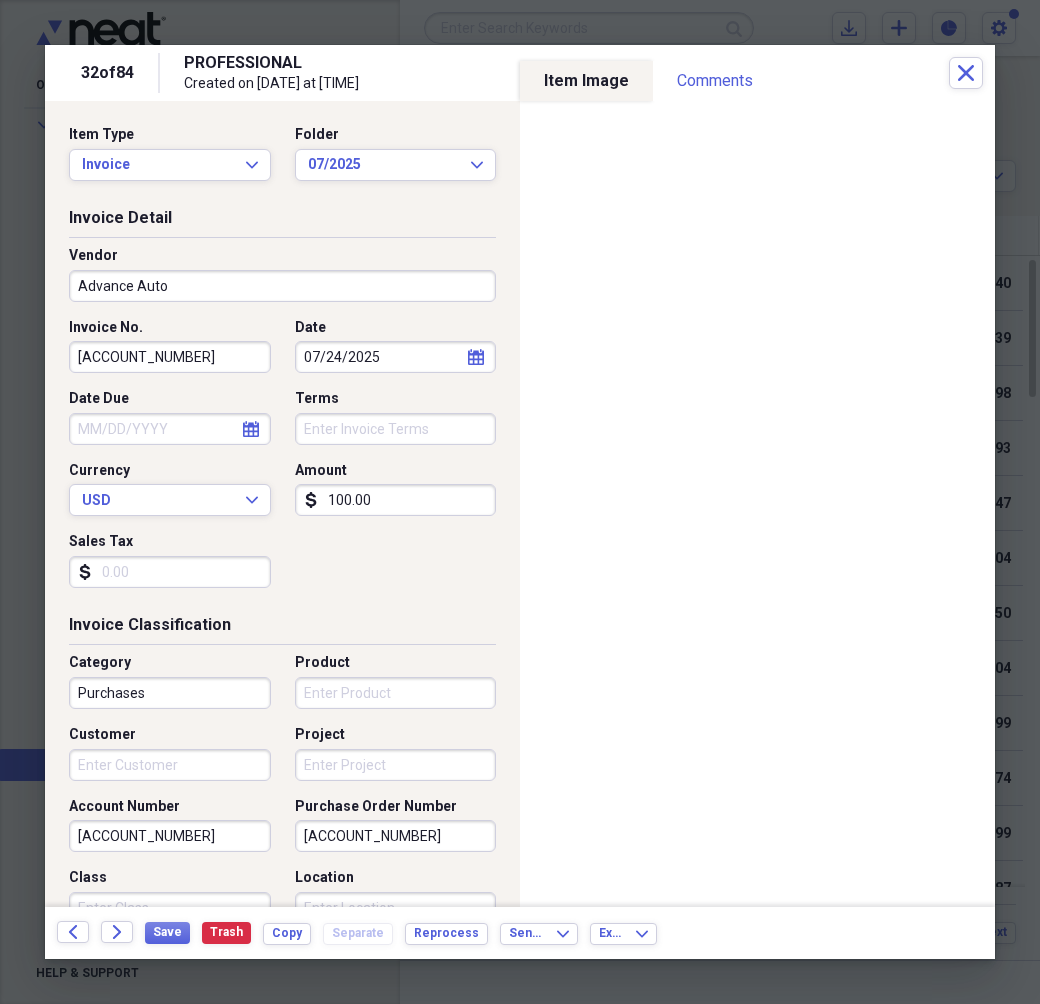 click on "[ACCOUNT_NUMBER]" at bounding box center [170, 357] 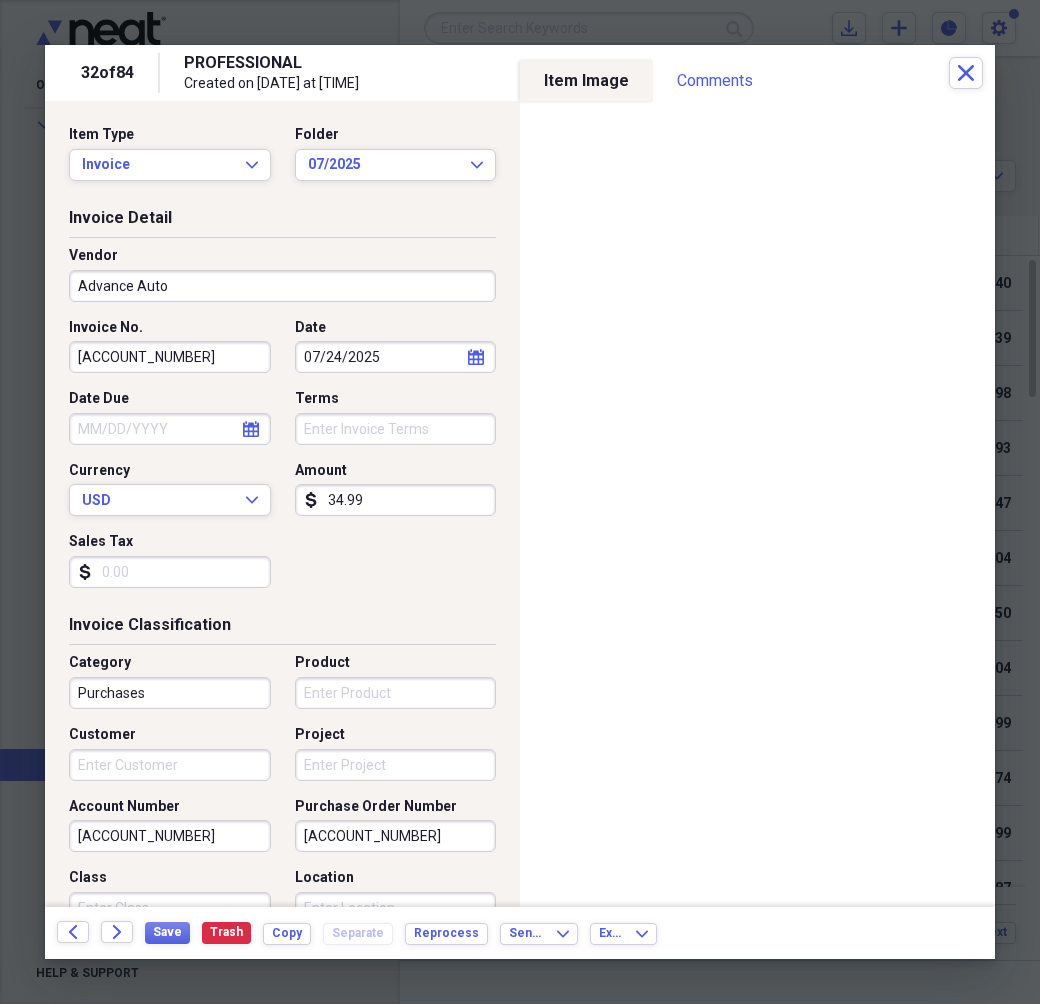 type on "34.99" 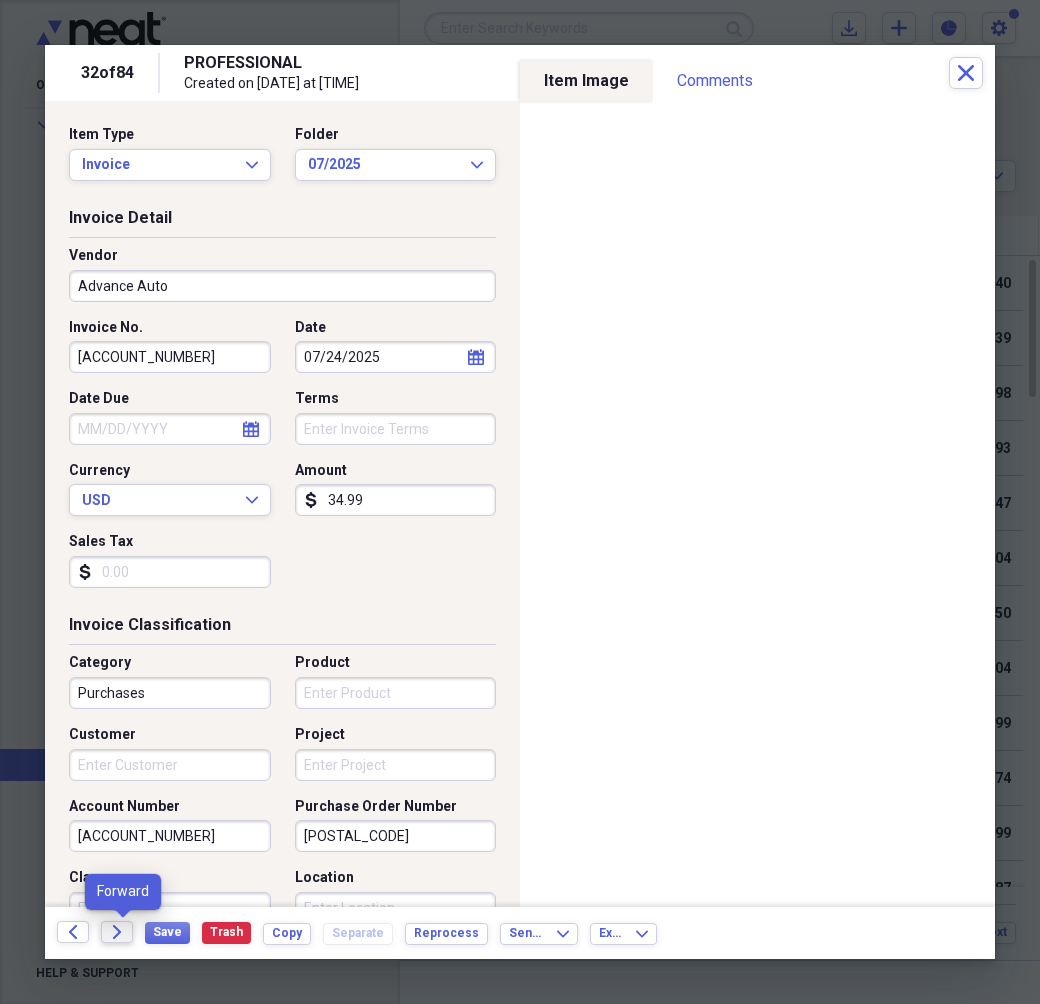 type on "[POSTAL_CODE]" 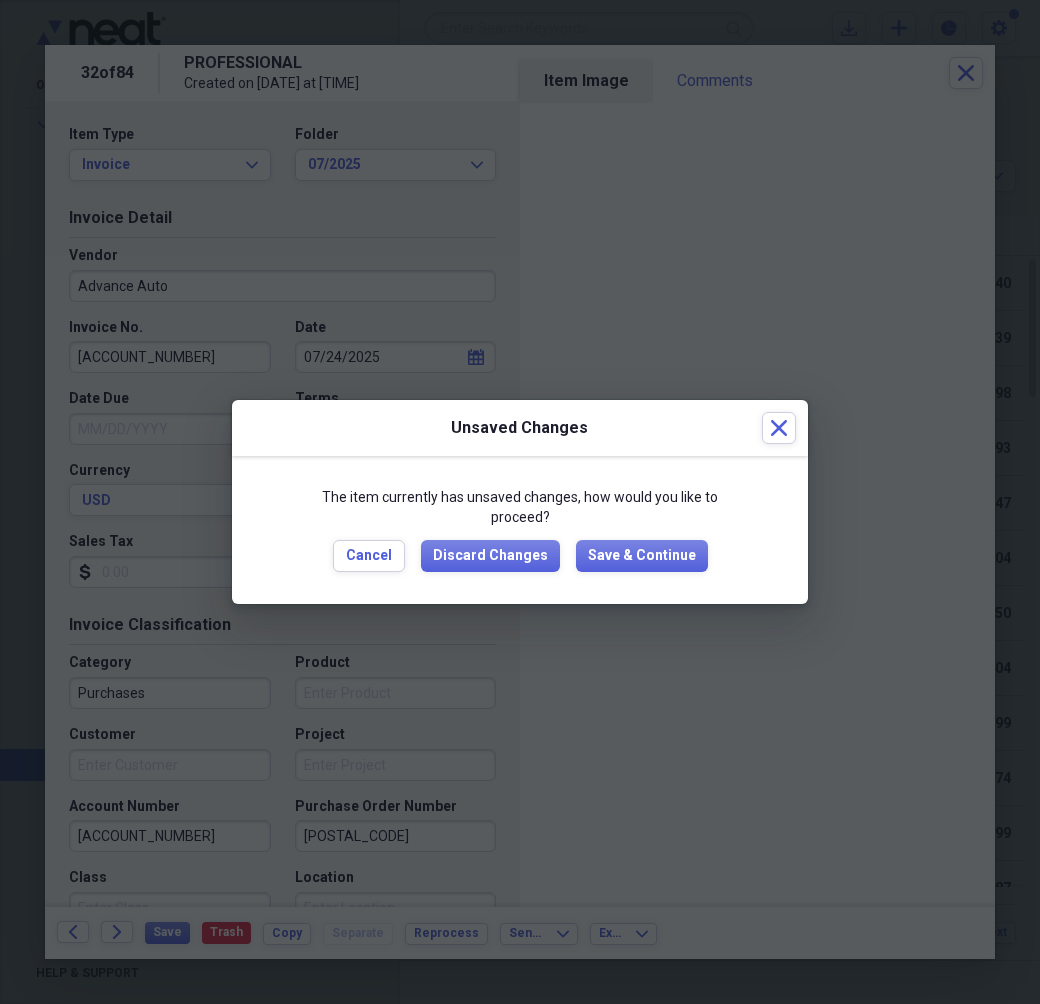 click on "The item currently has unsaved changes, how would you like to proceed? Cancel Discard Changes Save & Continue" at bounding box center [520, 529] 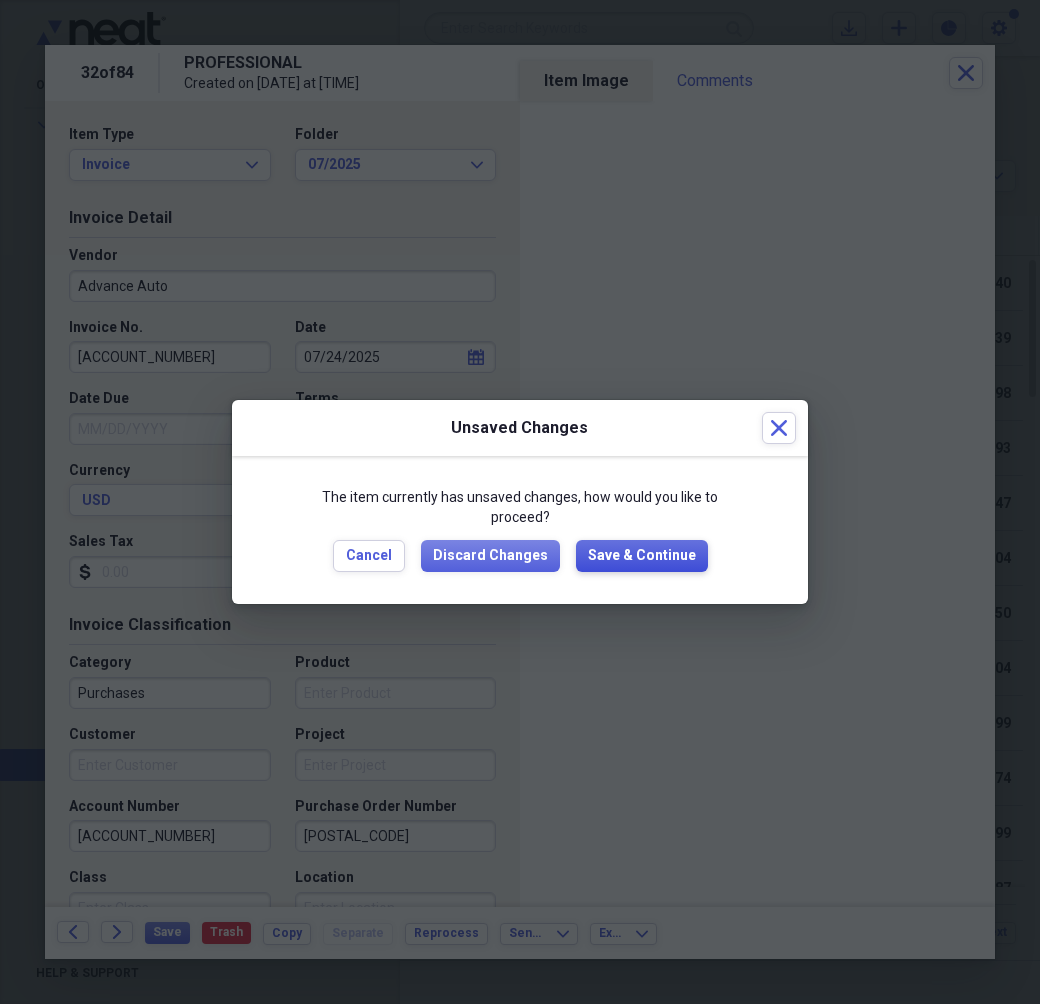 click on "Save & Continue" at bounding box center (642, 556) 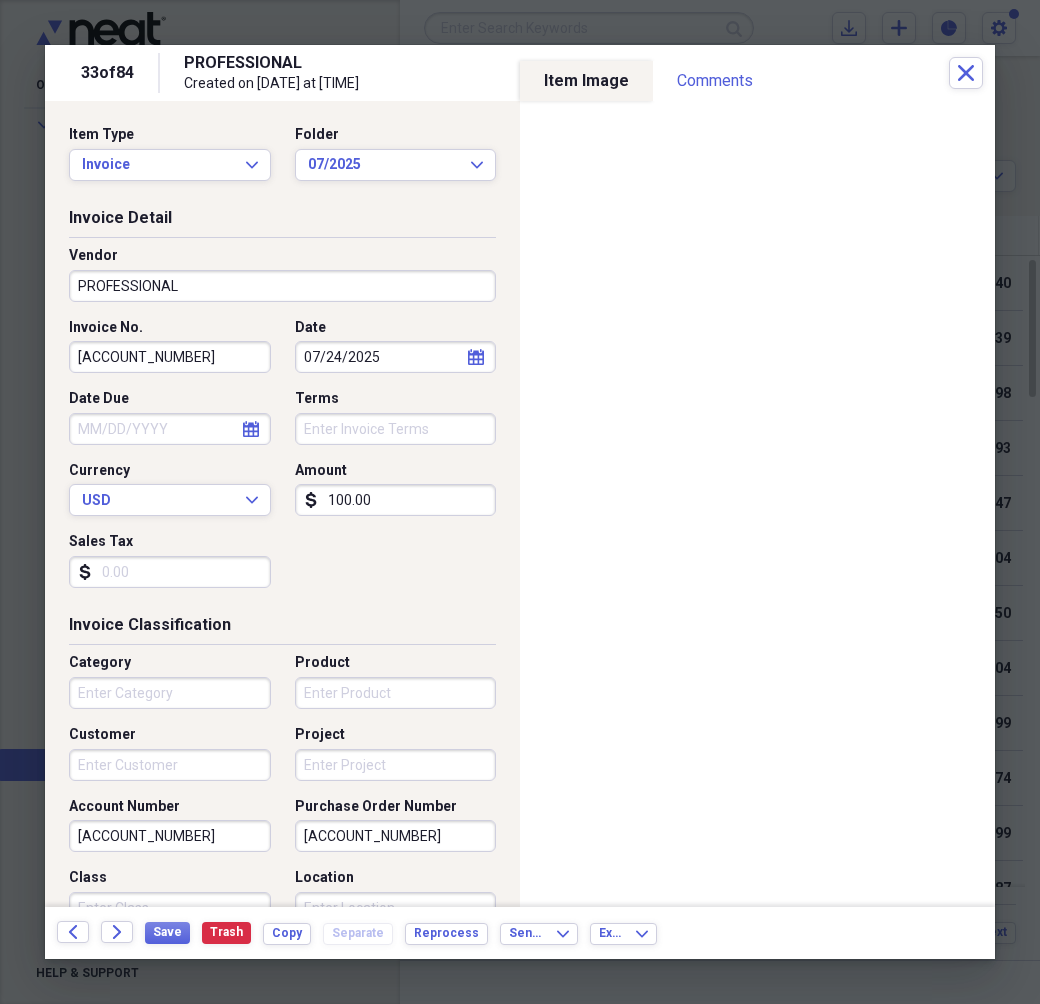 click on "PROFESSIONAL" at bounding box center (282, 286) 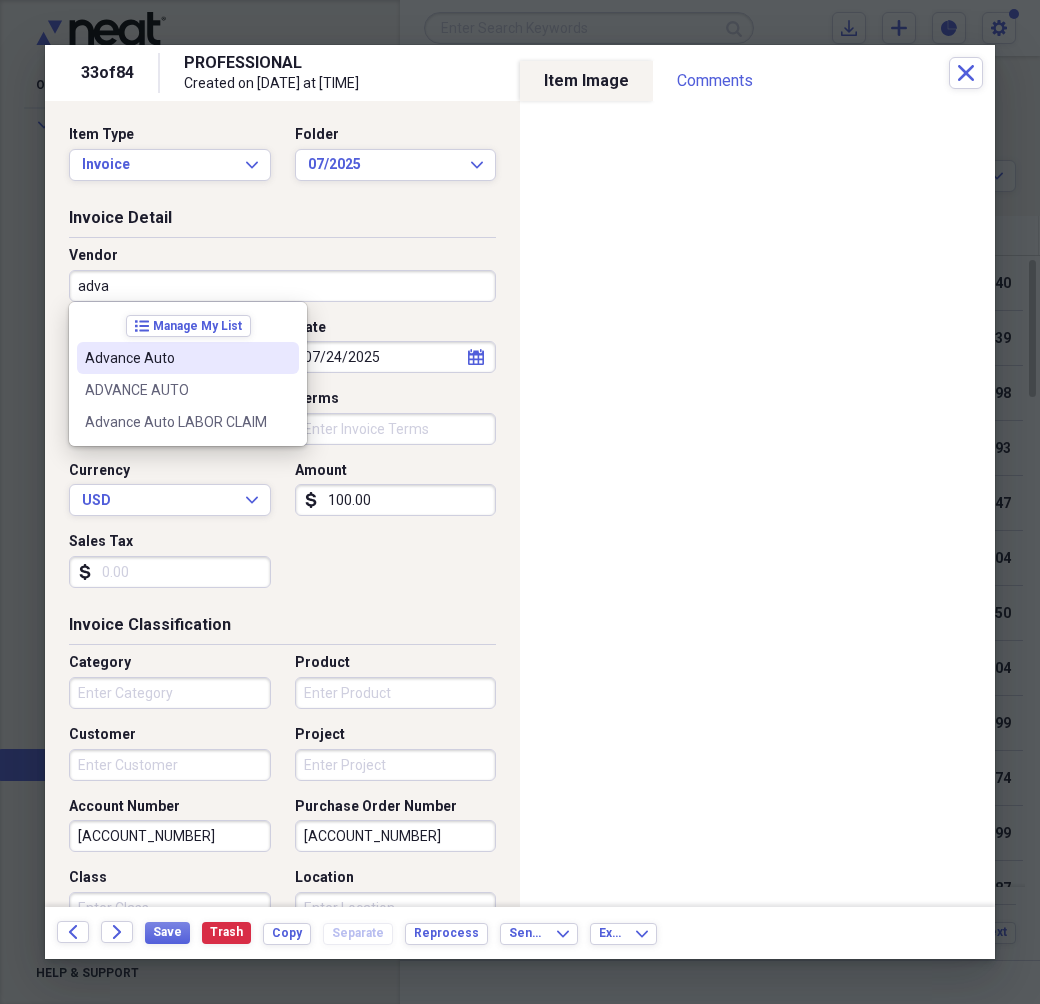 click on "Advance Auto" at bounding box center [188, 358] 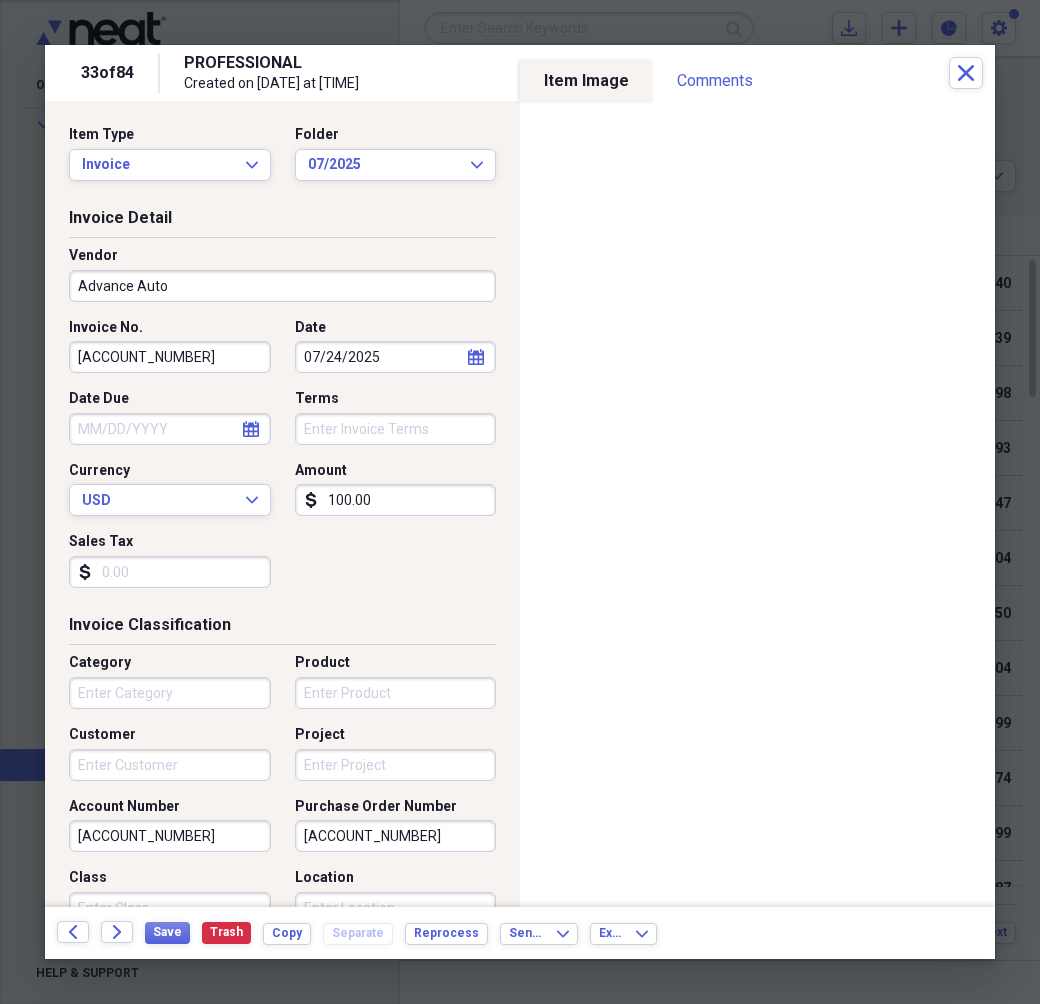 type on "Purchases" 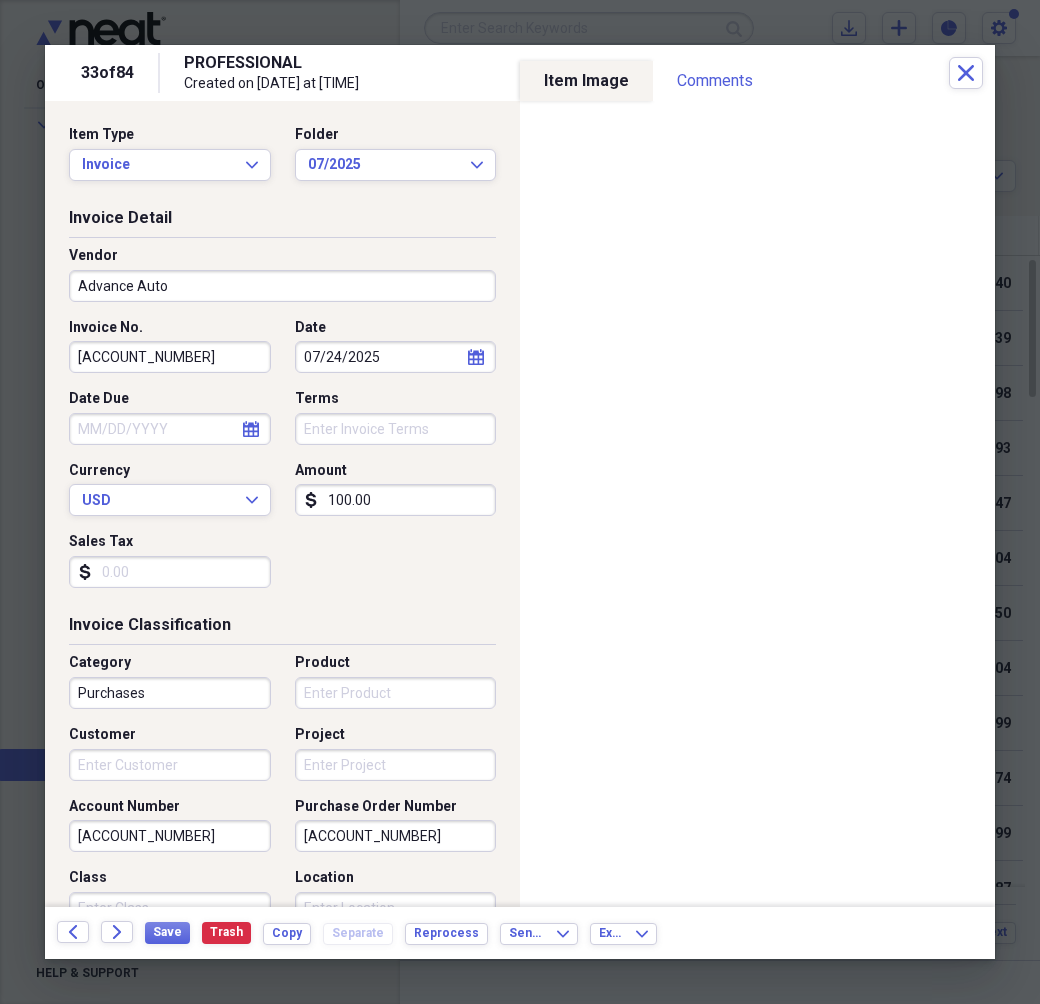 click on "[ACCOUNT_NUMBER]" at bounding box center [170, 357] 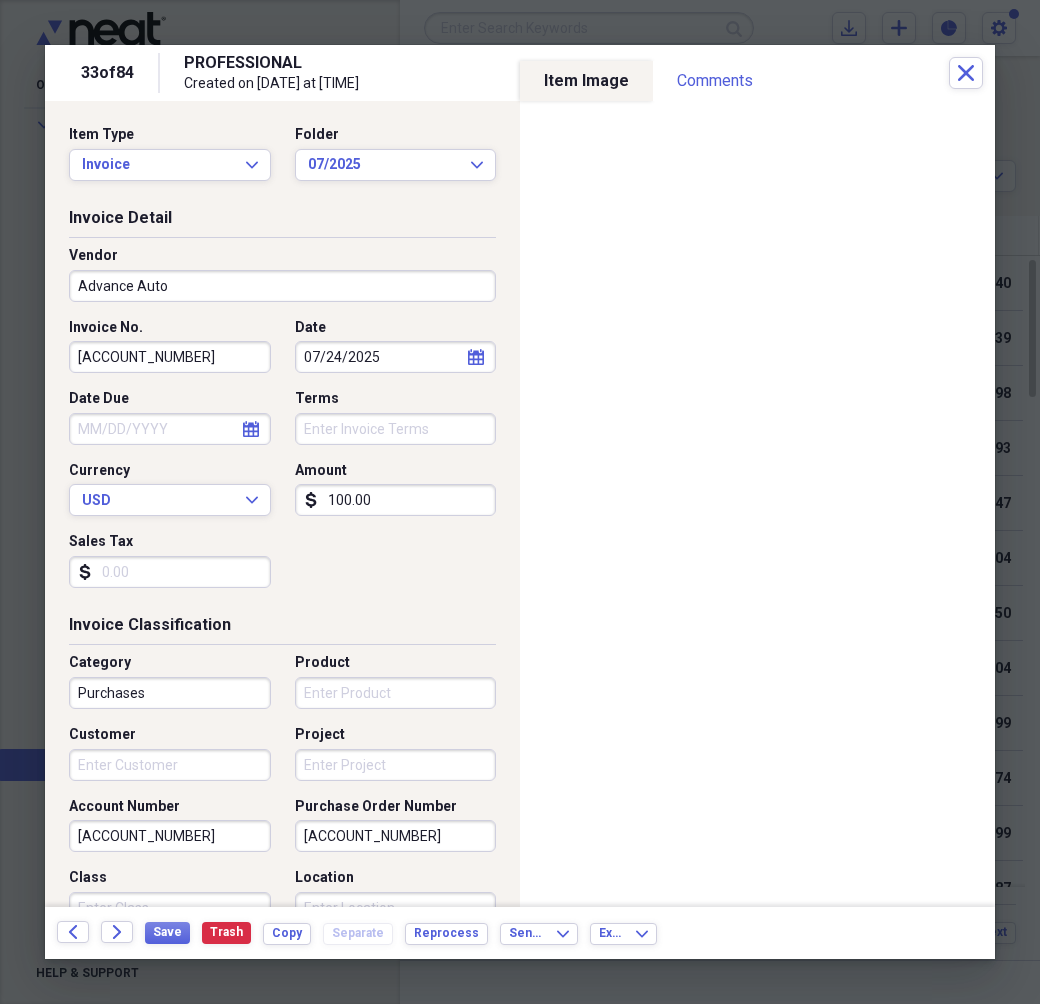 type on "[ACCOUNT_NUMBER]" 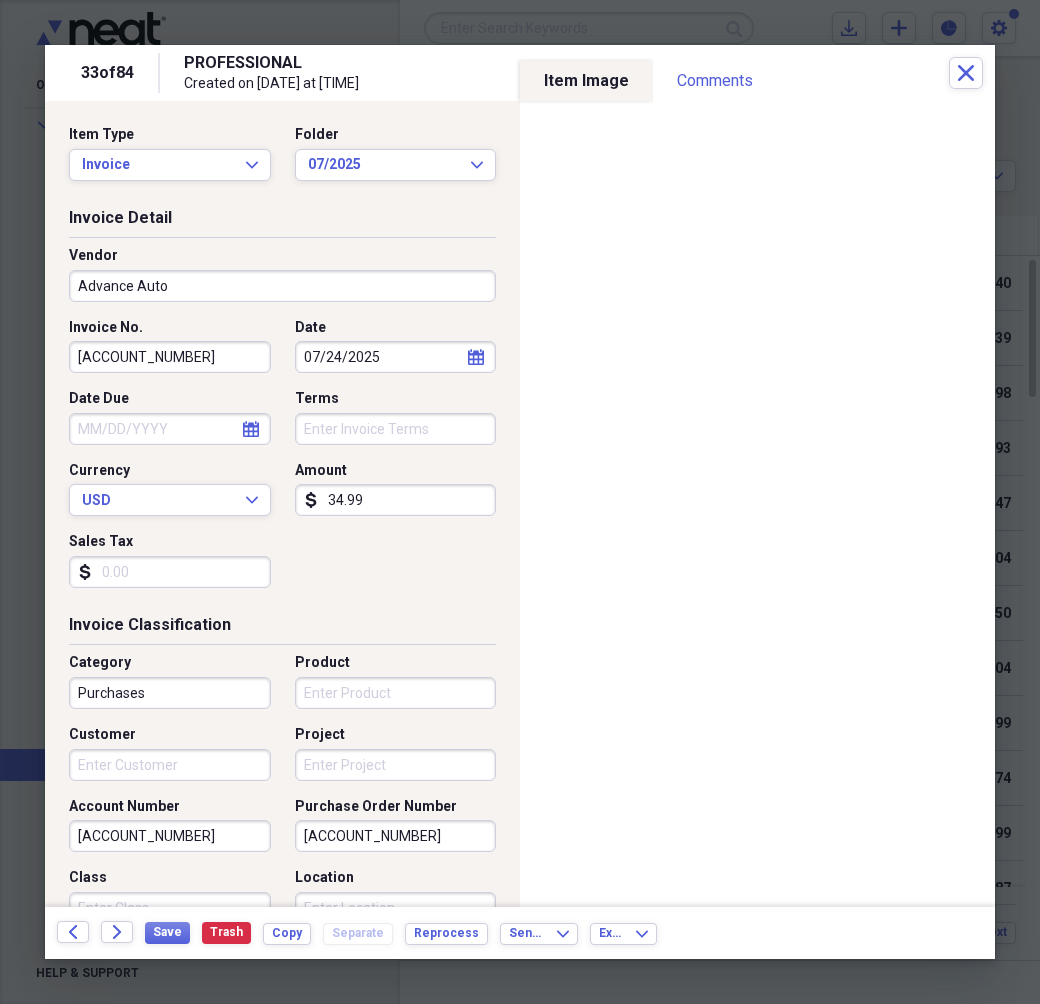 type on "34.99" 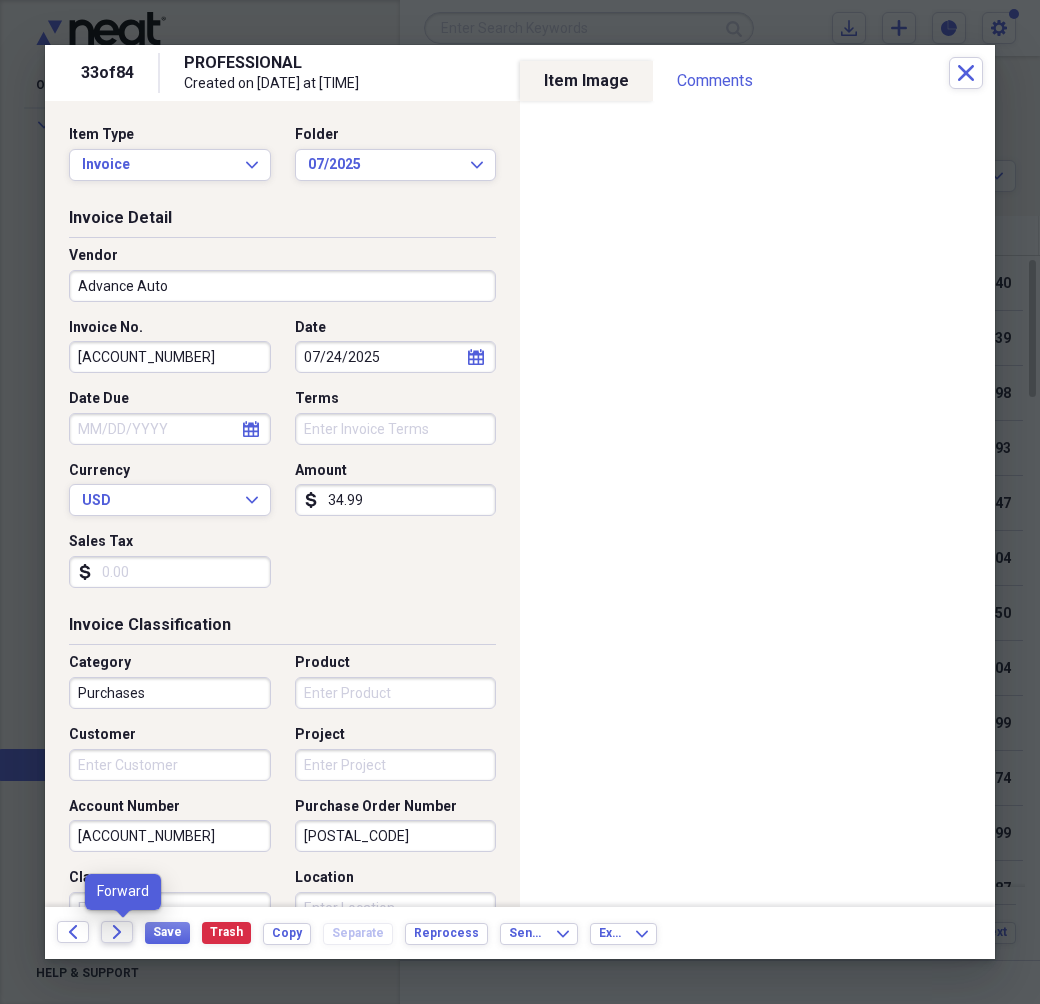 type on "[POSTAL_CODE]" 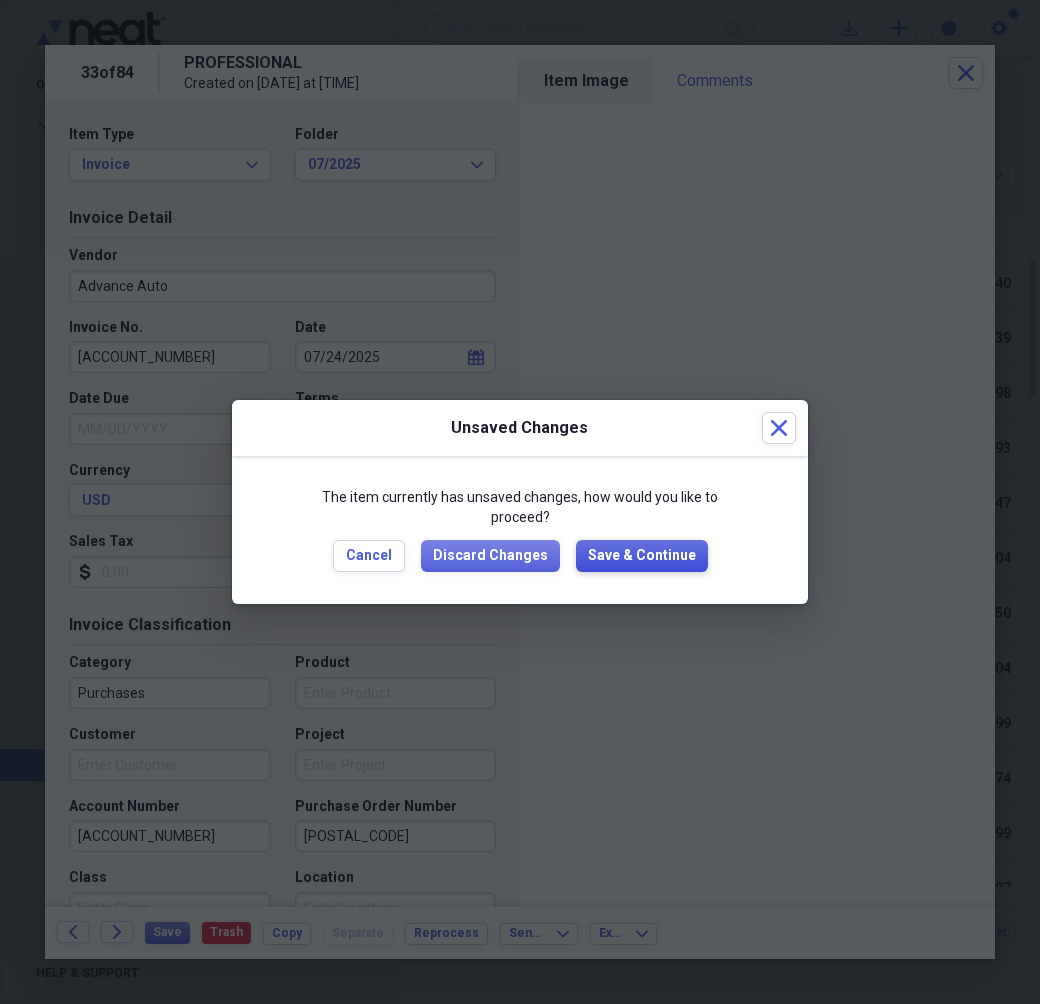 click on "Save & Continue" at bounding box center [642, 556] 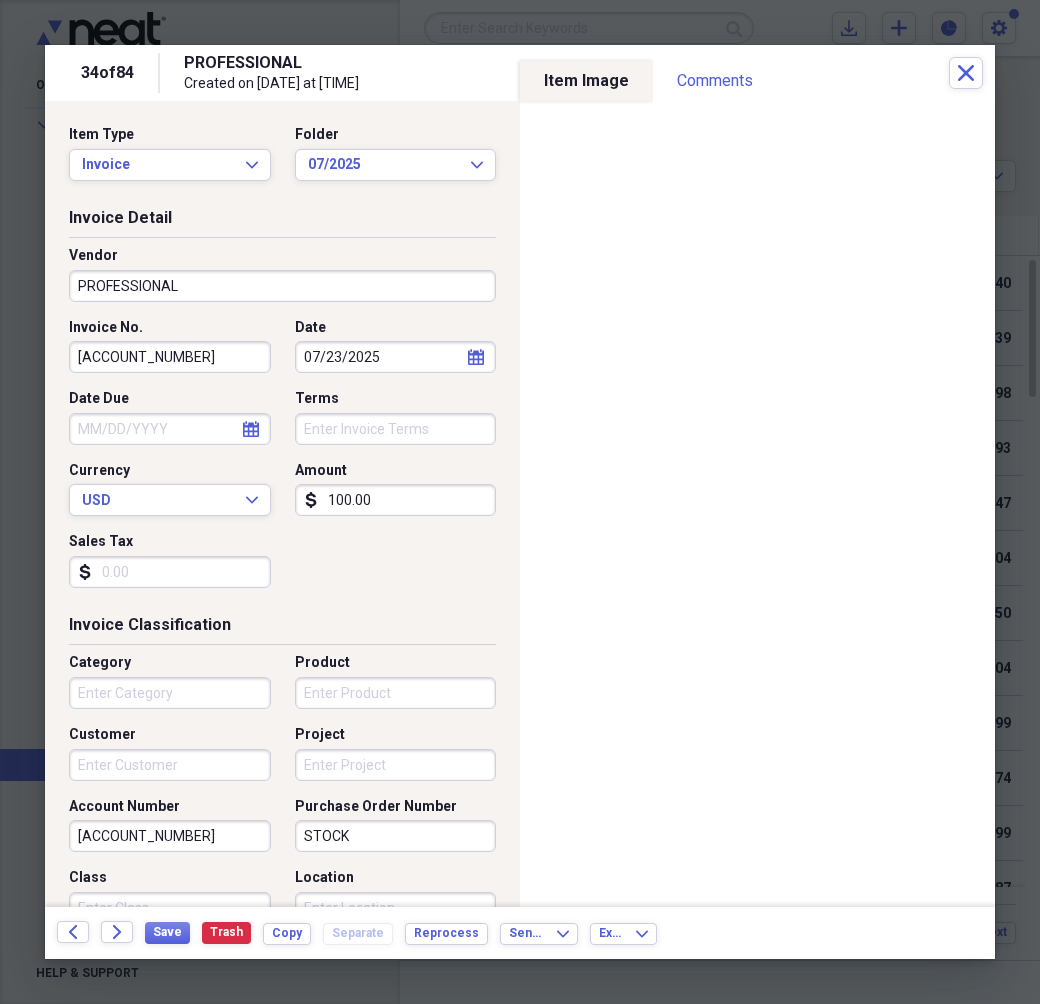 click on "PROFESSIONAL" at bounding box center (282, 286) 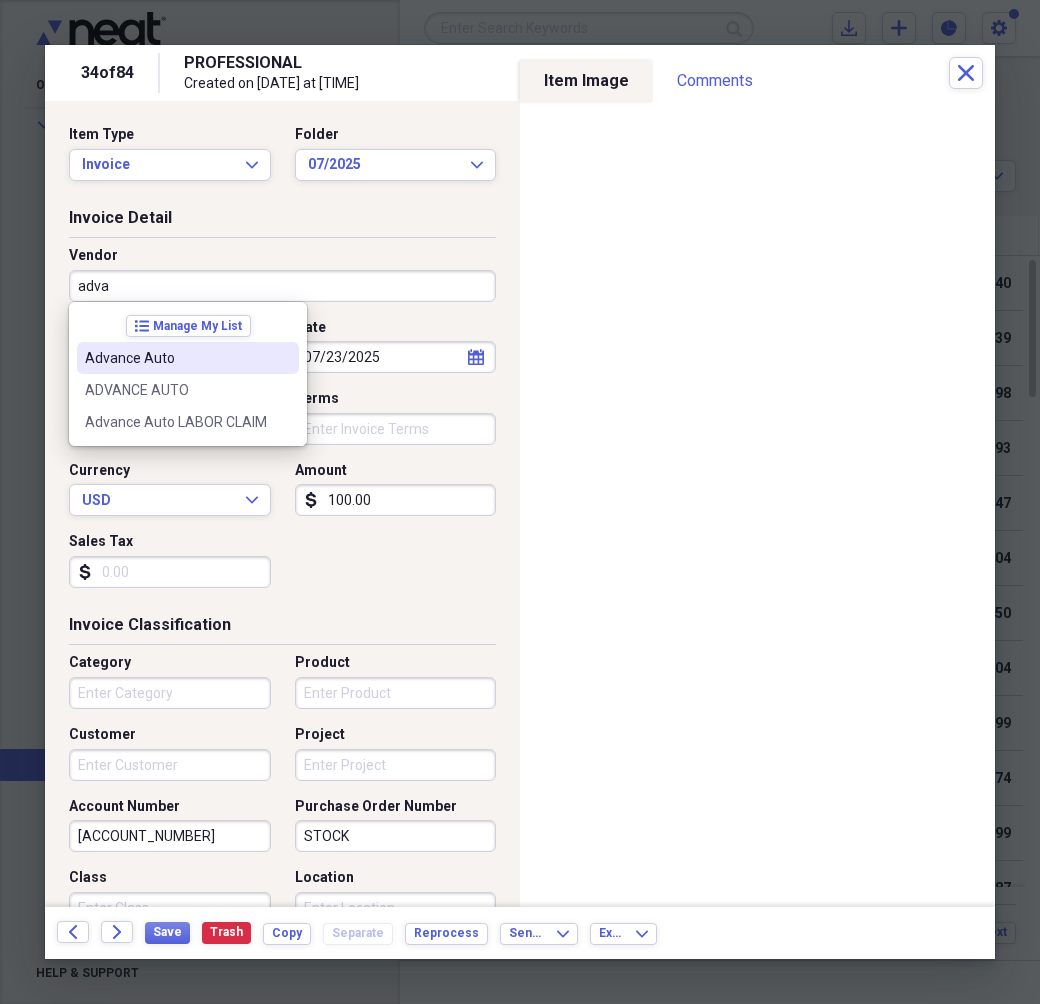click on "Advance Auto" at bounding box center (176, 358) 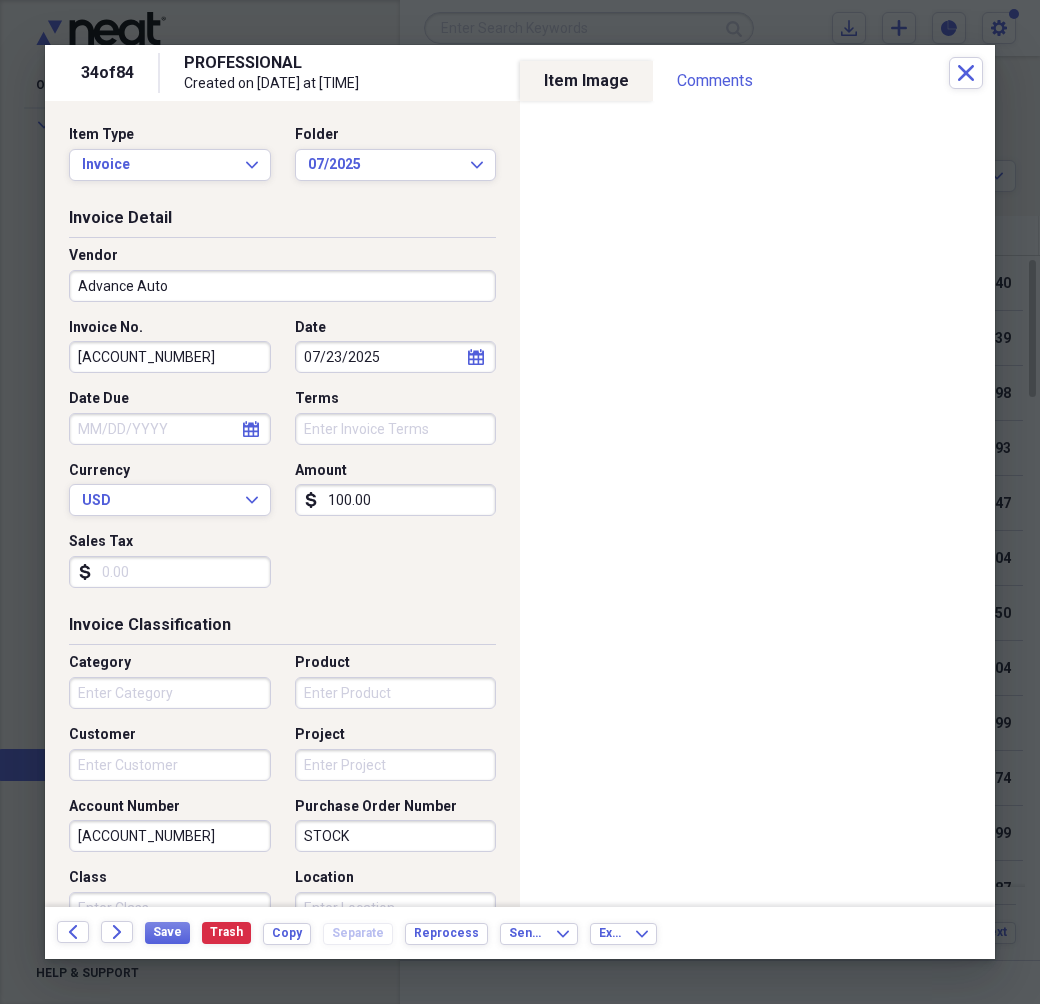 type on "Purchases" 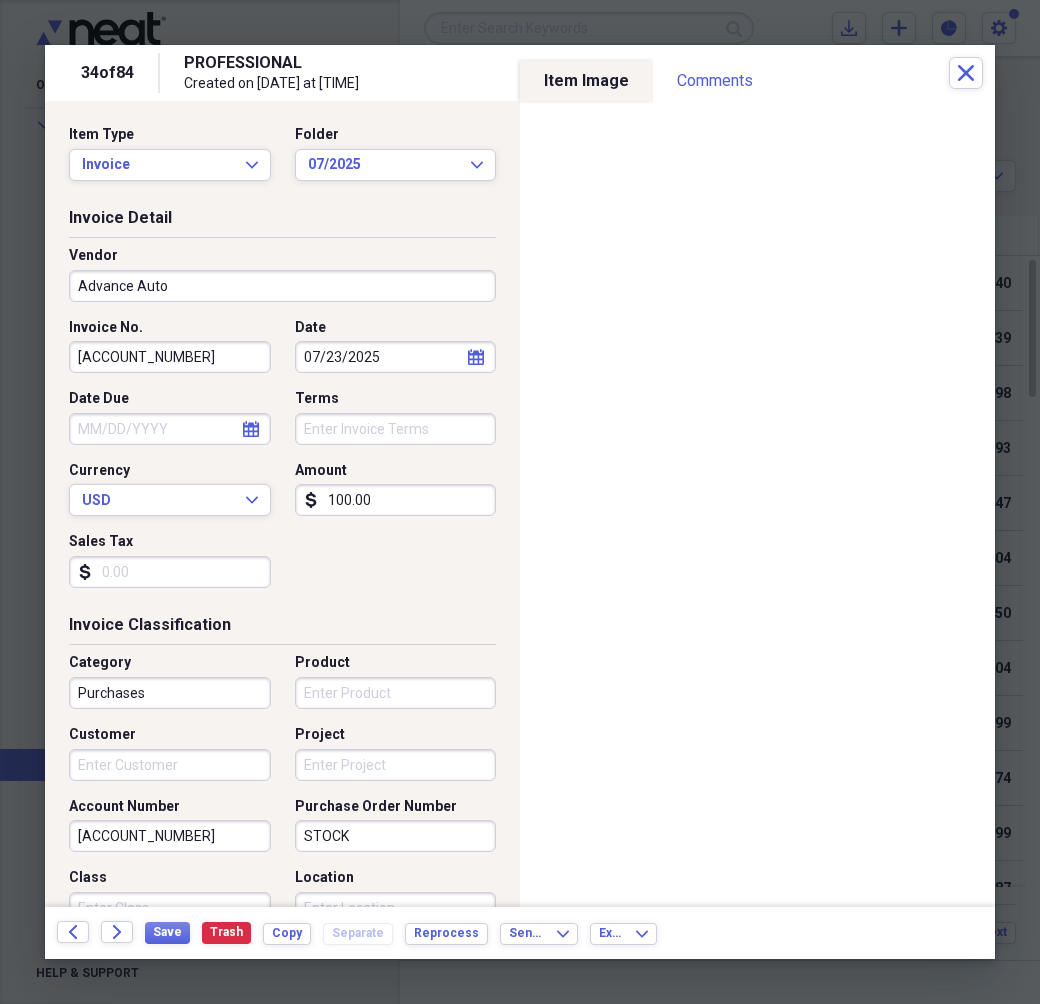 click on "[ACCOUNT_NUMBER]" at bounding box center (170, 357) 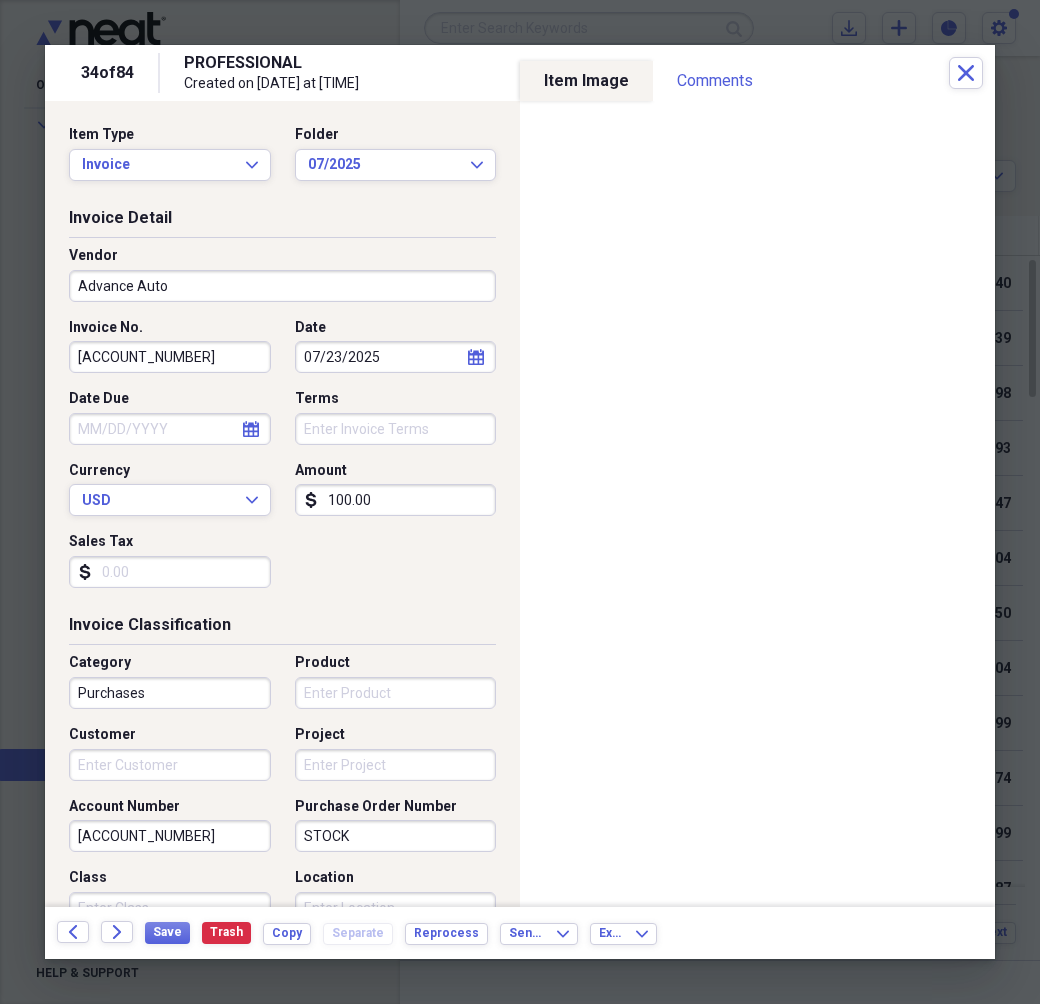 click on "[ACCOUNT_NUMBER]" at bounding box center (170, 357) 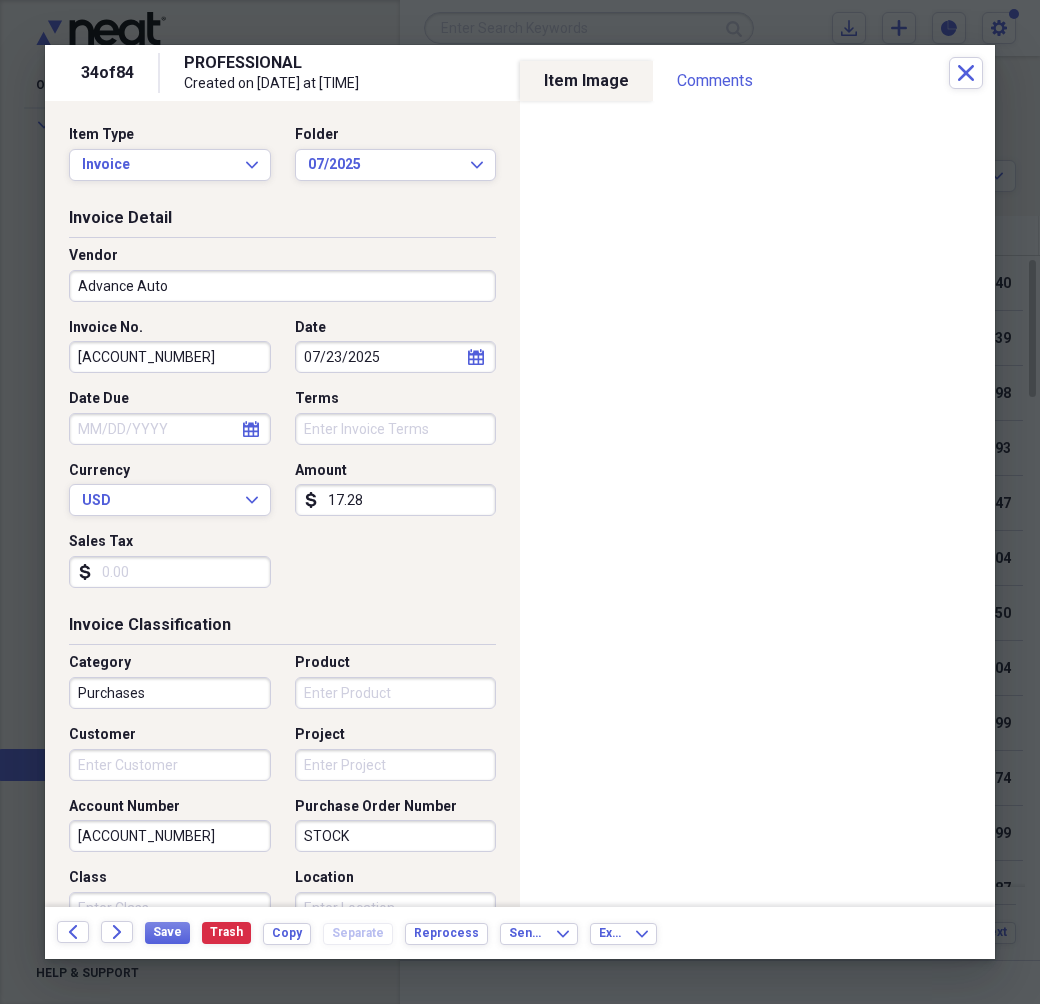 type on "17.28" 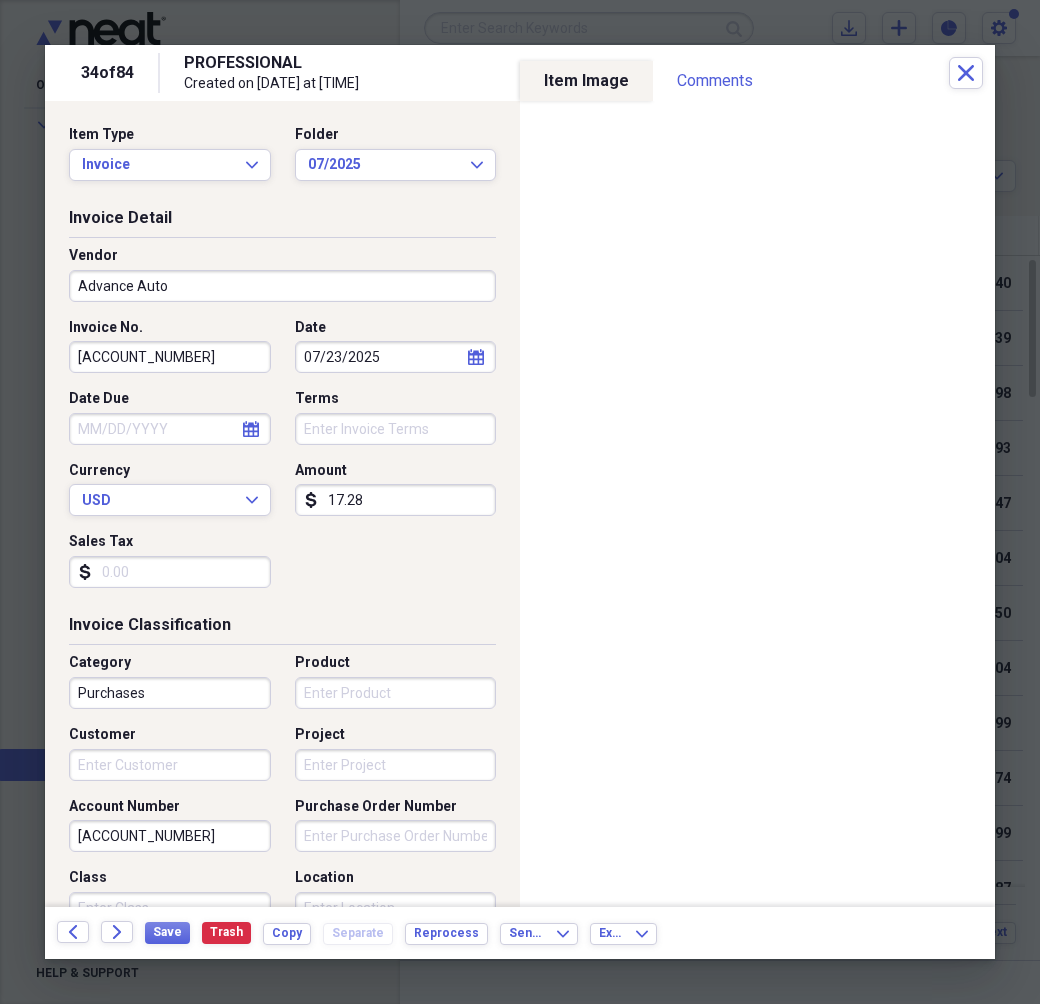type 